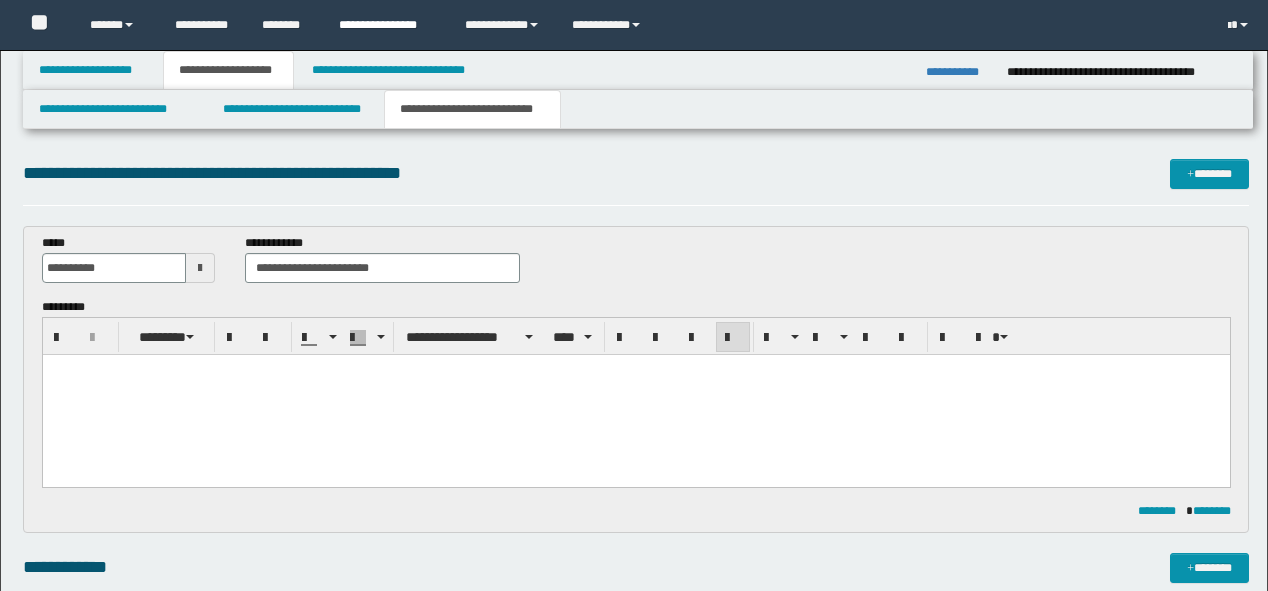scroll, scrollTop: 360, scrollLeft: 0, axis: vertical 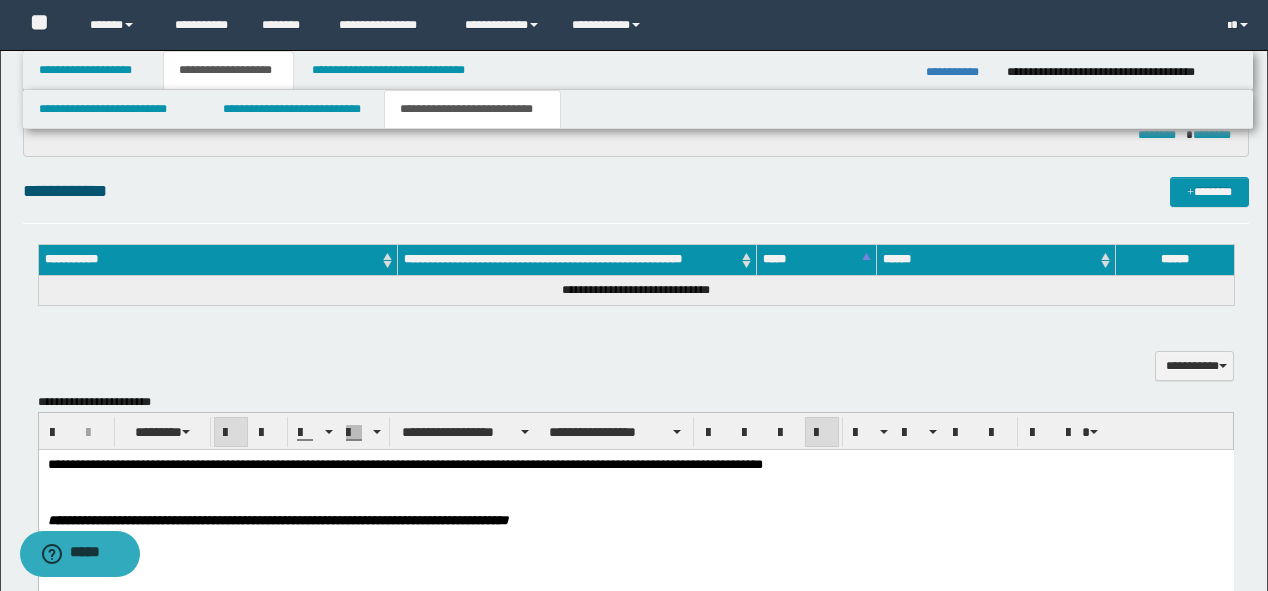 click on "********
********" at bounding box center [636, 135] 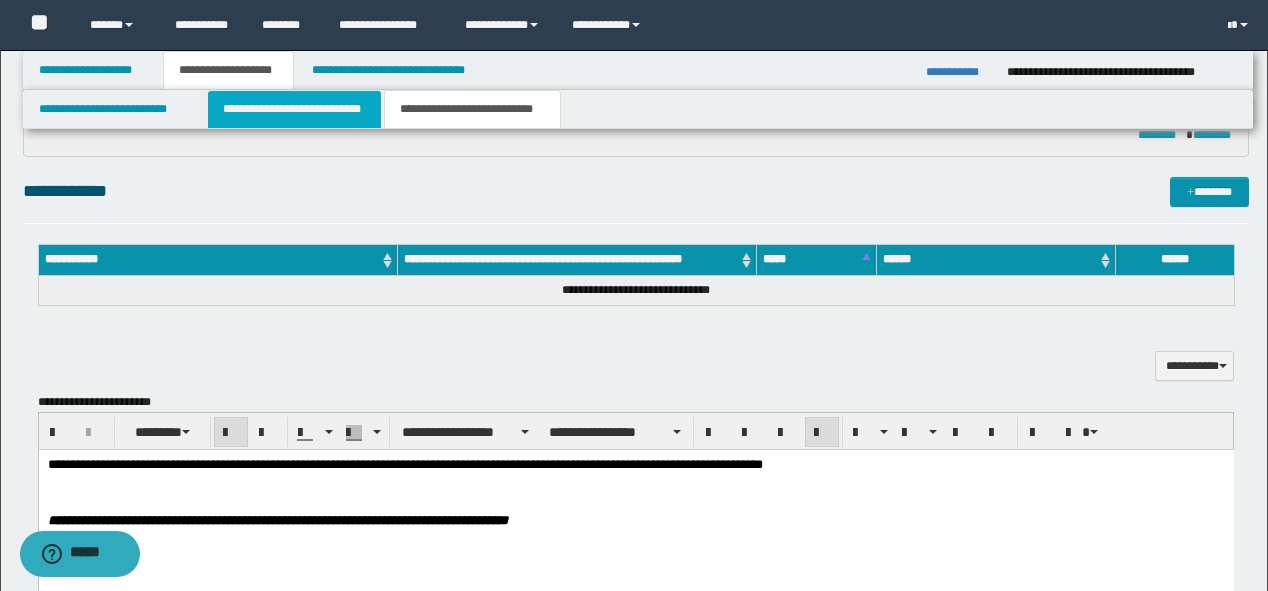 click on "**********" at bounding box center (294, 109) 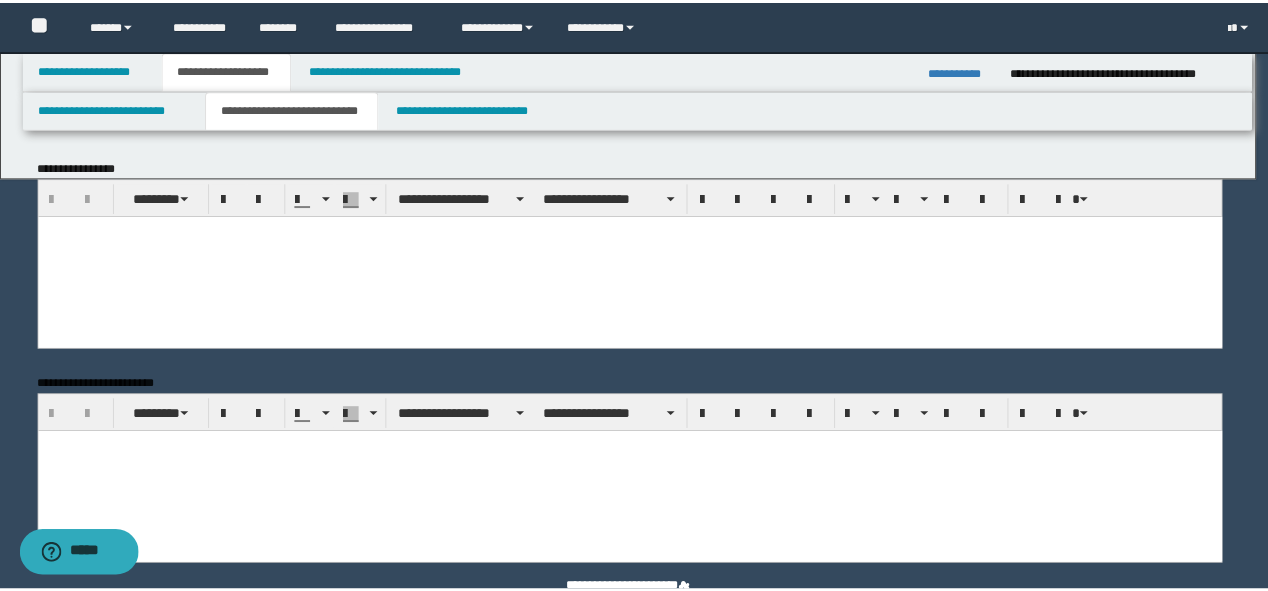 scroll, scrollTop: 0, scrollLeft: 0, axis: both 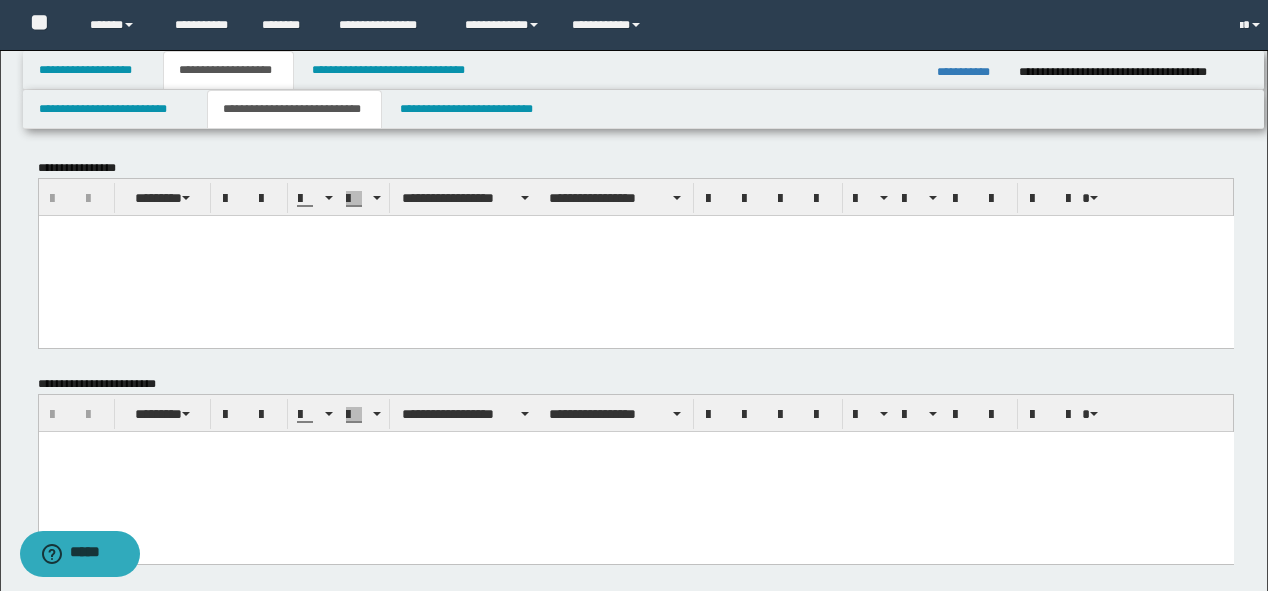 drag, startPoint x: 393, startPoint y: 496, endPoint x: 355, endPoint y: 282, distance: 217.34764 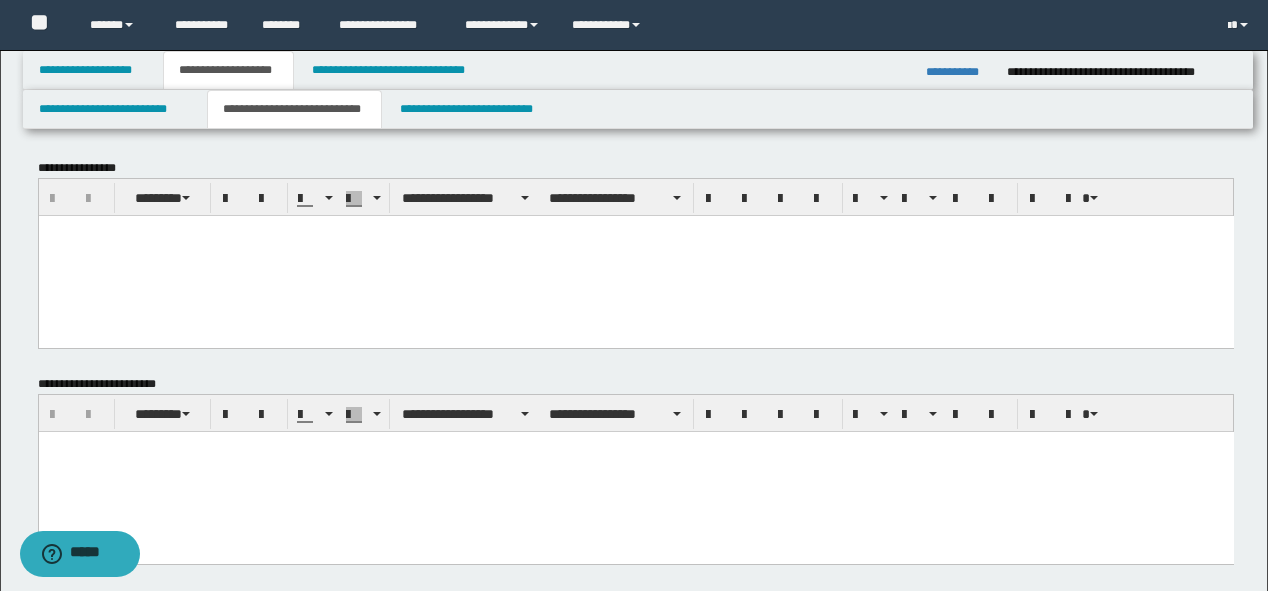 paste 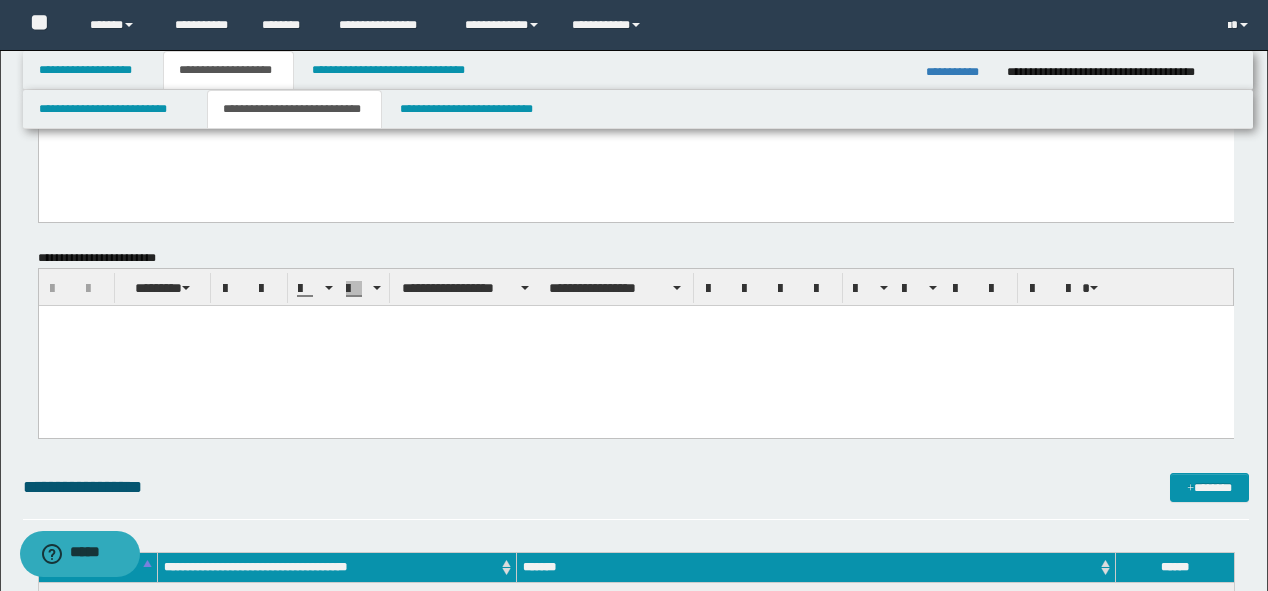 scroll, scrollTop: 1280, scrollLeft: 0, axis: vertical 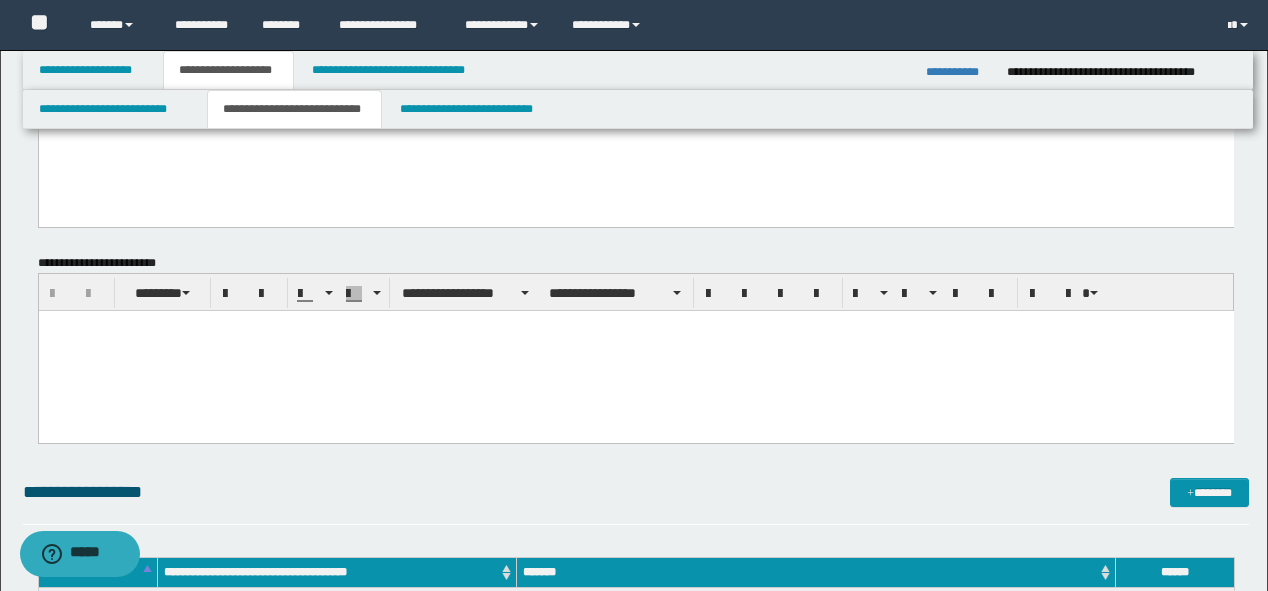 click at bounding box center [635, 350] 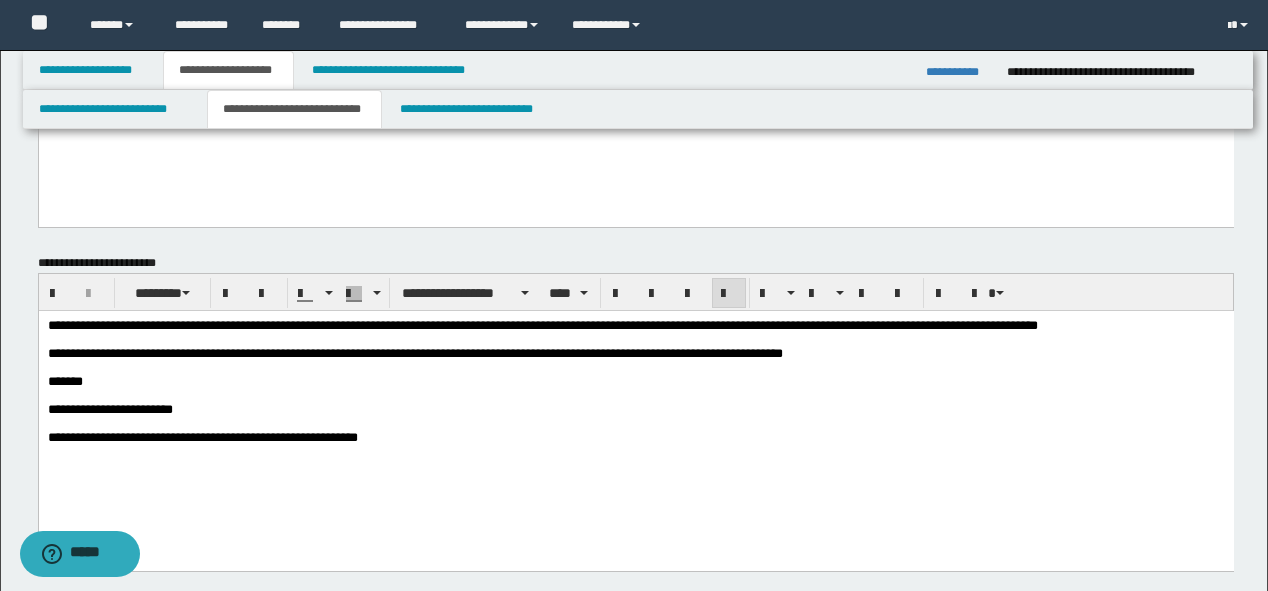 scroll, scrollTop: 1360, scrollLeft: 0, axis: vertical 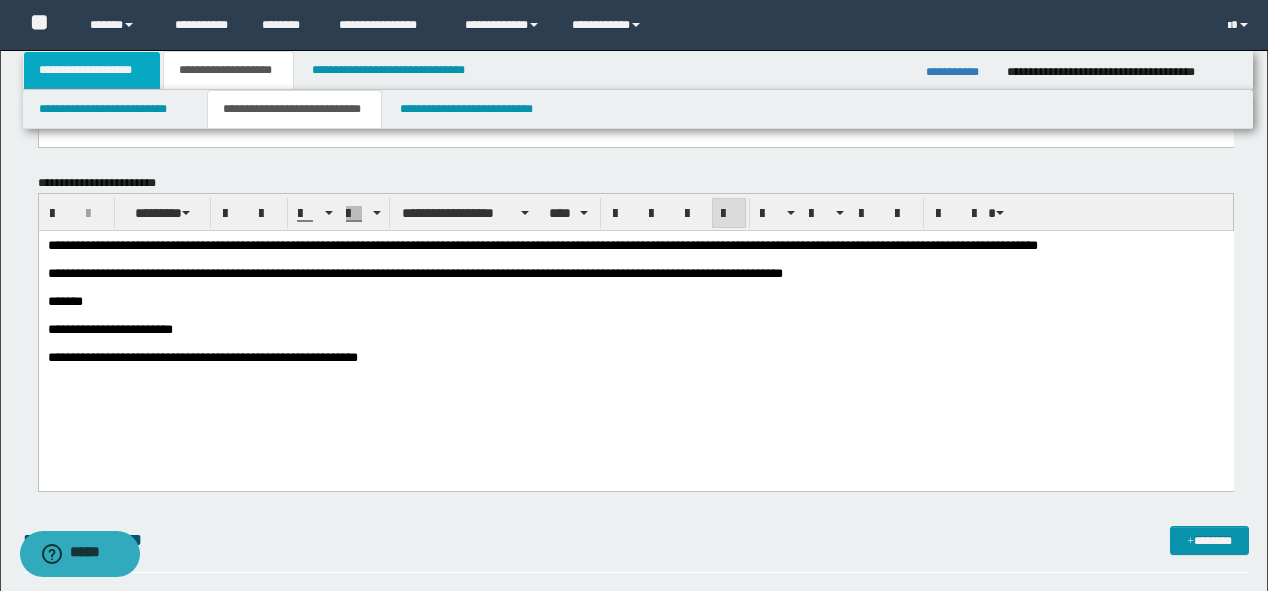 click on "**********" at bounding box center (92, 70) 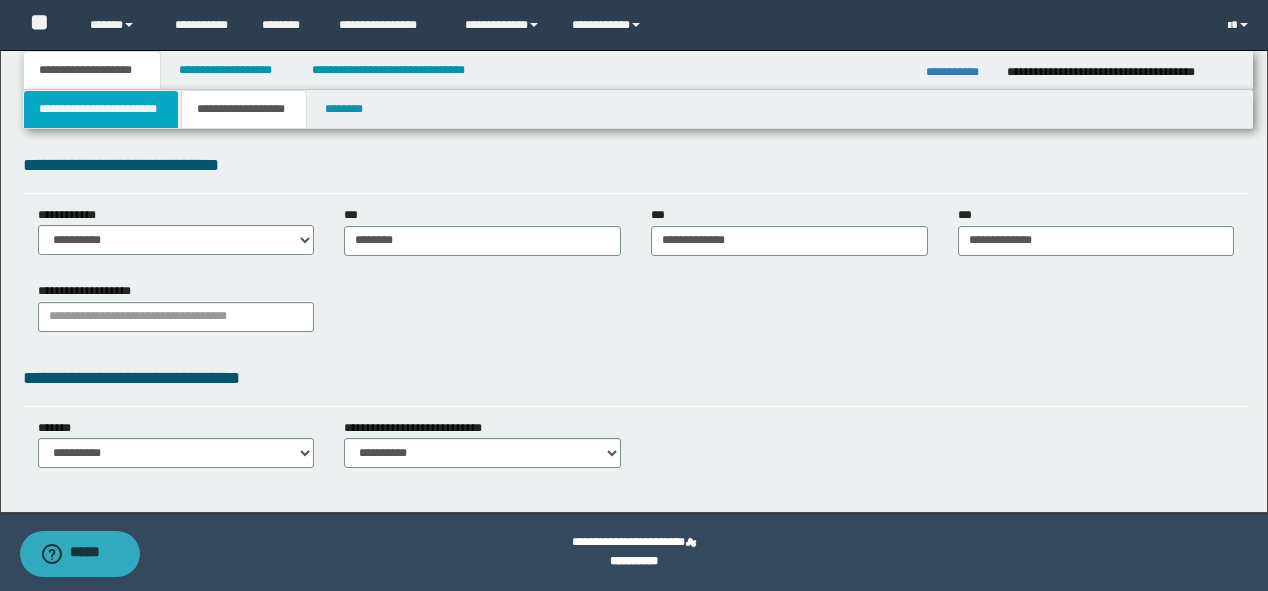 click on "**********" at bounding box center (101, 109) 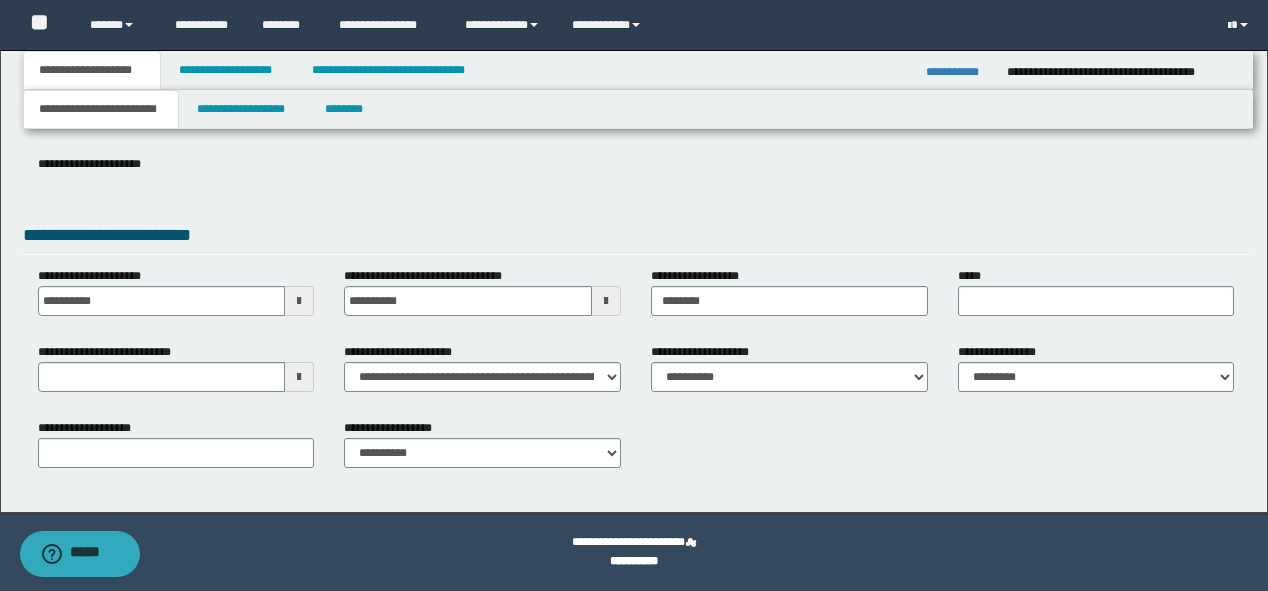 scroll, scrollTop: 292, scrollLeft: 0, axis: vertical 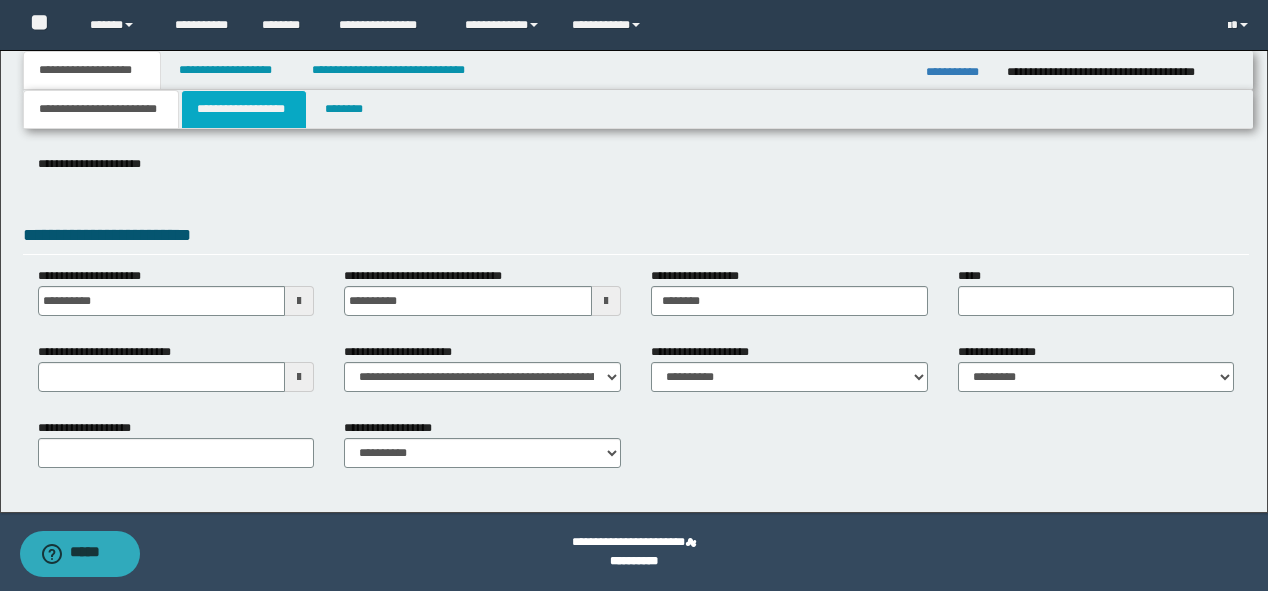 click on "**********" at bounding box center [244, 109] 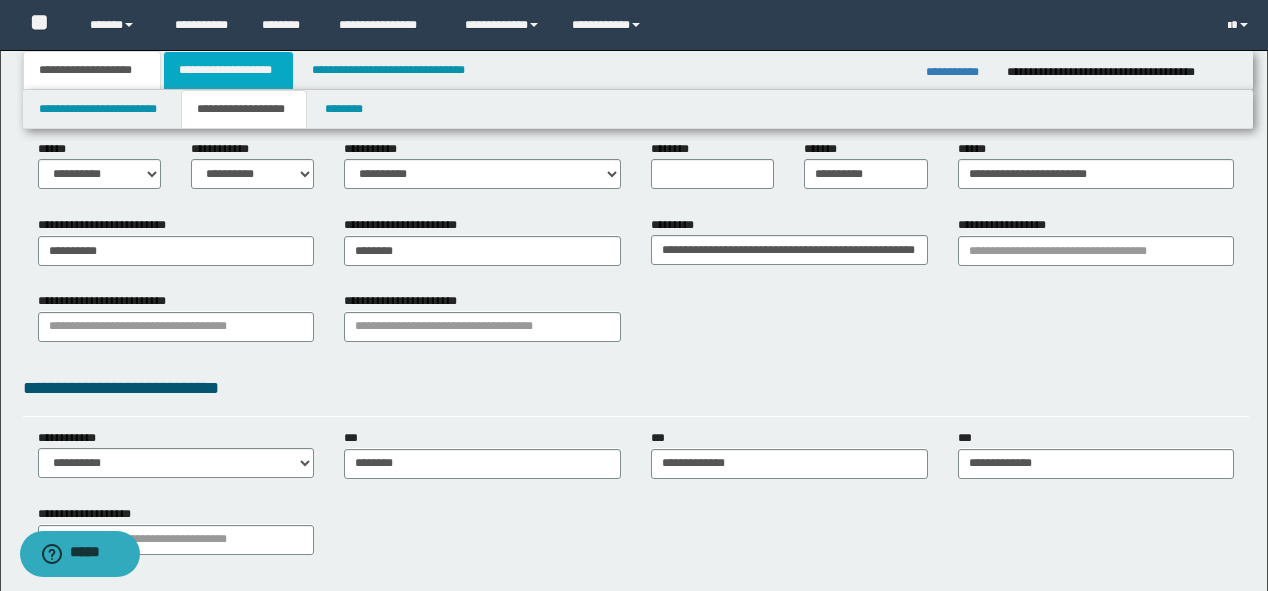 click on "**********" at bounding box center [228, 70] 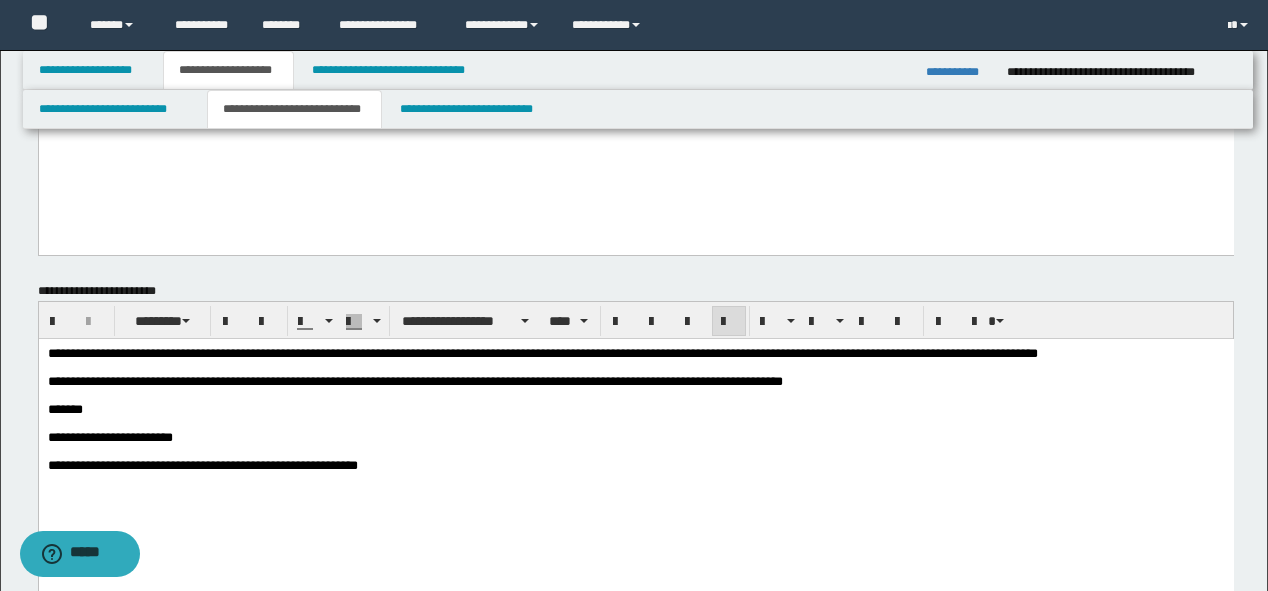 scroll, scrollTop: 1332, scrollLeft: 0, axis: vertical 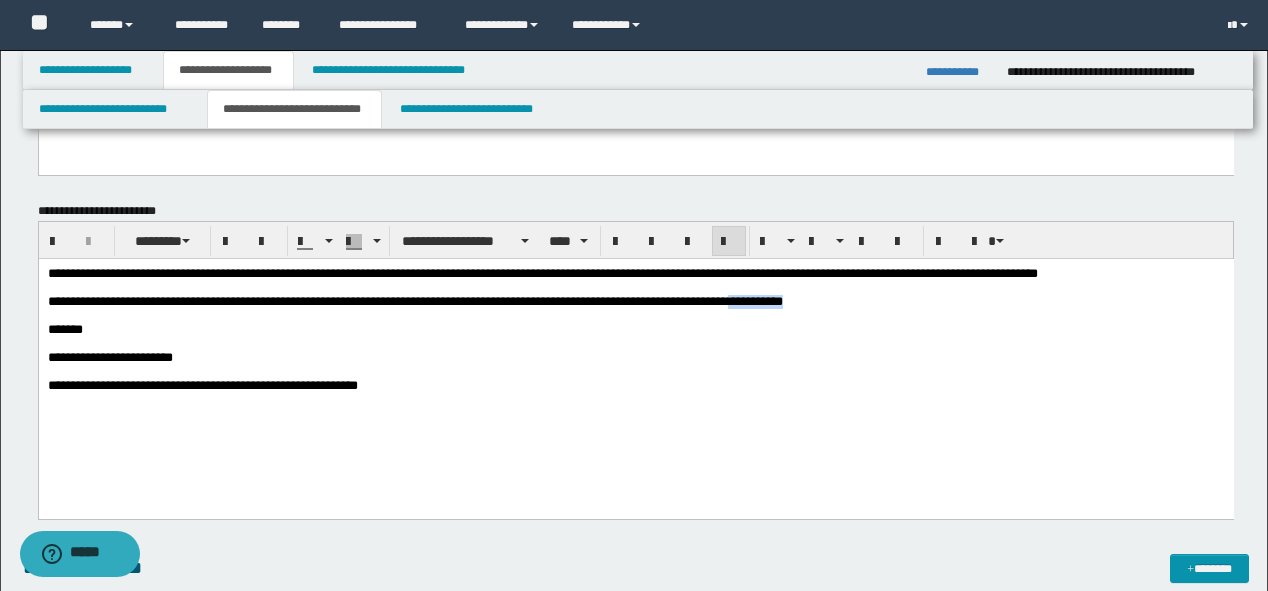 drag, startPoint x: 907, startPoint y: 303, endPoint x: 834, endPoint y: 313, distance: 73.68175 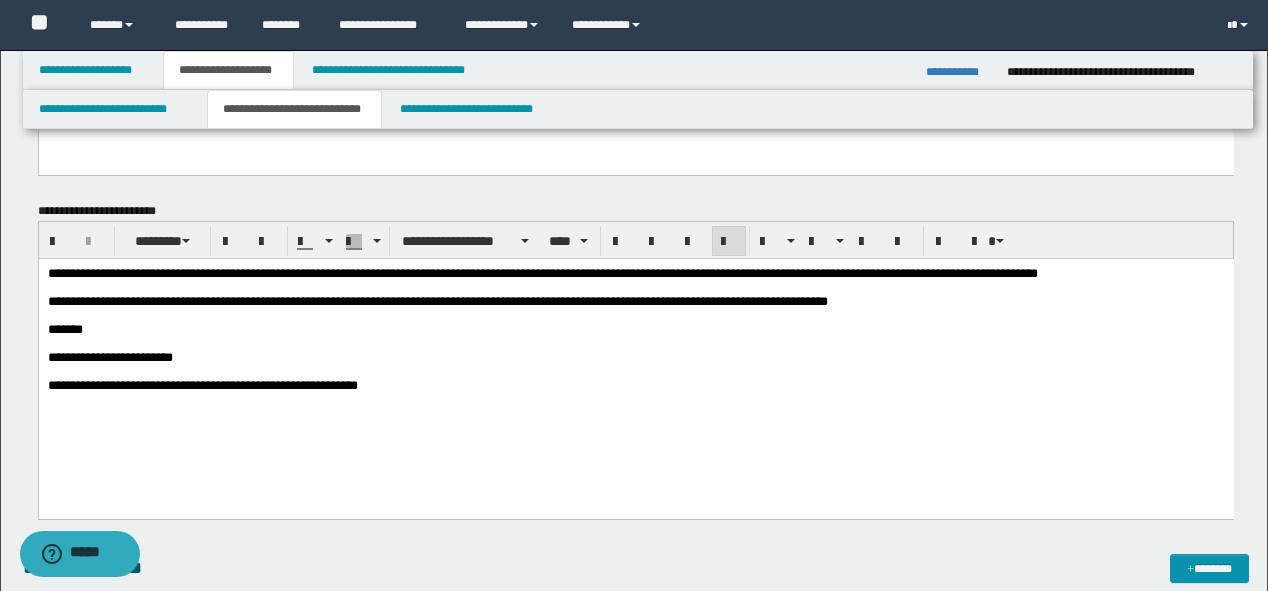click on "**********" at bounding box center [437, 300] 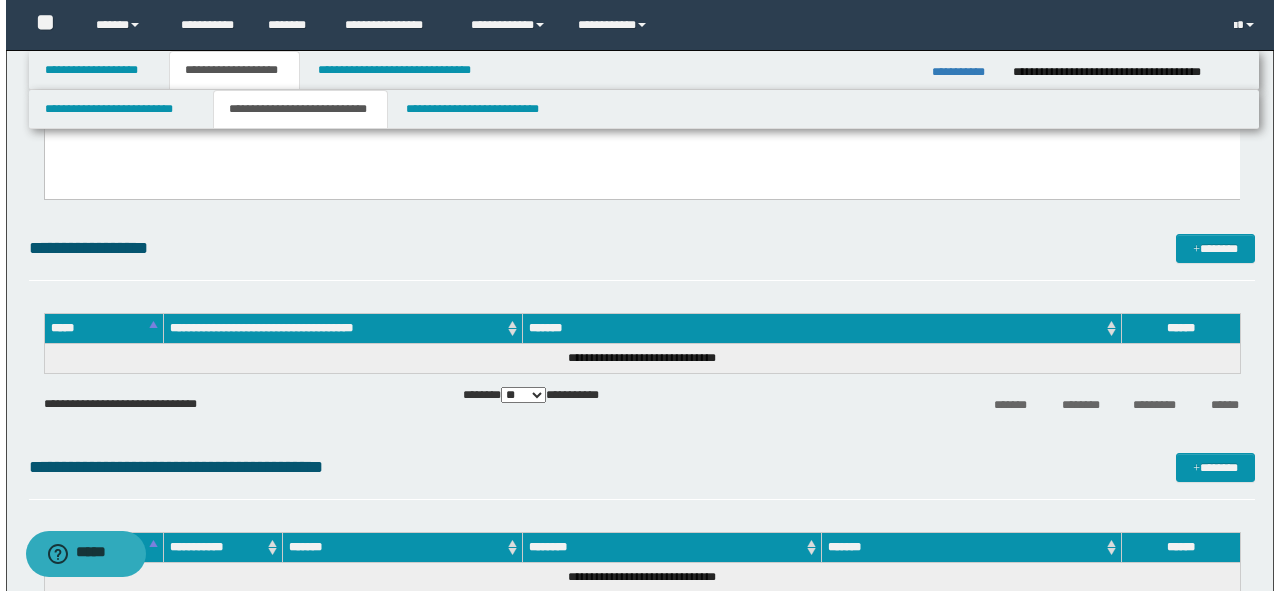 scroll, scrollTop: 1732, scrollLeft: 0, axis: vertical 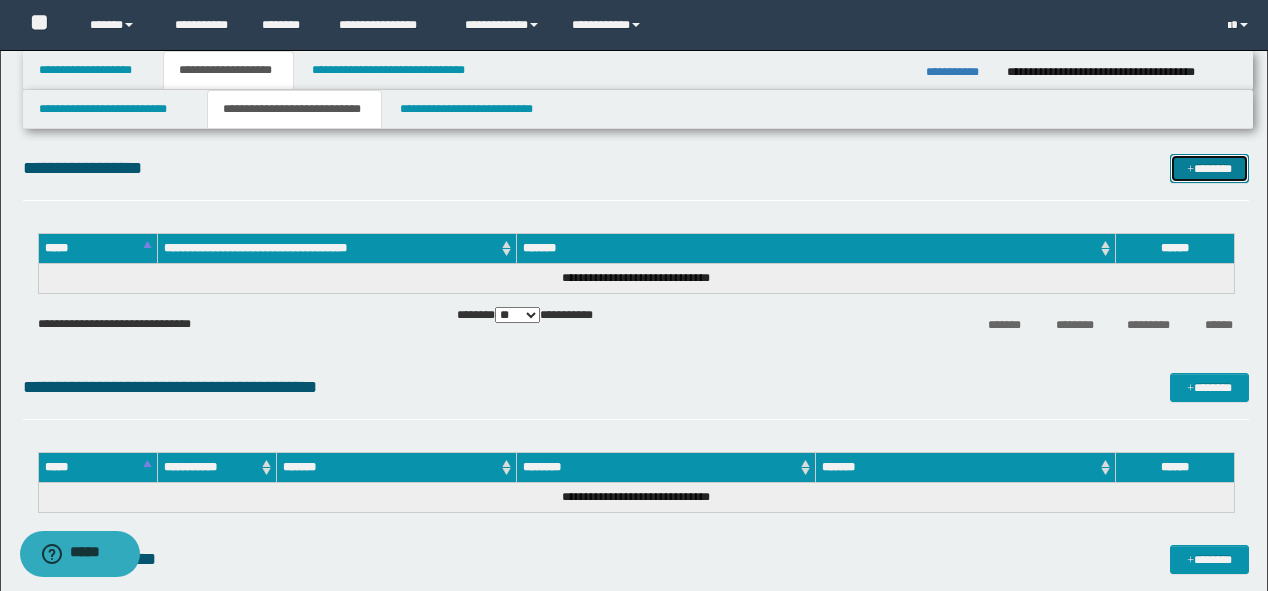 click on "*******" at bounding box center (1209, 169) 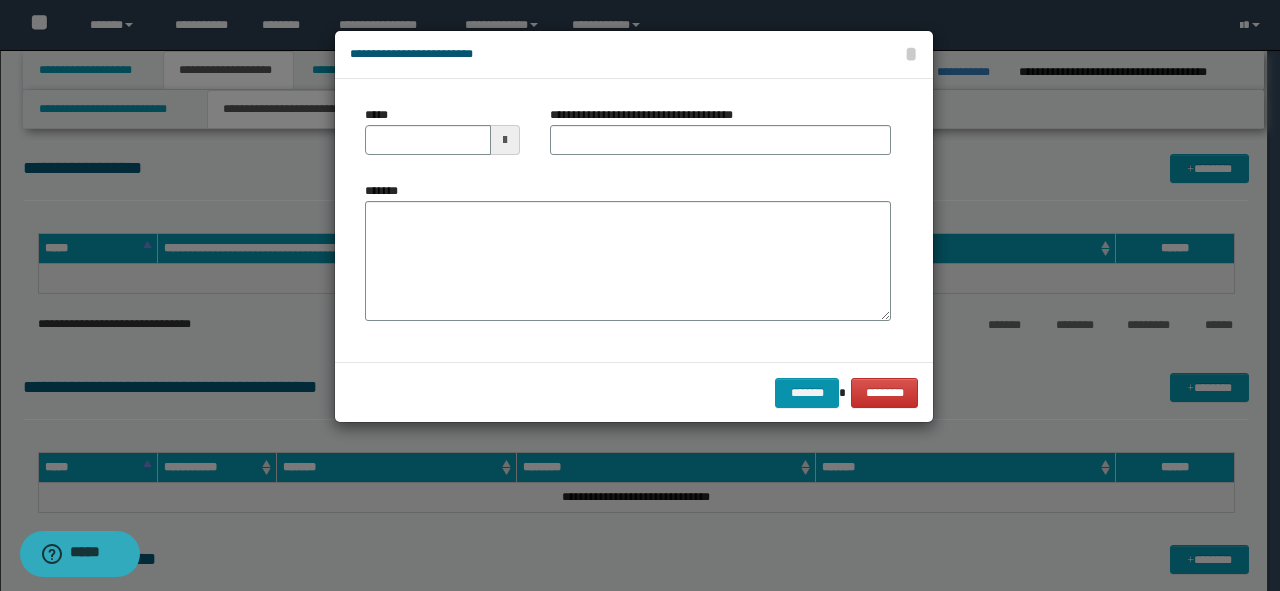 click on "*******" at bounding box center (628, 251) 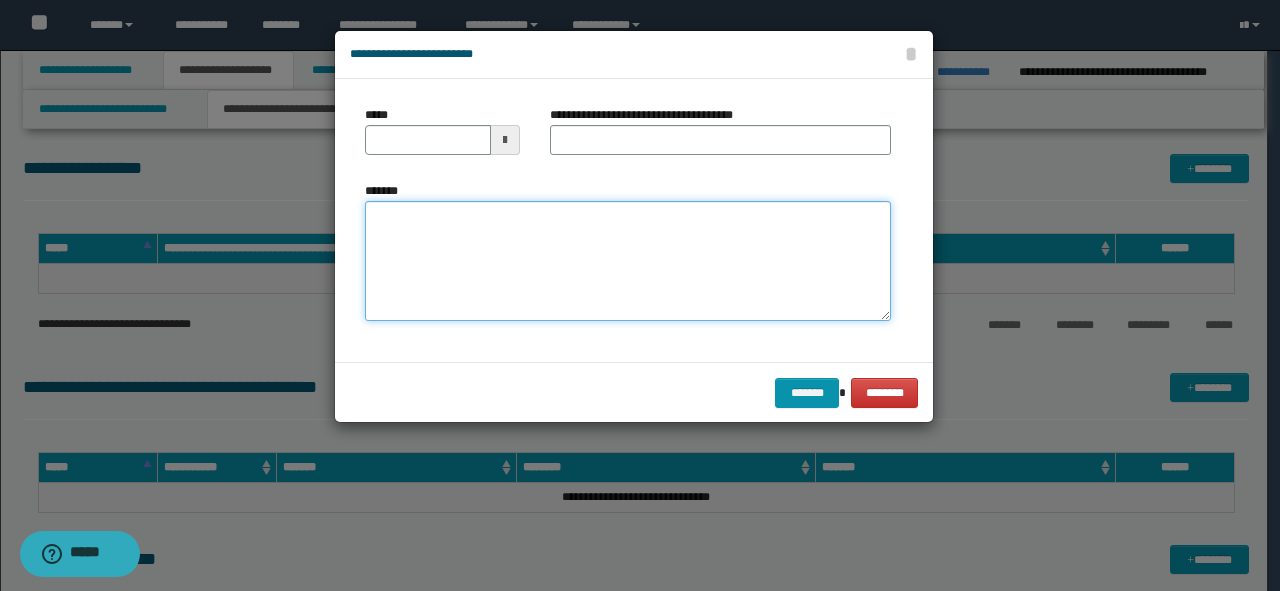click on "*******" at bounding box center [628, 261] 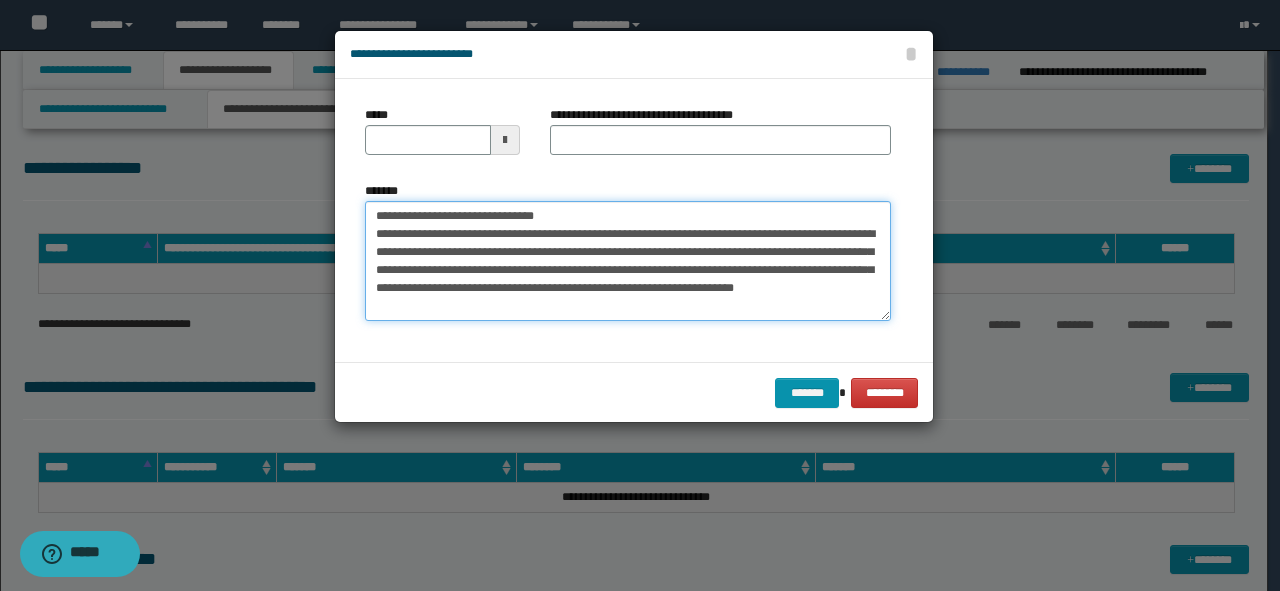 drag, startPoint x: 443, startPoint y: 216, endPoint x: 240, endPoint y: 213, distance: 203.02217 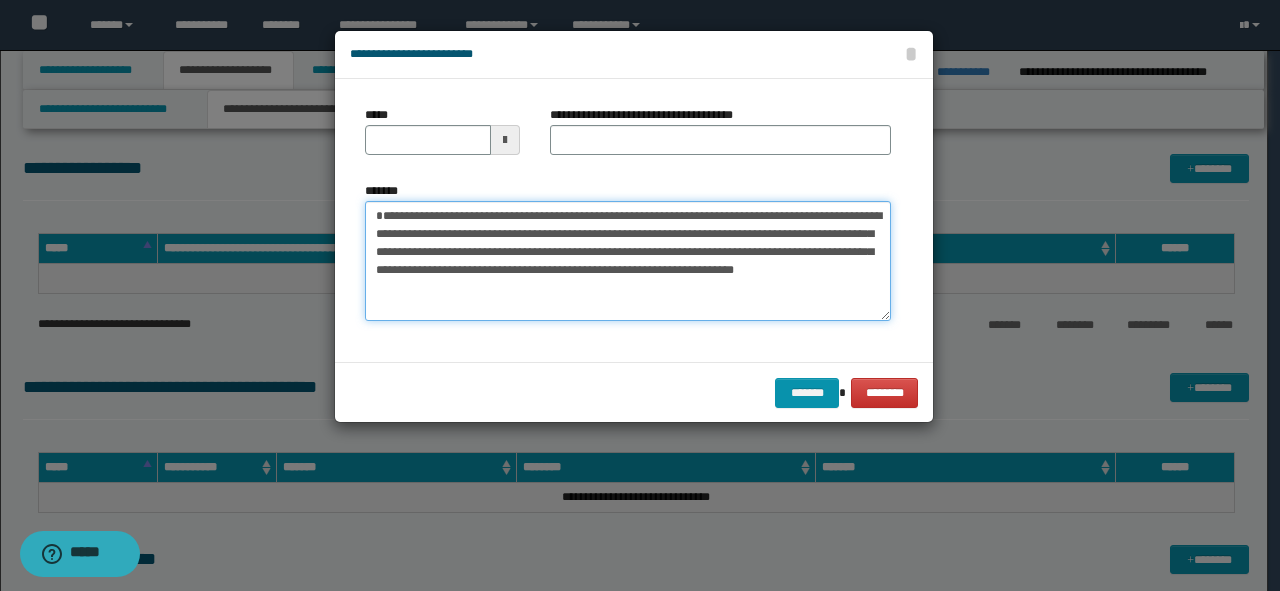 type on "**********" 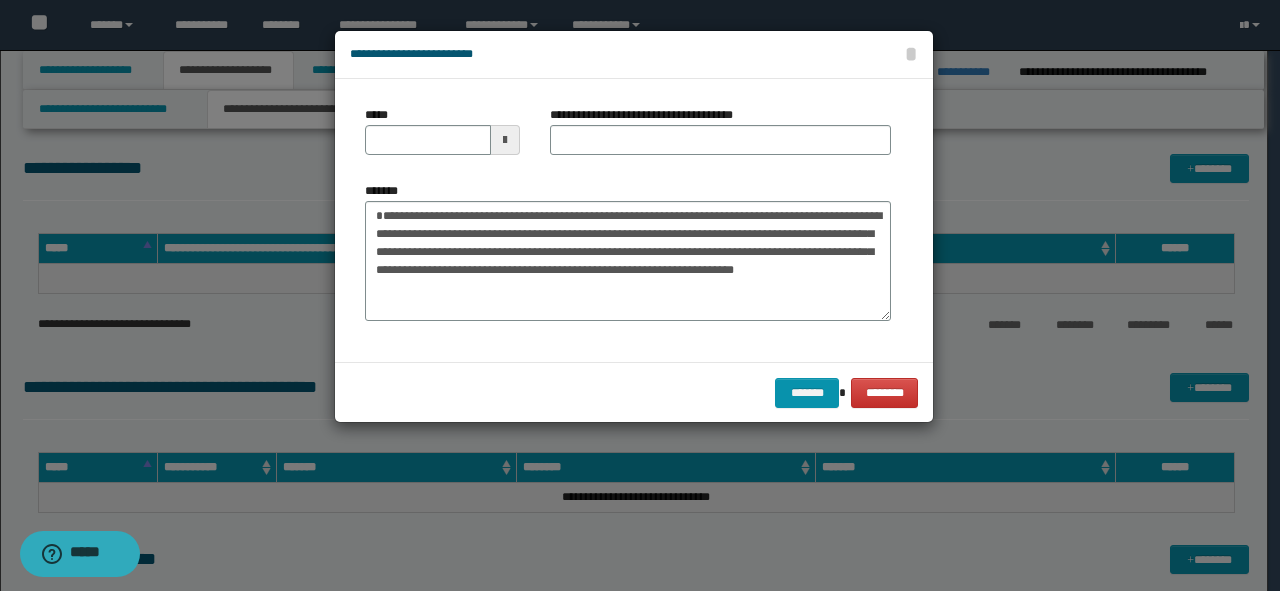 drag, startPoint x: 652, startPoint y: 111, endPoint x: 644, endPoint y: 137, distance: 27.202942 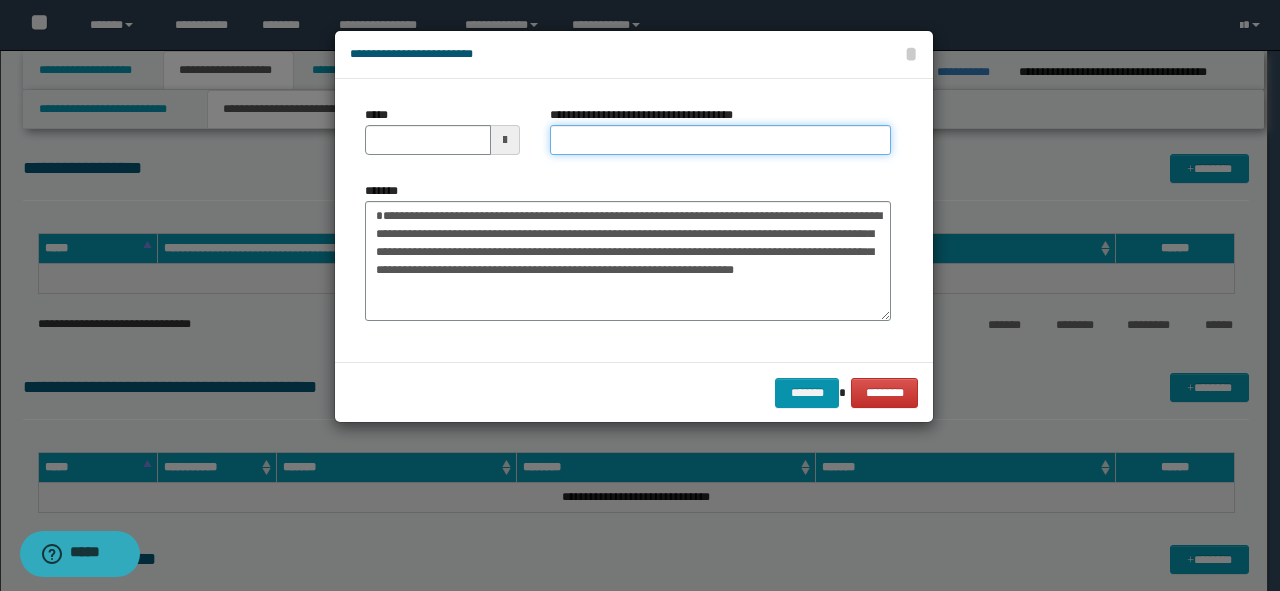 click on "**********" at bounding box center [720, 140] 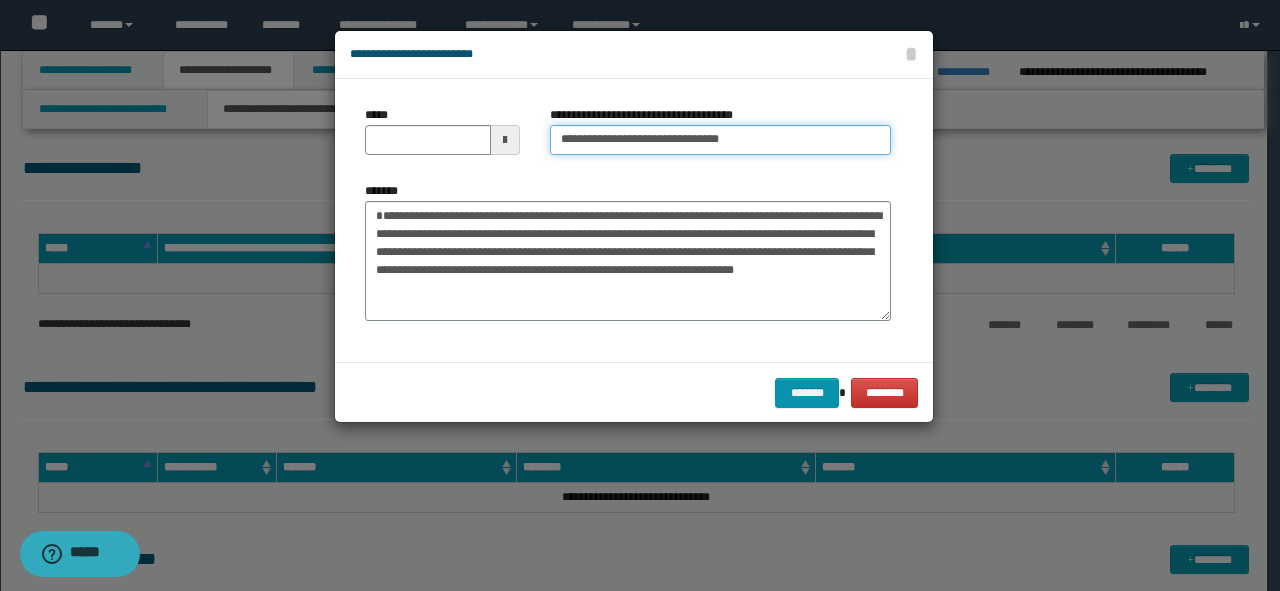 drag, startPoint x: 768, startPoint y: 143, endPoint x: 662, endPoint y: 137, distance: 106.16968 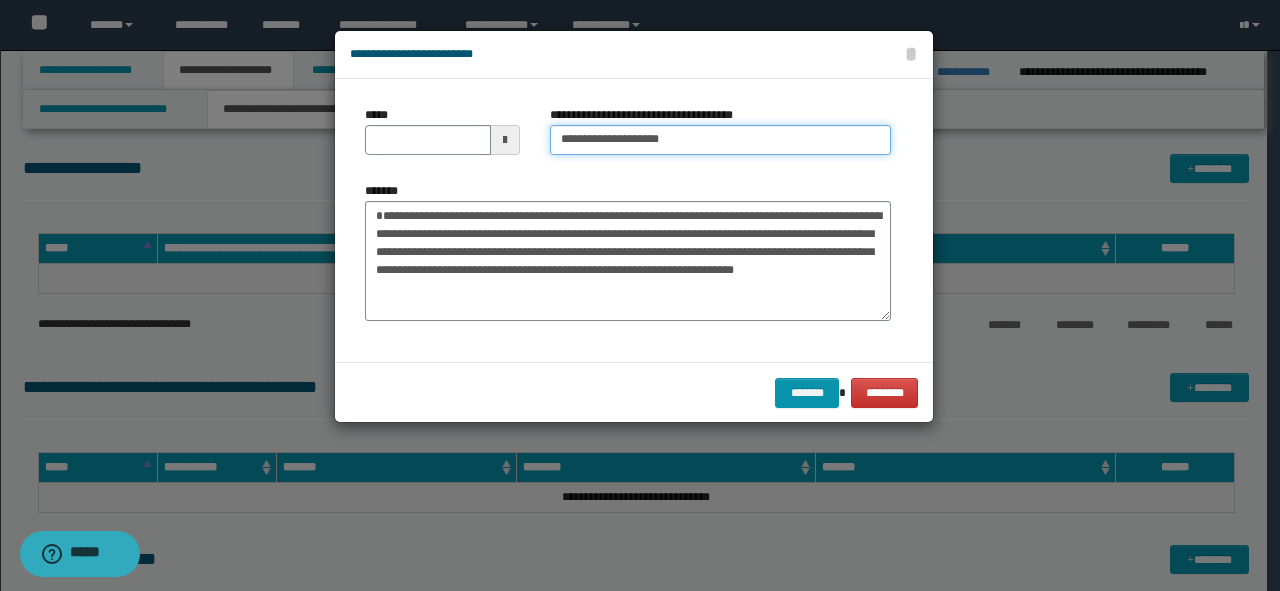 type 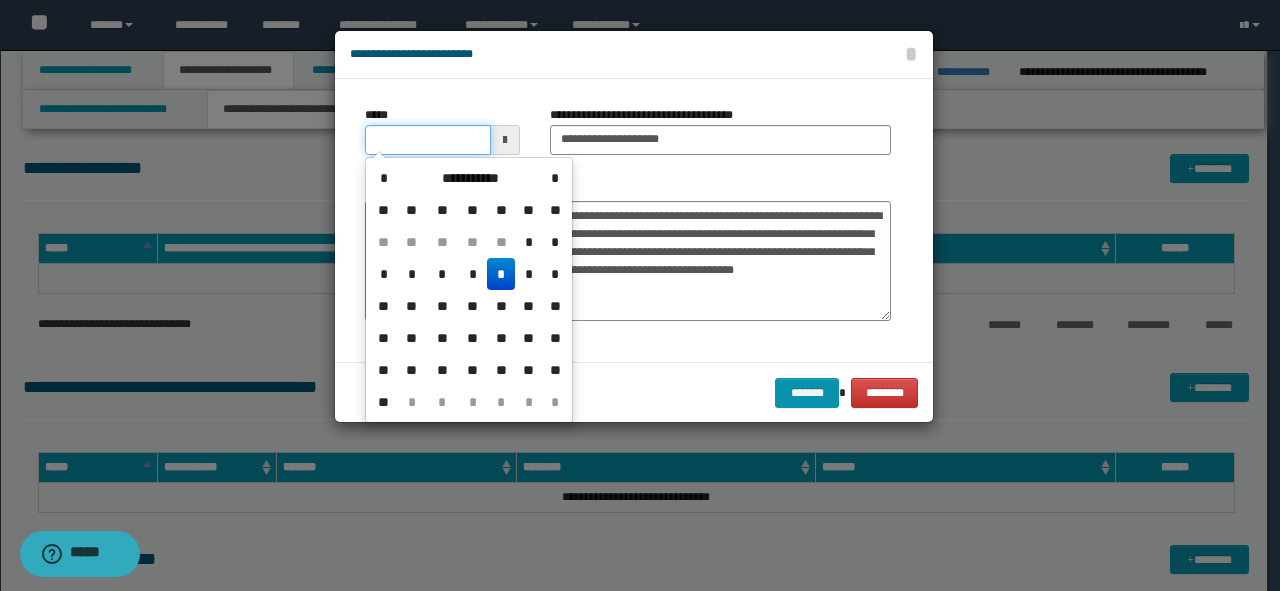 click on "*****" at bounding box center (428, 140) 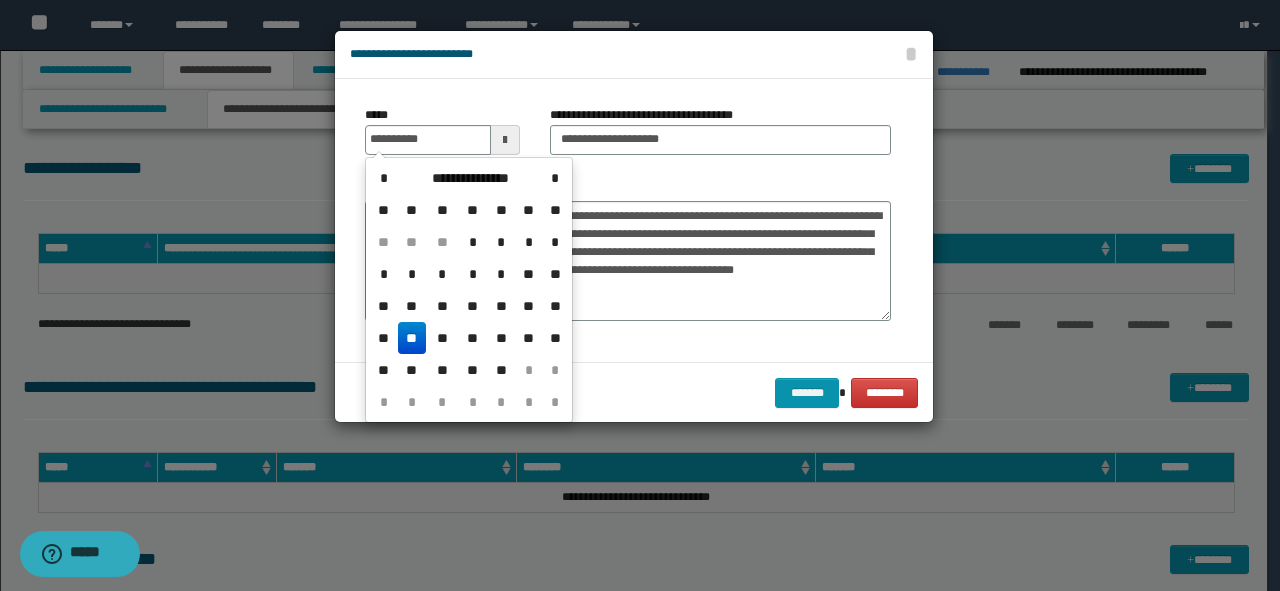 type on "**********" 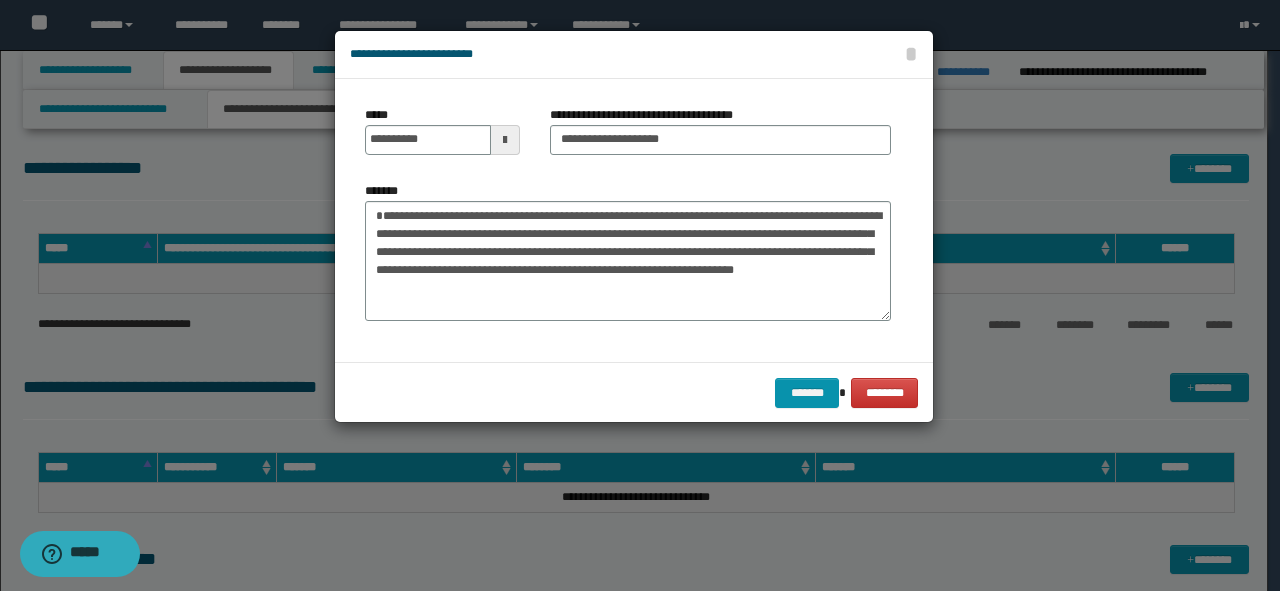 click on "**********" at bounding box center (628, 251) 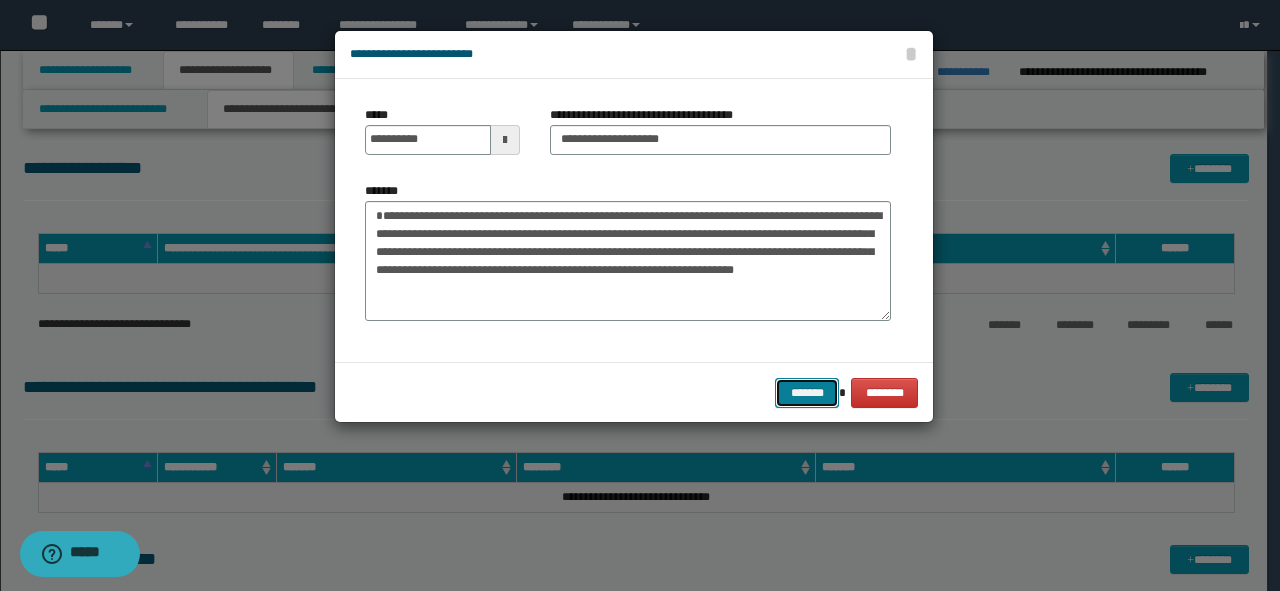 click on "*******" at bounding box center (807, 393) 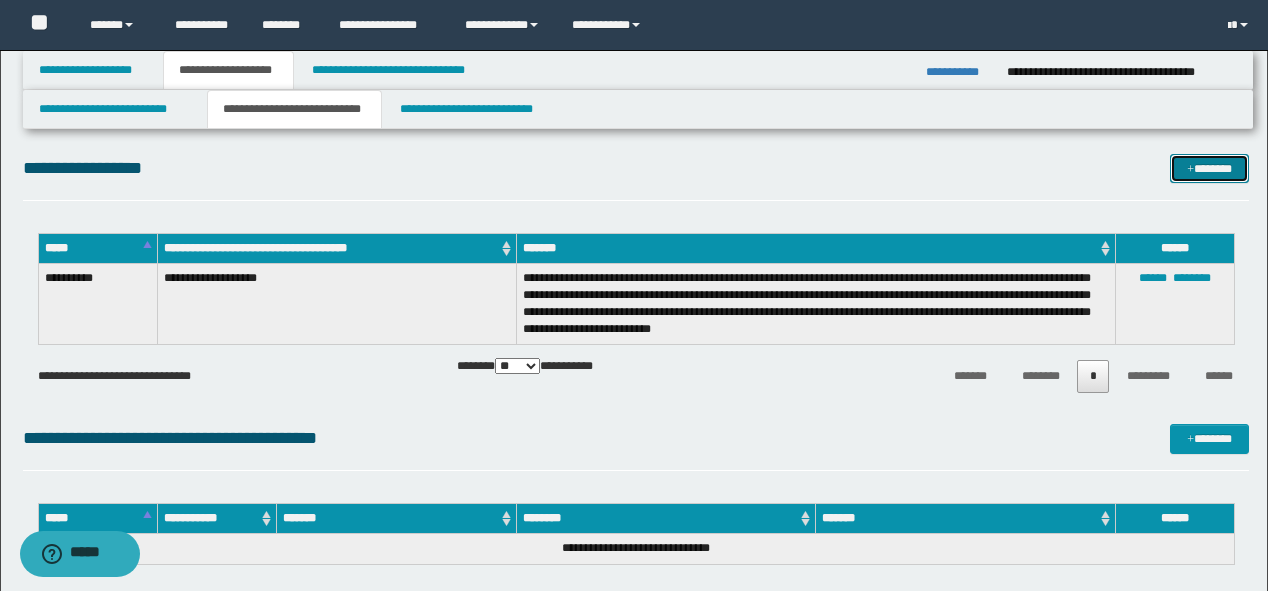 click on "*******" at bounding box center [1209, 169] 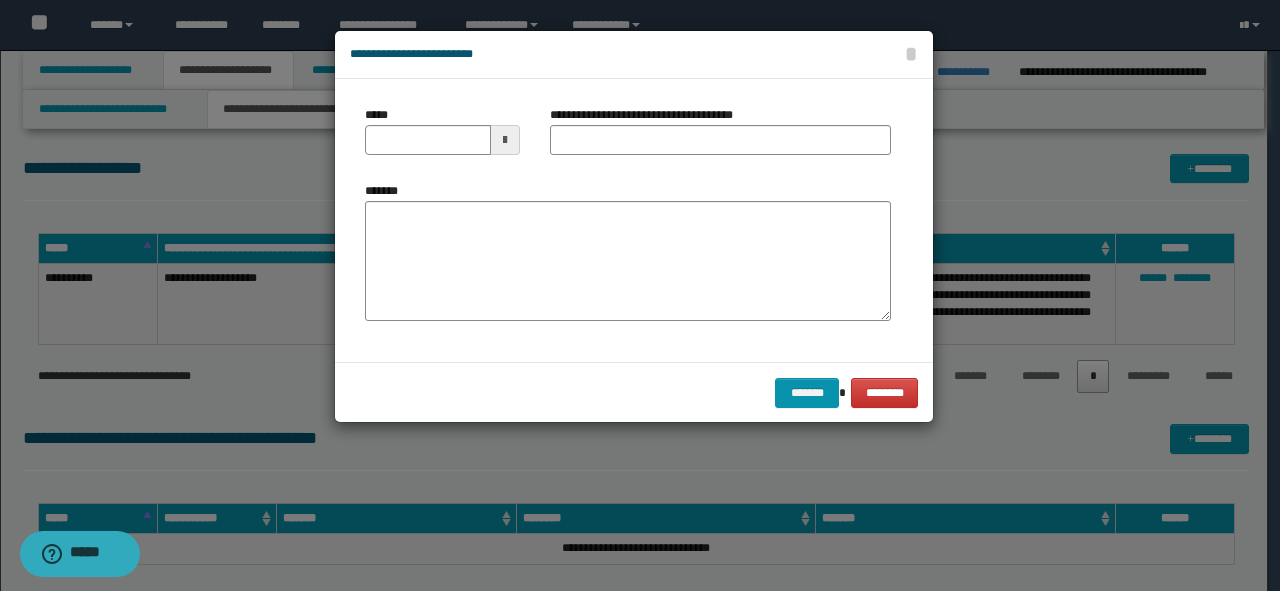 click on "*******" at bounding box center [628, 251] 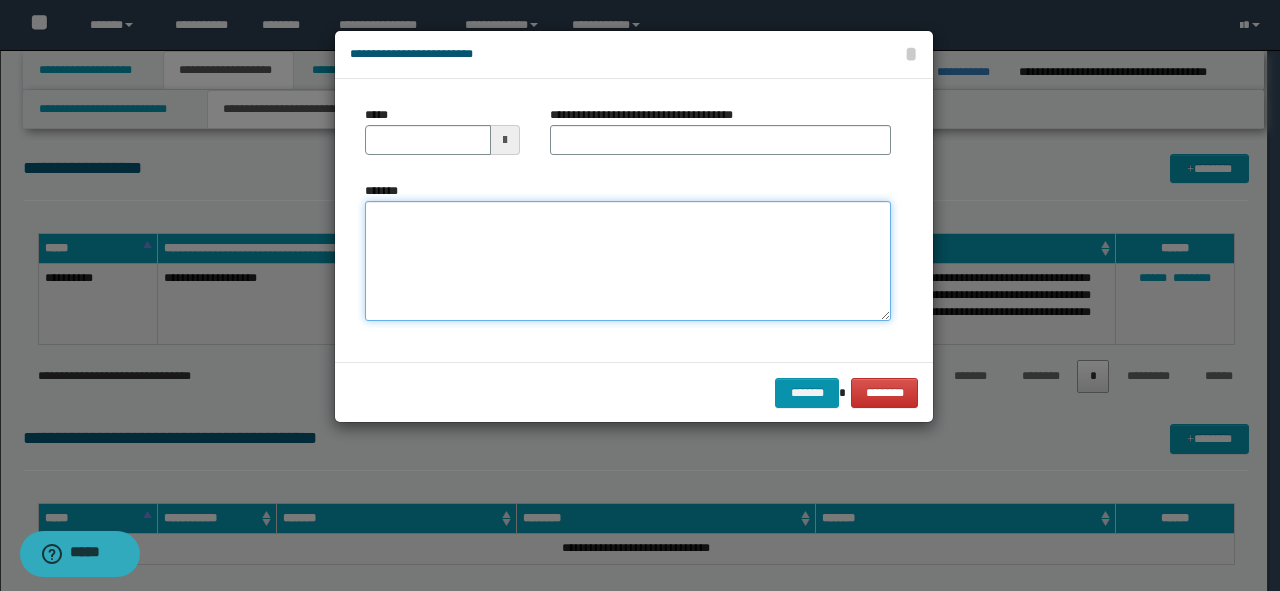 click on "*******" at bounding box center (628, 261) 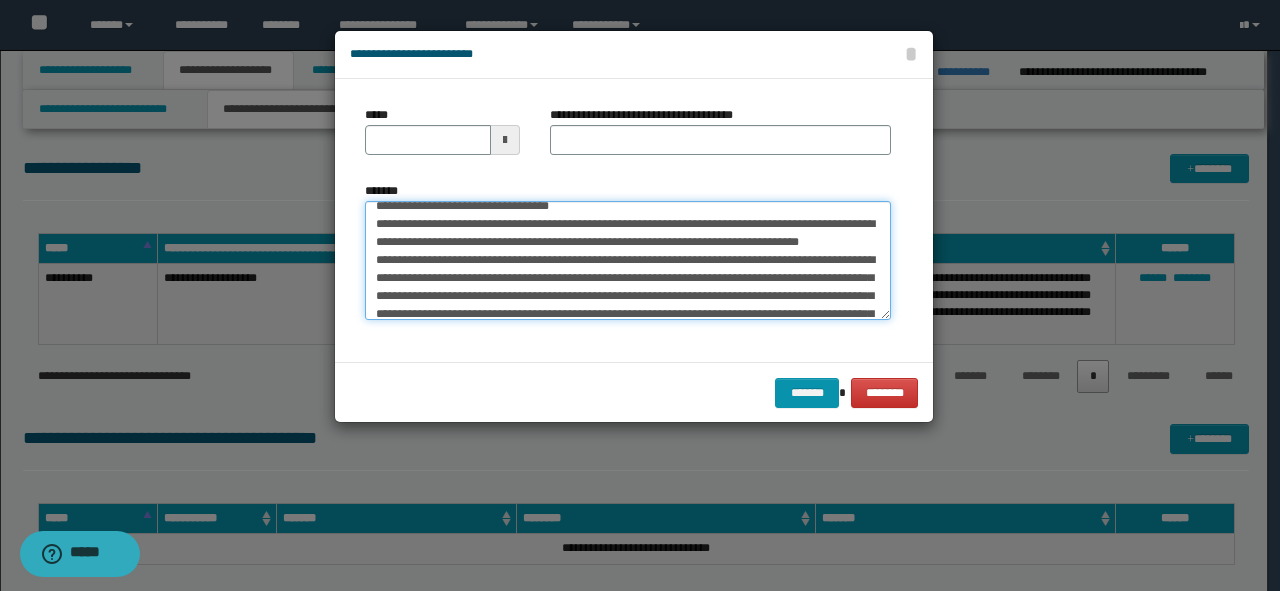 scroll, scrollTop: 0, scrollLeft: 0, axis: both 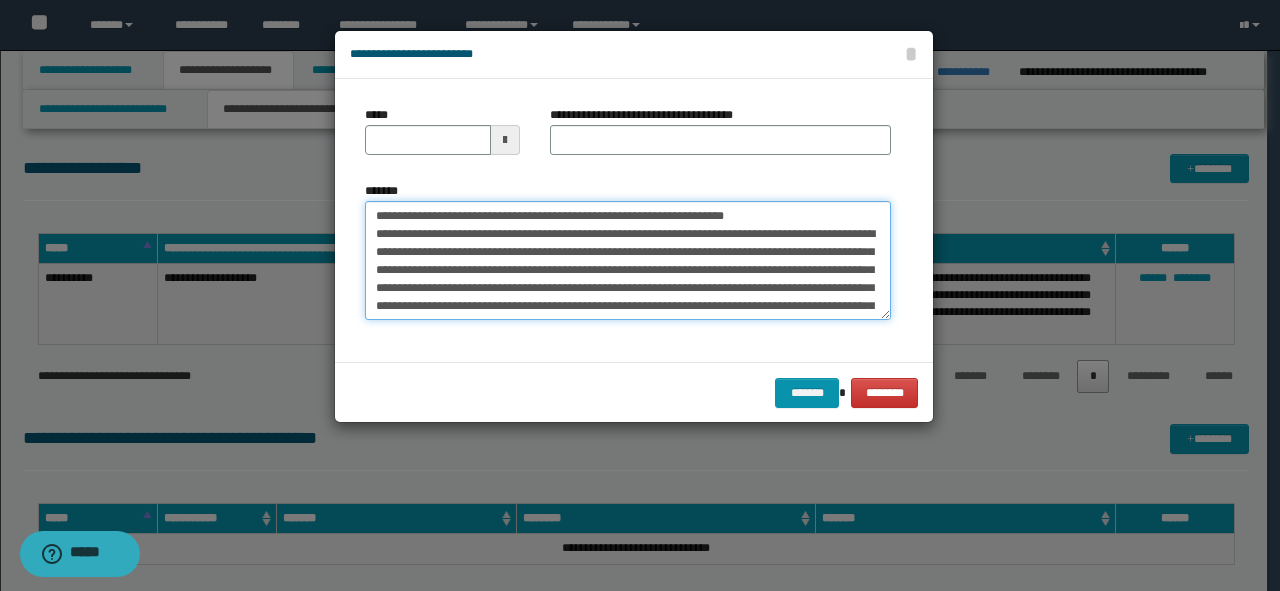drag, startPoint x: 764, startPoint y: 208, endPoint x: 147, endPoint y: 207, distance: 617.0008 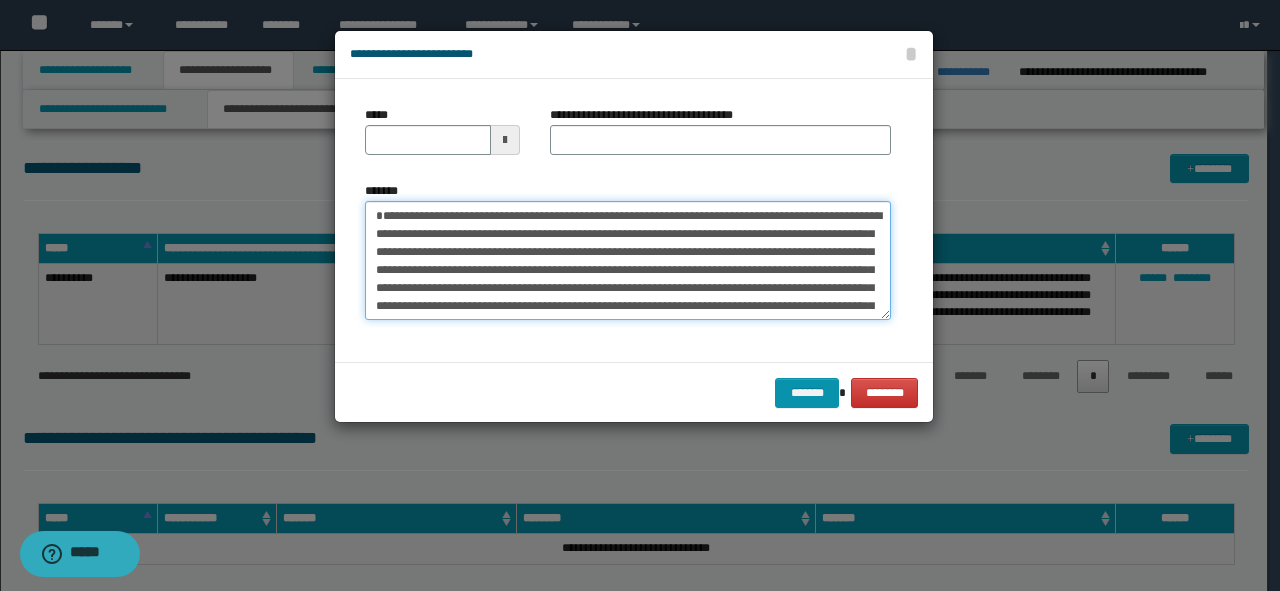 type on "**********" 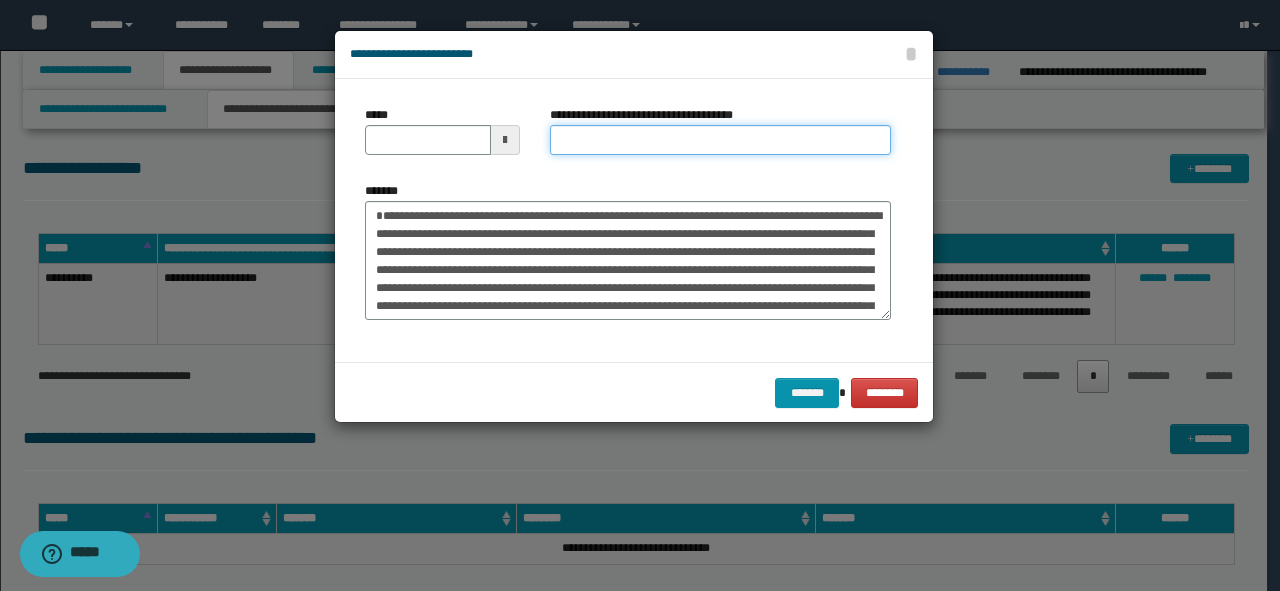 click on "**********" at bounding box center (720, 140) 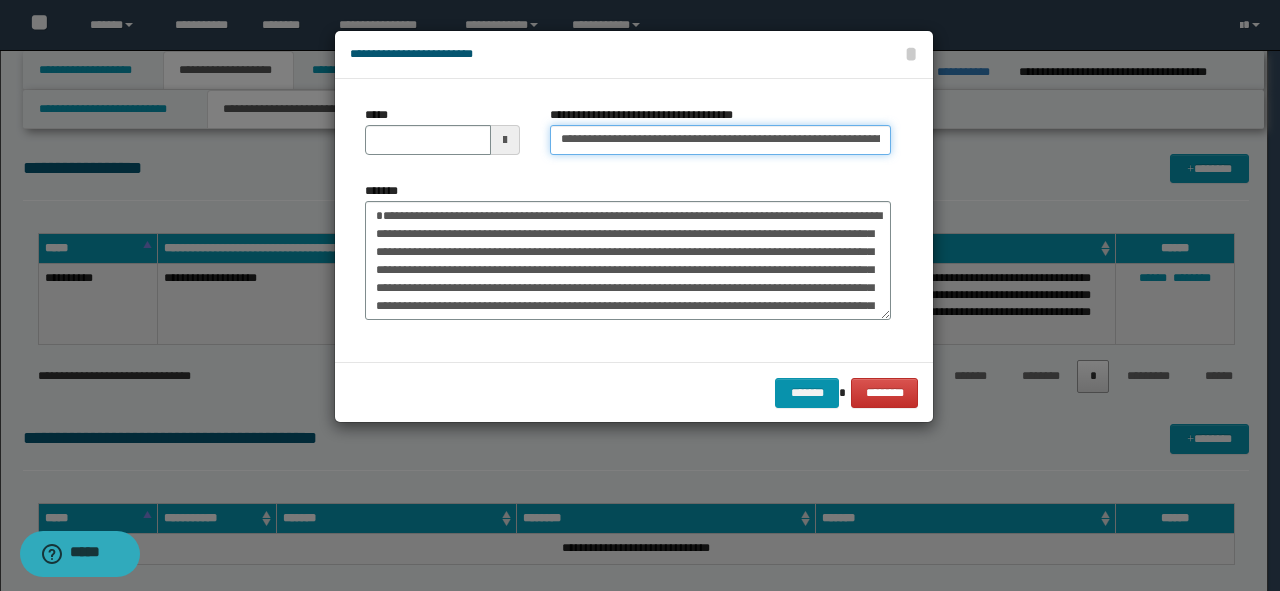 scroll, scrollTop: 0, scrollLeft: 59, axis: horizontal 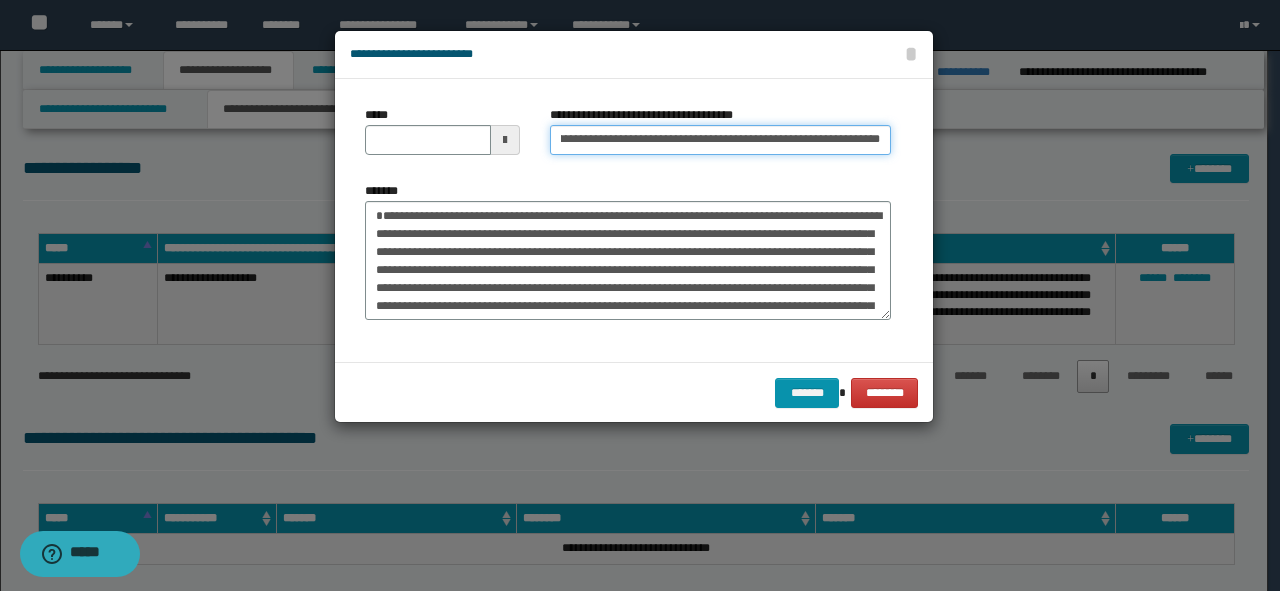 drag, startPoint x: 808, startPoint y: 139, endPoint x: 925, endPoint y: 143, distance: 117.06836 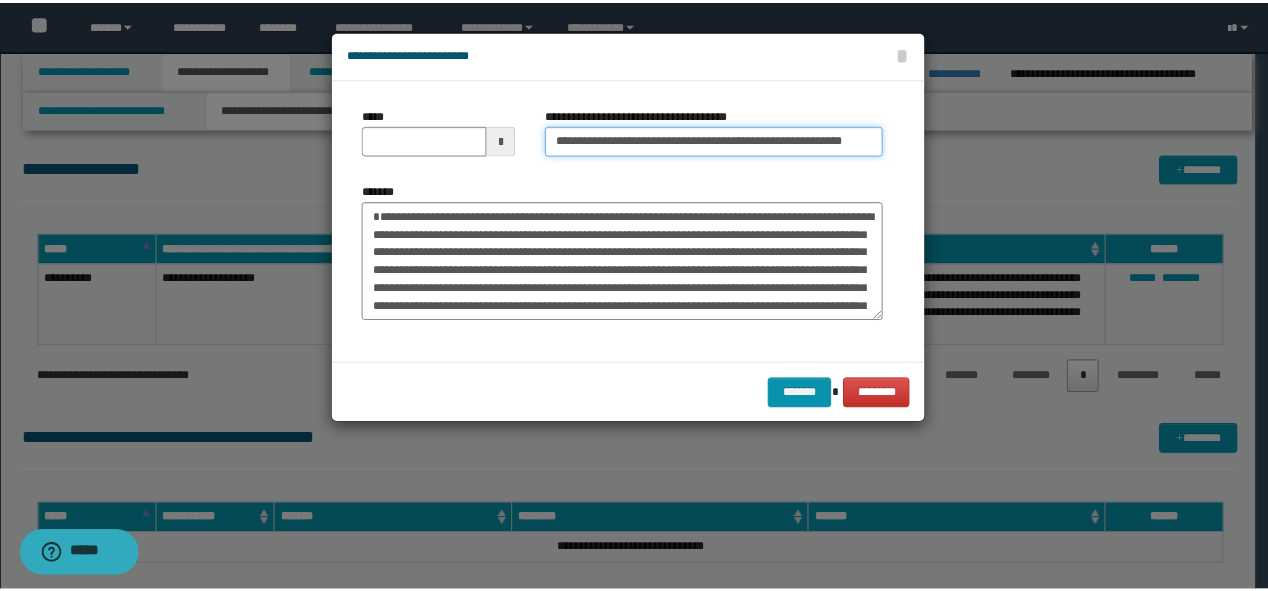 scroll, scrollTop: 0, scrollLeft: 0, axis: both 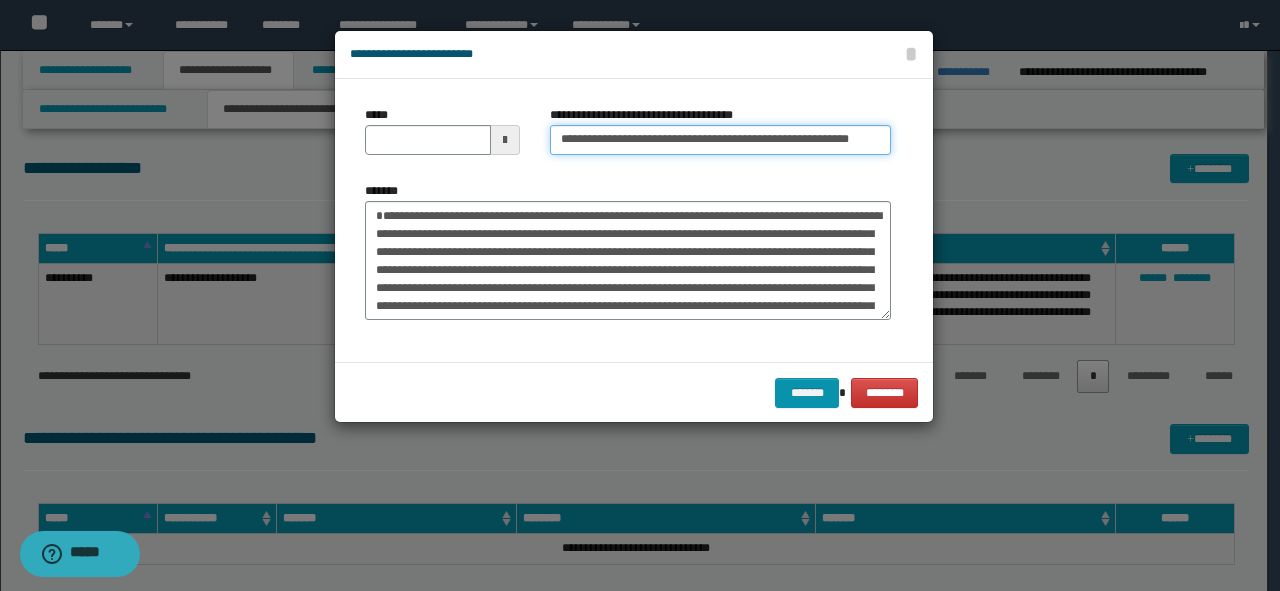 type 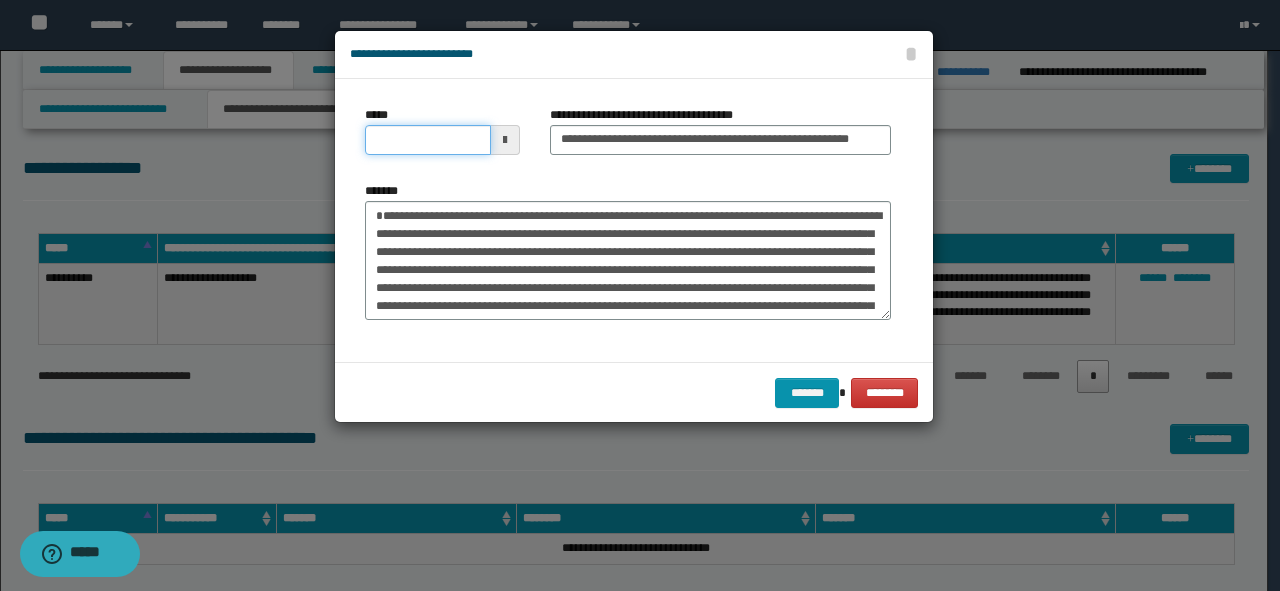 click on "*****" at bounding box center [428, 140] 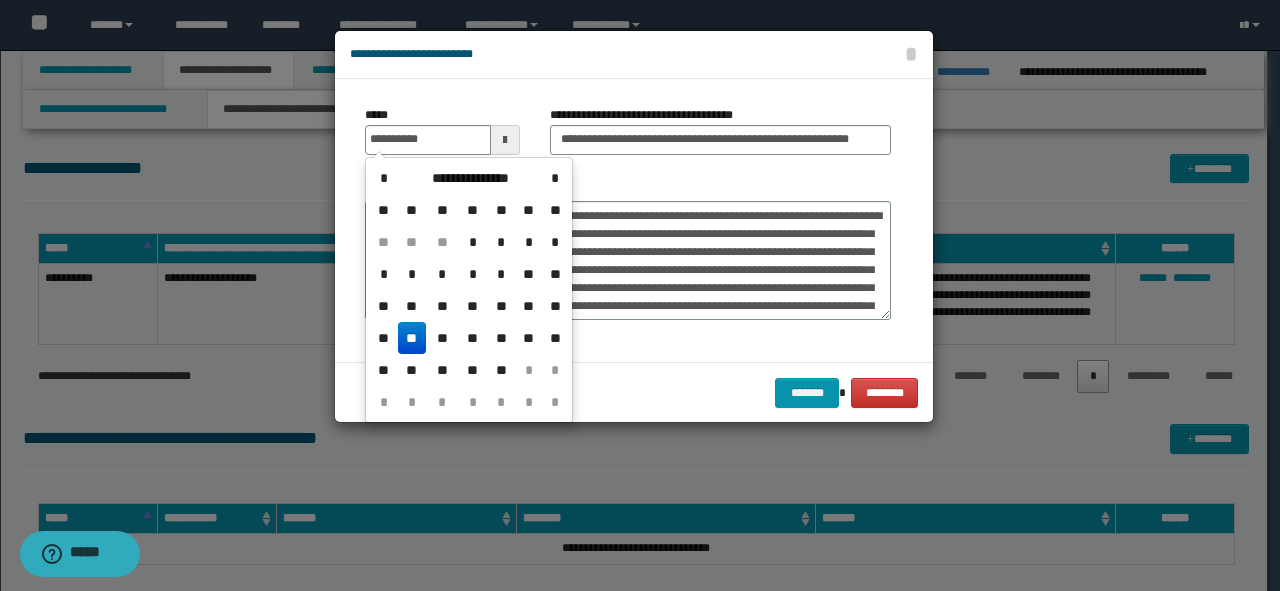 type on "**********" 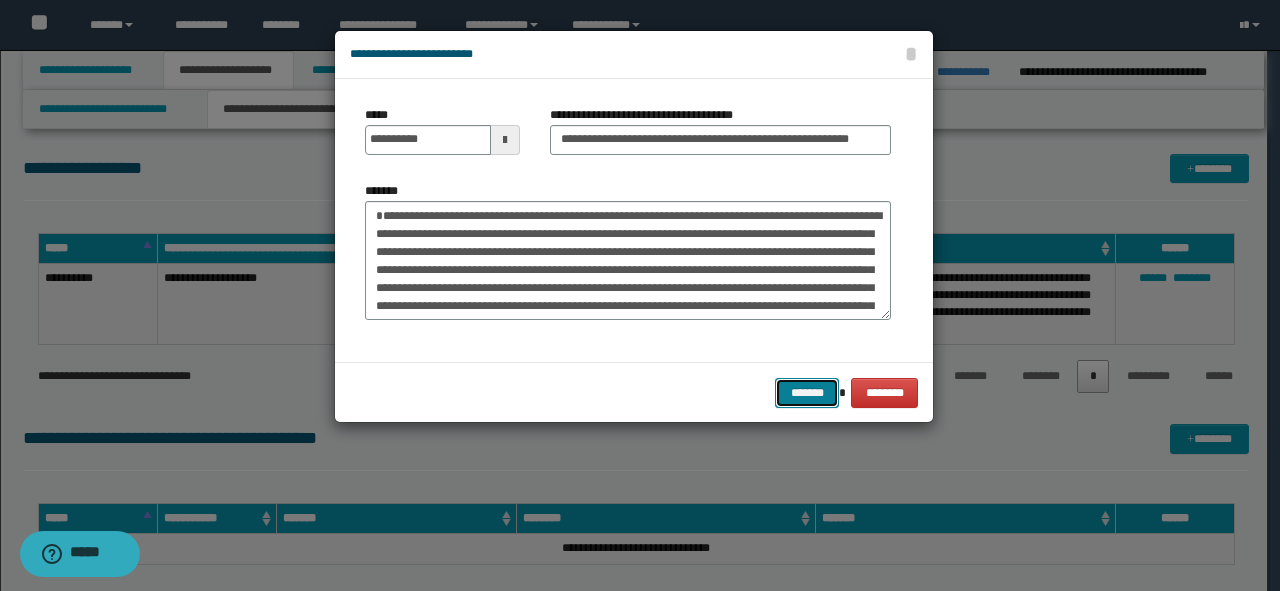 click on "*******" at bounding box center (807, 393) 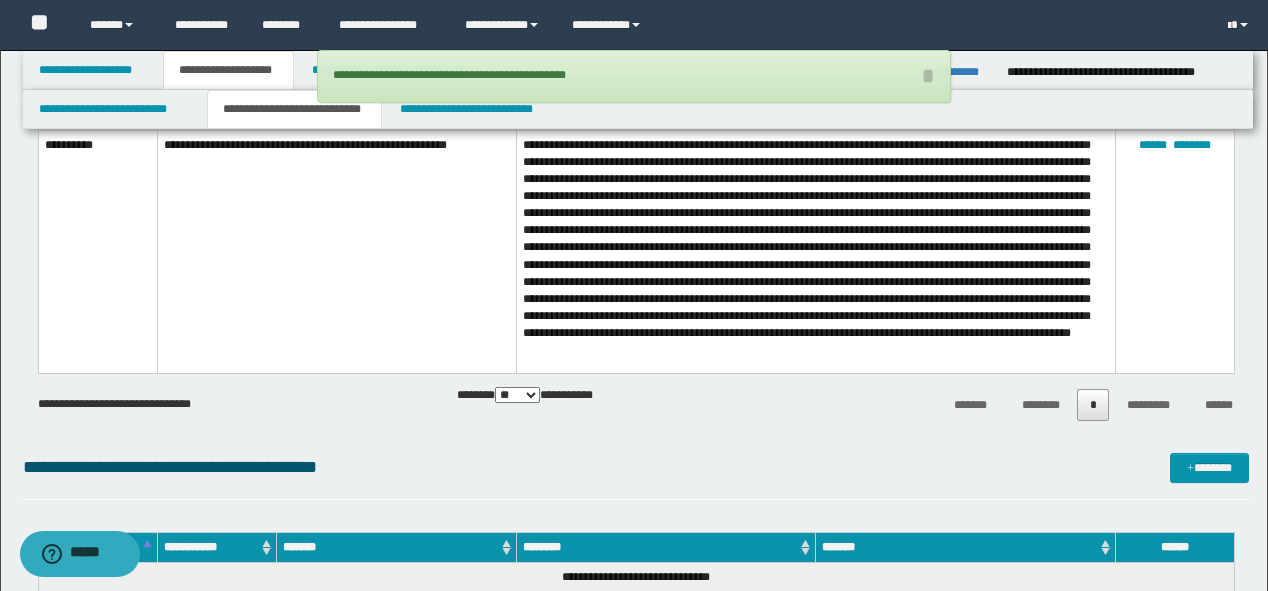 scroll, scrollTop: 1972, scrollLeft: 0, axis: vertical 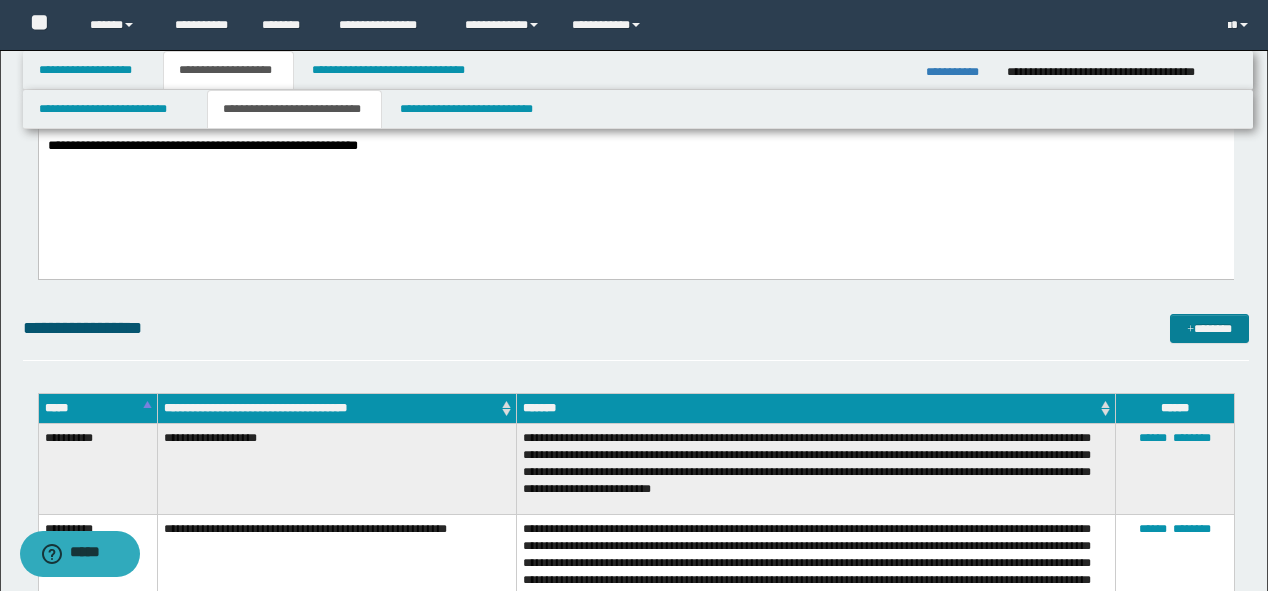click on "**********" at bounding box center [636, 85] 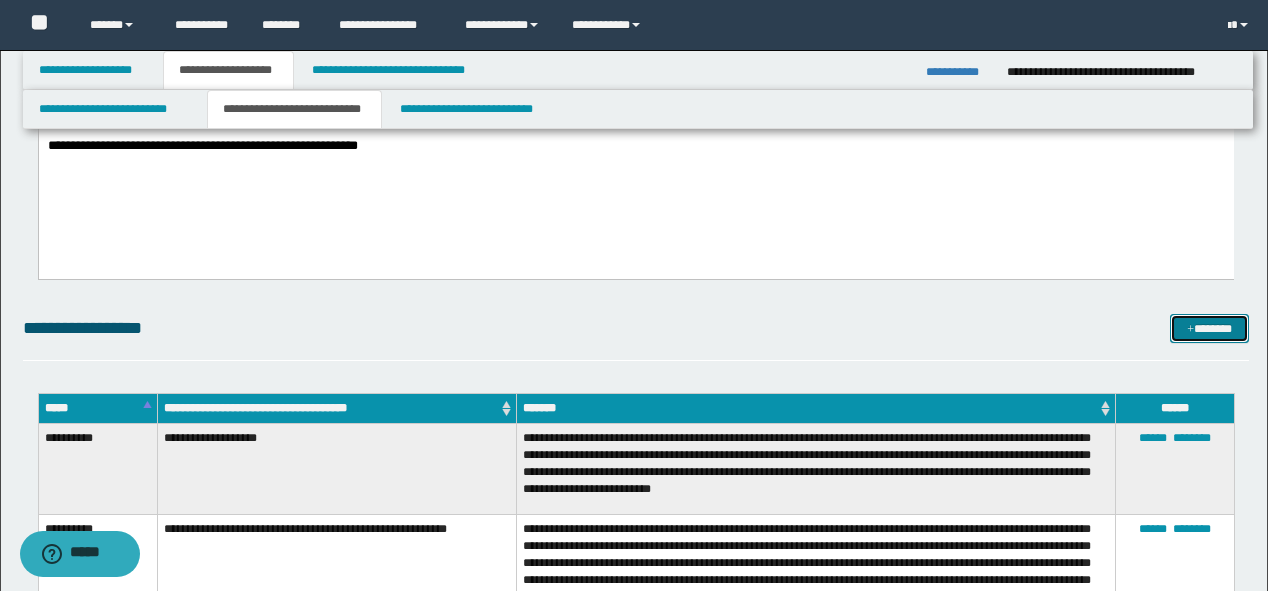 click on "*******" at bounding box center [1209, 329] 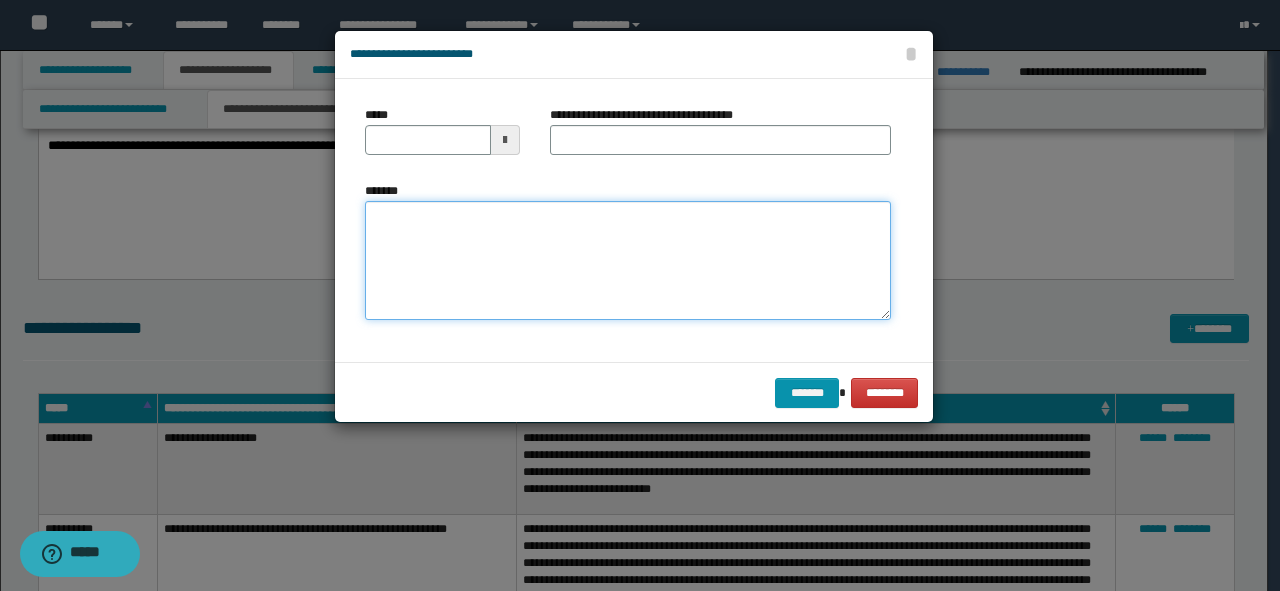 click on "*******" at bounding box center (628, 261) 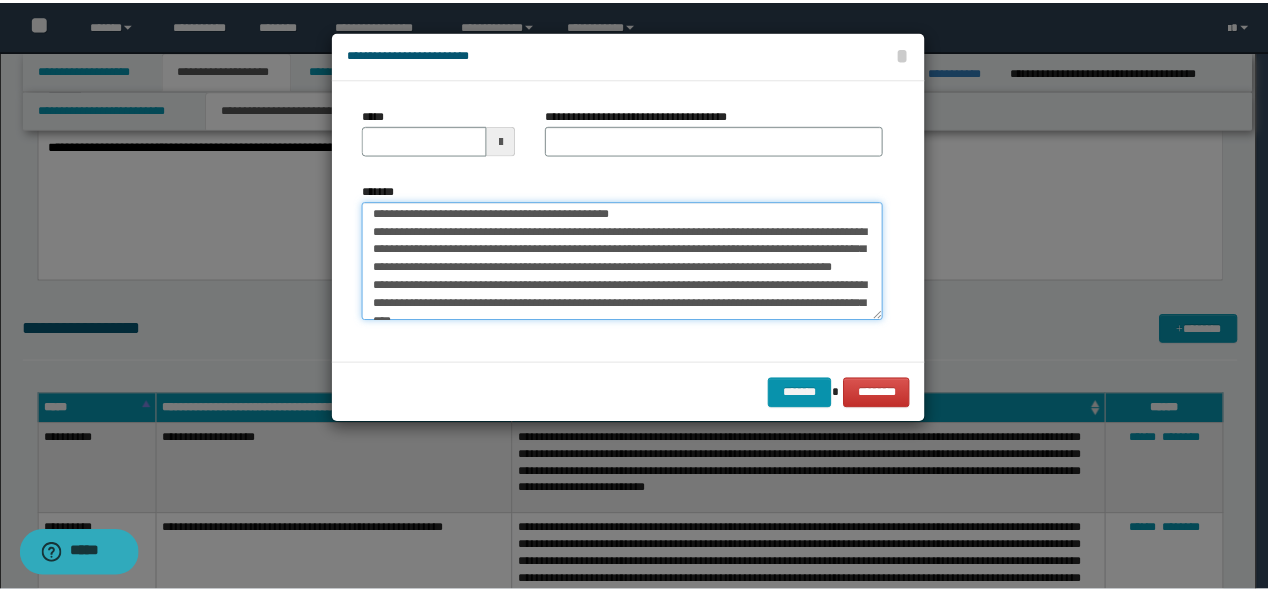 scroll, scrollTop: 0, scrollLeft: 0, axis: both 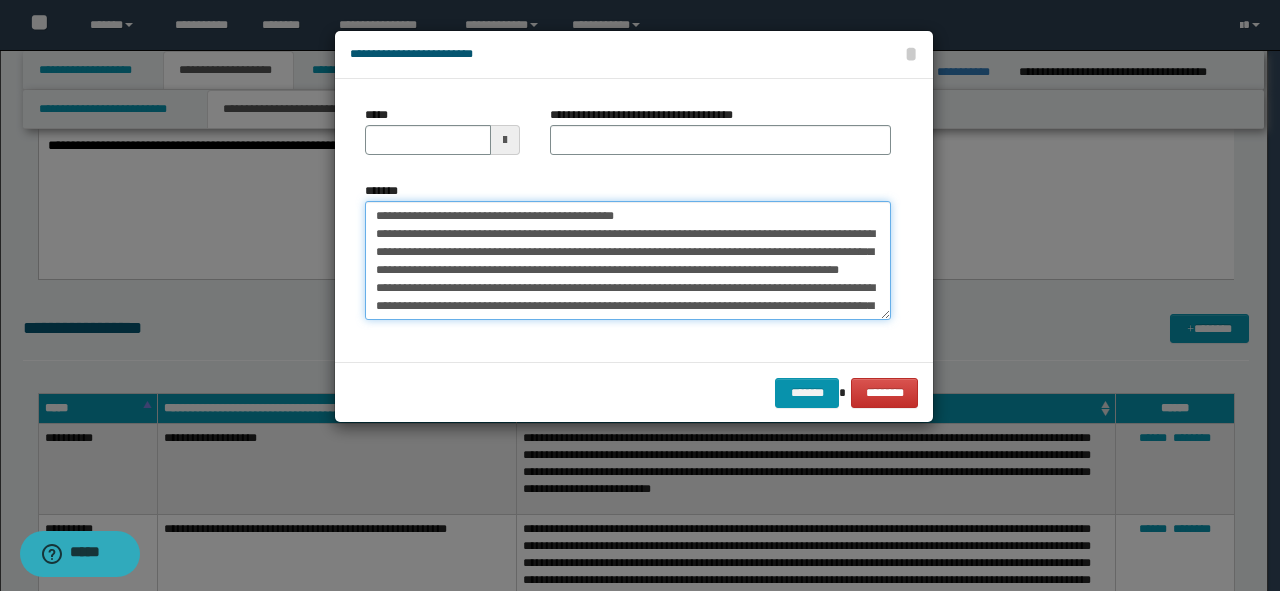 drag, startPoint x: 640, startPoint y: 211, endPoint x: 190, endPoint y: 211, distance: 450 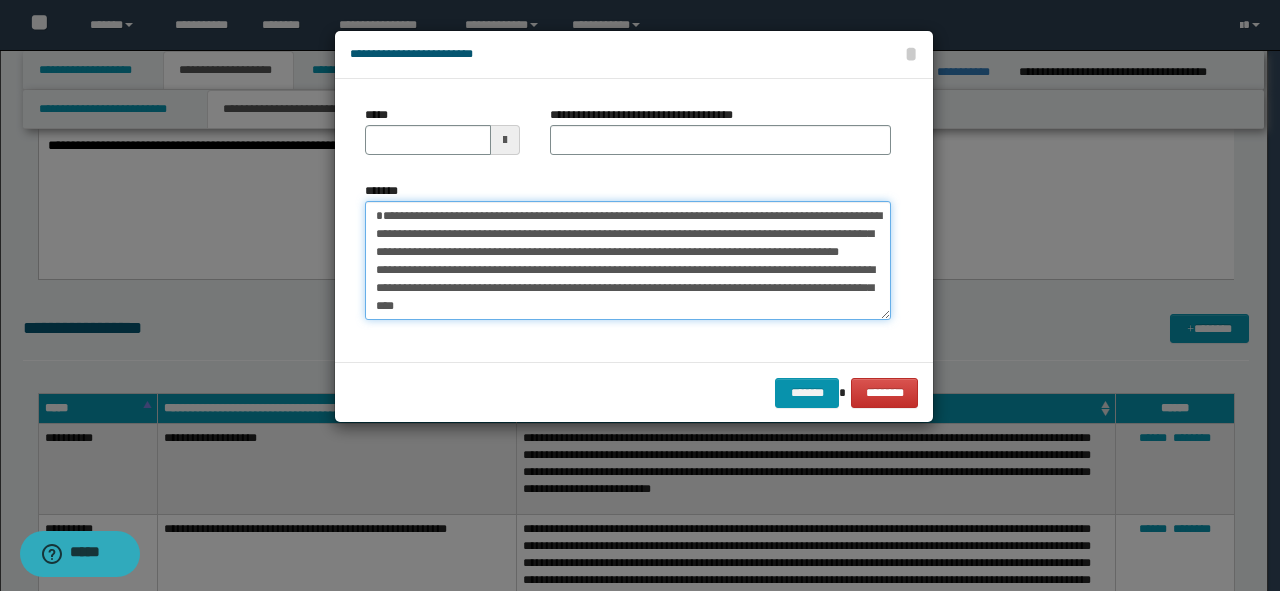 type on "**********" 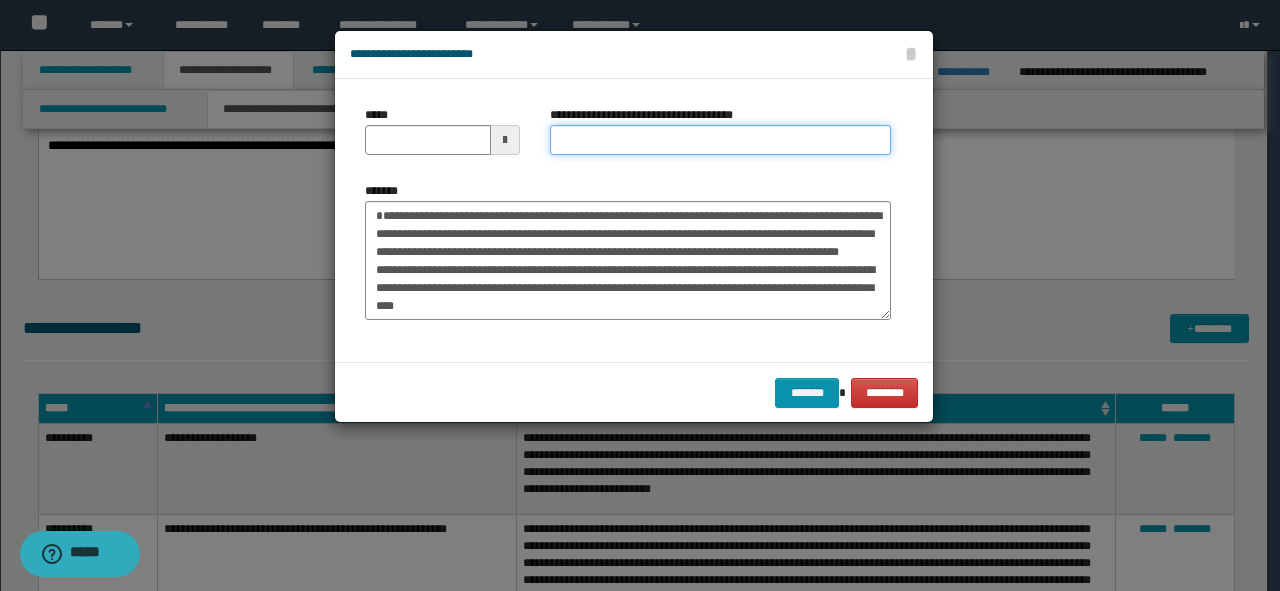 click on "**********" at bounding box center (720, 140) 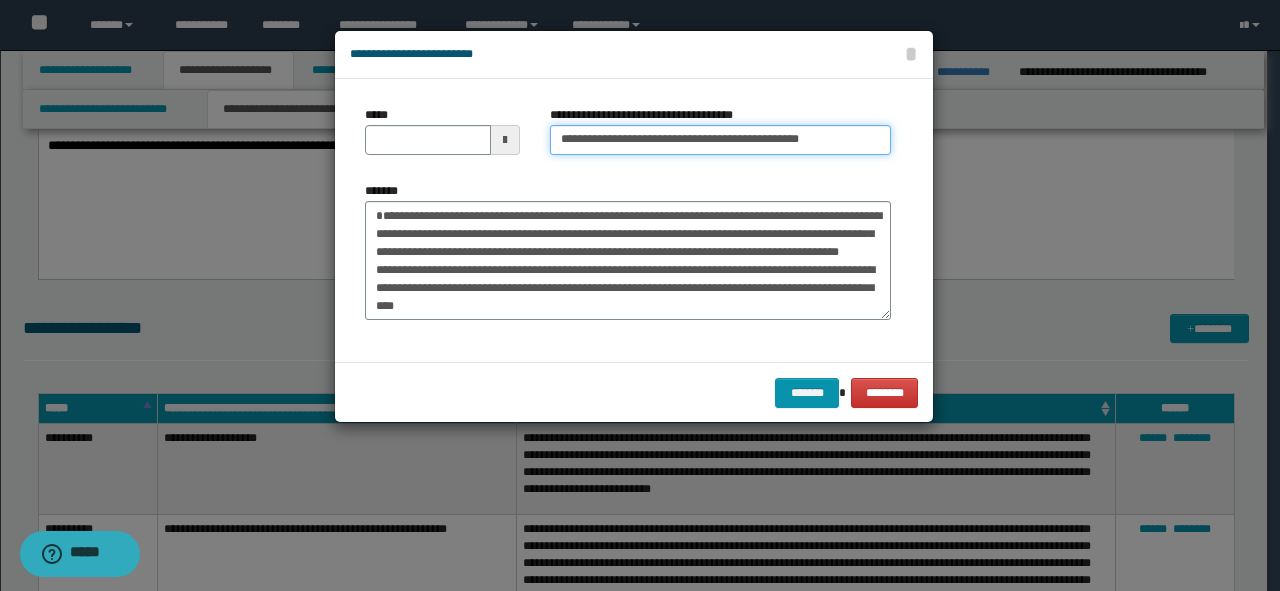 drag, startPoint x: 822, startPoint y: 132, endPoint x: 736, endPoint y: 135, distance: 86.05231 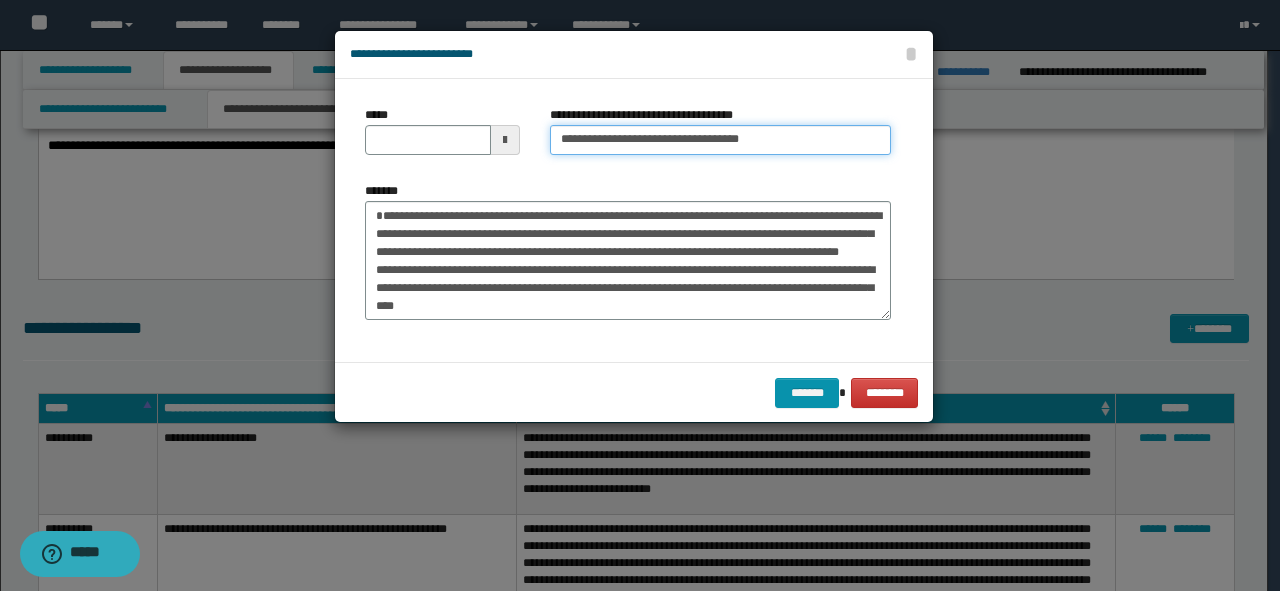 type 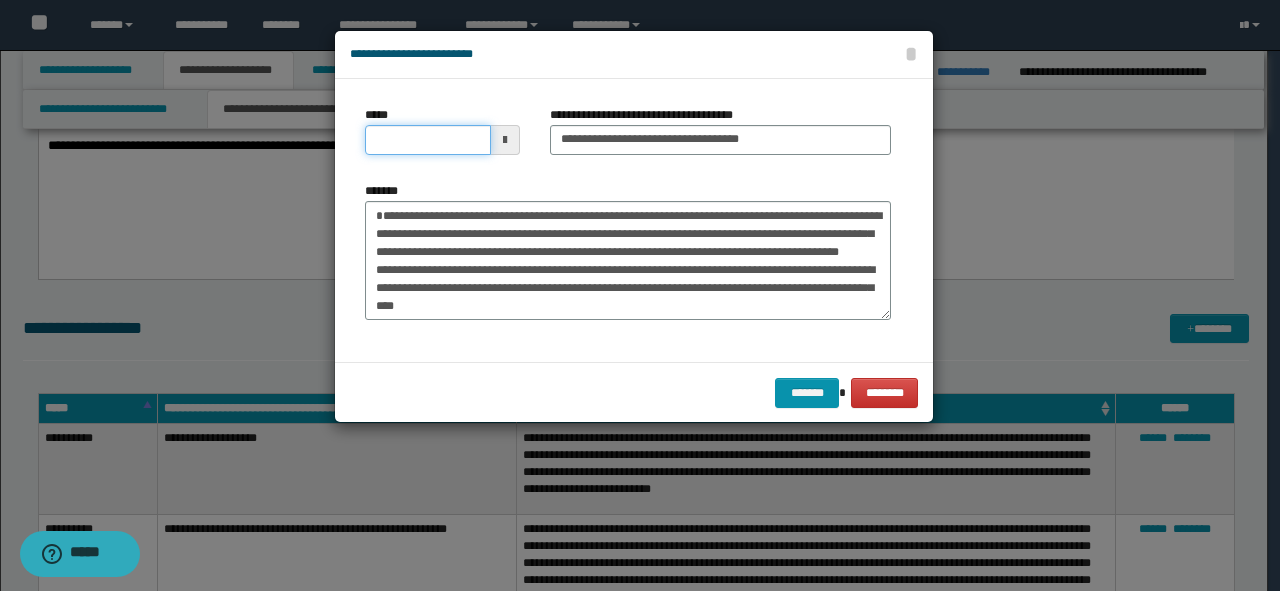 click on "*****" at bounding box center (428, 140) 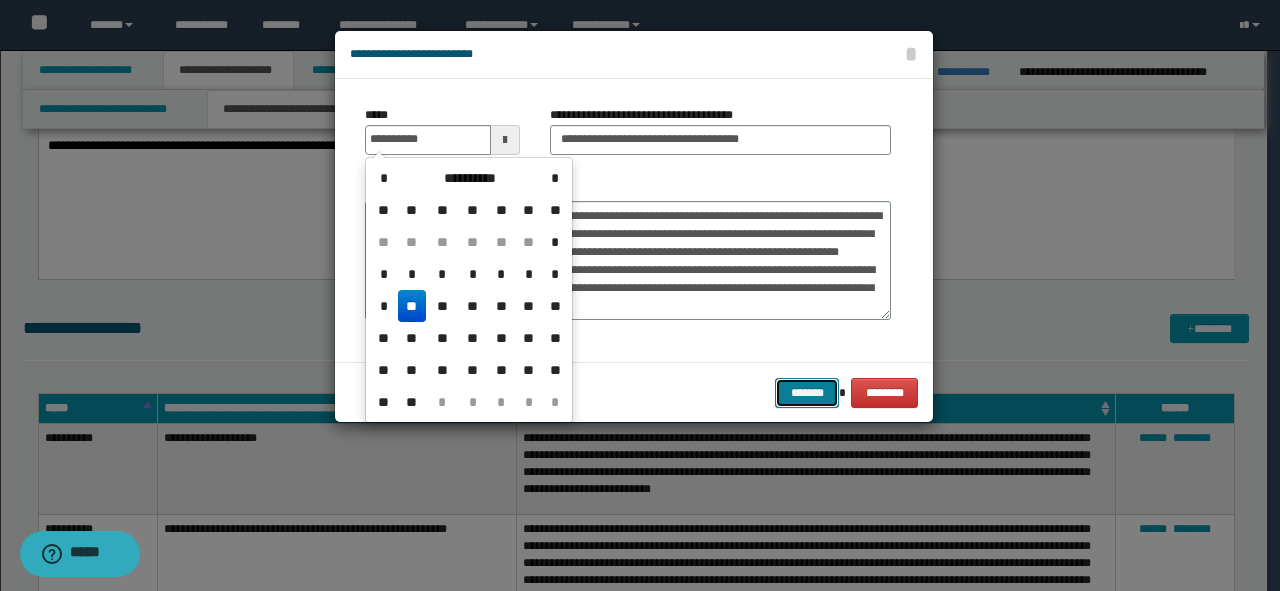type on "**********" 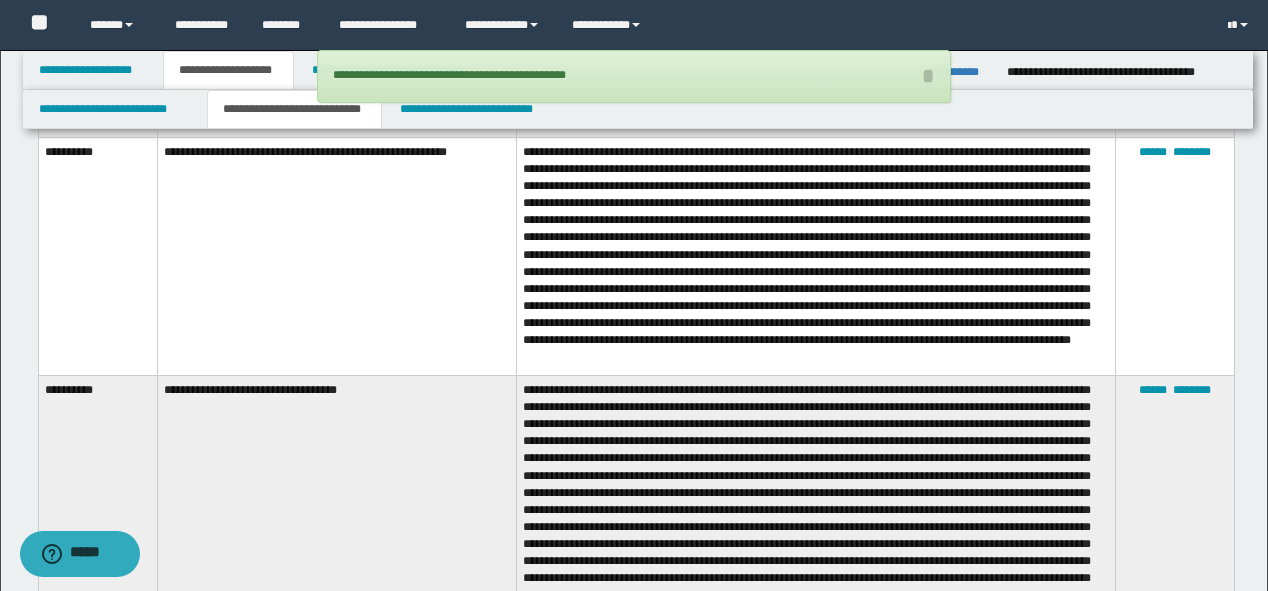 scroll, scrollTop: 1972, scrollLeft: 0, axis: vertical 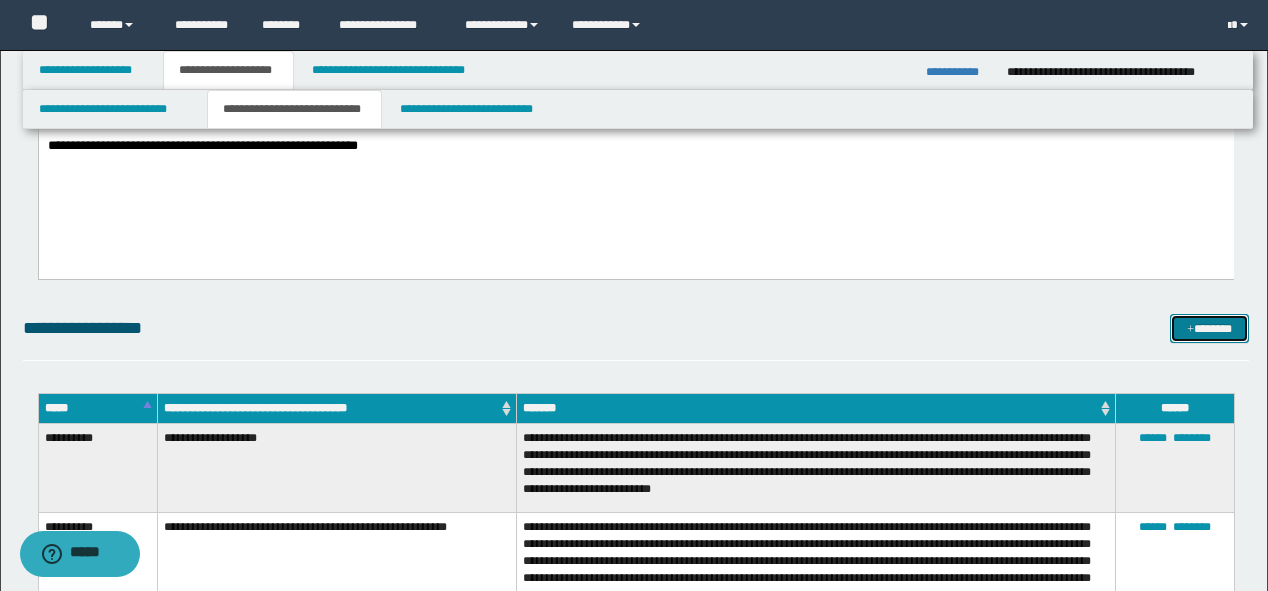 click on "*******" at bounding box center (1209, 329) 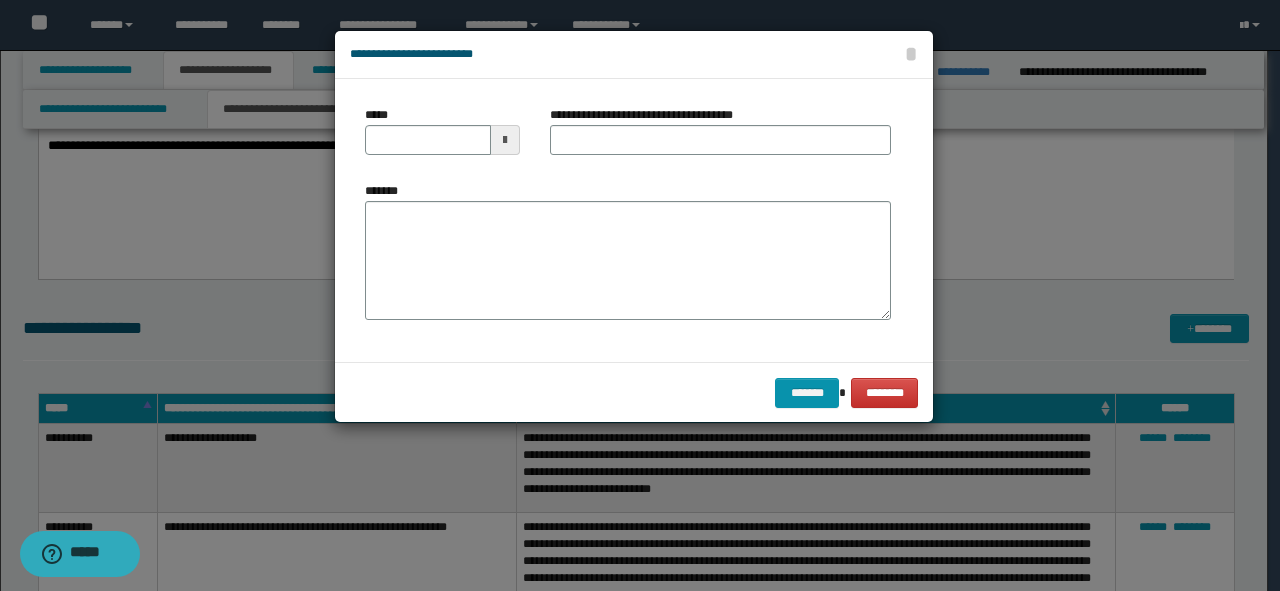 click on "*******" at bounding box center (628, 261) 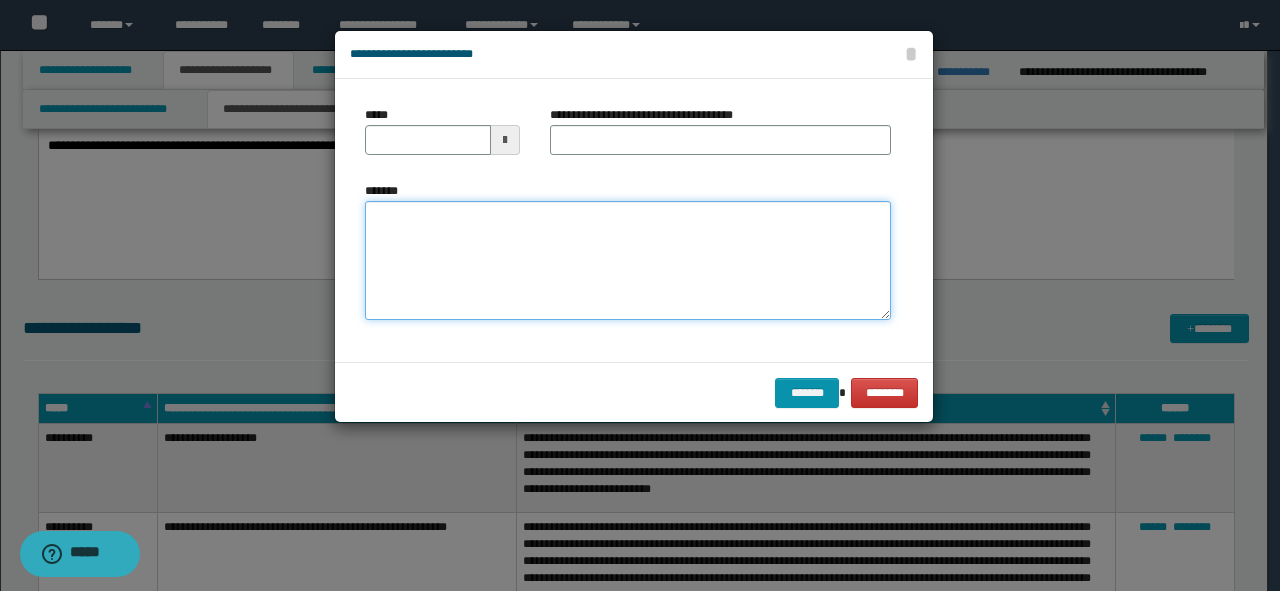 click on "*******" at bounding box center (628, 261) 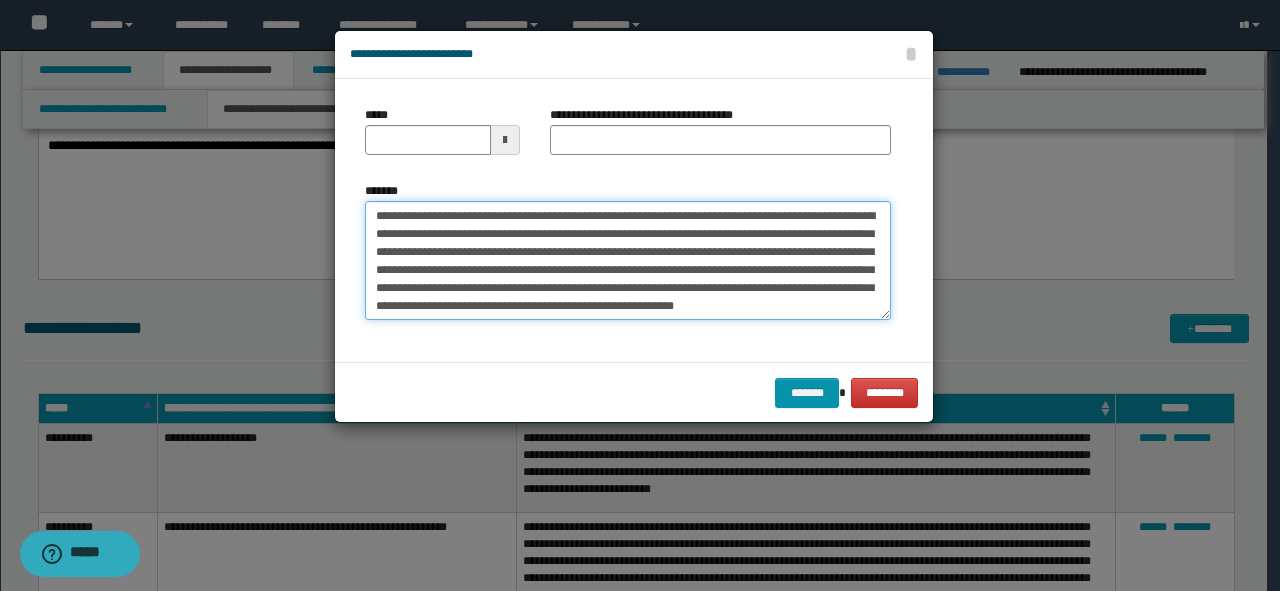 scroll, scrollTop: 0, scrollLeft: 0, axis: both 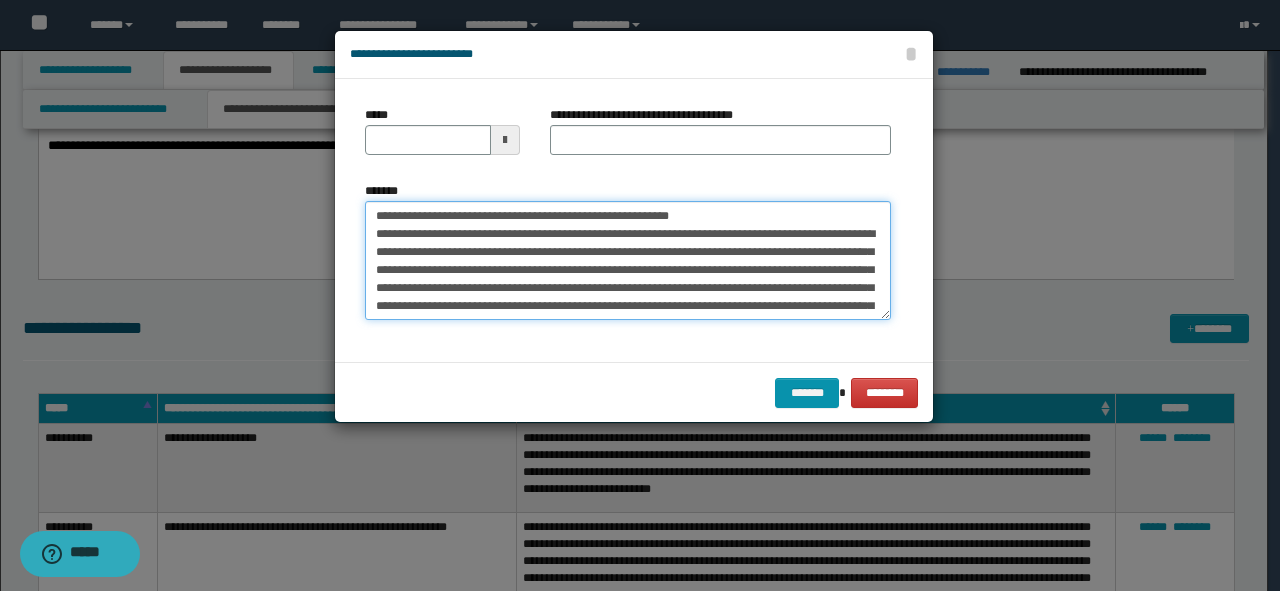 drag, startPoint x: 744, startPoint y: 200, endPoint x: 192, endPoint y: 200, distance: 552 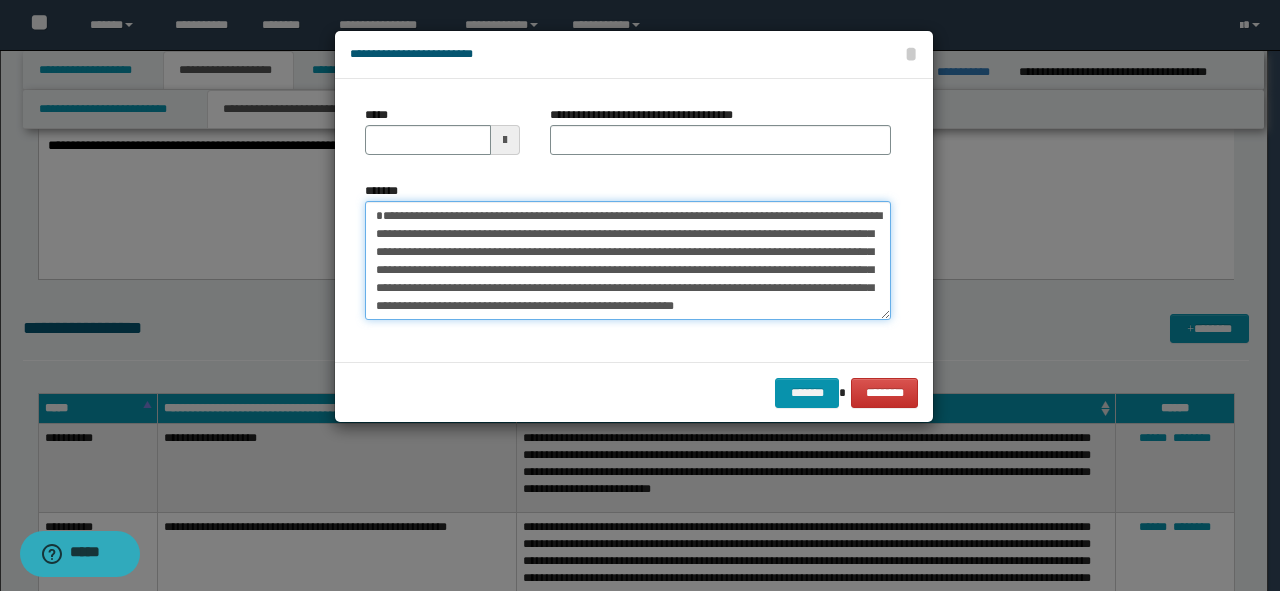 type on "**********" 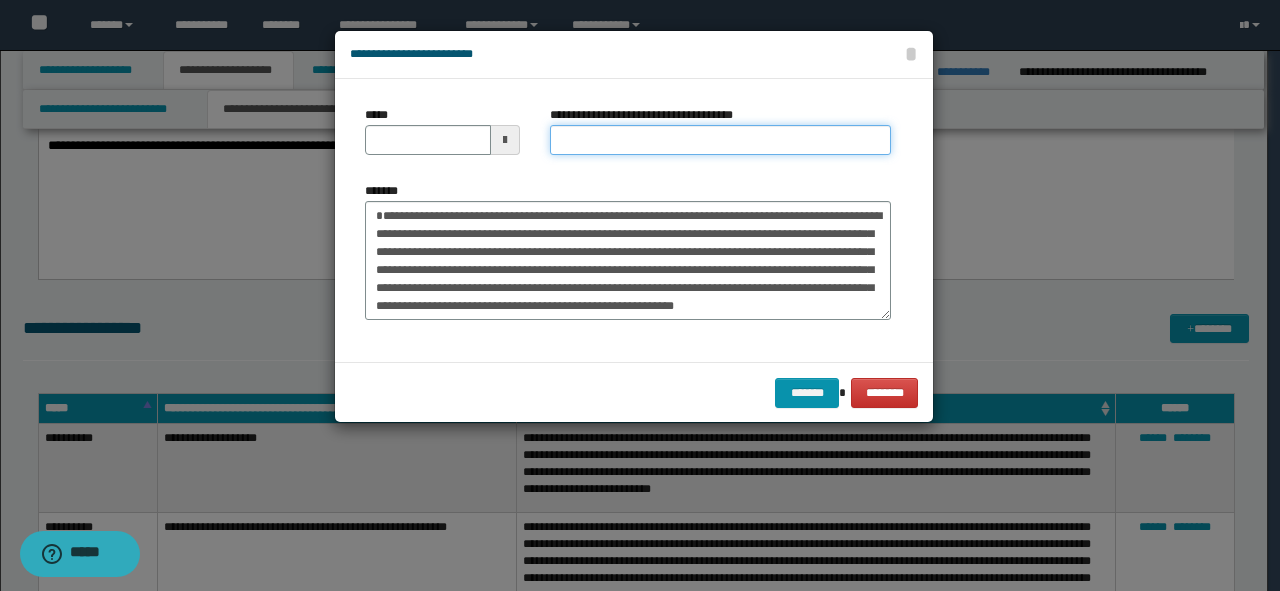 click on "**********" at bounding box center (720, 140) 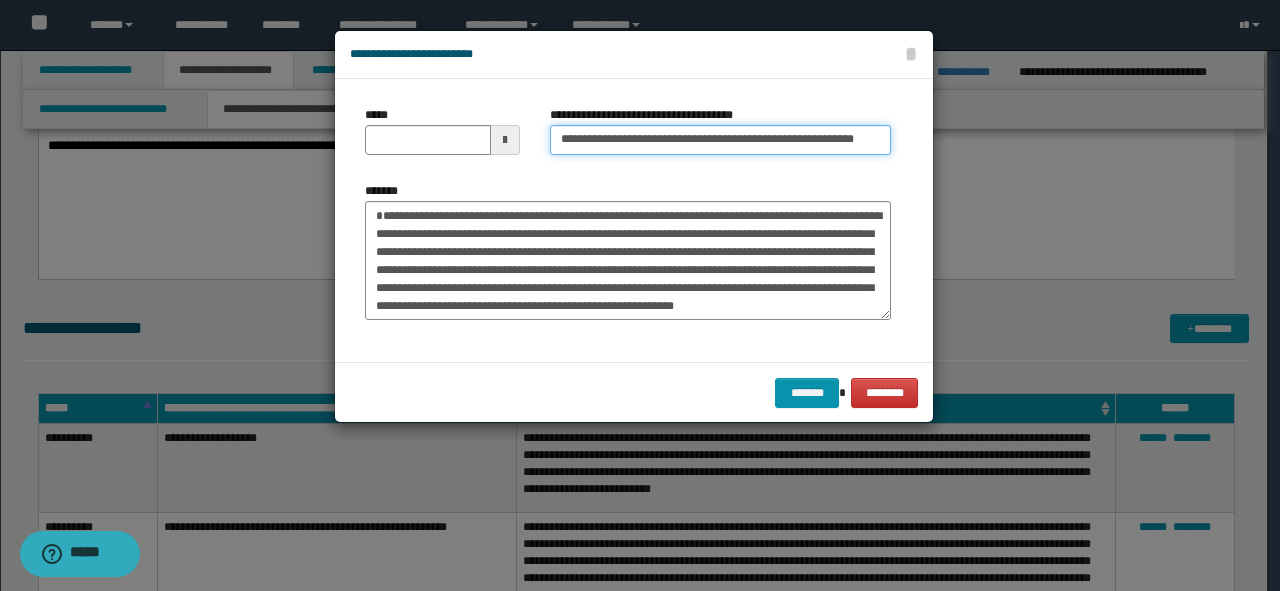 scroll, scrollTop: 0, scrollLeft: 3, axis: horizontal 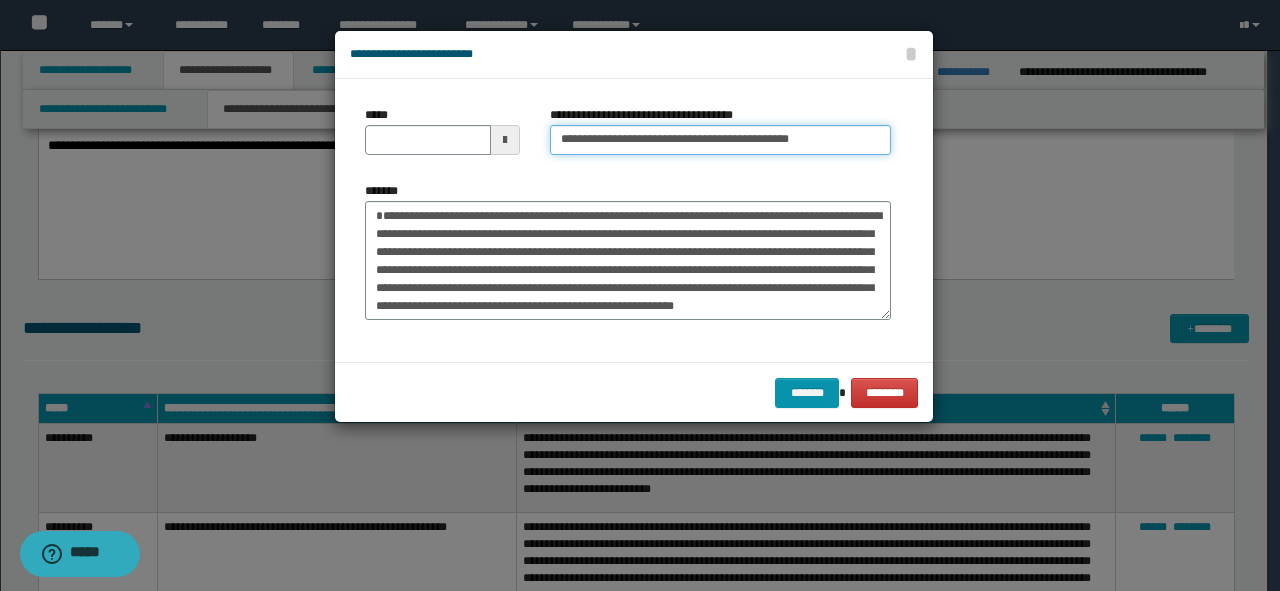 type 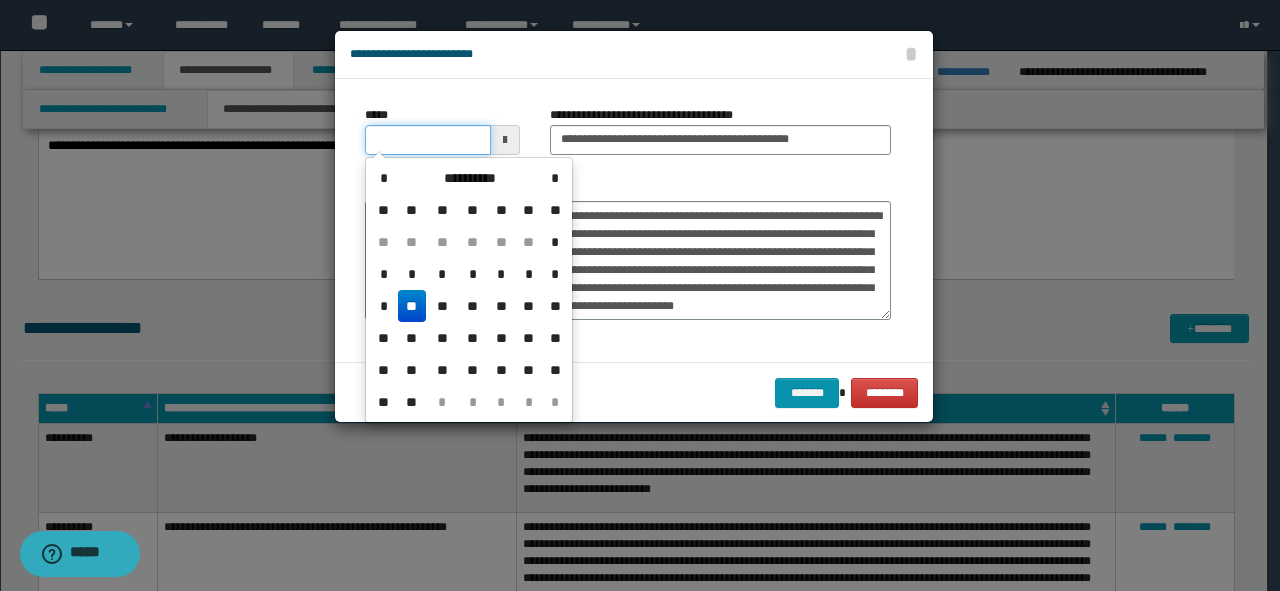 click on "*****" at bounding box center [428, 140] 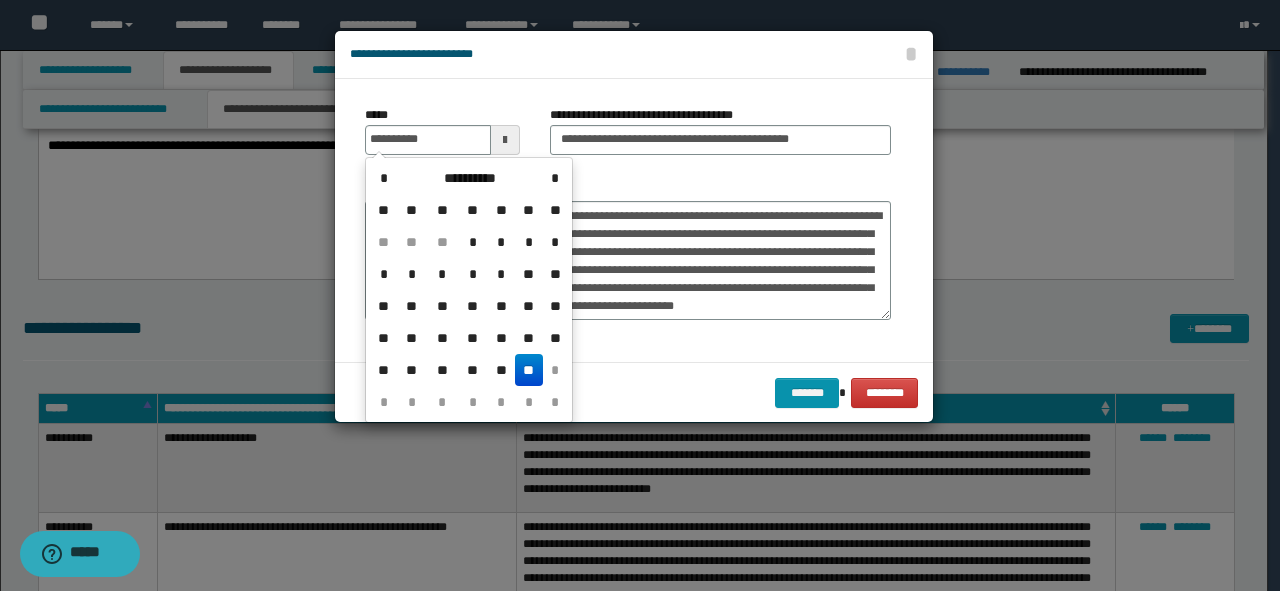 type on "**********" 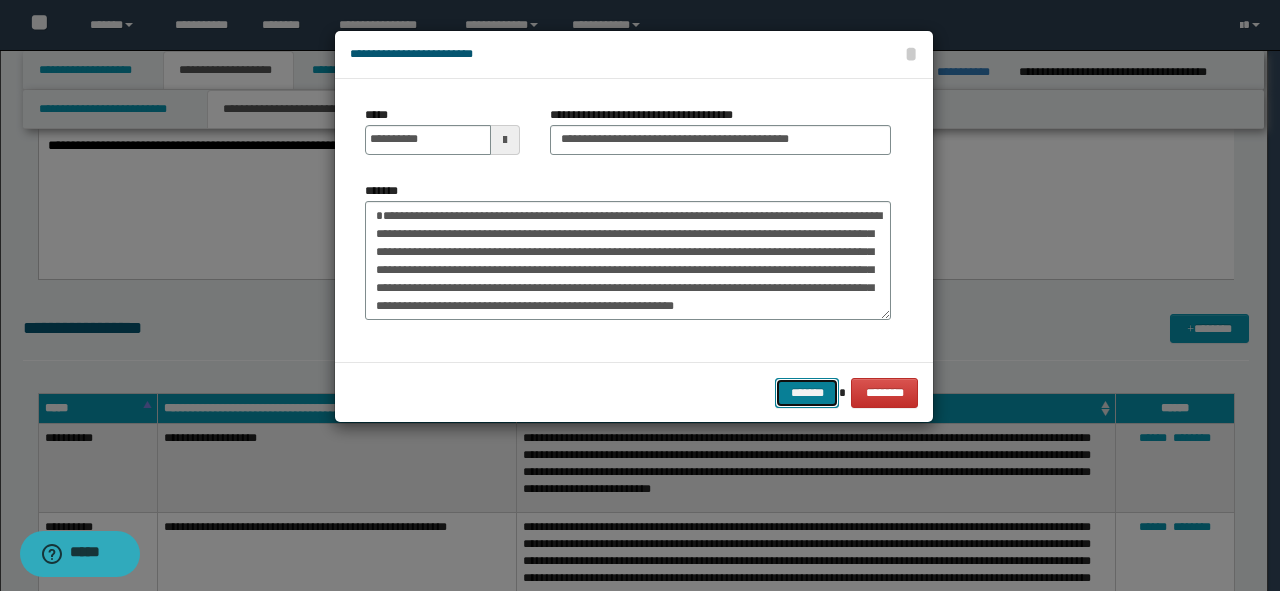 click on "*******" at bounding box center (807, 393) 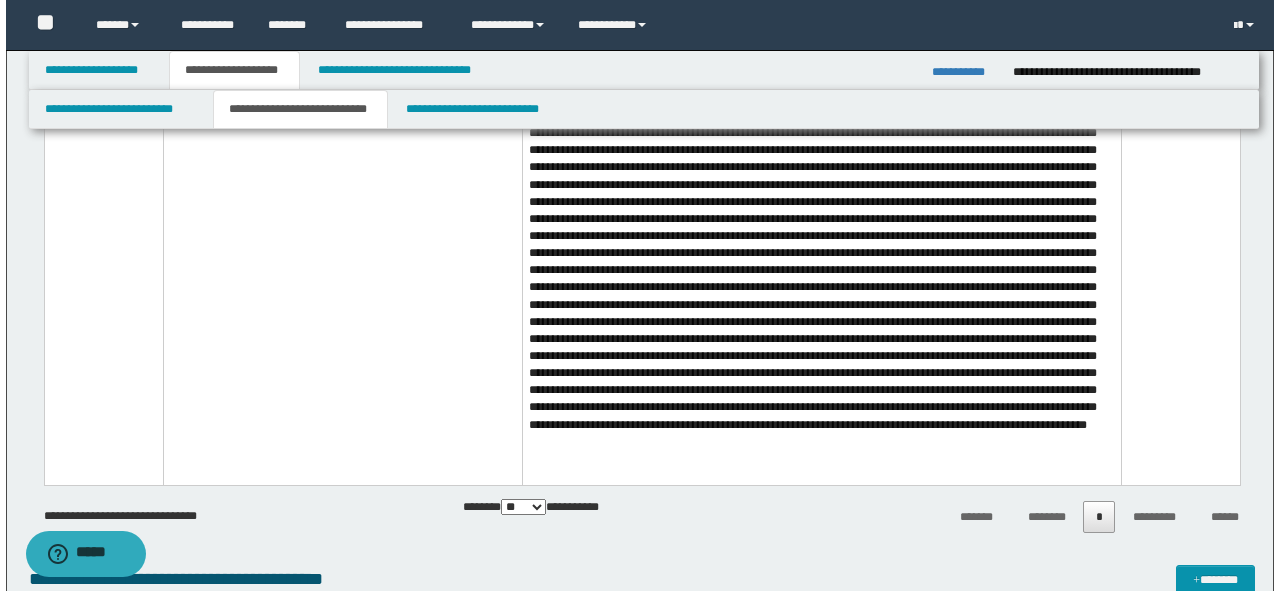 scroll, scrollTop: 2772, scrollLeft: 0, axis: vertical 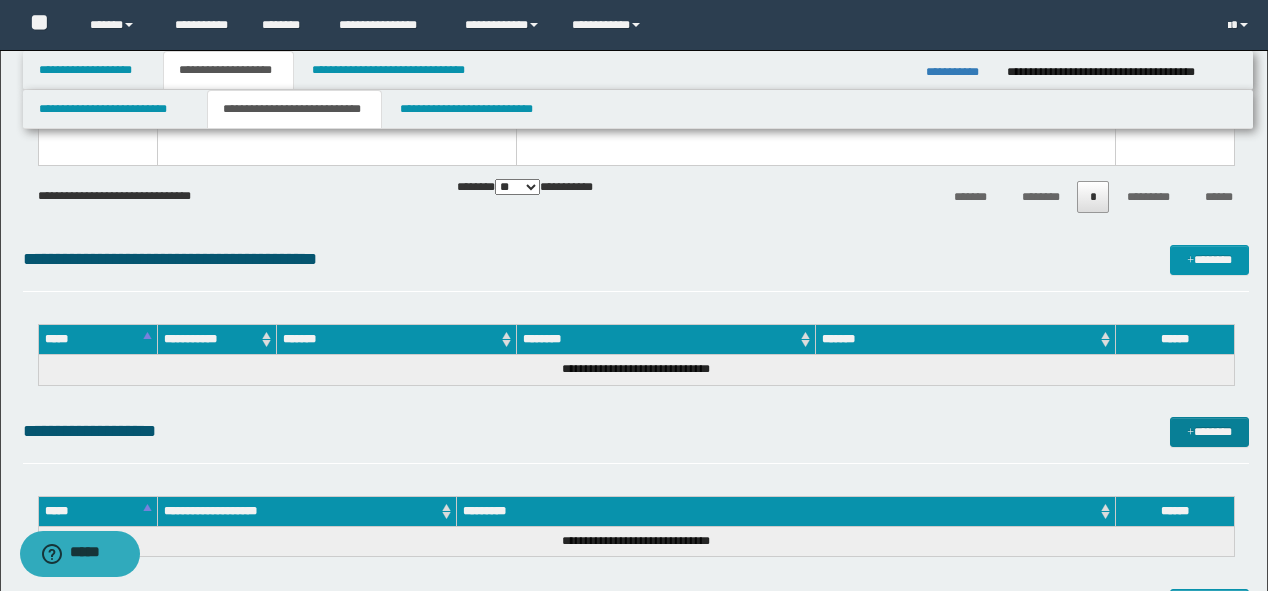 drag, startPoint x: 1132, startPoint y: 428, endPoint x: 1182, endPoint y: 421, distance: 50.48762 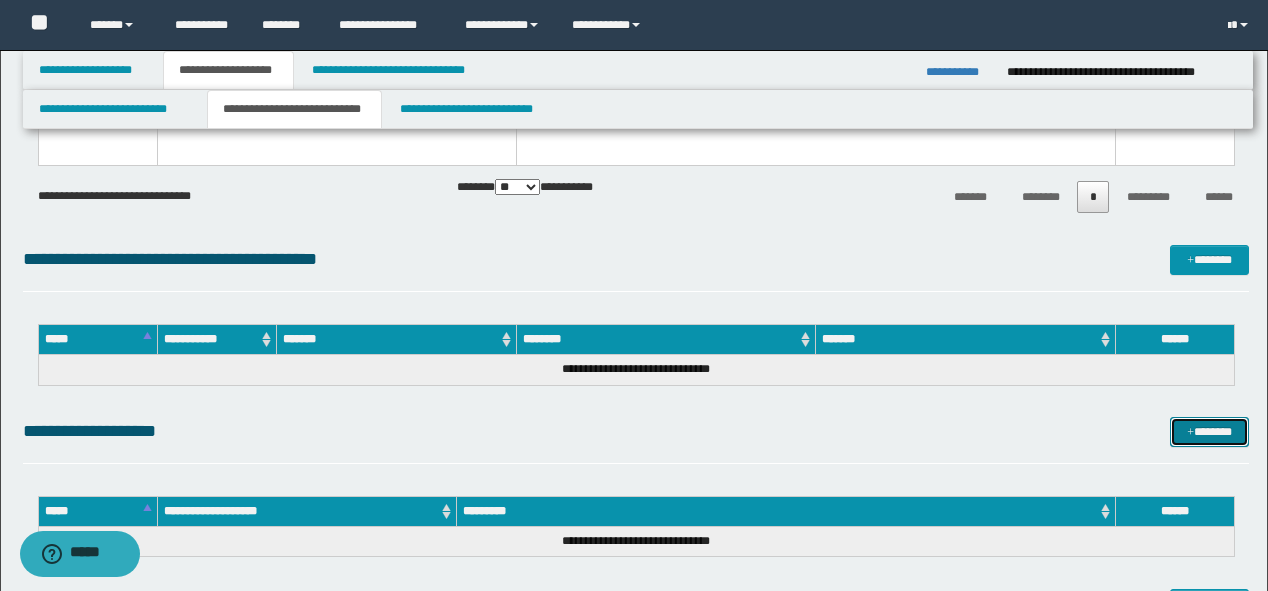 click on "*******" at bounding box center [1209, 432] 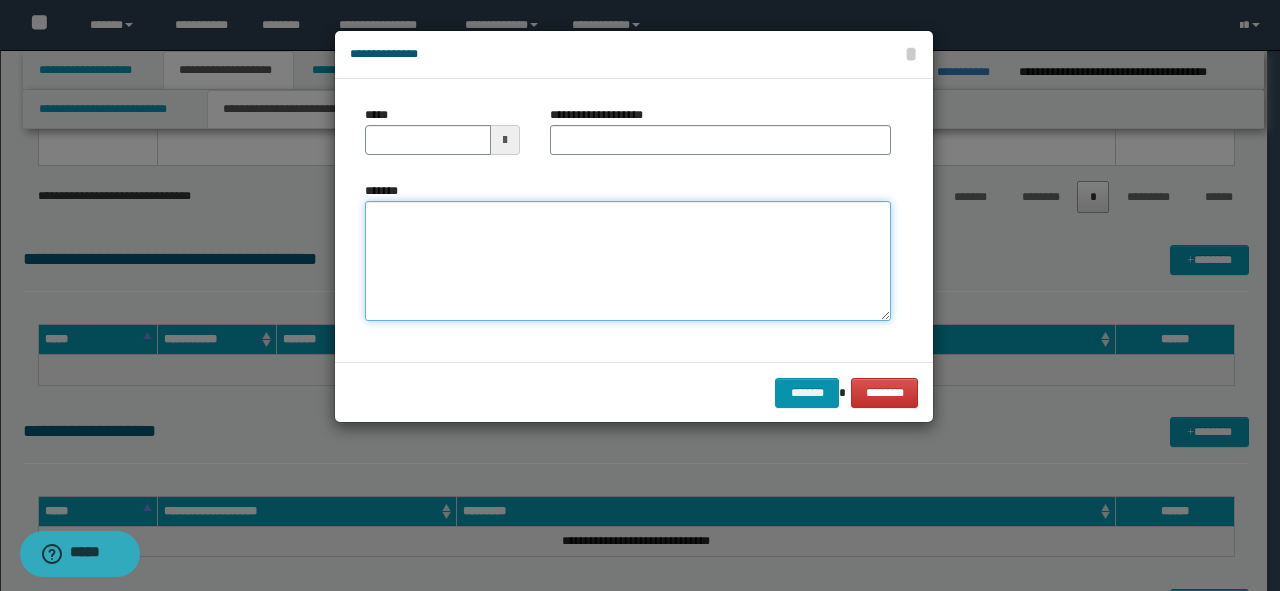 drag, startPoint x: 648, startPoint y: 309, endPoint x: 592, endPoint y: 268, distance: 69.40461 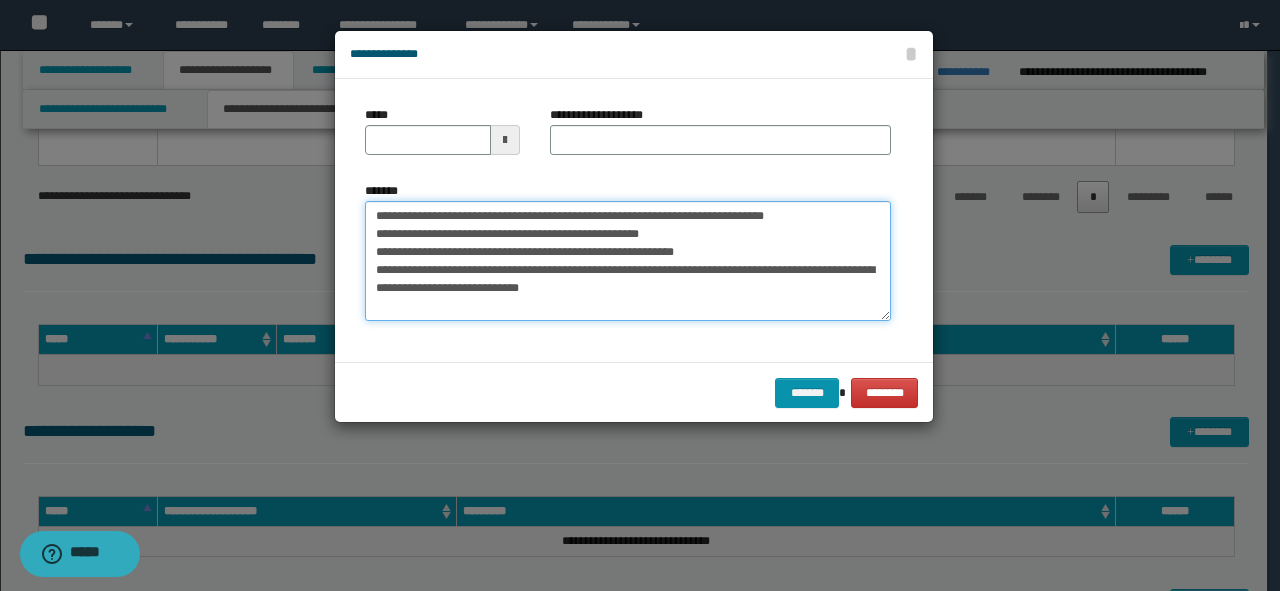 drag, startPoint x: 848, startPoint y: 216, endPoint x: 41, endPoint y: 219, distance: 807.00555 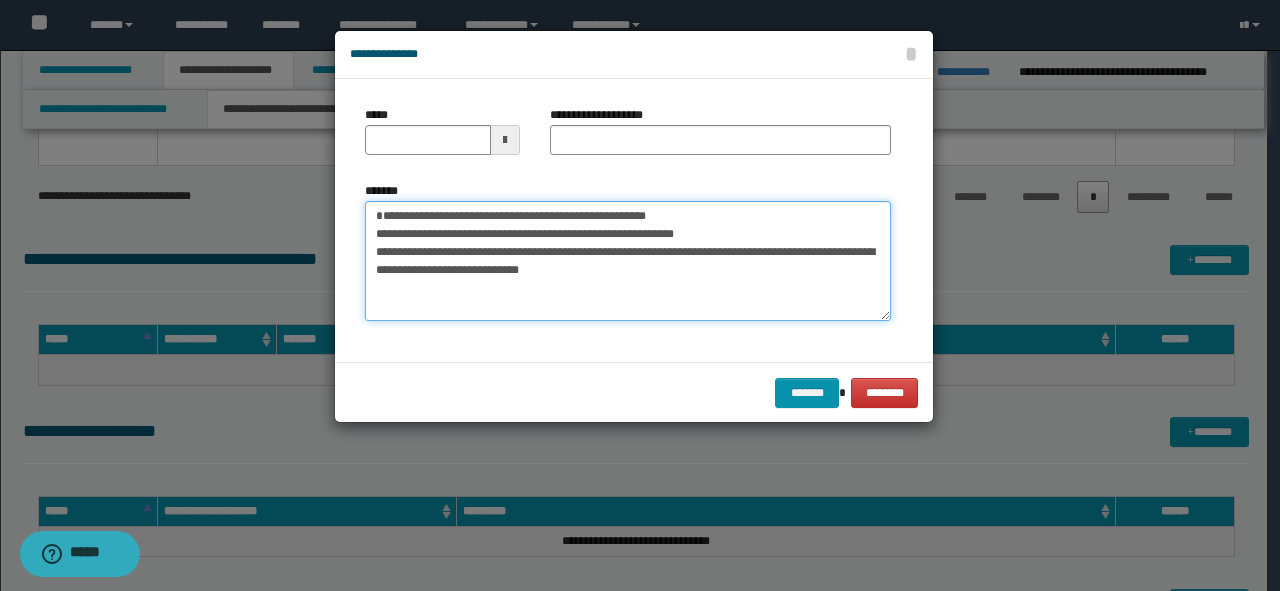 type on "**********" 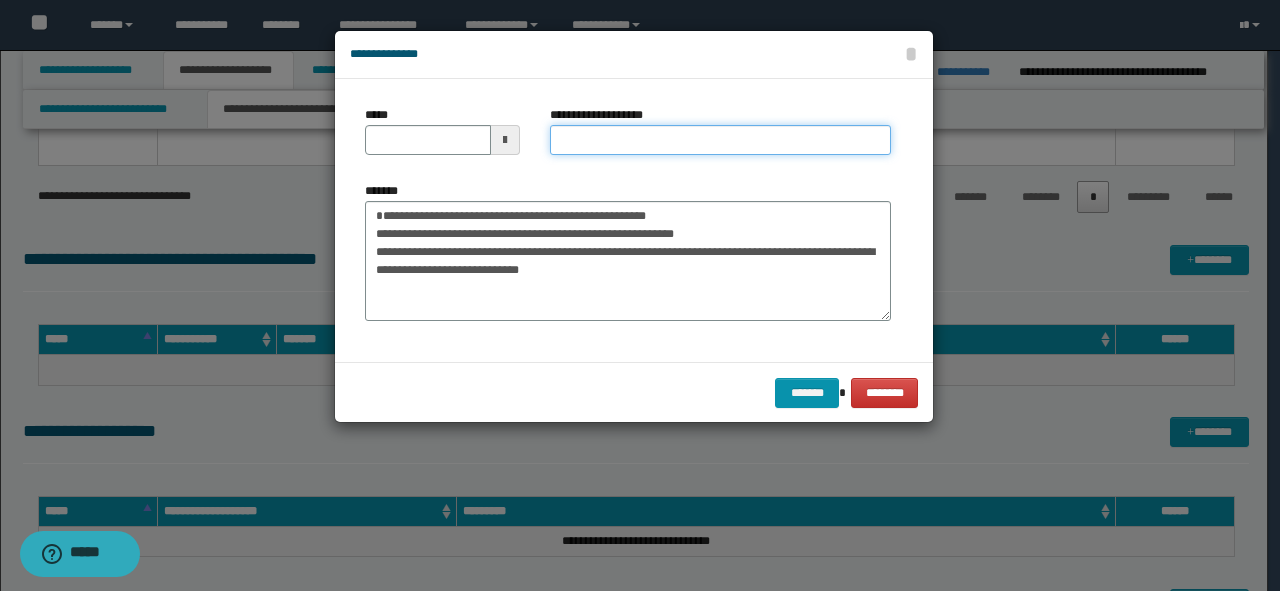 click on "**********" at bounding box center [720, 140] 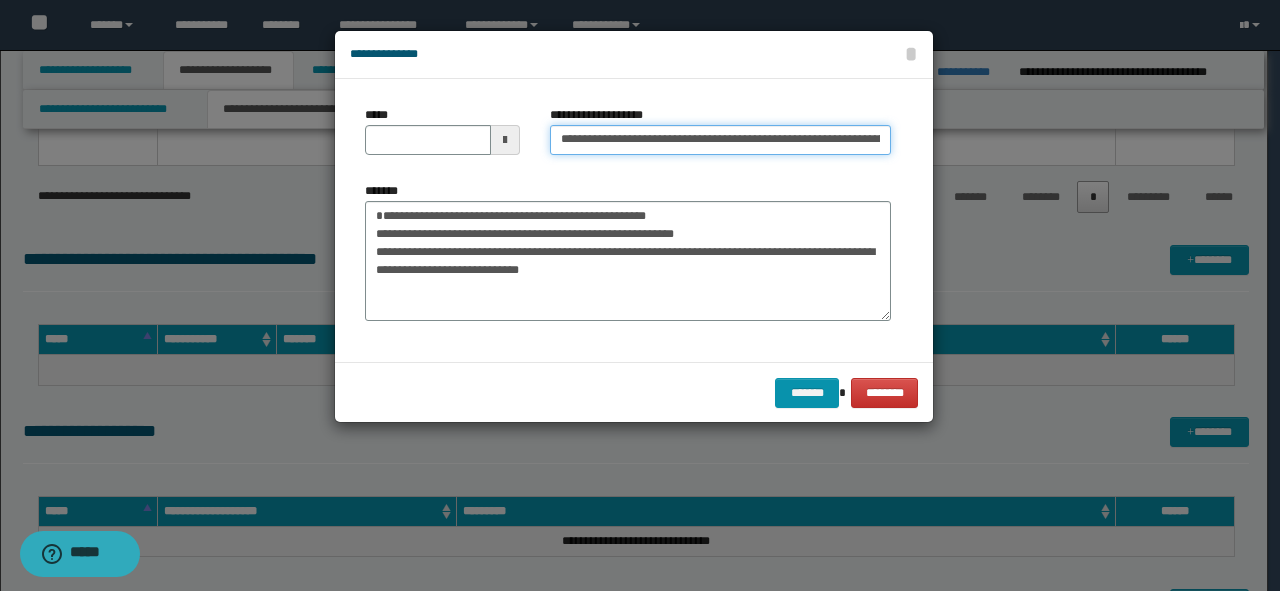 scroll, scrollTop: 0, scrollLeft: 128, axis: horizontal 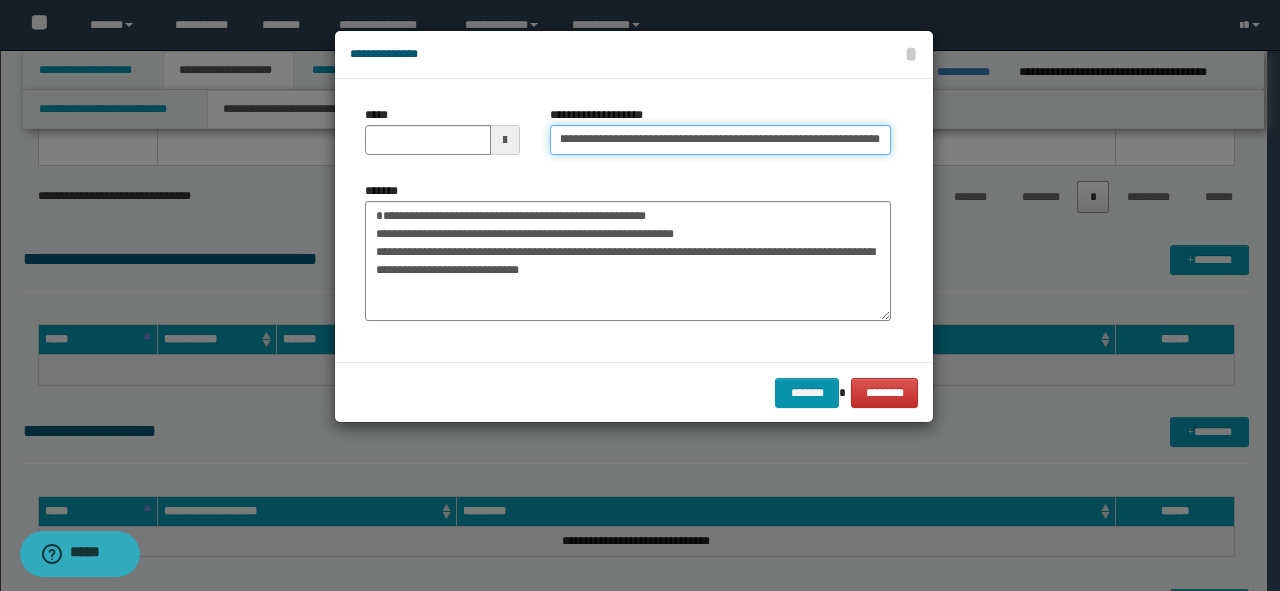 drag, startPoint x: 812, startPoint y: 135, endPoint x: 909, endPoint y: 135, distance: 97 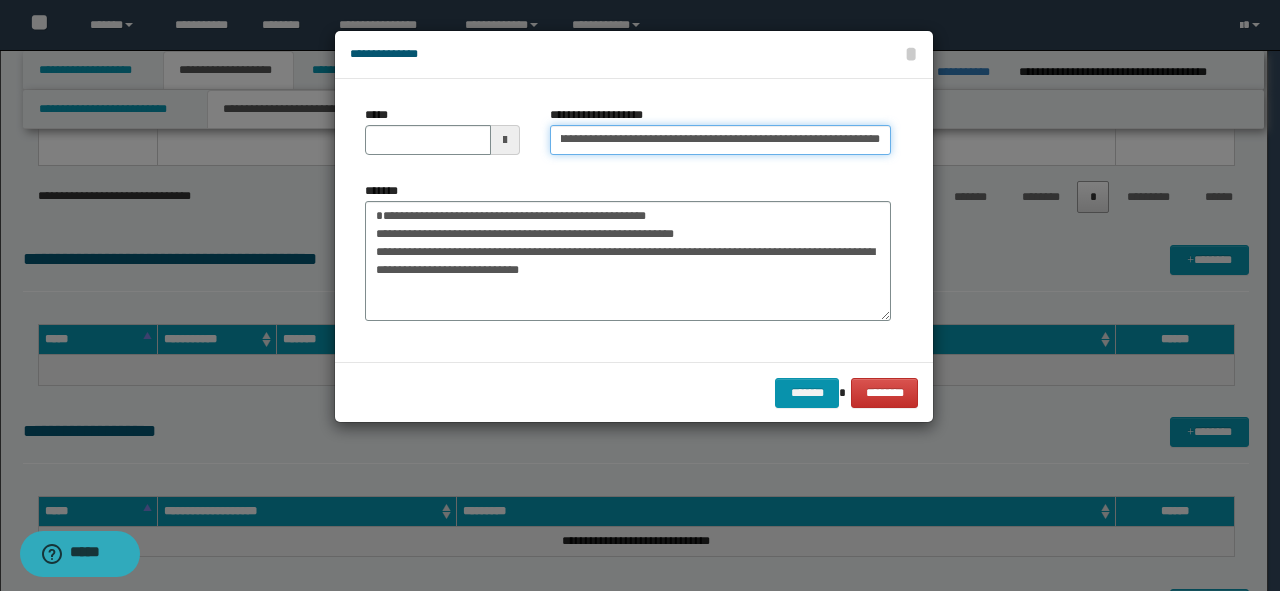 scroll, scrollTop: 0, scrollLeft: 57, axis: horizontal 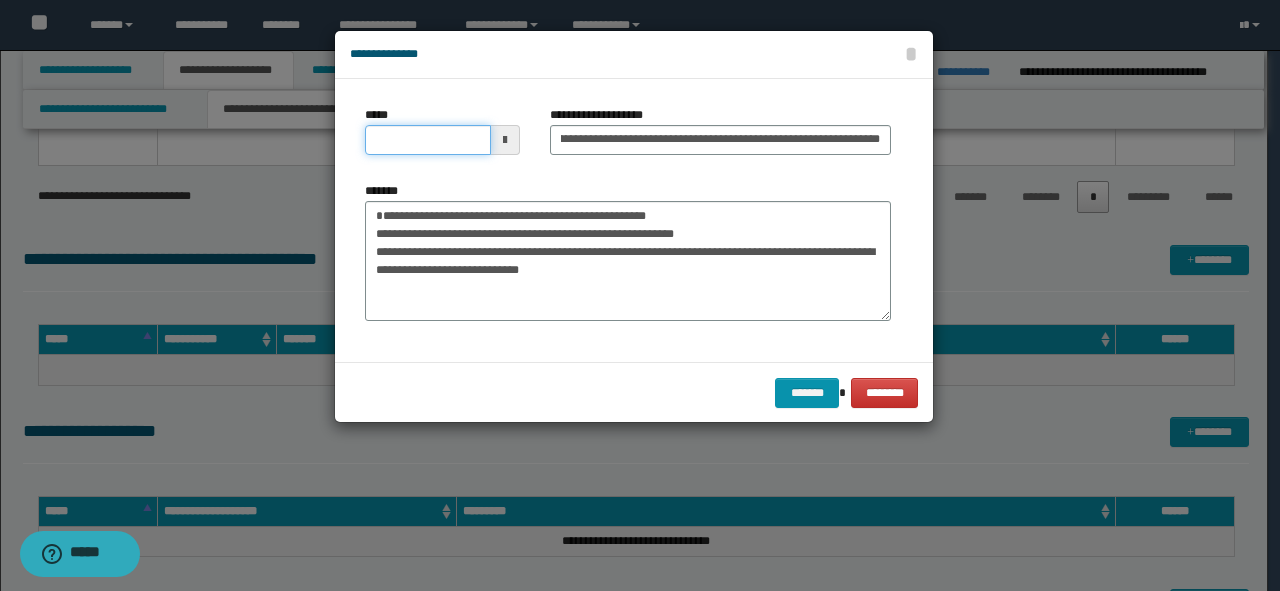 click on "*****" at bounding box center [428, 140] 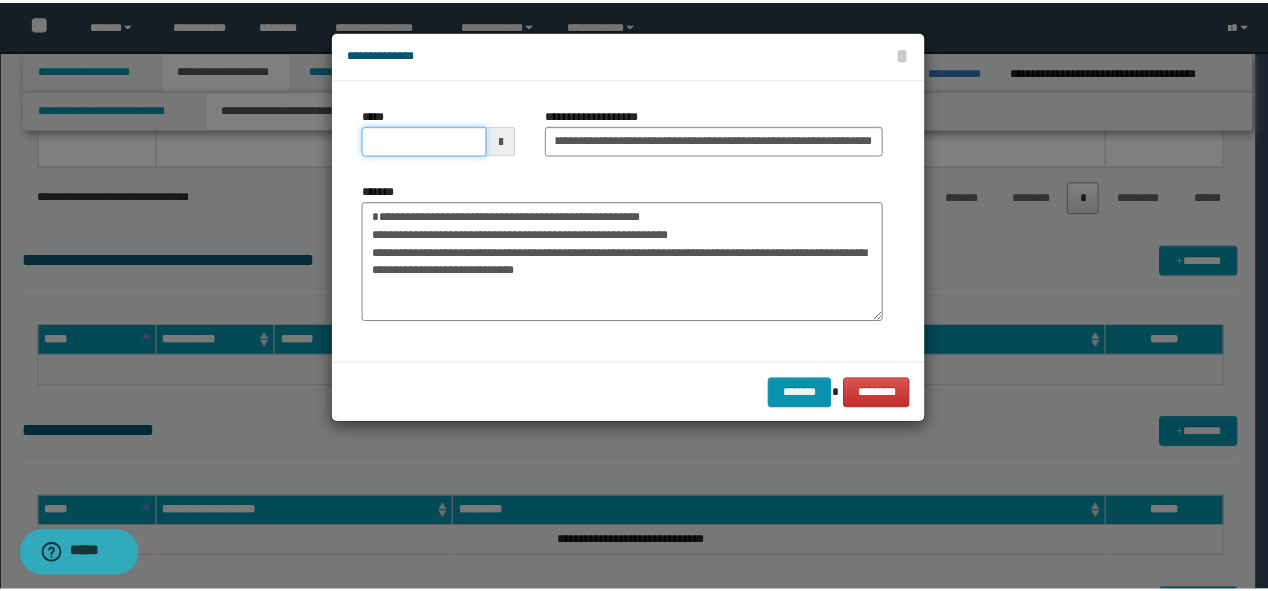 scroll, scrollTop: 0, scrollLeft: 0, axis: both 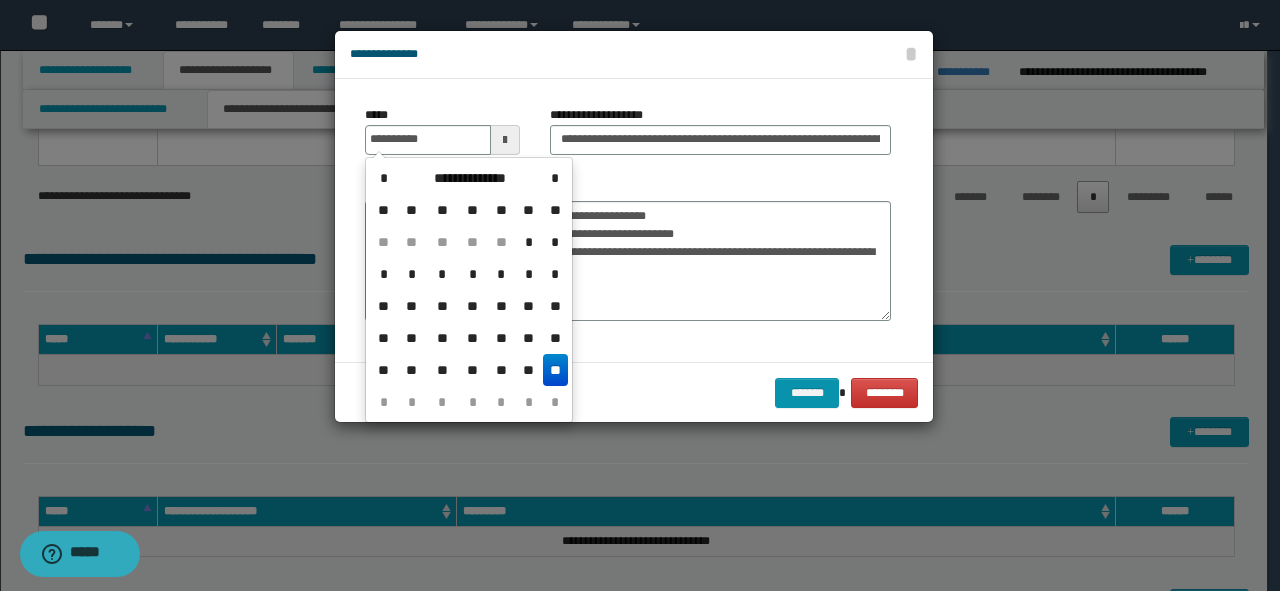 type on "**********" 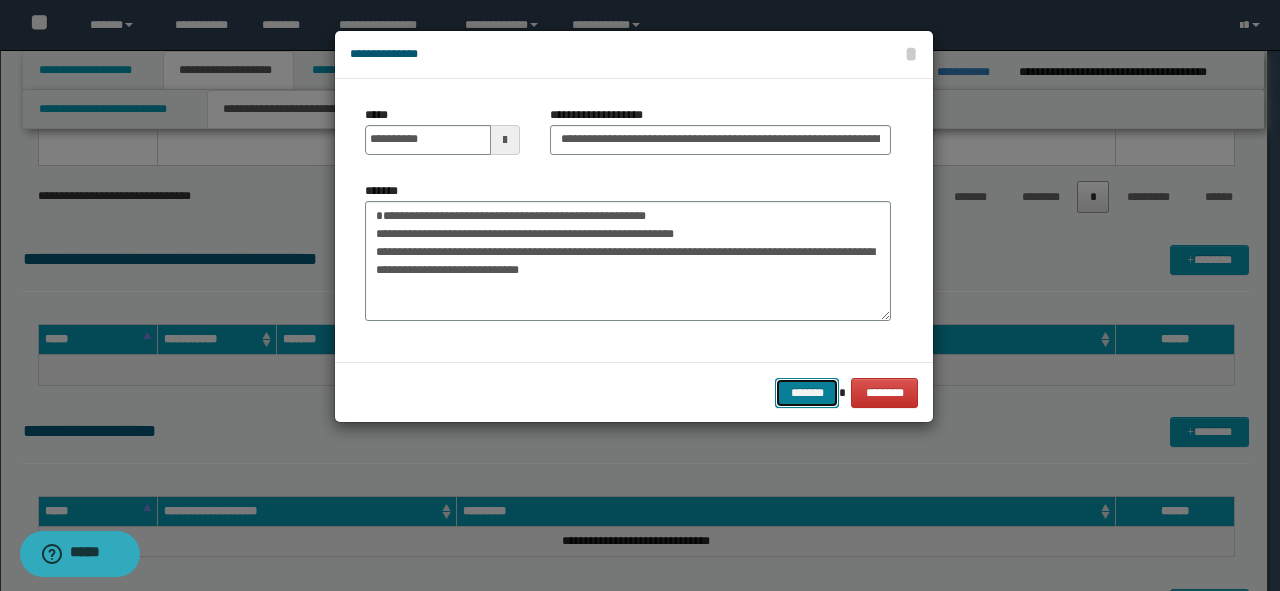 click on "*******" at bounding box center (807, 393) 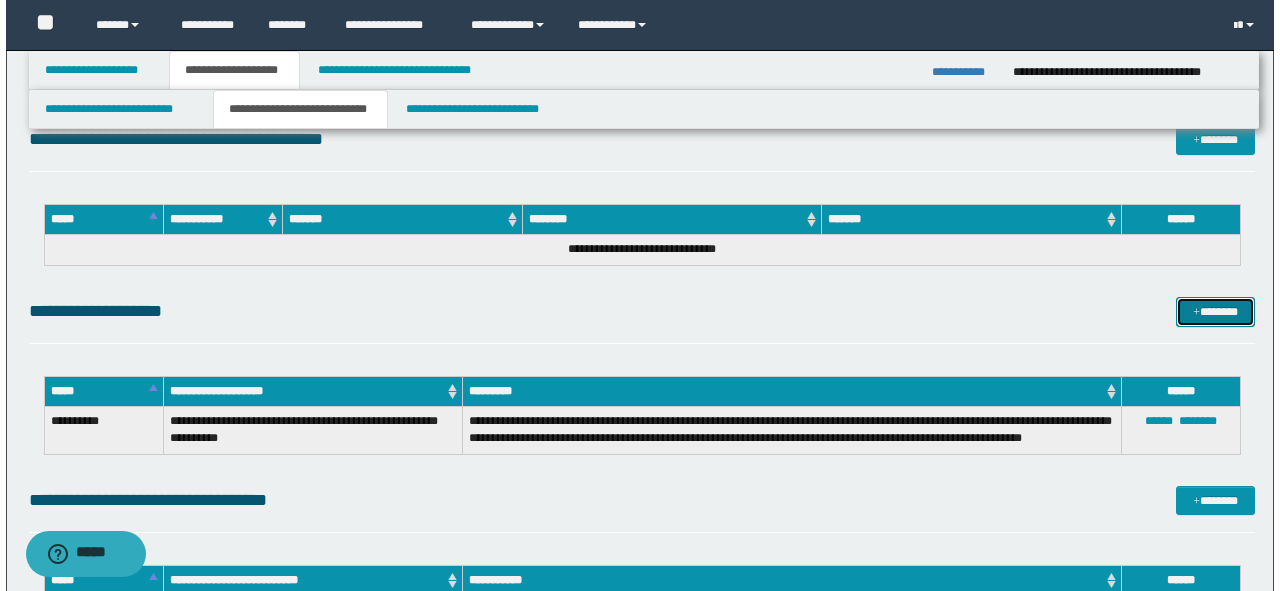 scroll, scrollTop: 2932, scrollLeft: 0, axis: vertical 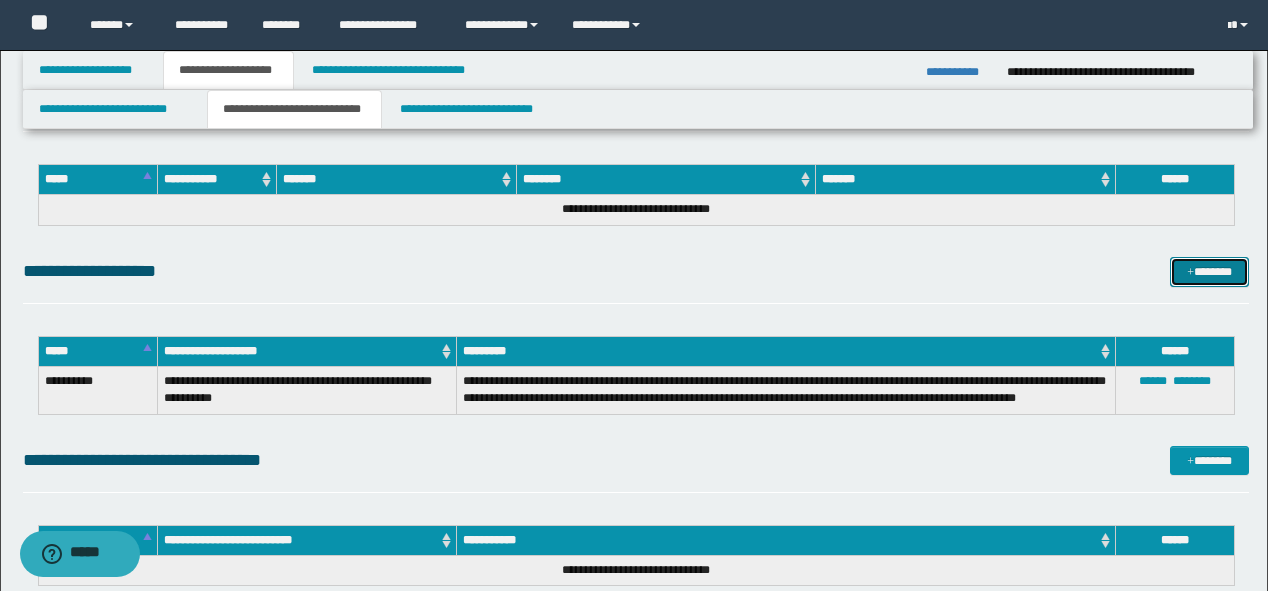 click on "*******" at bounding box center [1209, 272] 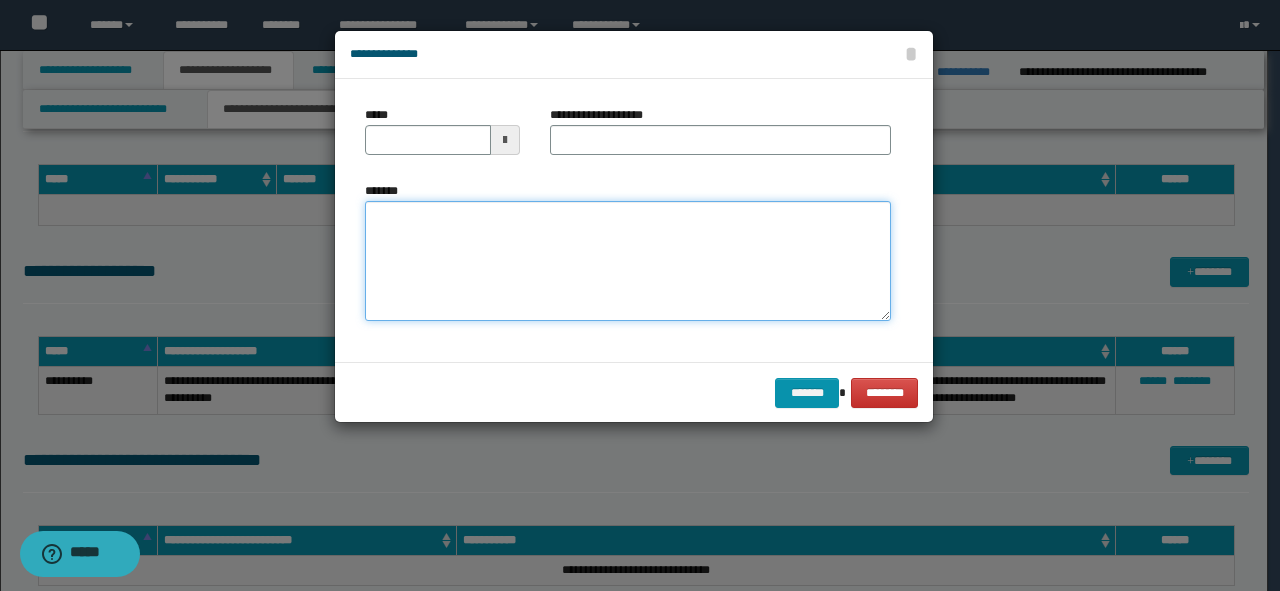 click on "*******" at bounding box center (628, 261) 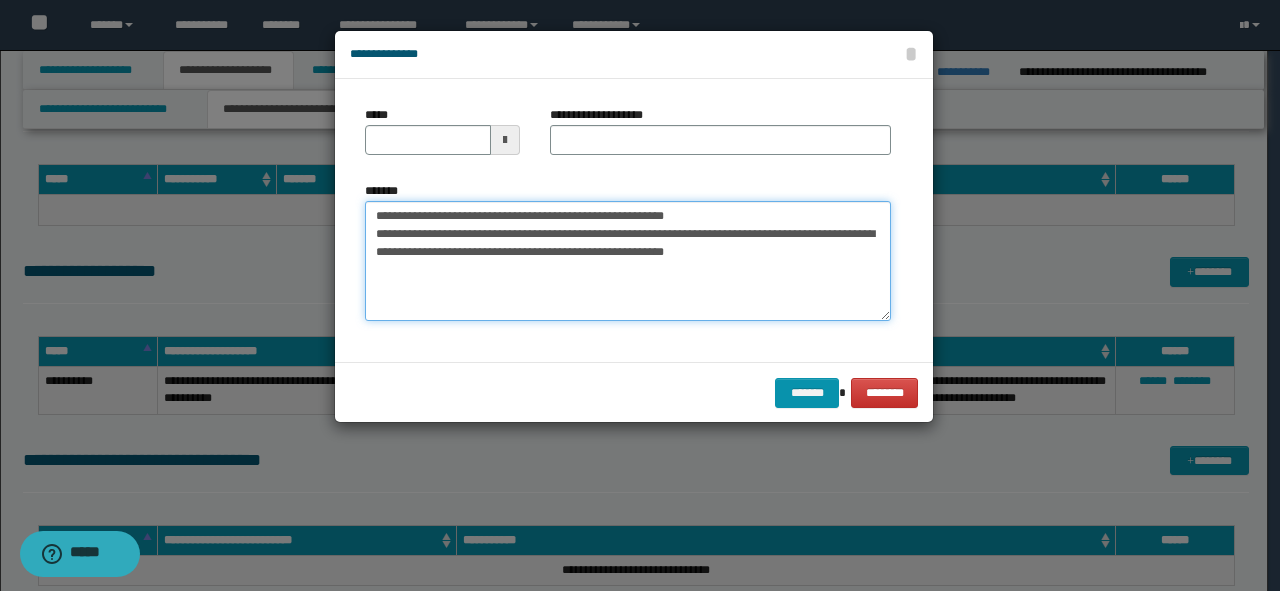drag, startPoint x: 754, startPoint y: 200, endPoint x: 316, endPoint y: 206, distance: 438.0411 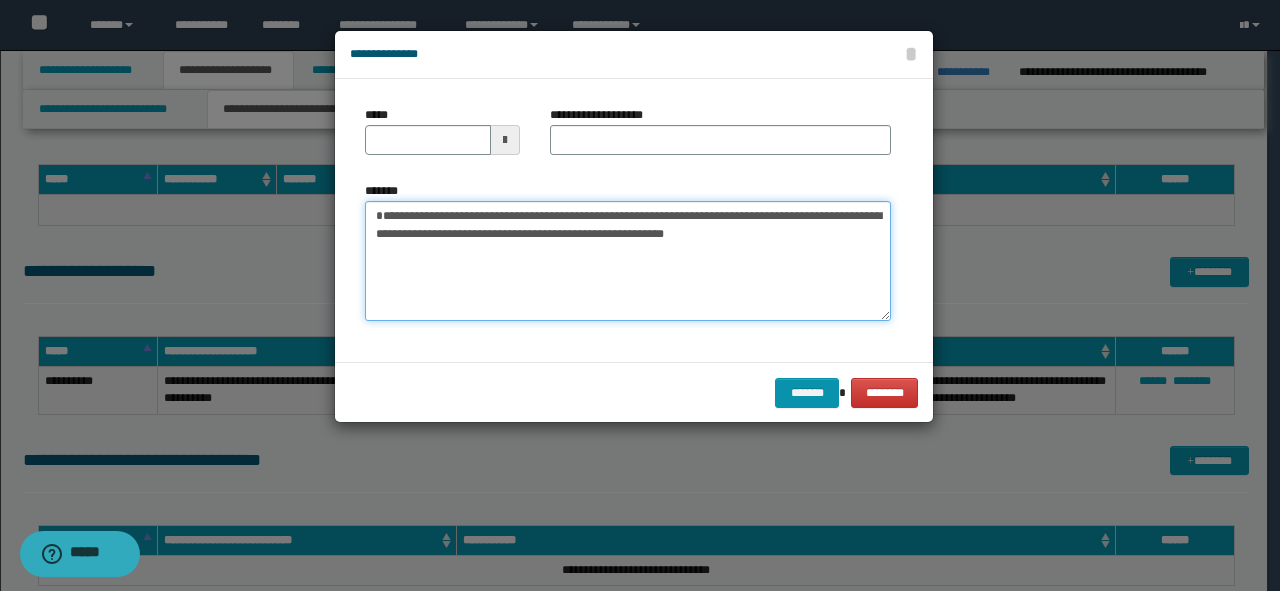 type on "**********" 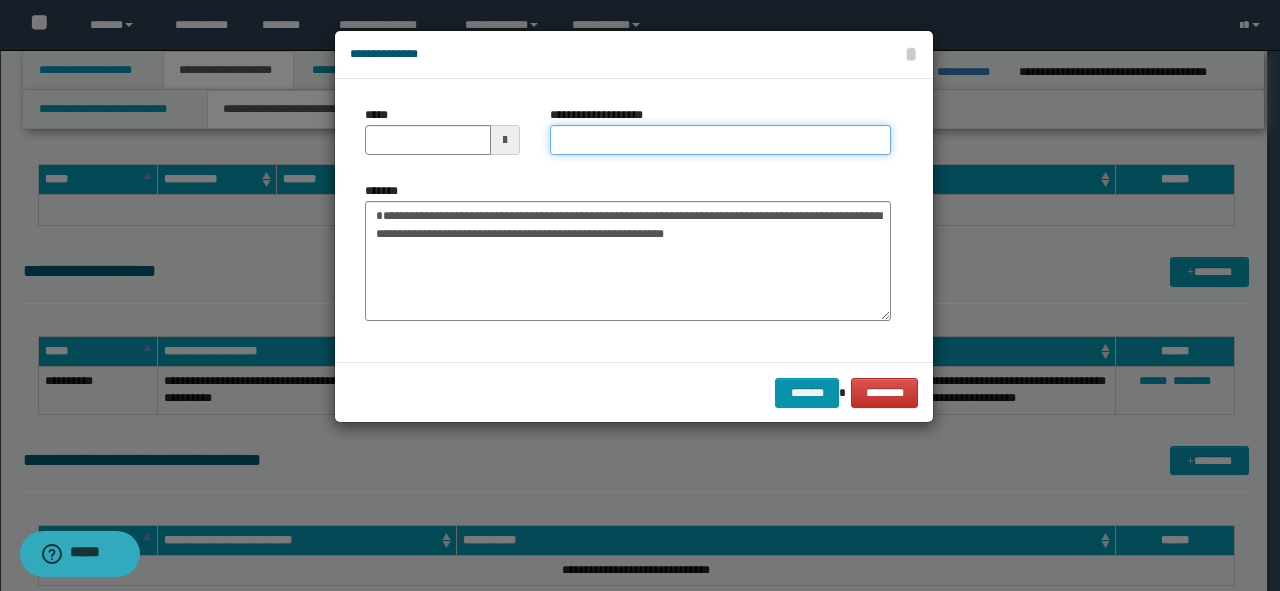 click on "**********" at bounding box center (720, 140) 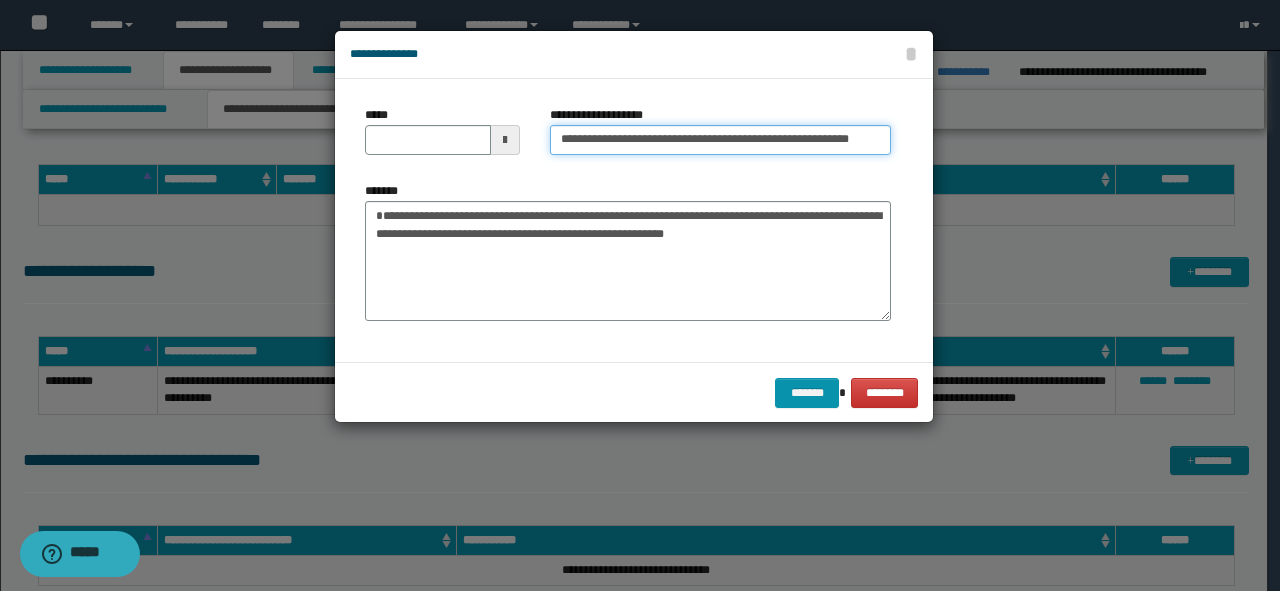 scroll, scrollTop: 0, scrollLeft: 21, axis: horizontal 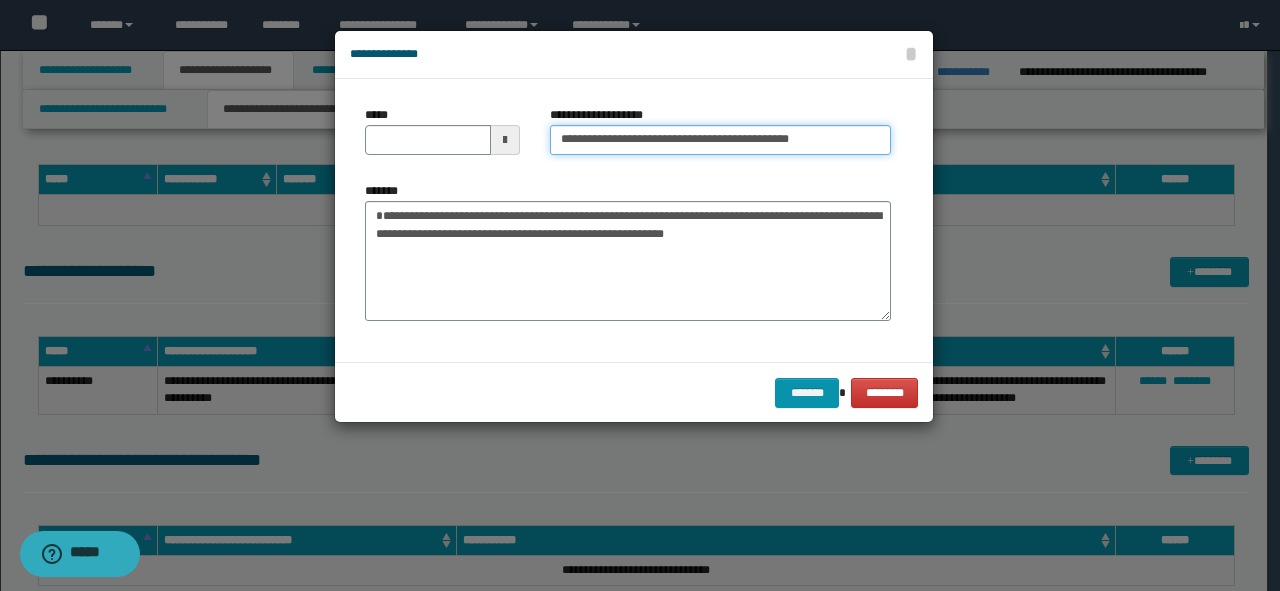 type 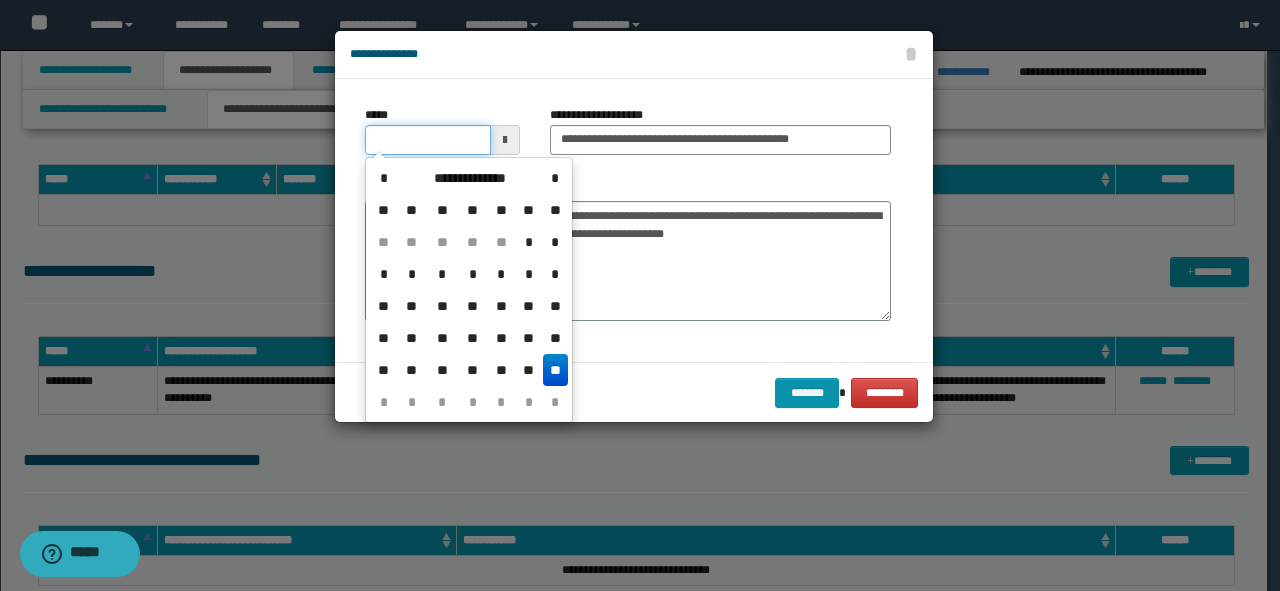 click on "*****" at bounding box center [428, 140] 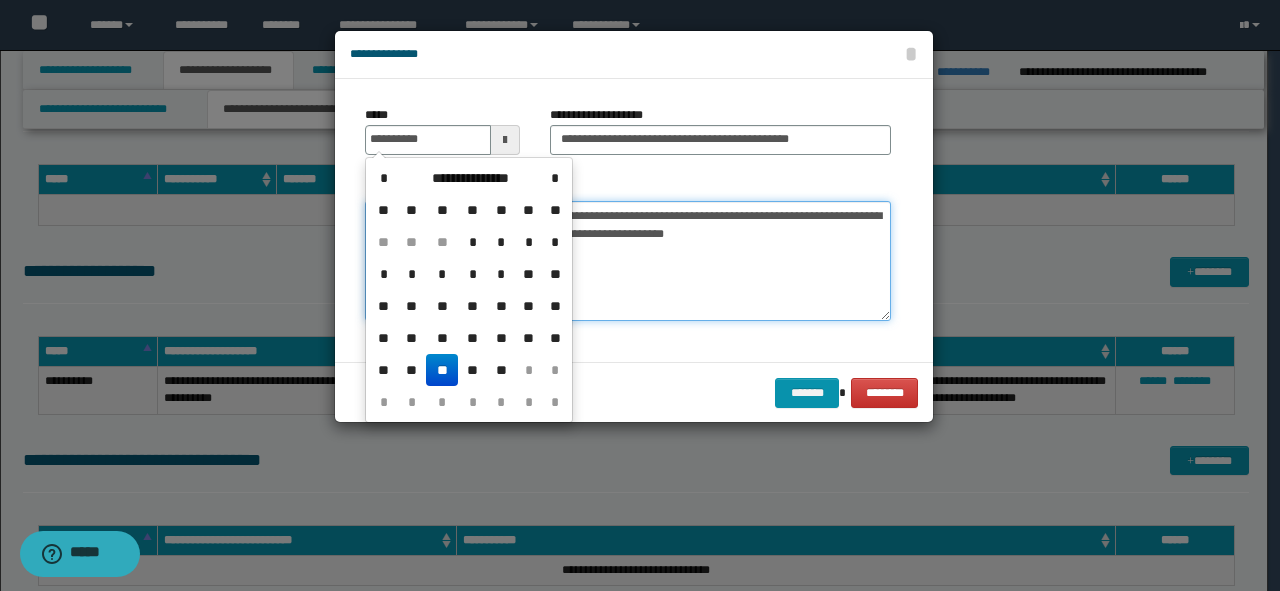 type on "**********" 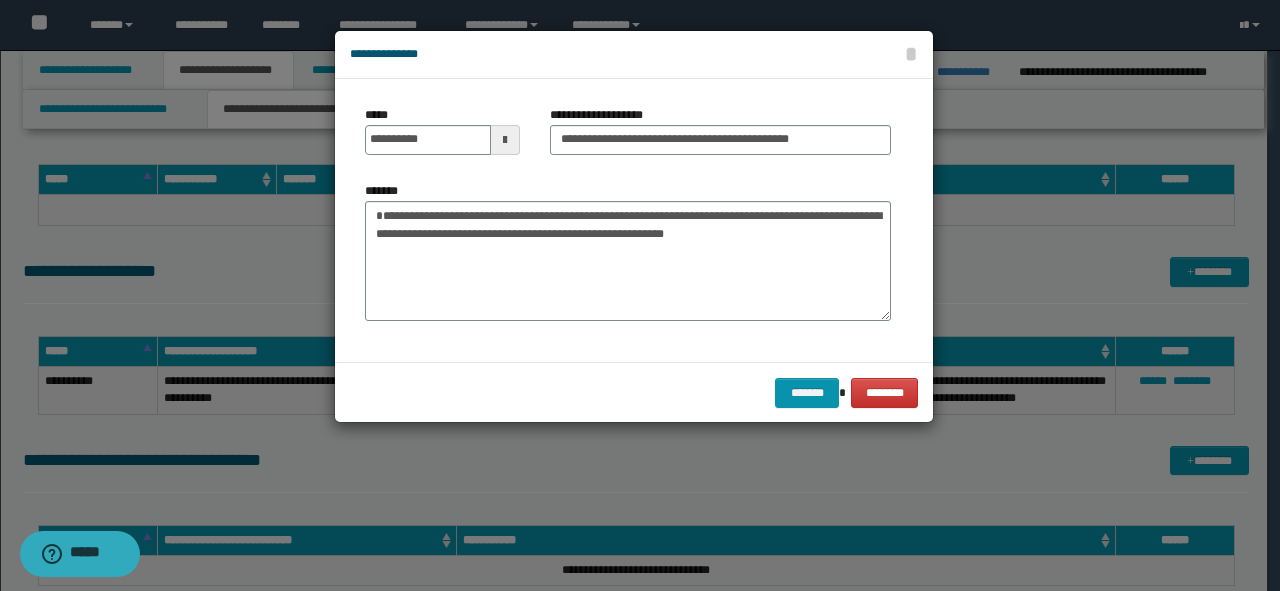 click on "*******
********" at bounding box center (634, 392) 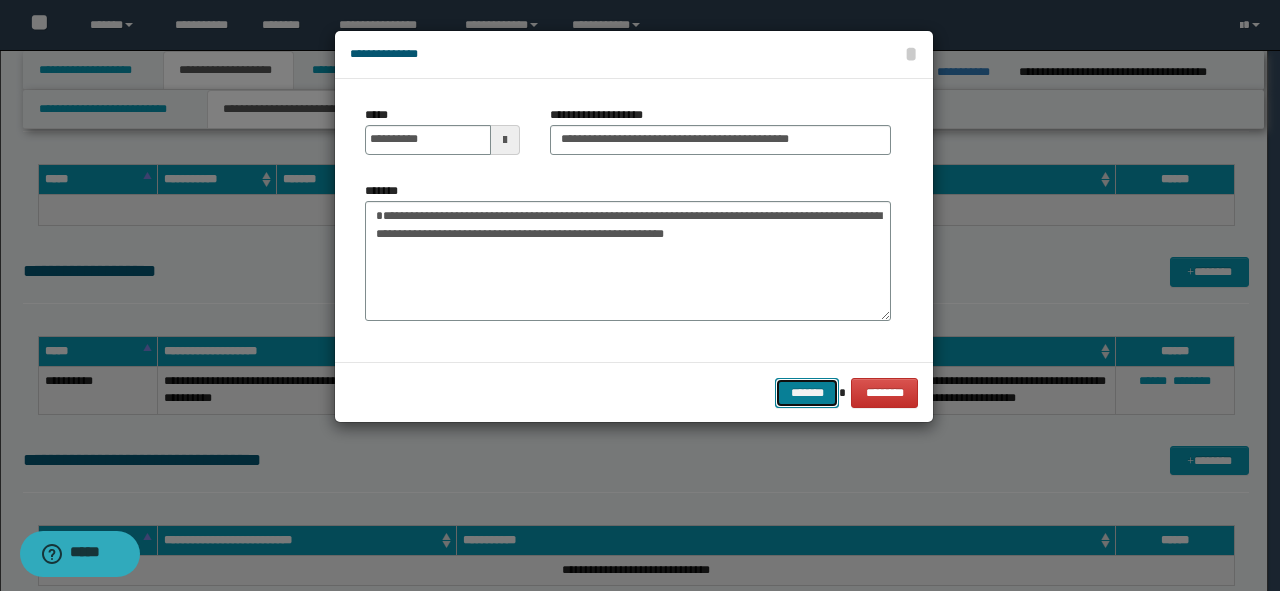 click on "*******" at bounding box center (807, 393) 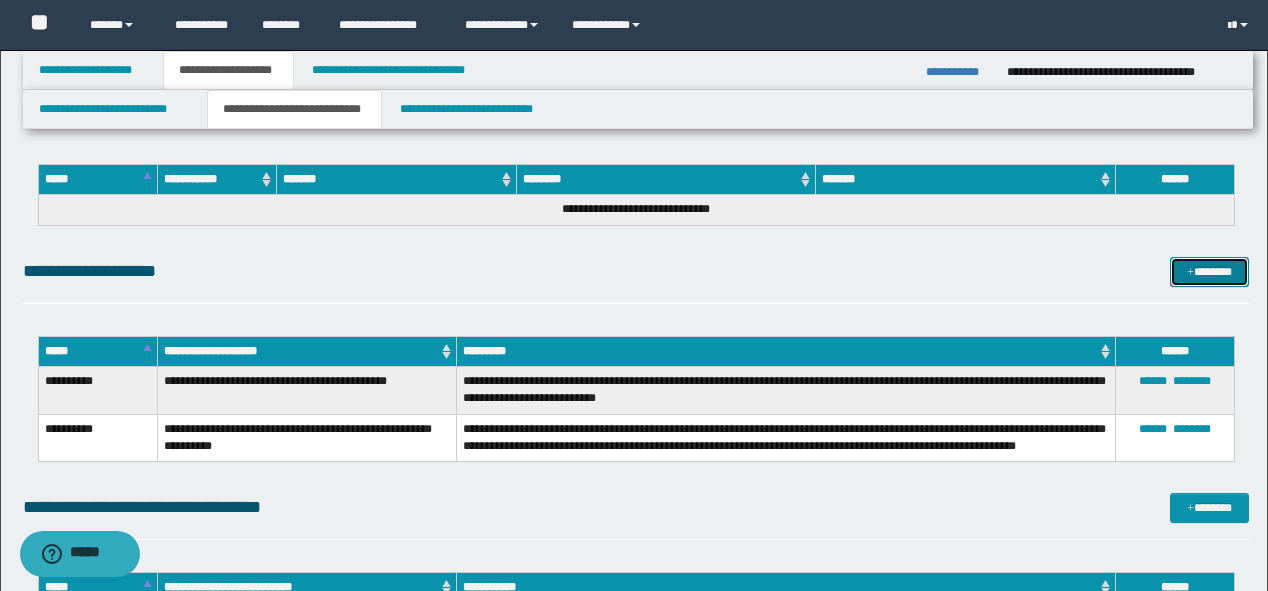 click on "*******" at bounding box center (1209, 272) 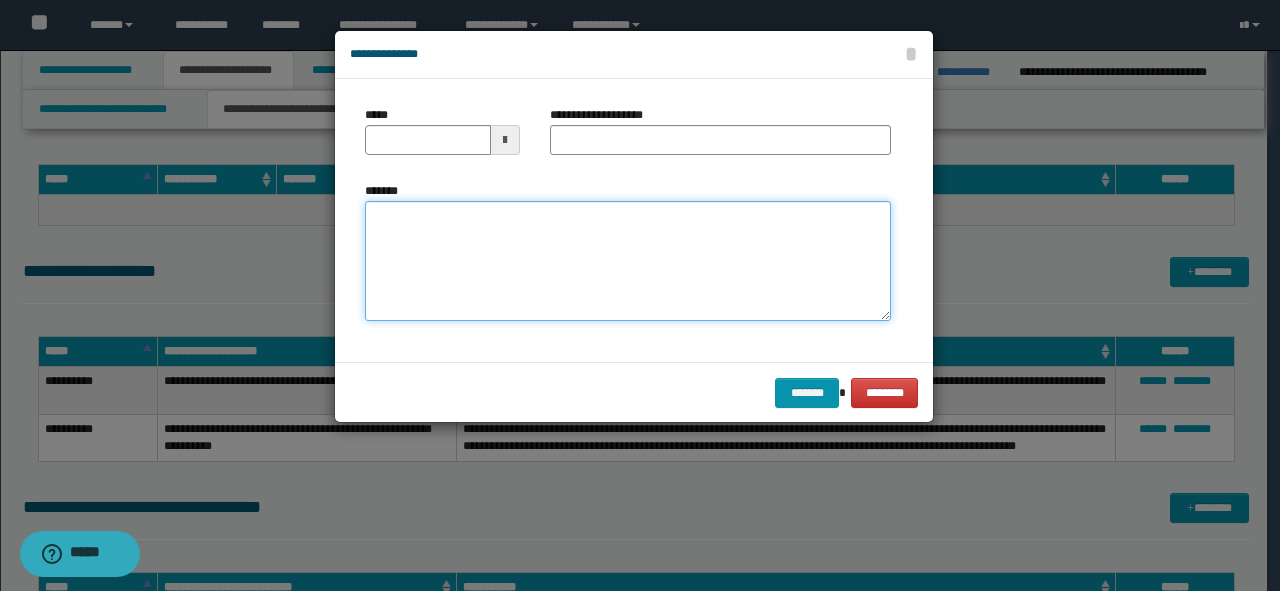 click on "*******" at bounding box center (628, 261) 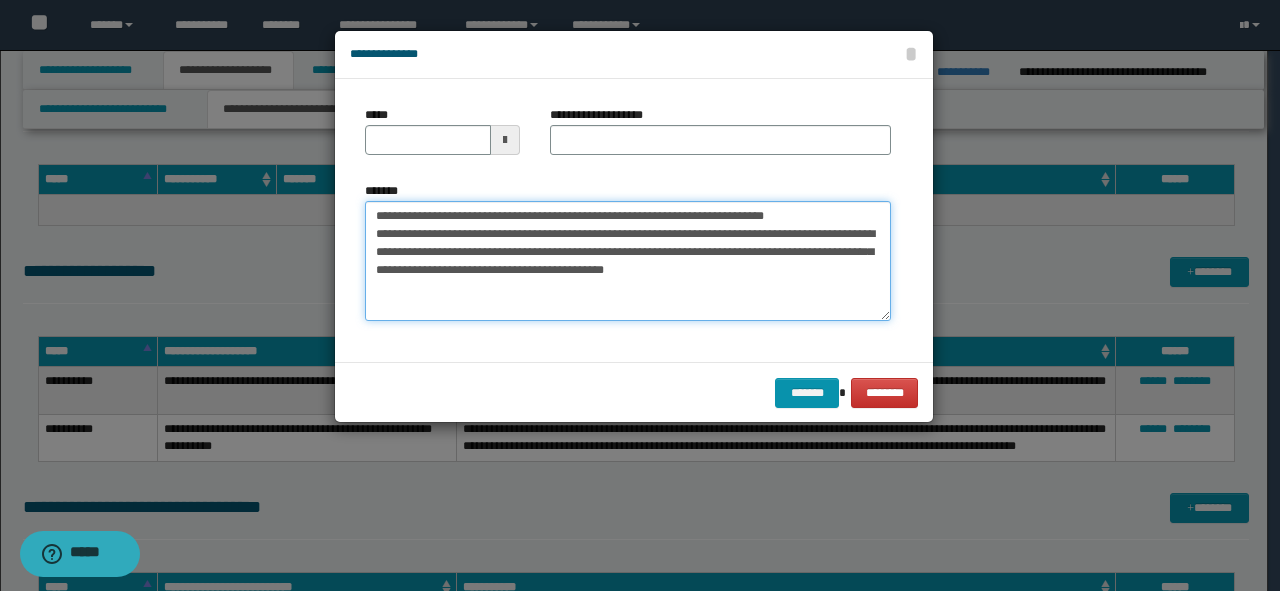 drag, startPoint x: 840, startPoint y: 205, endPoint x: 0, endPoint y: 168, distance: 840.8145 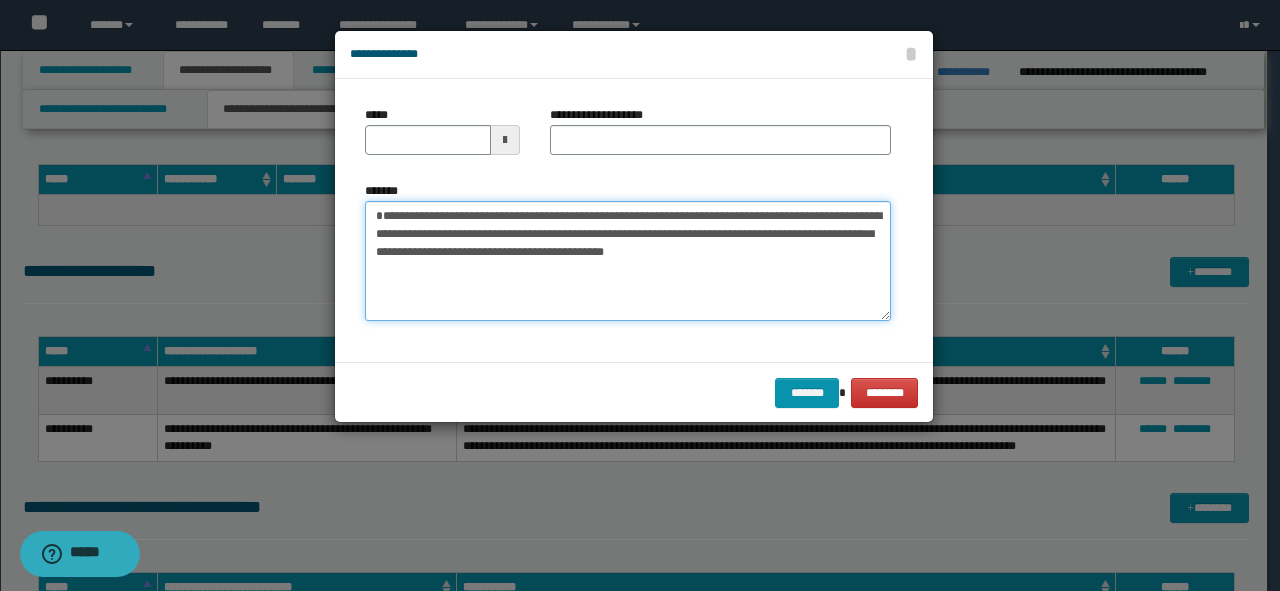 type on "**********" 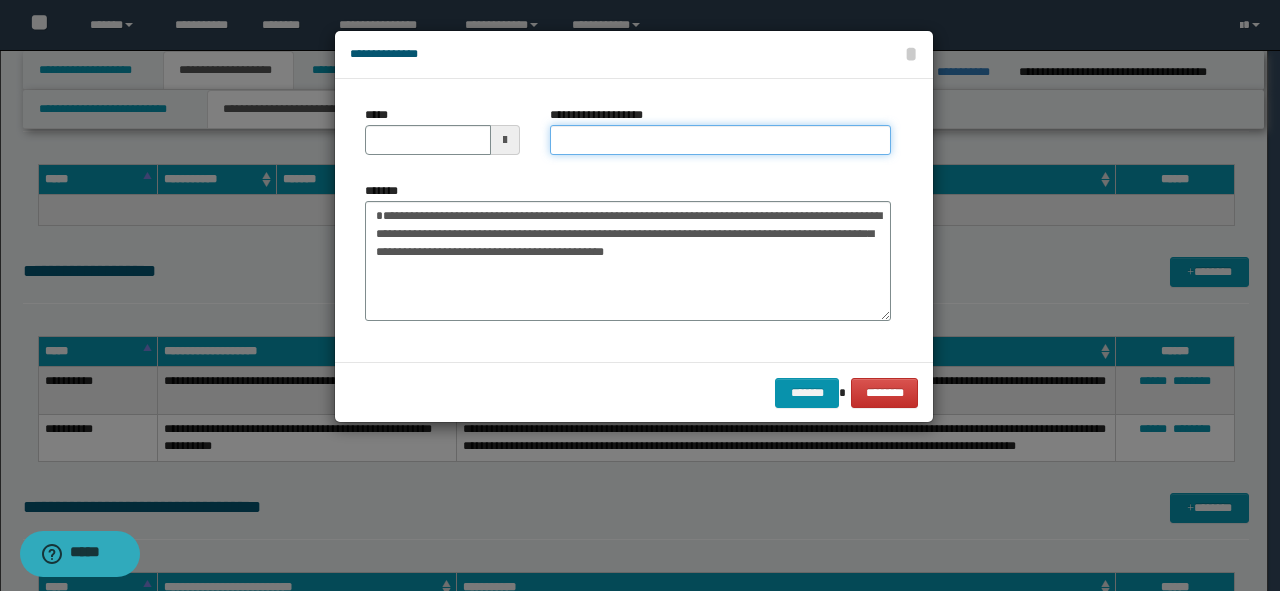 click on "**********" at bounding box center [720, 140] 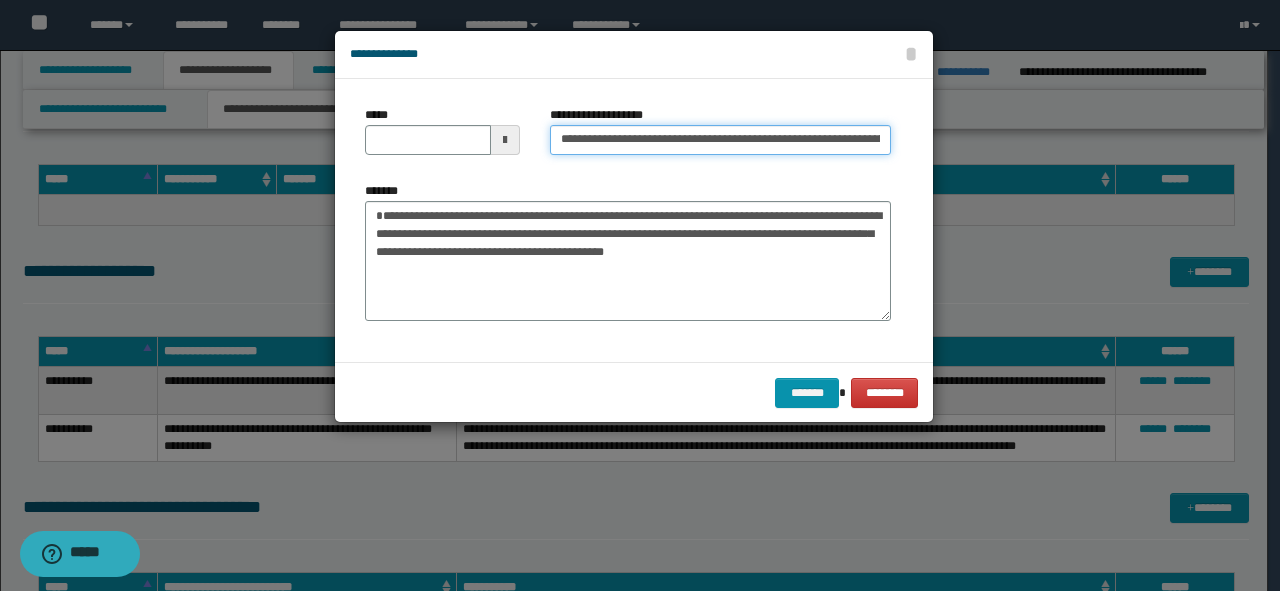 scroll, scrollTop: 0, scrollLeft: 128, axis: horizontal 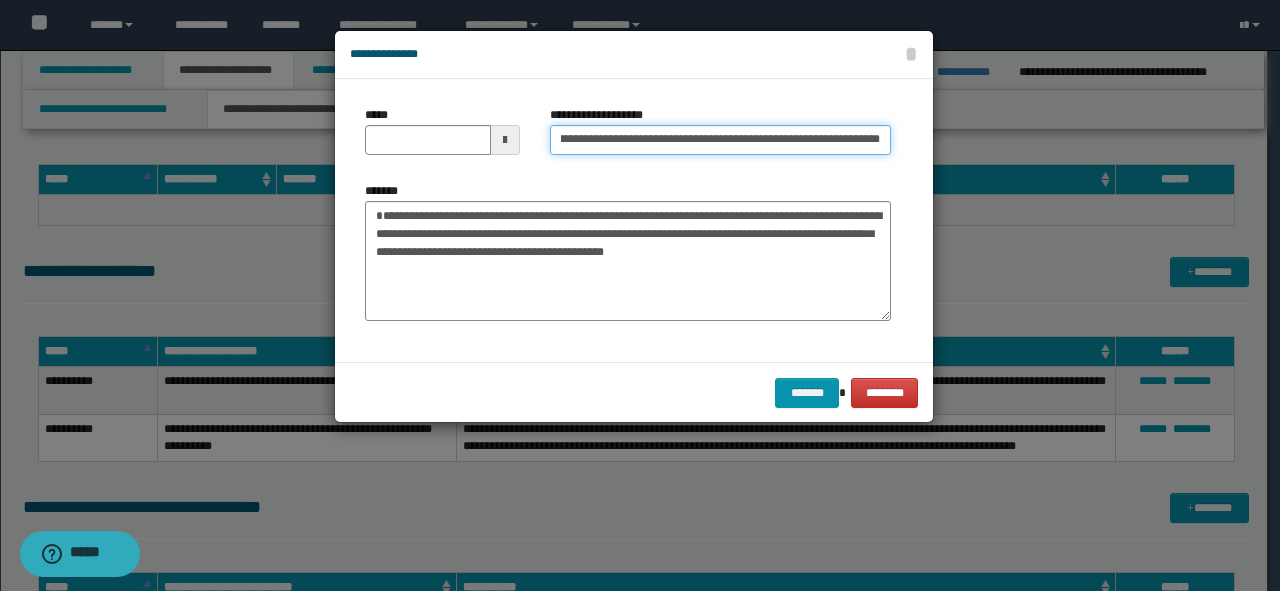 drag, startPoint x: 808, startPoint y: 134, endPoint x: 887, endPoint y: 137, distance: 79.05694 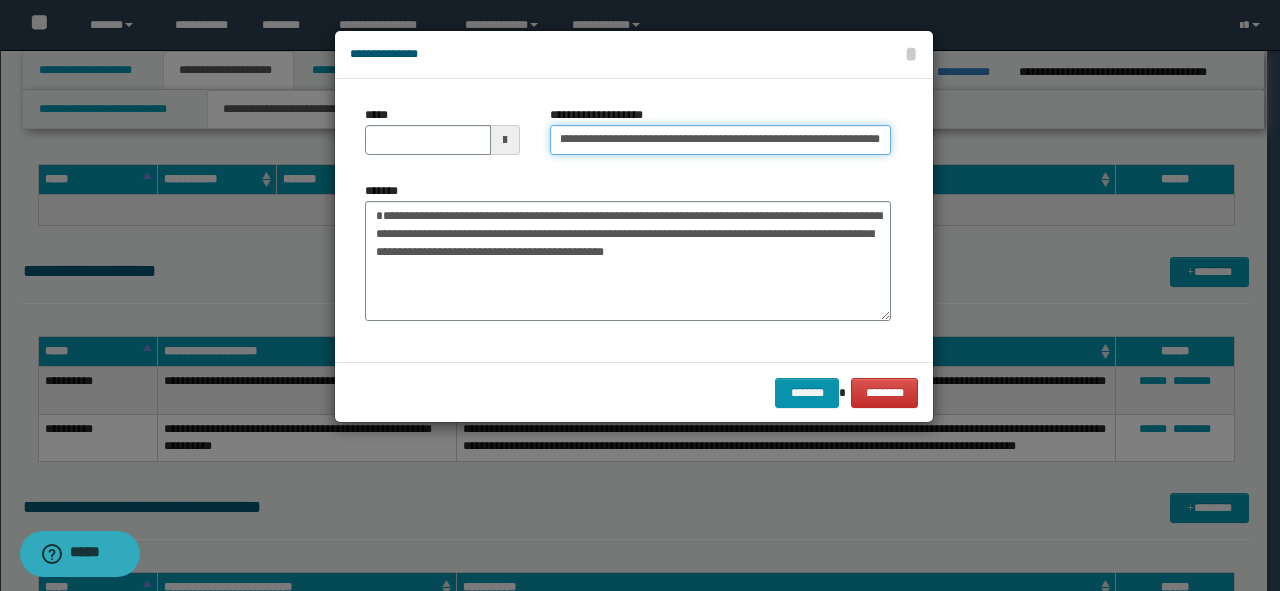 scroll, scrollTop: 0, scrollLeft: 54, axis: horizontal 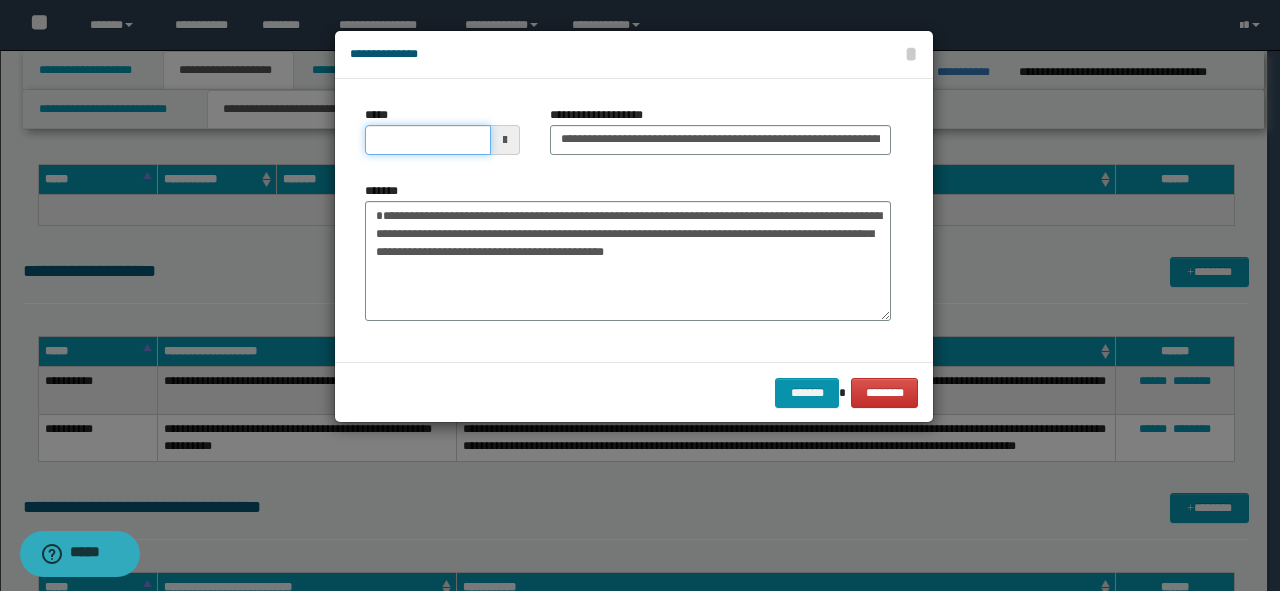 click on "*****" at bounding box center [428, 140] 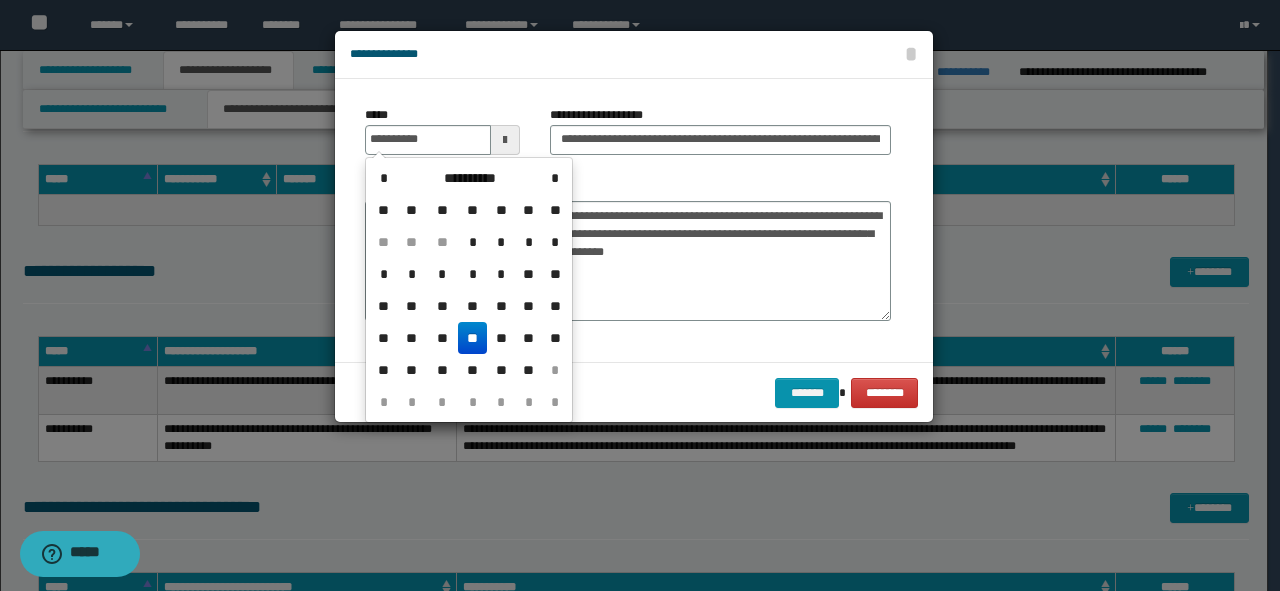 type on "**********" 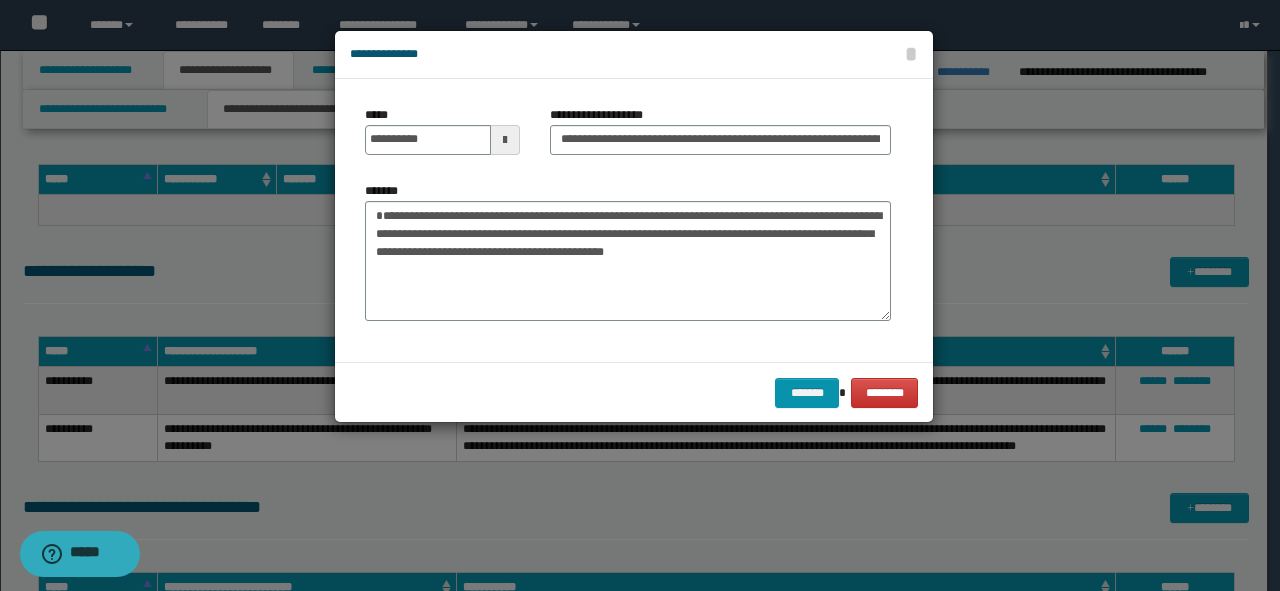 click on "**********" at bounding box center [628, 220] 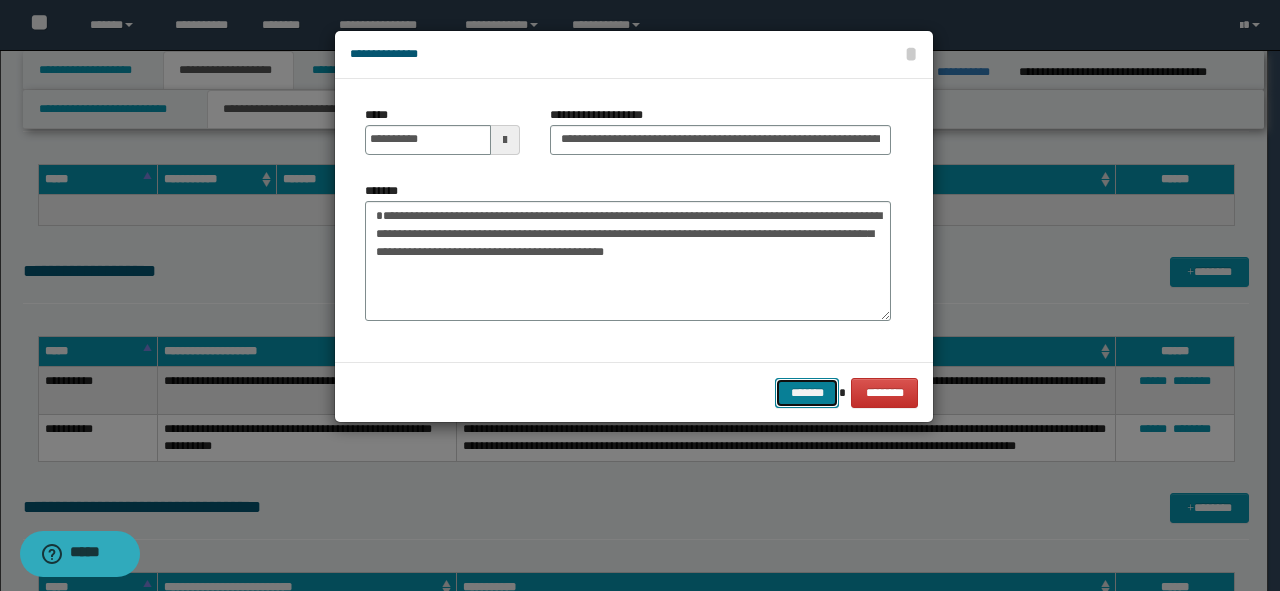 click on "*******" at bounding box center (807, 393) 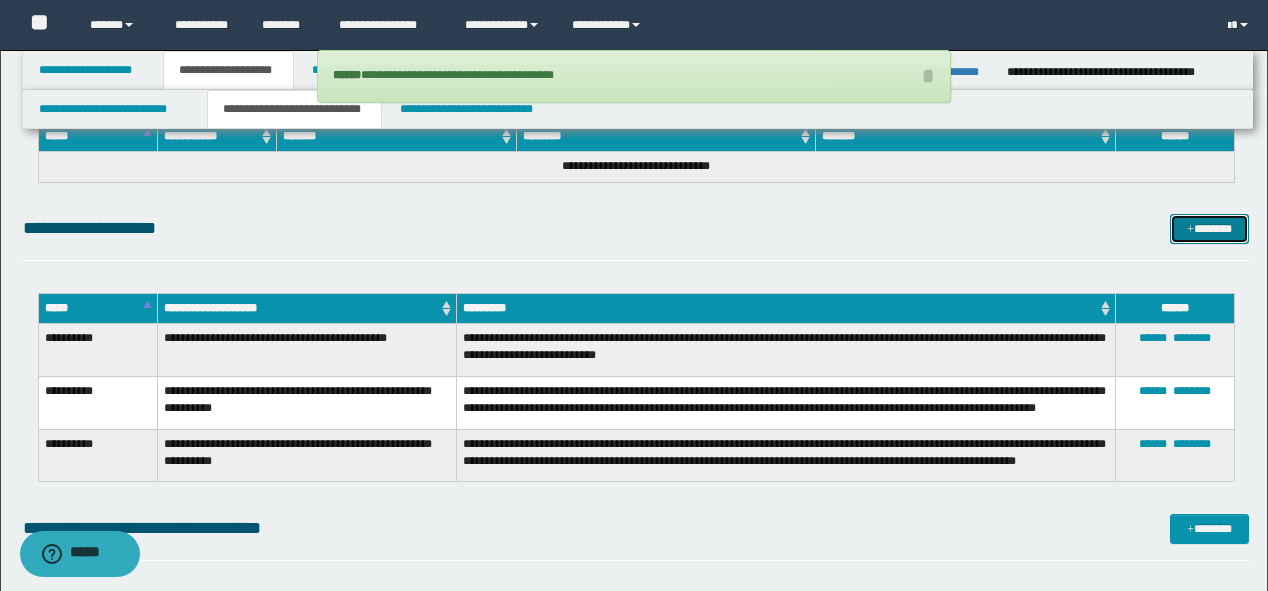 scroll, scrollTop: 3012, scrollLeft: 0, axis: vertical 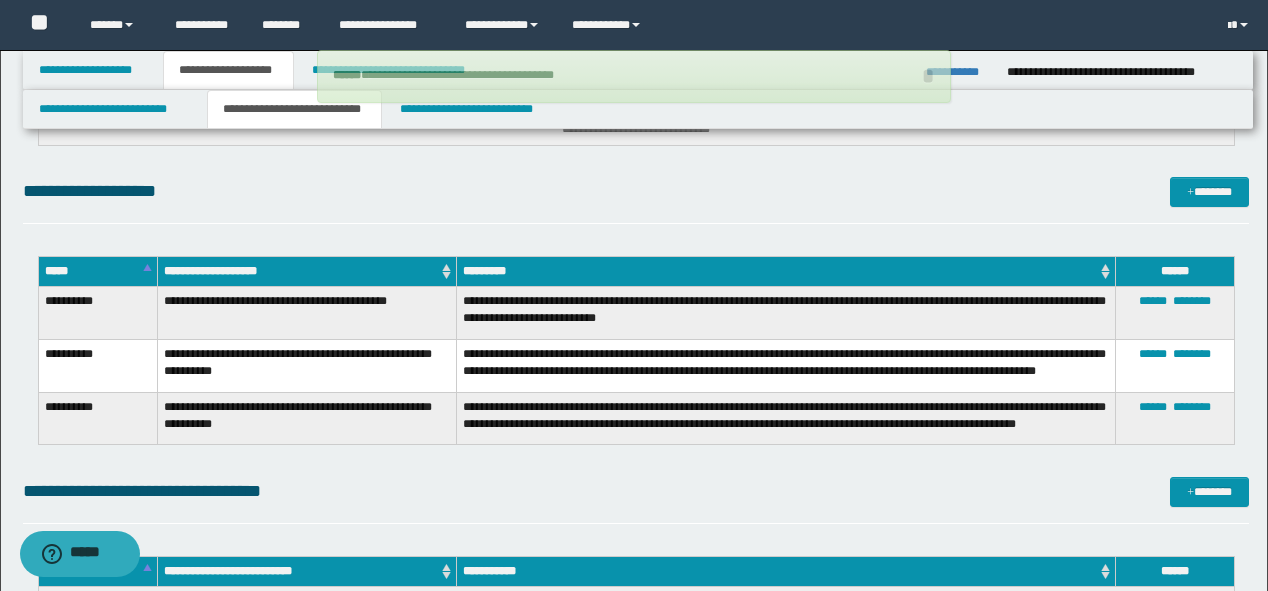 click on "**********" at bounding box center [634, 76] 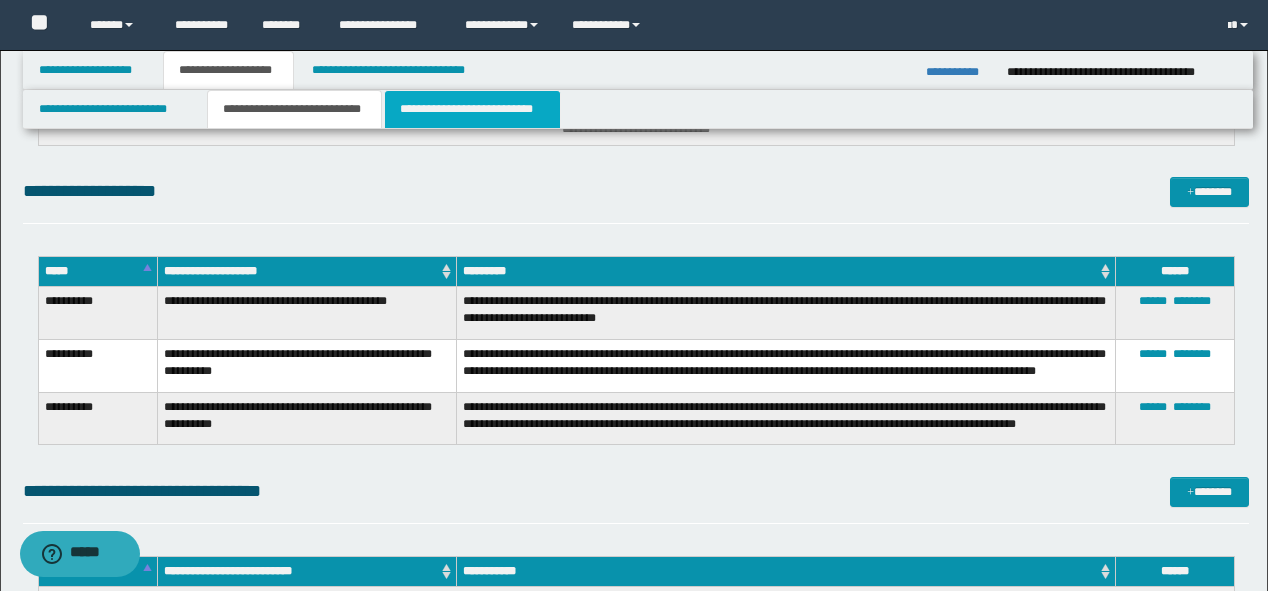 click on "**********" at bounding box center (472, 109) 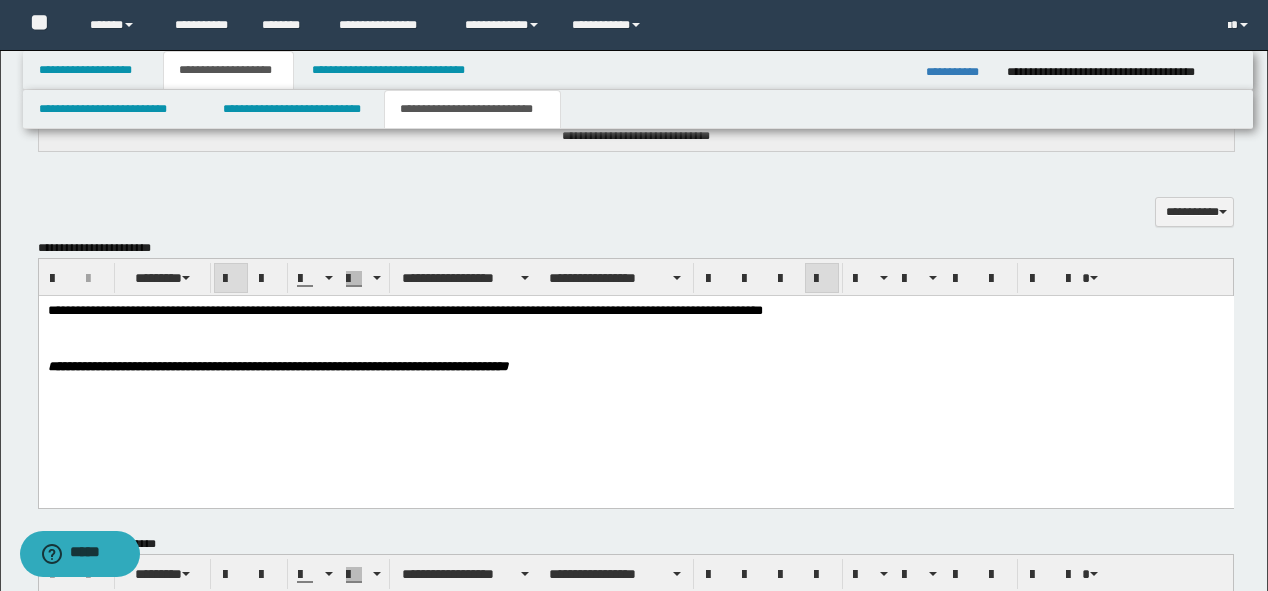 scroll, scrollTop: 392, scrollLeft: 0, axis: vertical 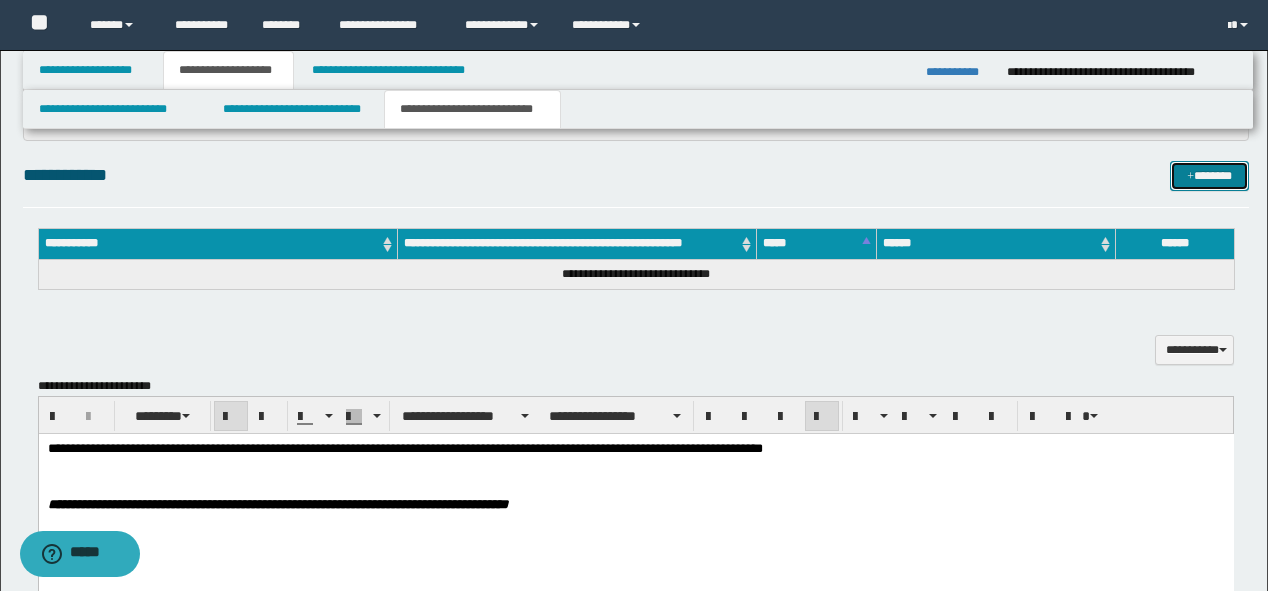 click on "*******" at bounding box center (1209, 176) 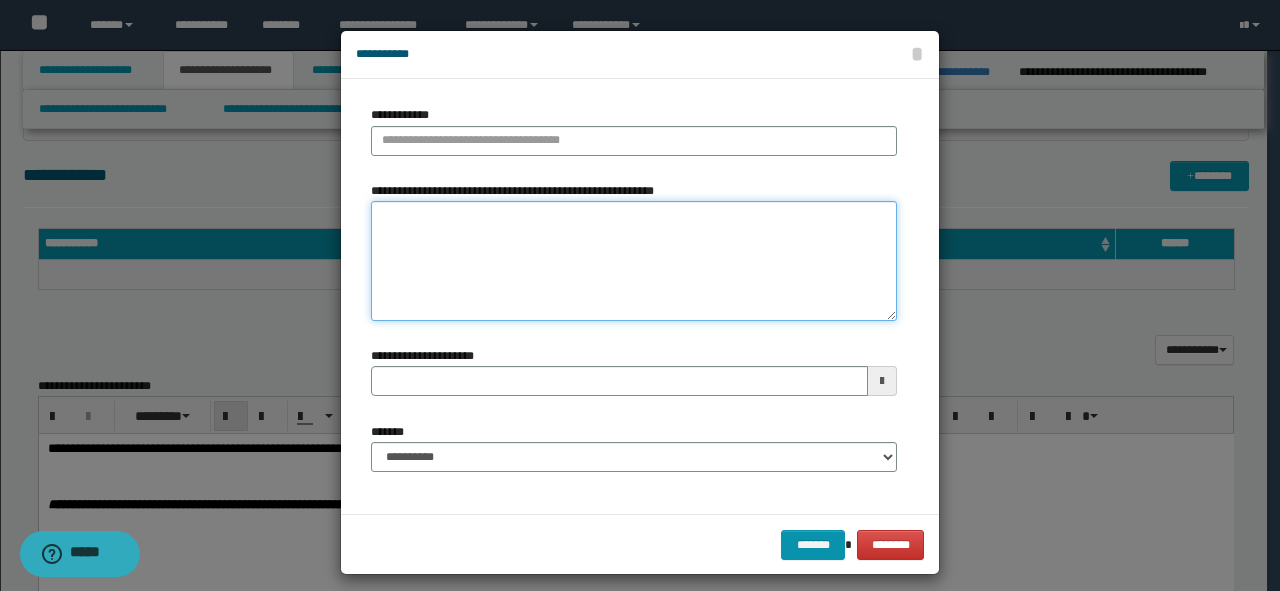 click on "**********" at bounding box center [634, 261] 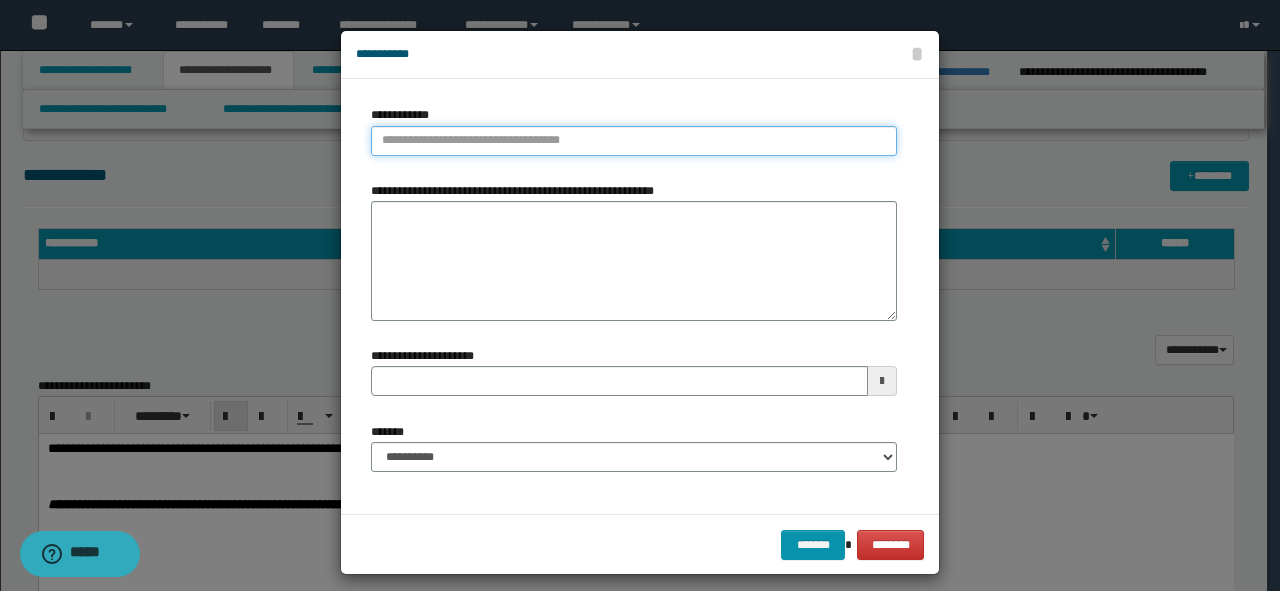 click on "**********" at bounding box center (634, 141) 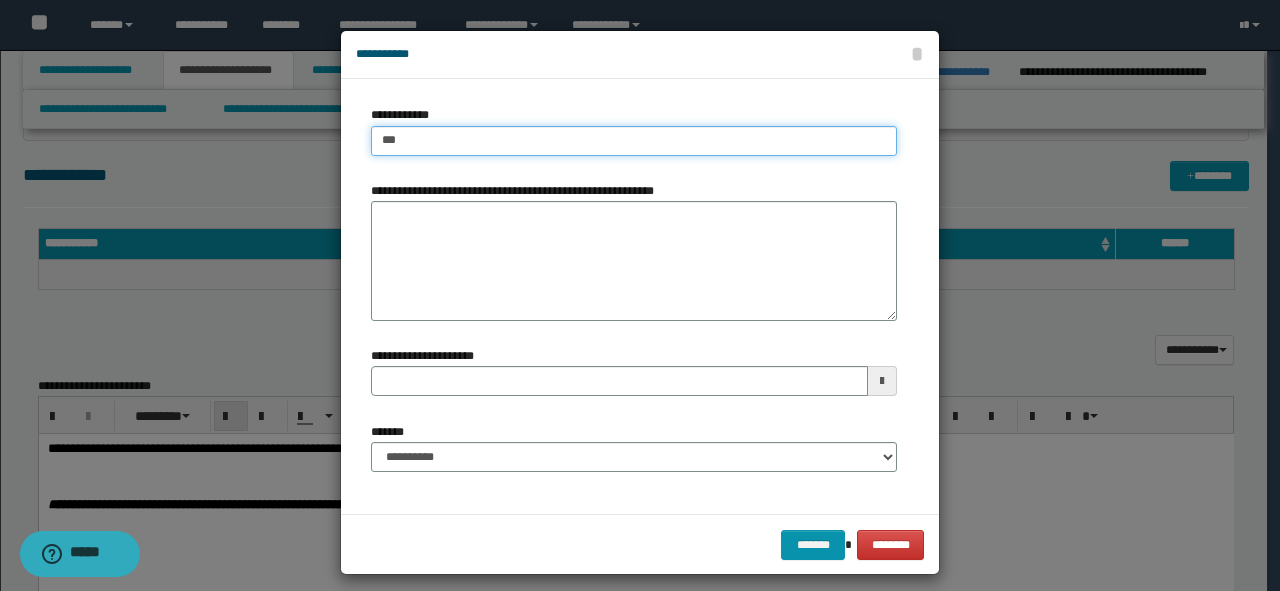 type on "****" 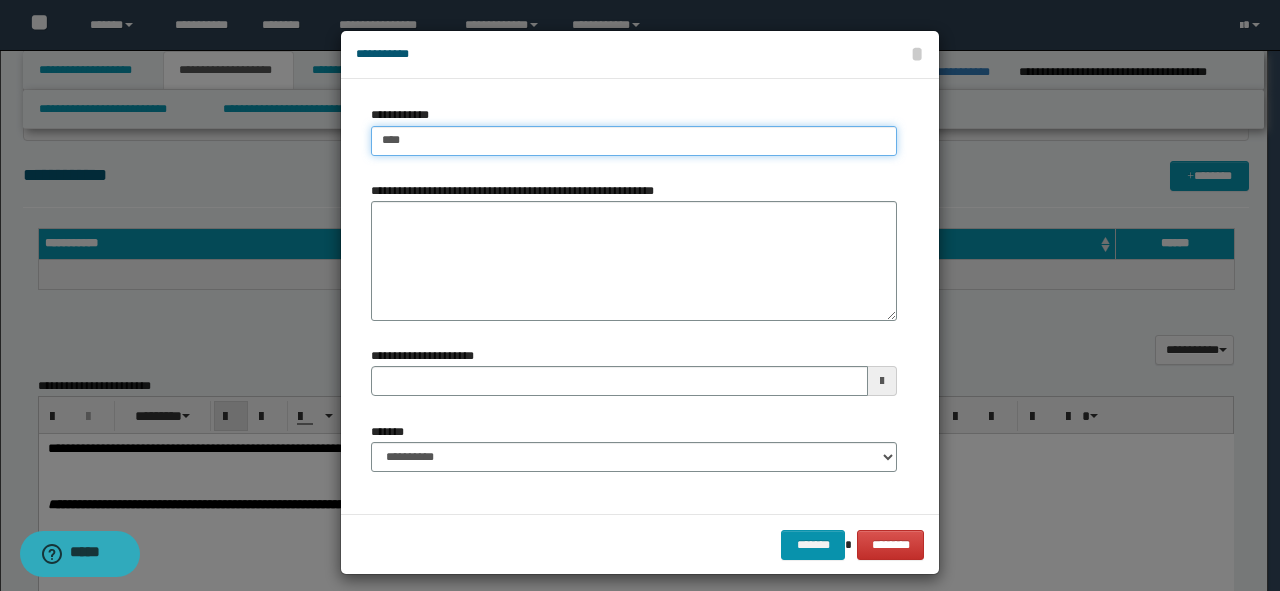 type on "****" 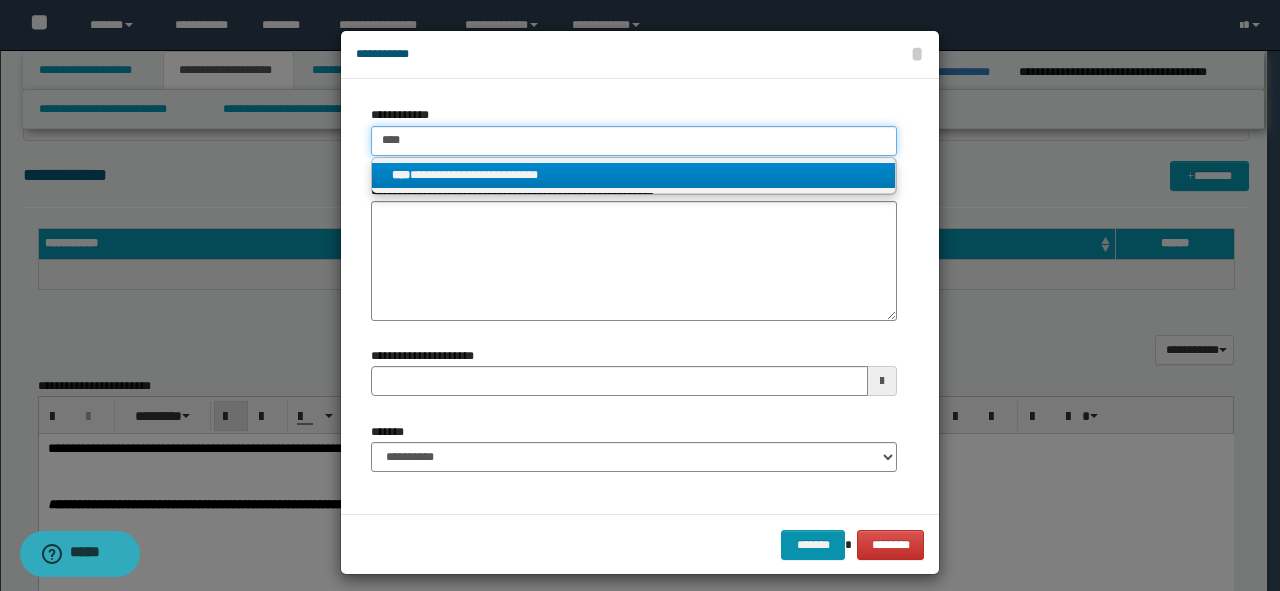 type on "****" 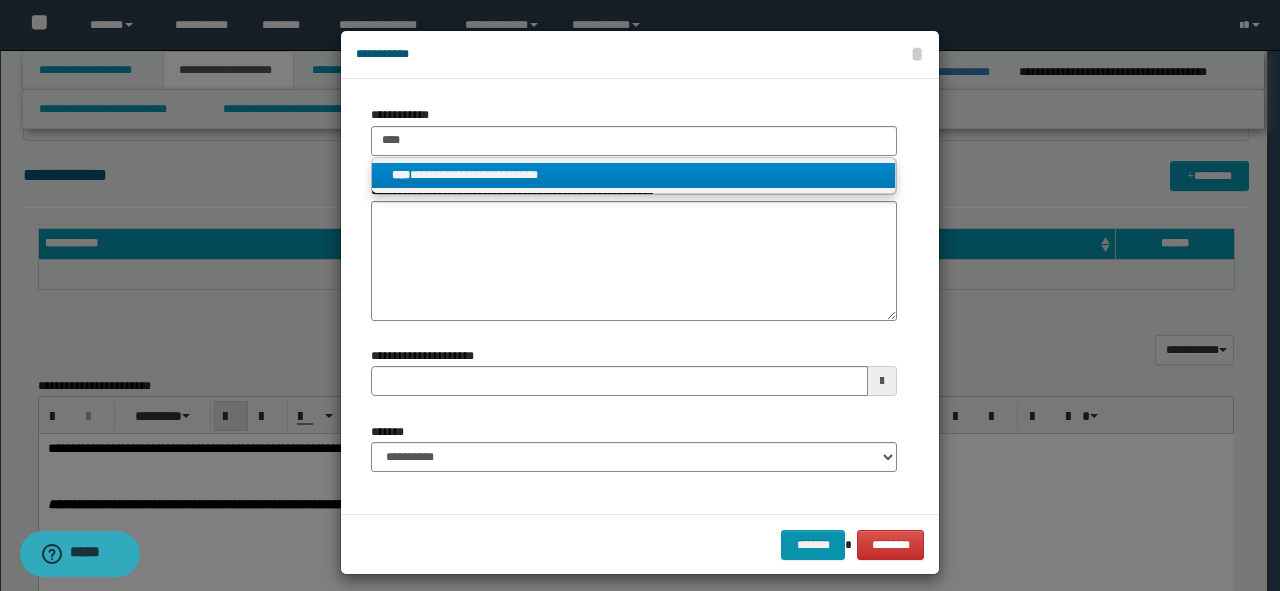click on "**********" at bounding box center [634, 175] 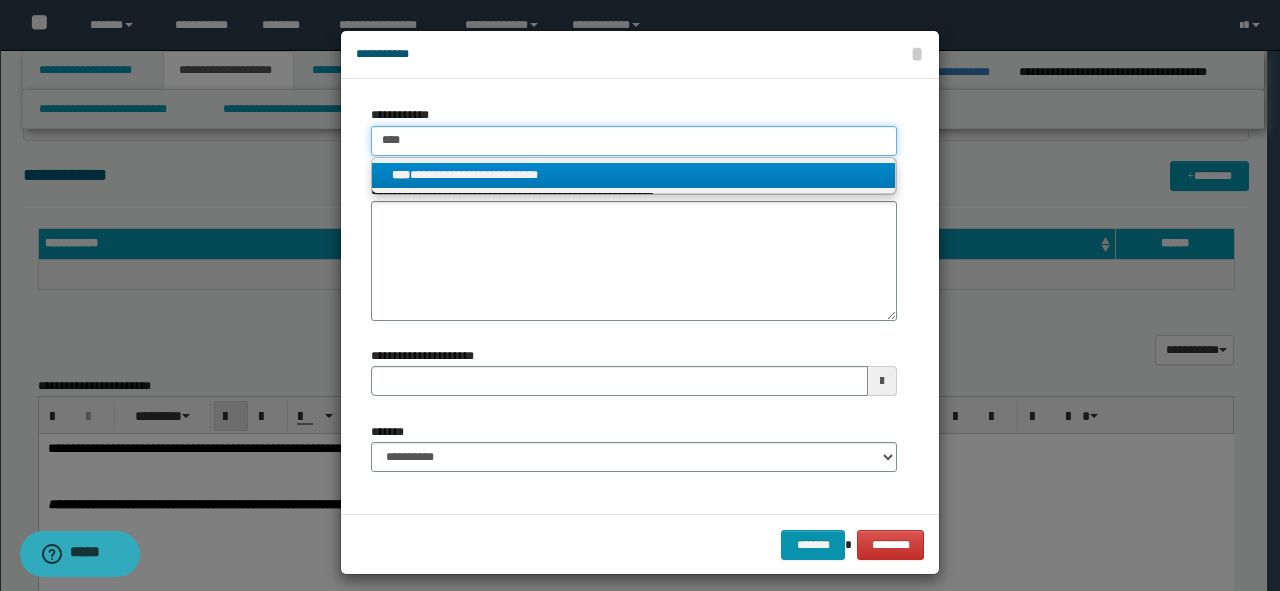 type 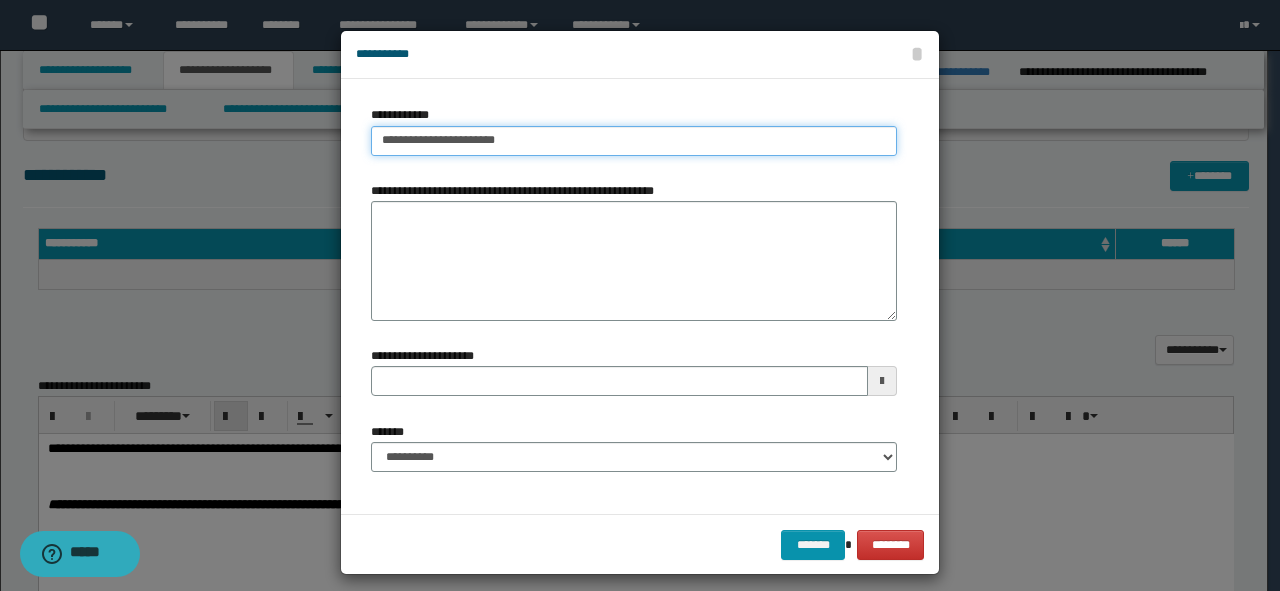 type on "**********" 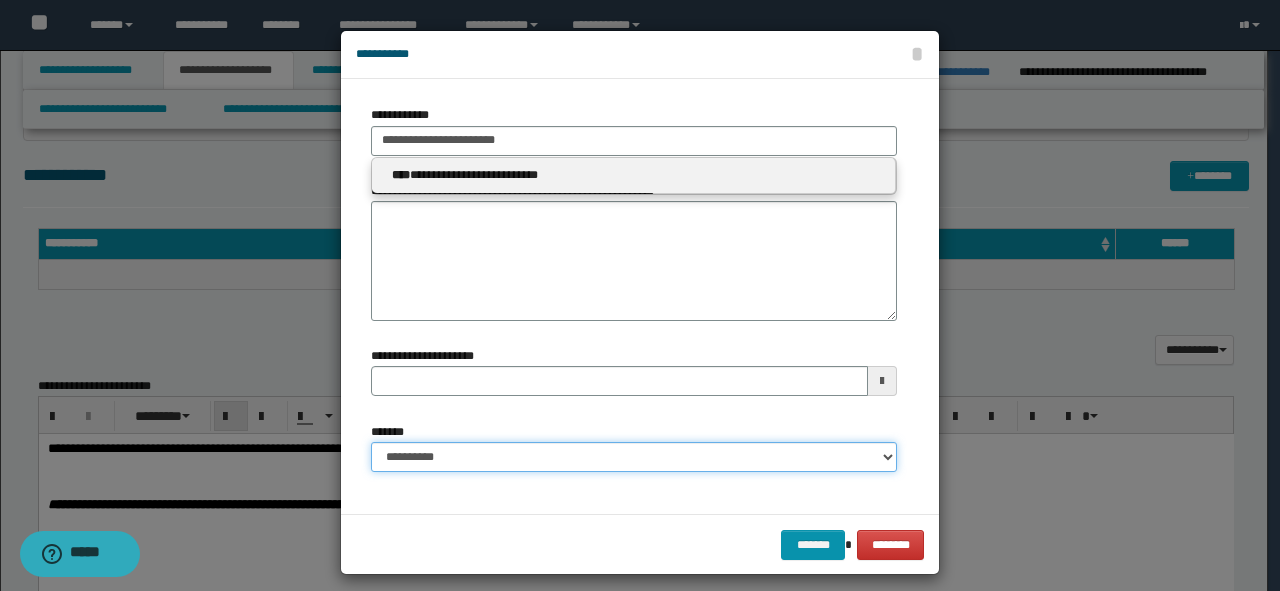 type 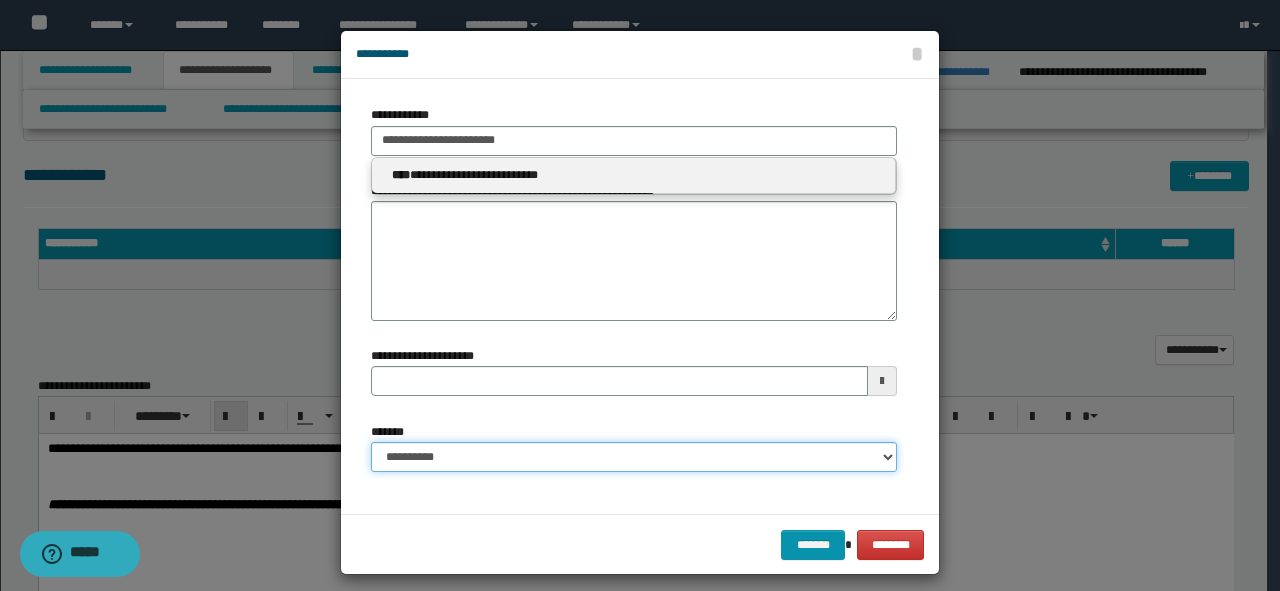 click on "**********" at bounding box center [634, 457] 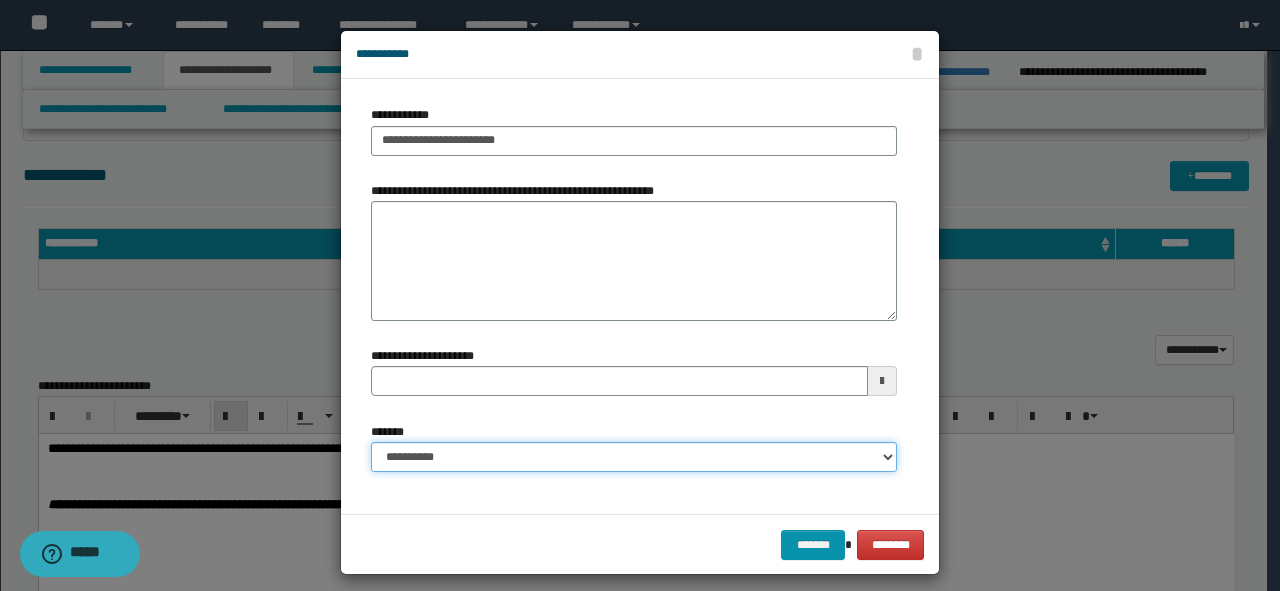 select on "*" 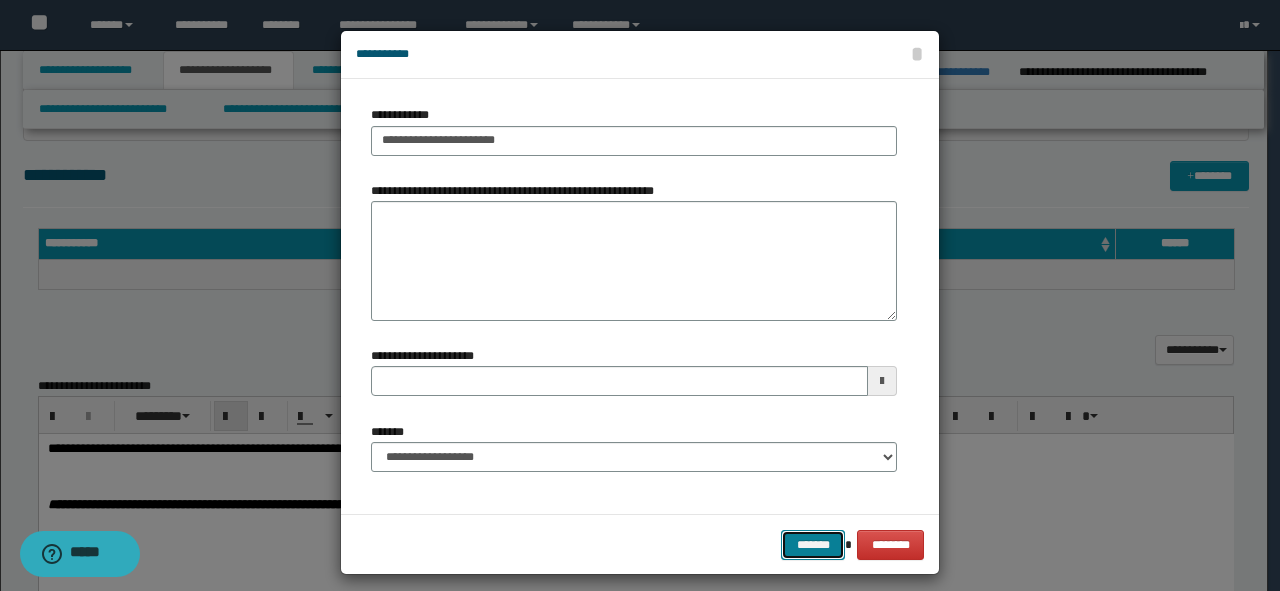 click on "*******" at bounding box center [813, 545] 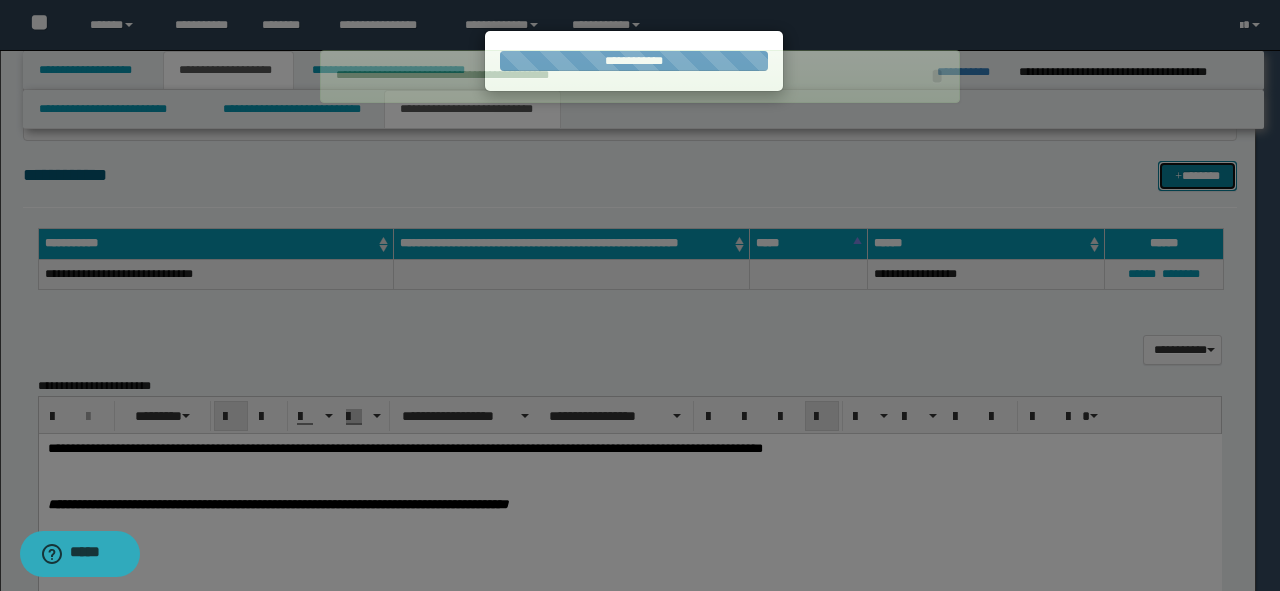 type 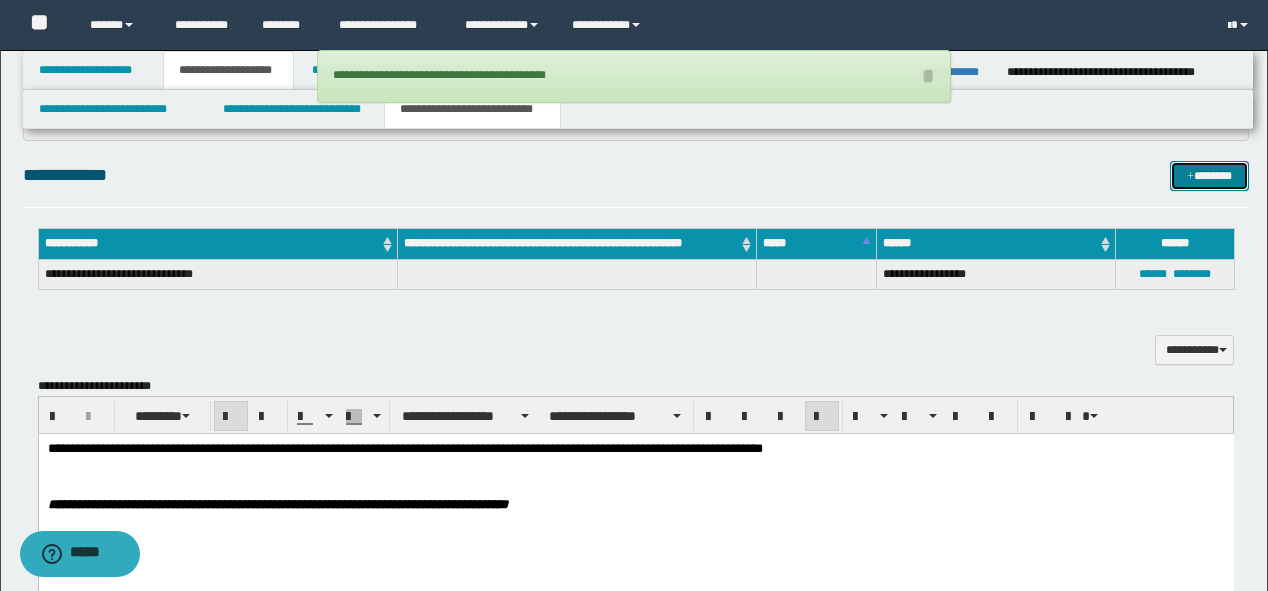 click on "*******" at bounding box center (1209, 176) 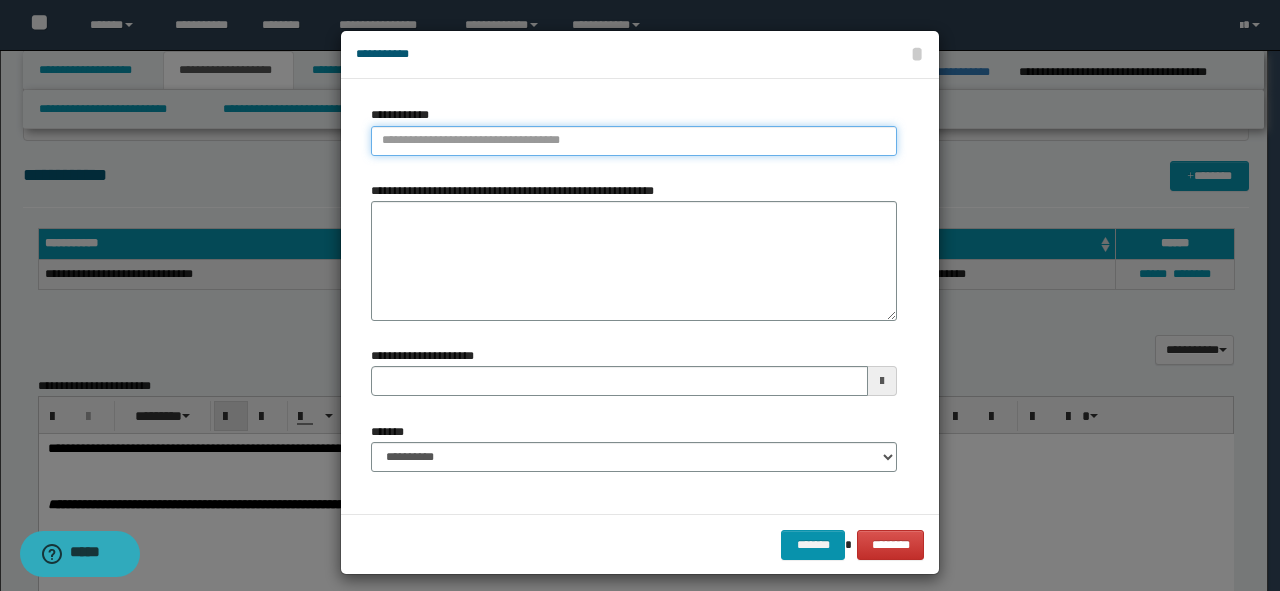 type on "**********" 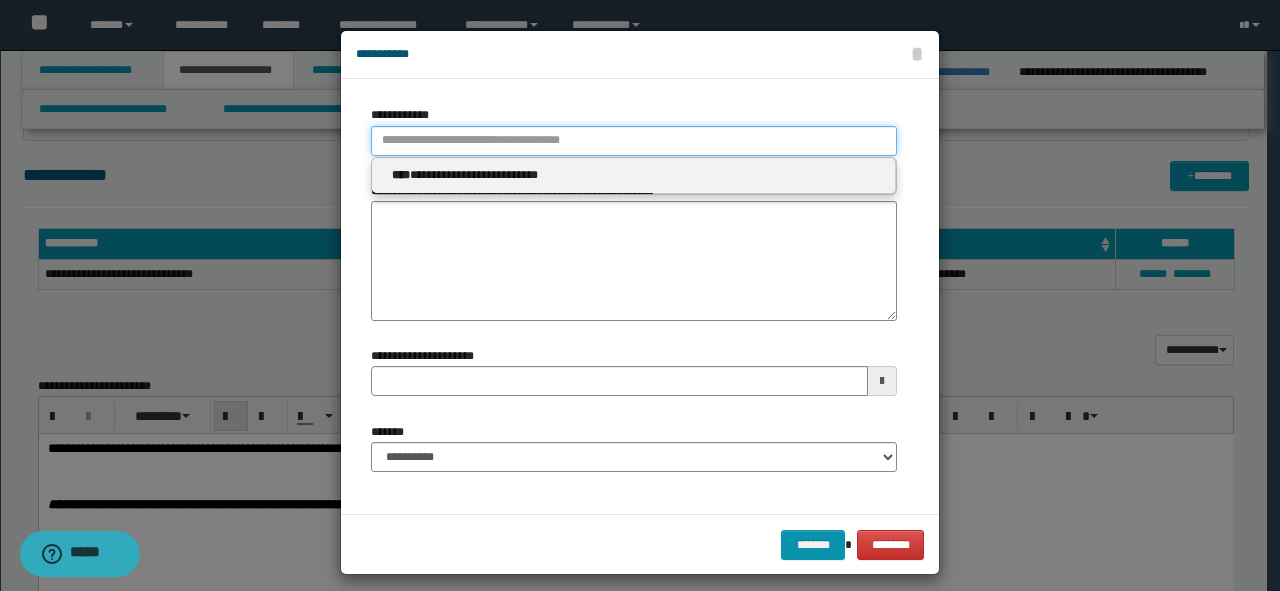 click on "**********" at bounding box center (634, 141) 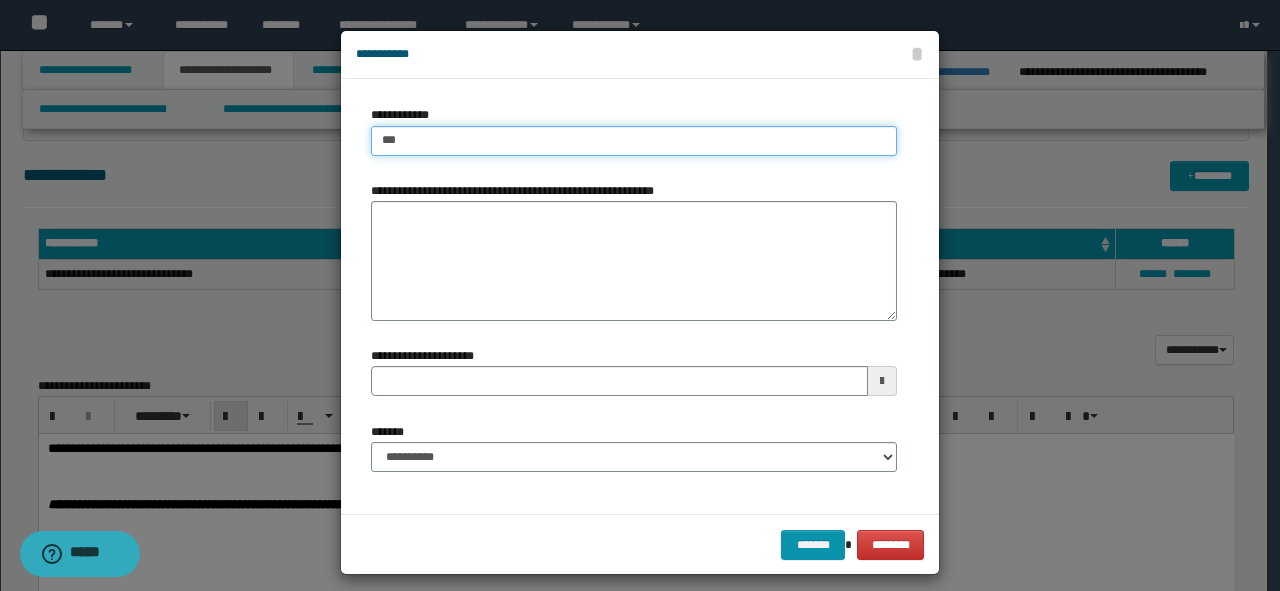 type on "****" 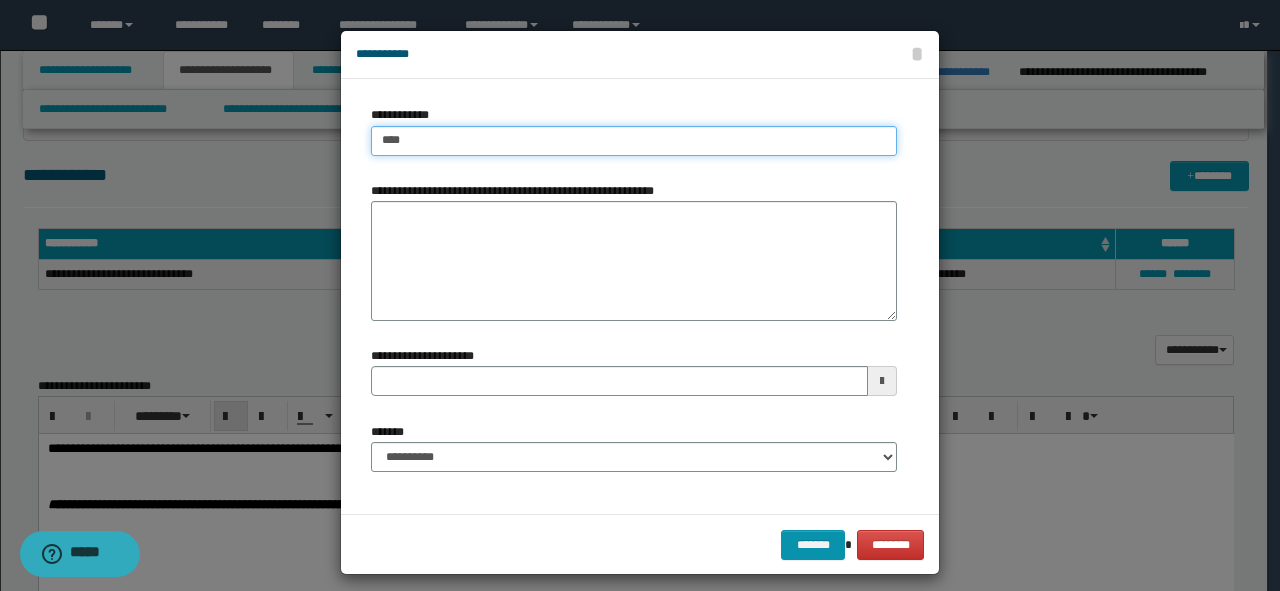 type on "****" 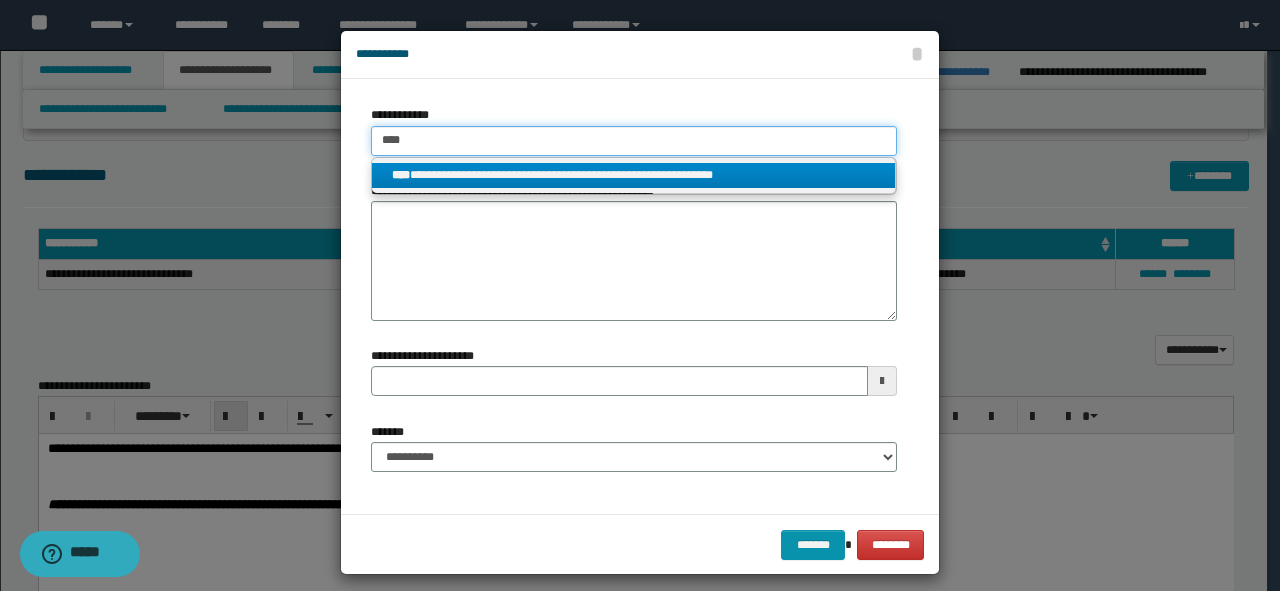 type on "****" 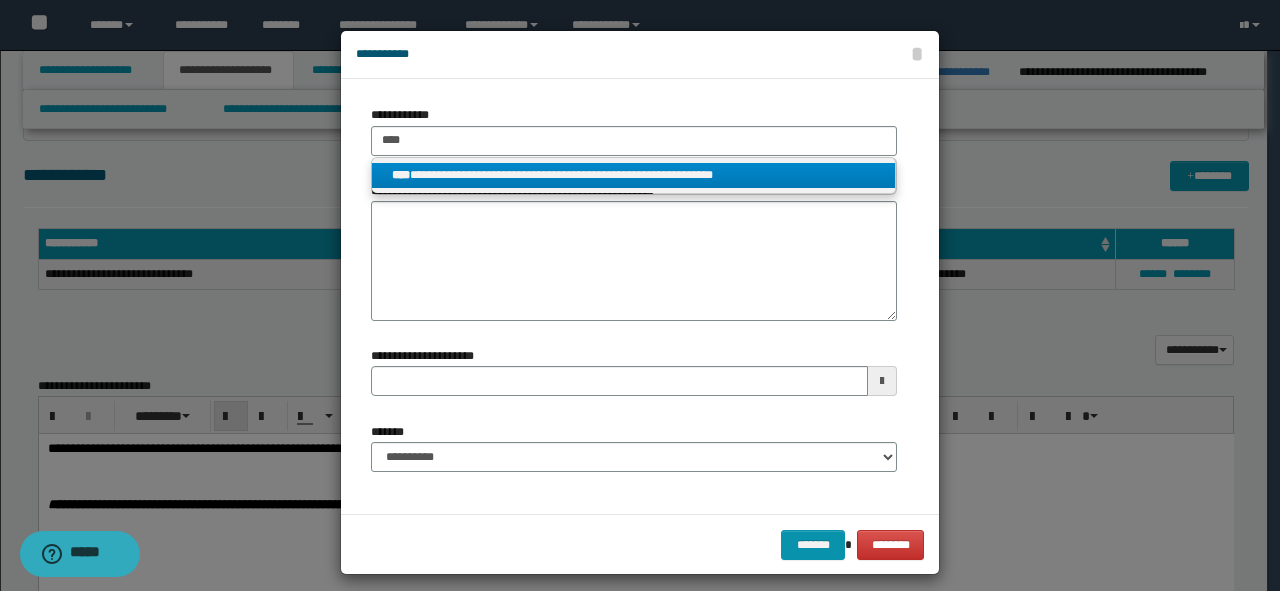click on "**********" at bounding box center (634, 175) 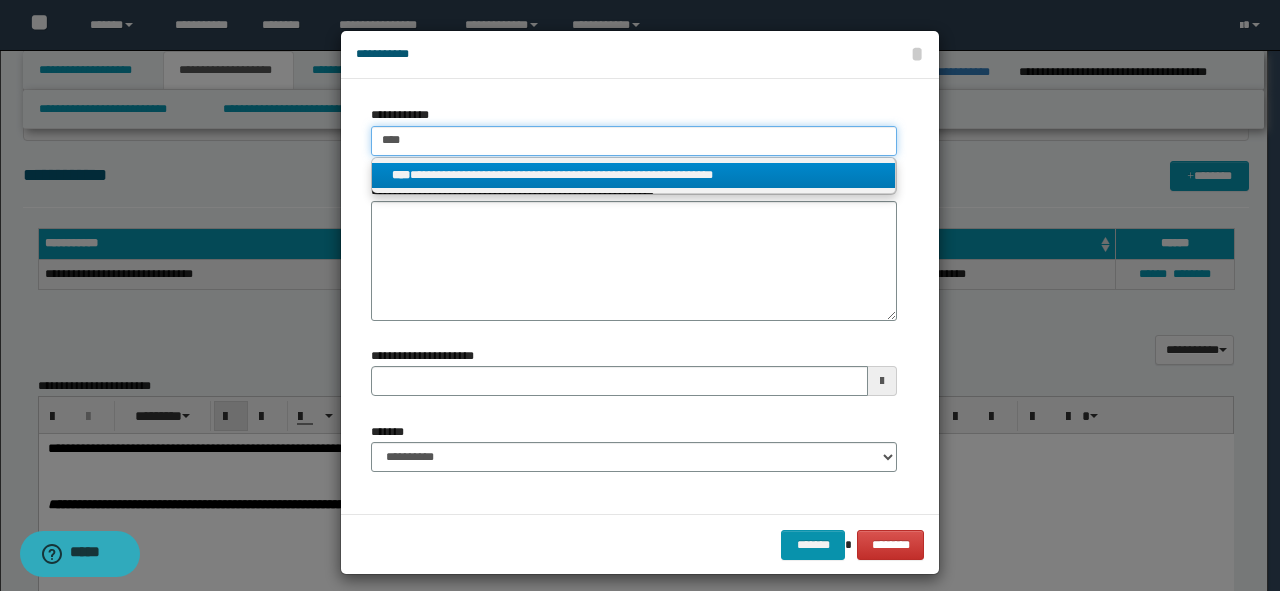 type 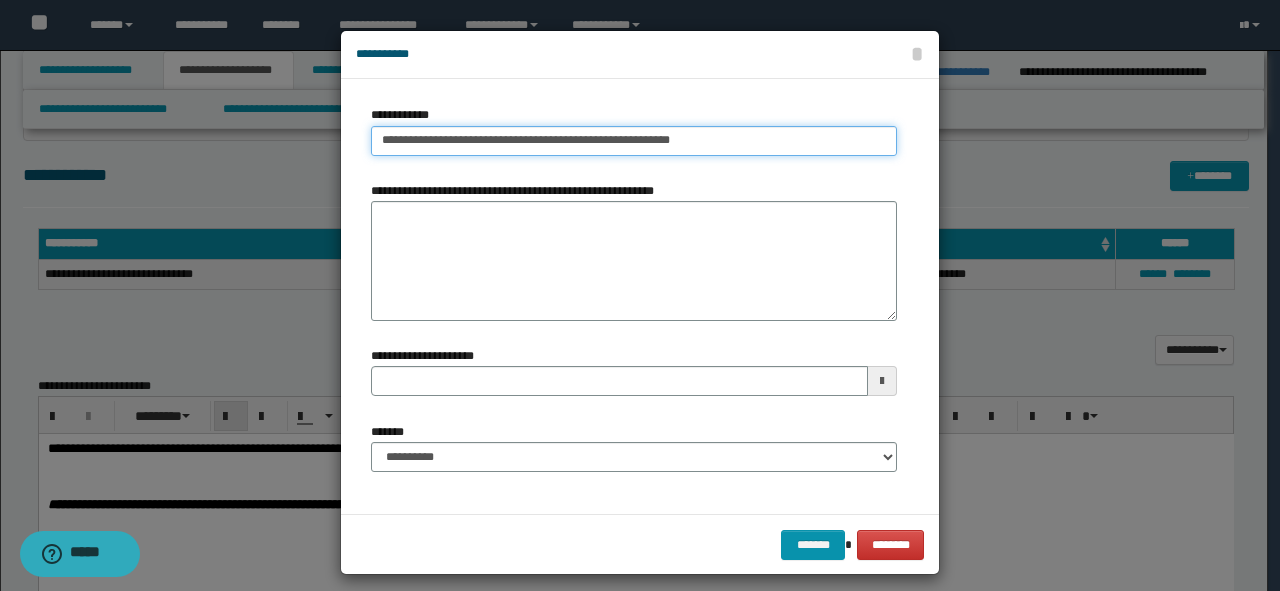 type on "**********" 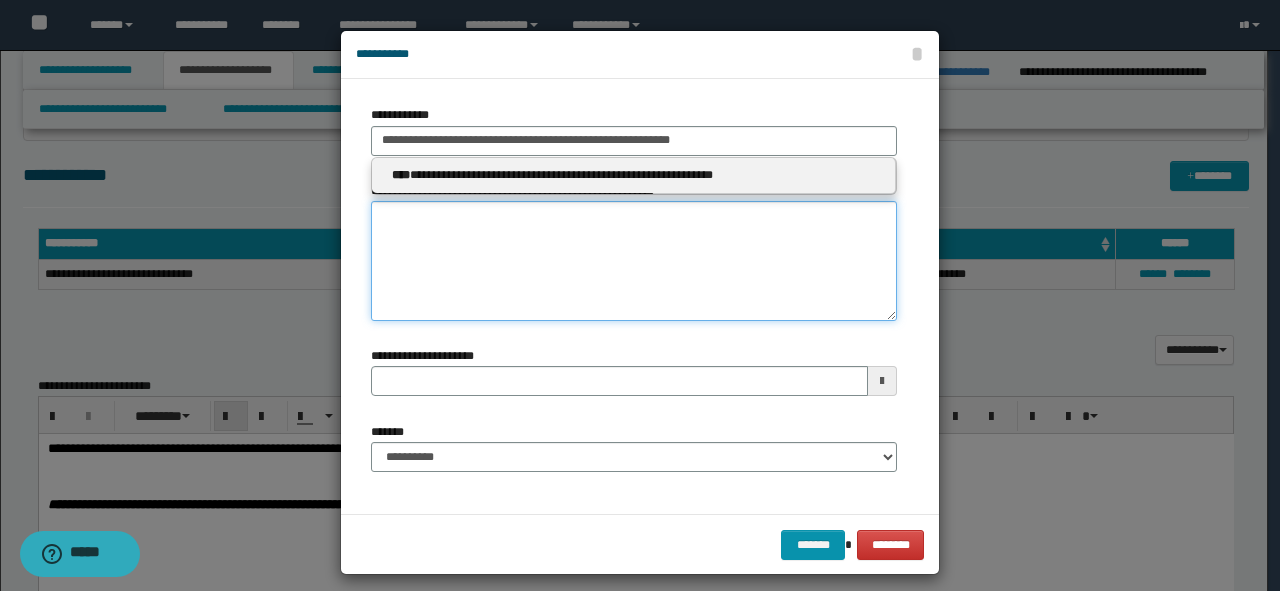 type 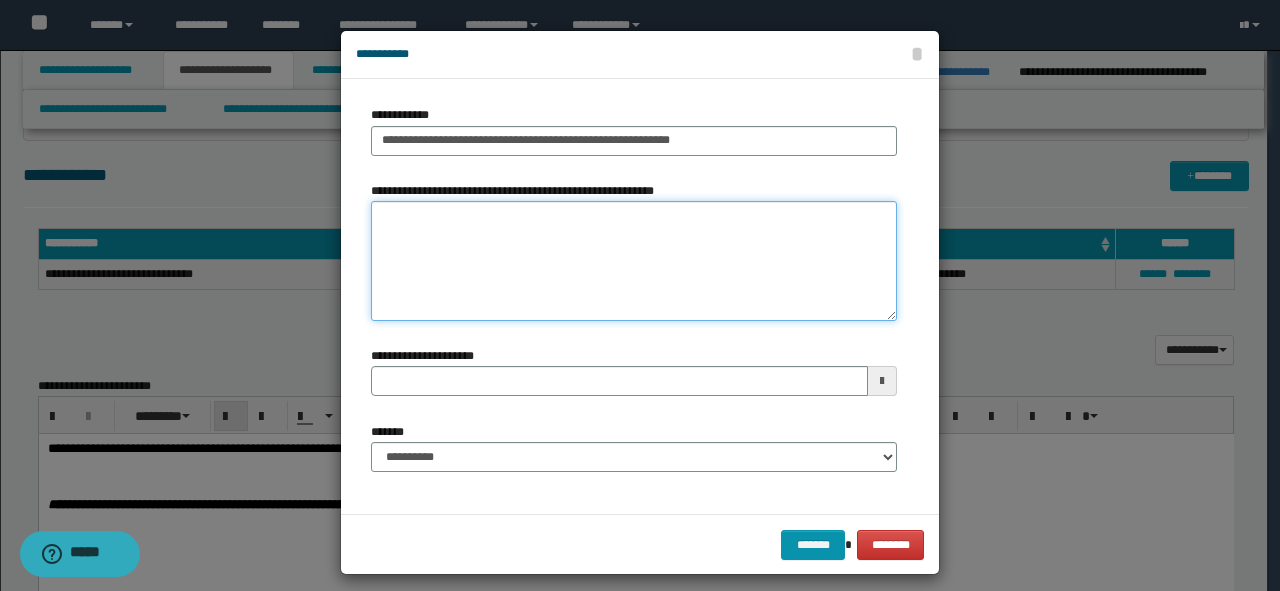 click on "**********" at bounding box center (634, 261) 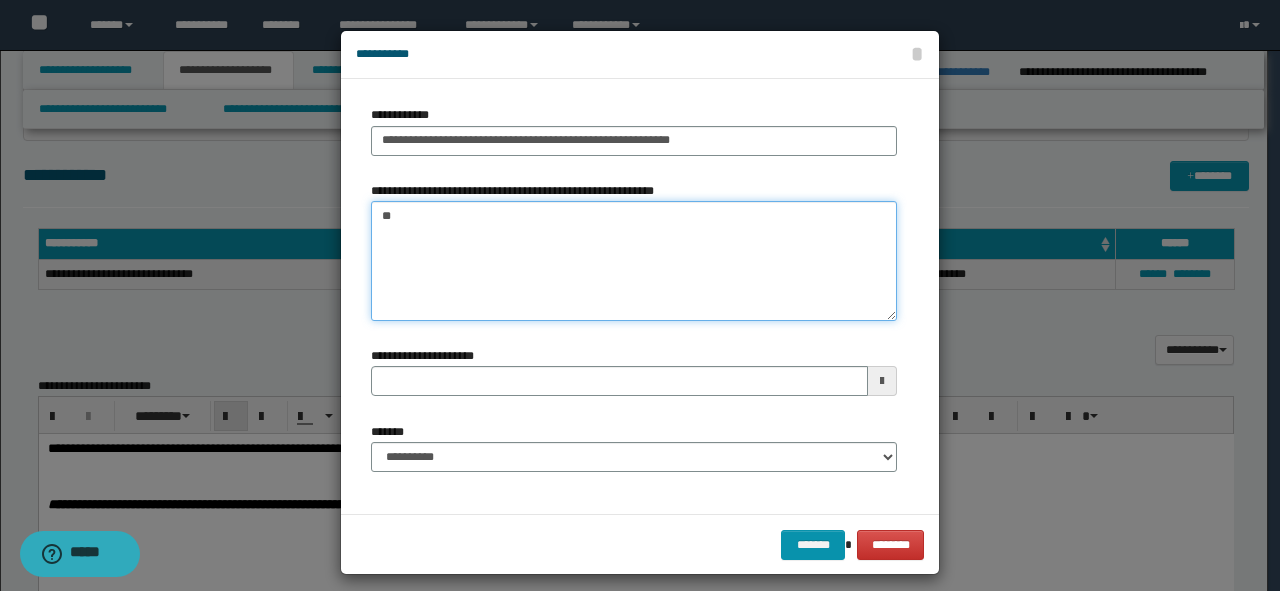 click on "**" at bounding box center [634, 261] 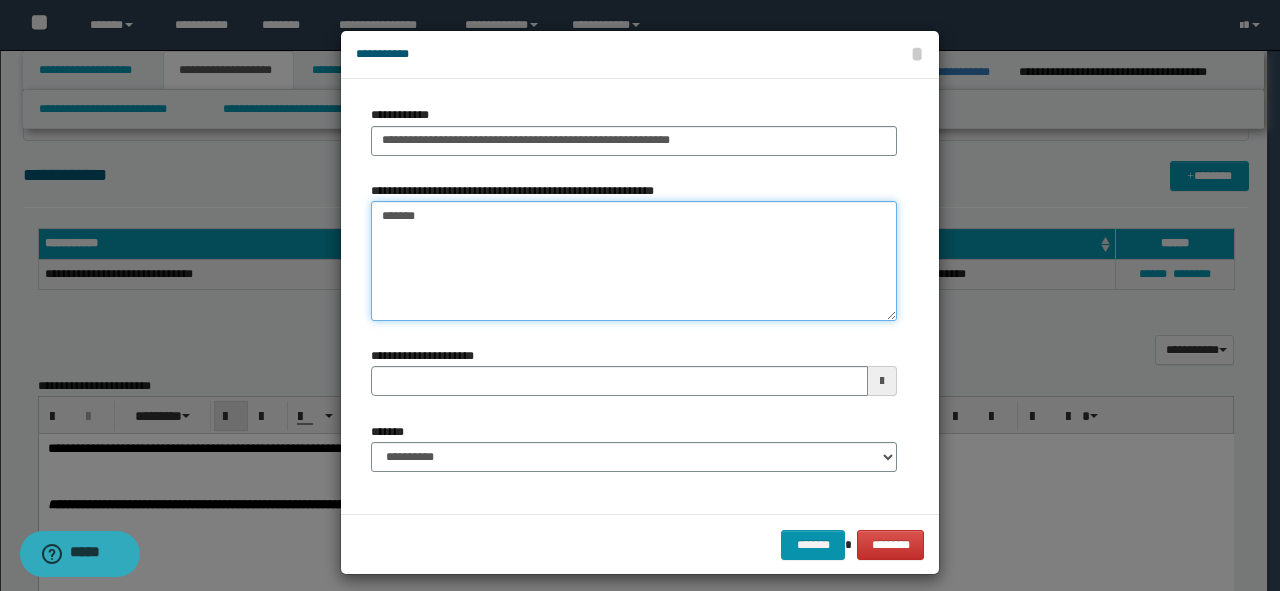 type on "*******" 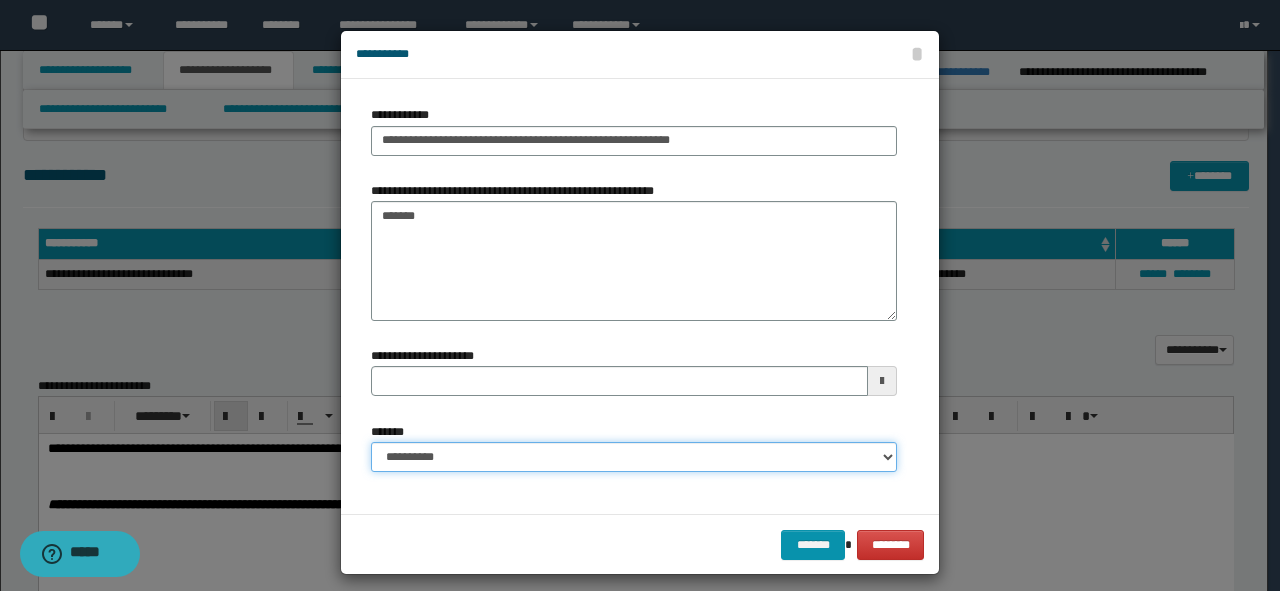 click on "**********" at bounding box center [634, 457] 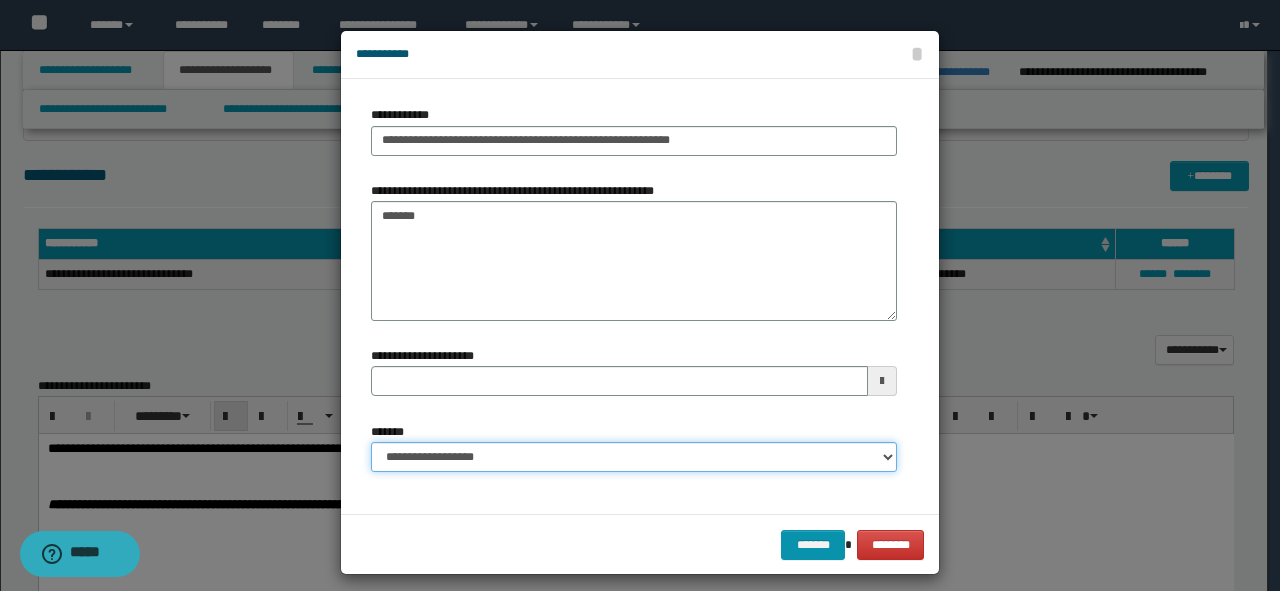 click on "**********" at bounding box center [634, 457] 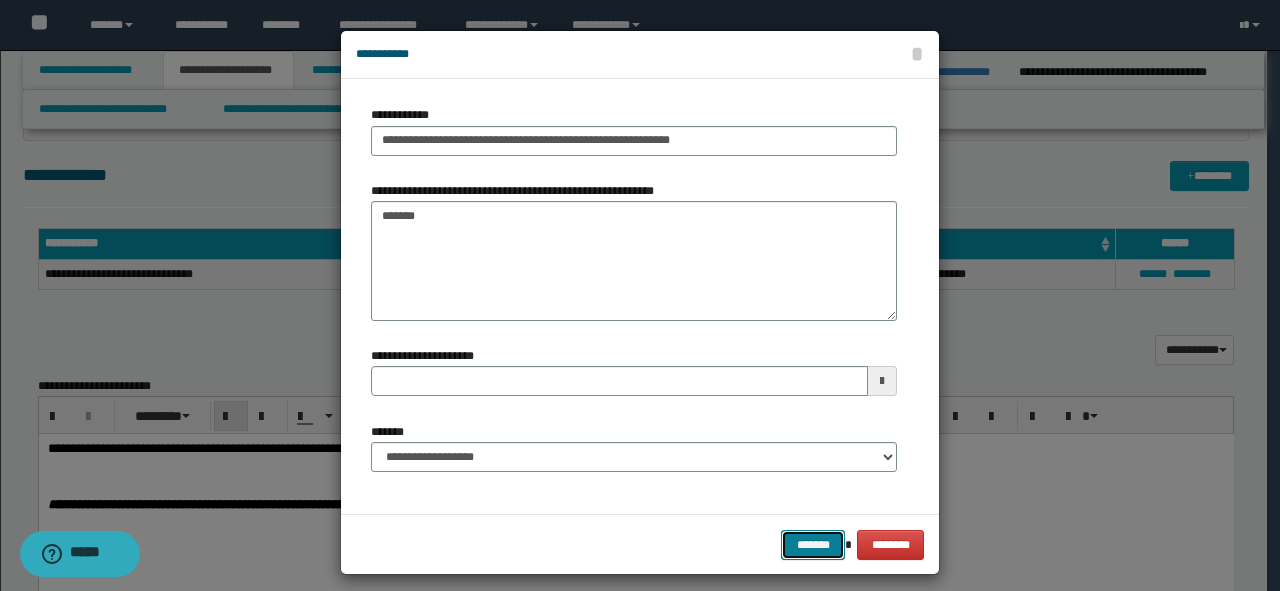 click on "*******" at bounding box center [813, 545] 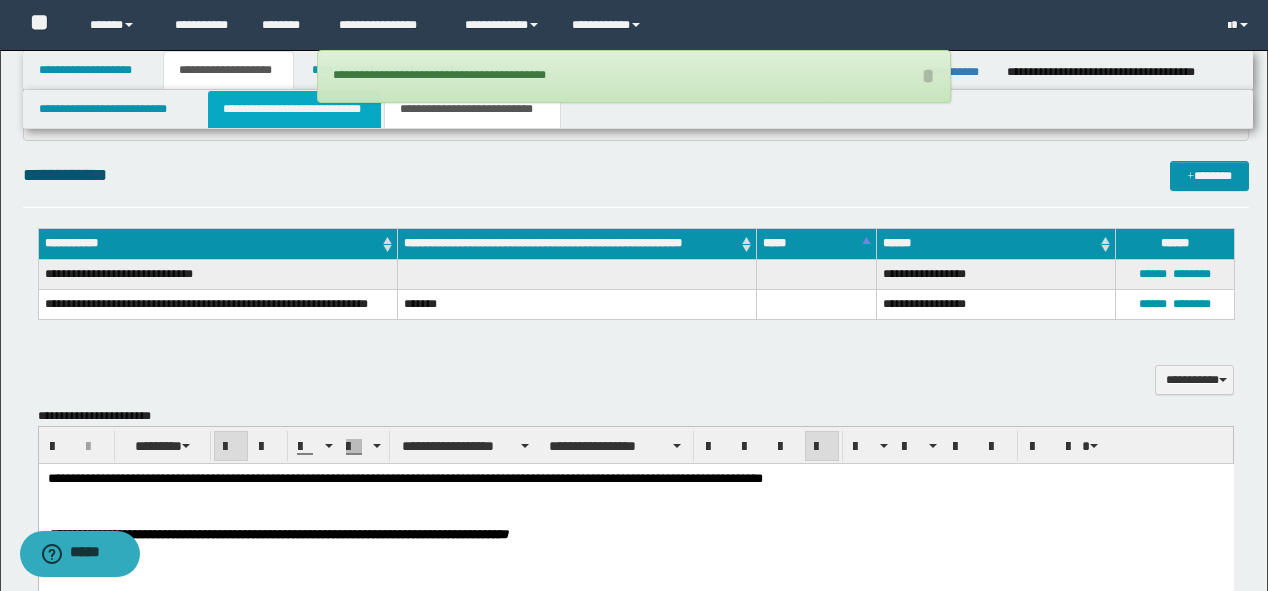 click on "**********" at bounding box center [294, 109] 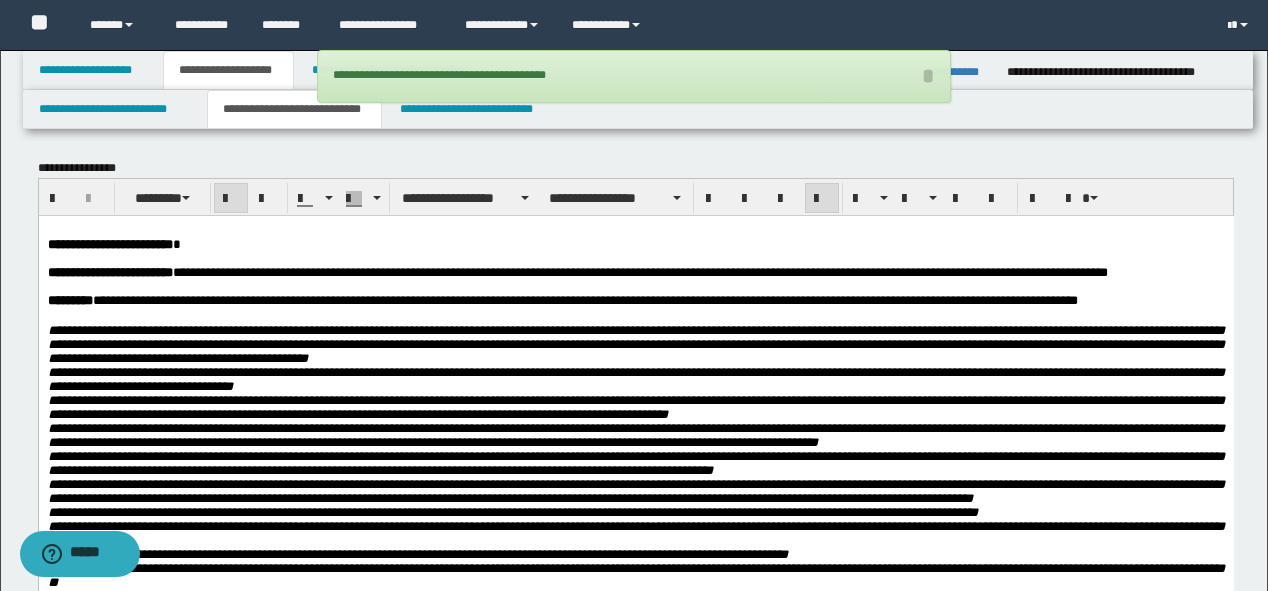 scroll, scrollTop: 80, scrollLeft: 0, axis: vertical 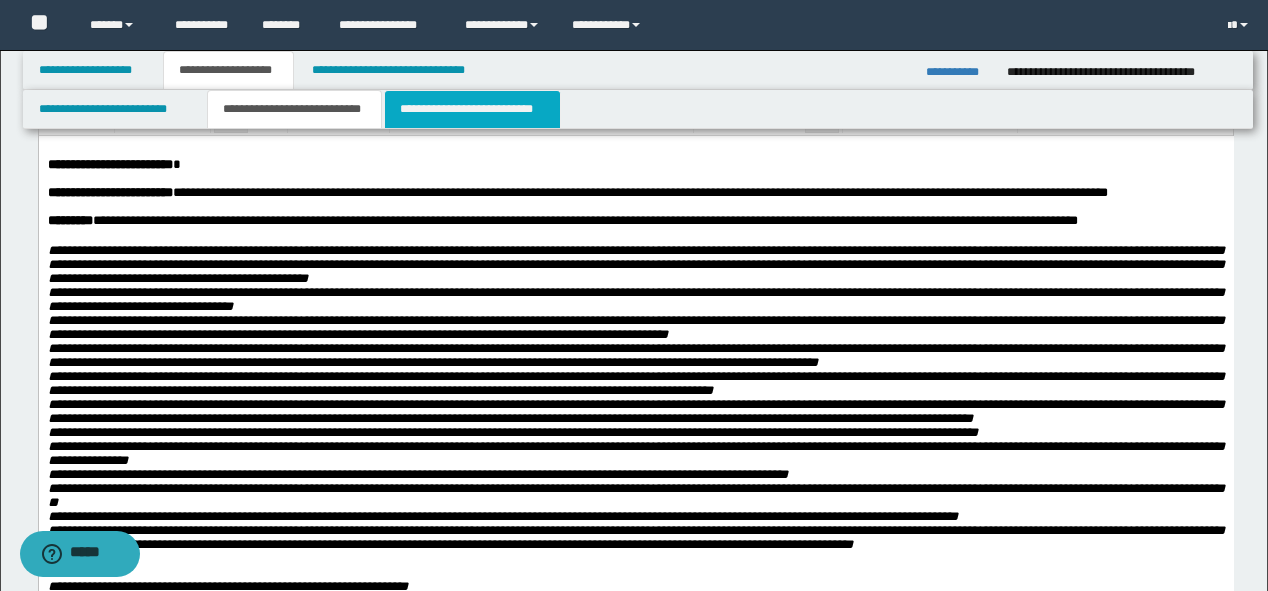 click on "**********" at bounding box center [472, 109] 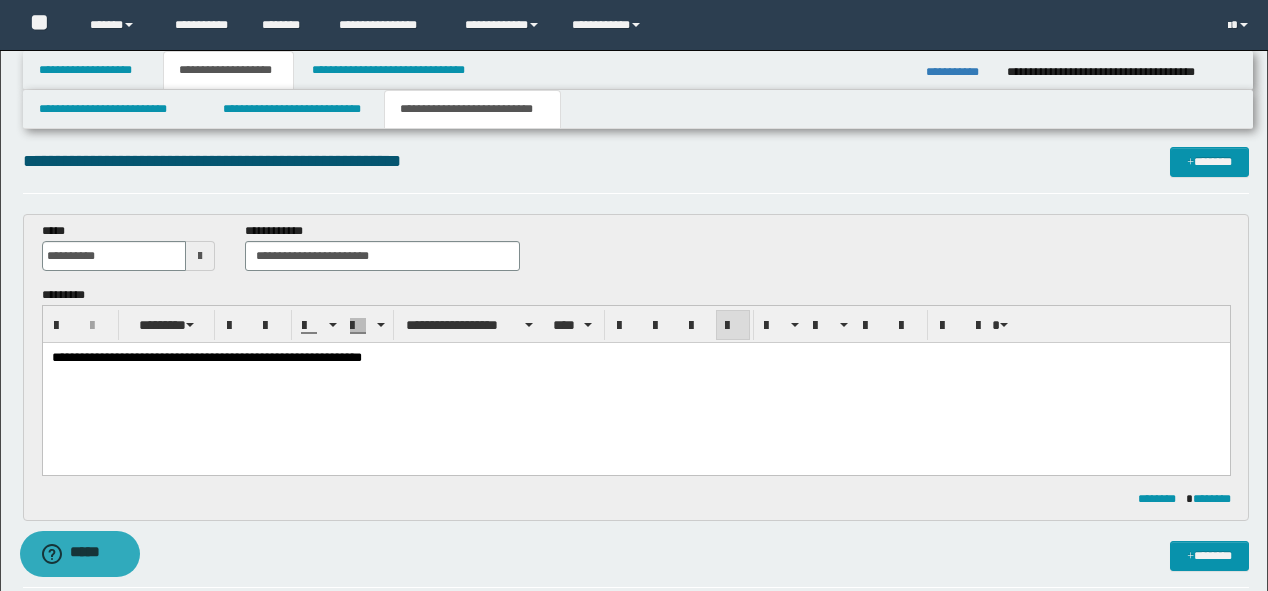 scroll, scrollTop: 0, scrollLeft: 0, axis: both 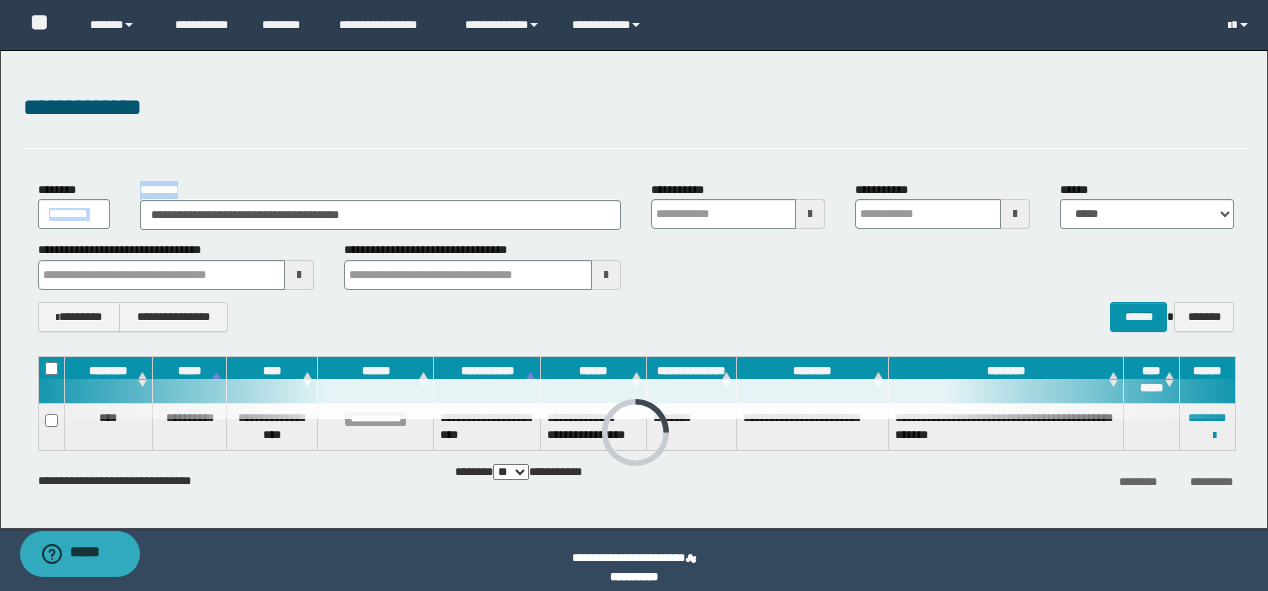 drag, startPoint x: 429, startPoint y: 196, endPoint x: 0, endPoint y: 212, distance: 429.29828 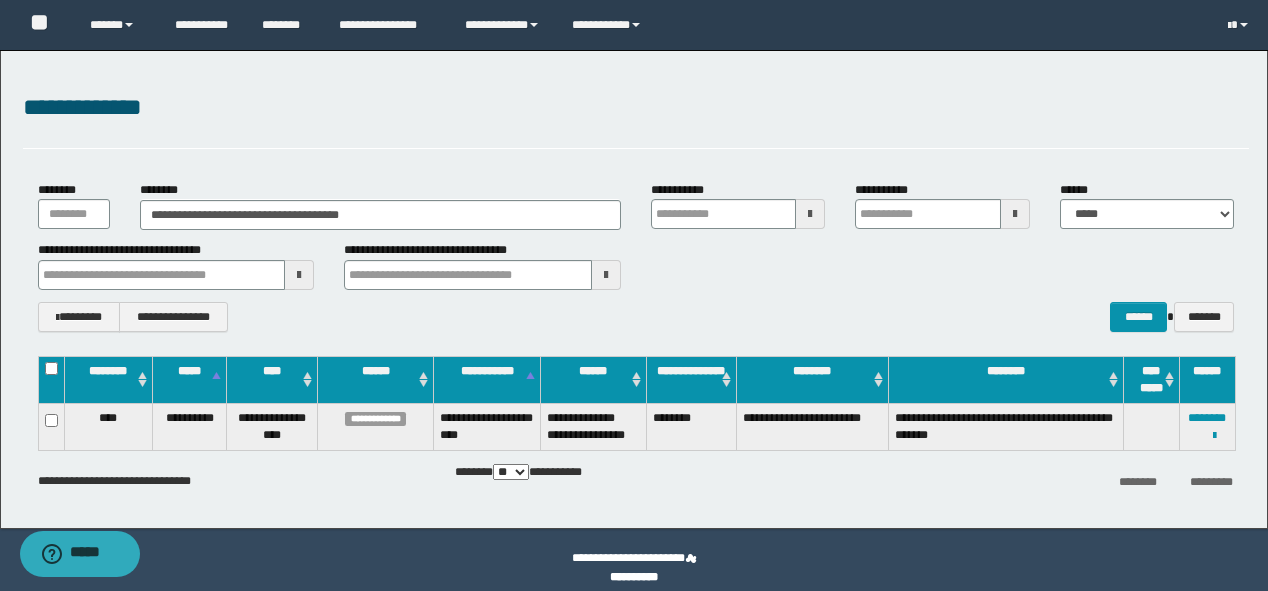 click on "**********" at bounding box center [438, 250] 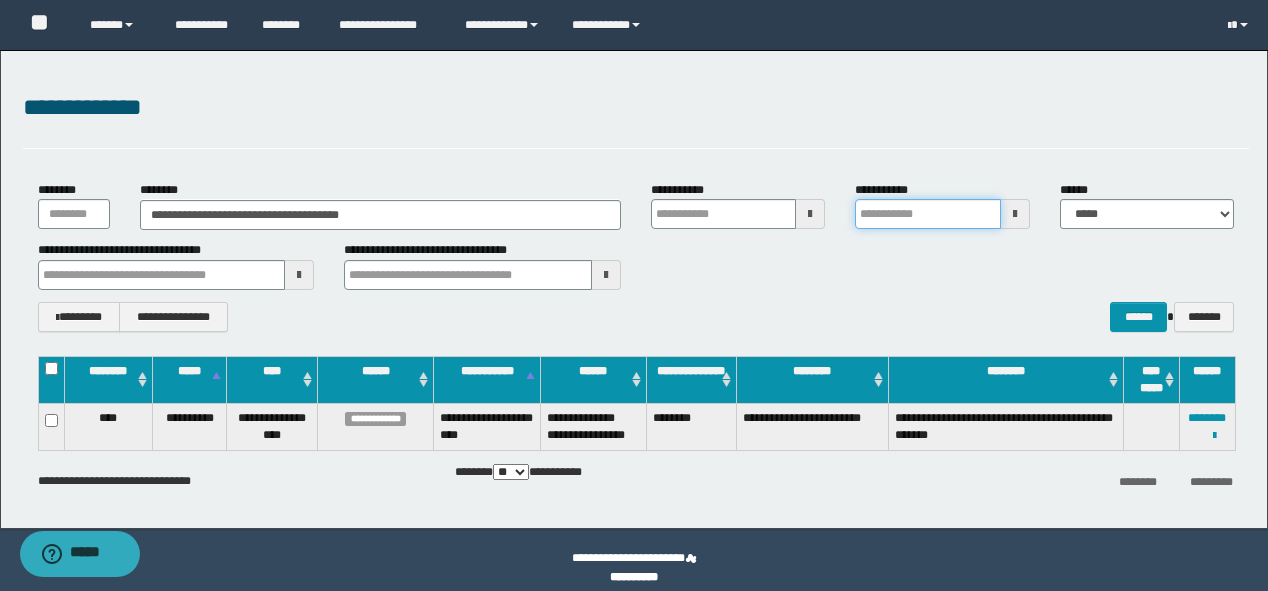 click on "**********" at bounding box center (927, 214) 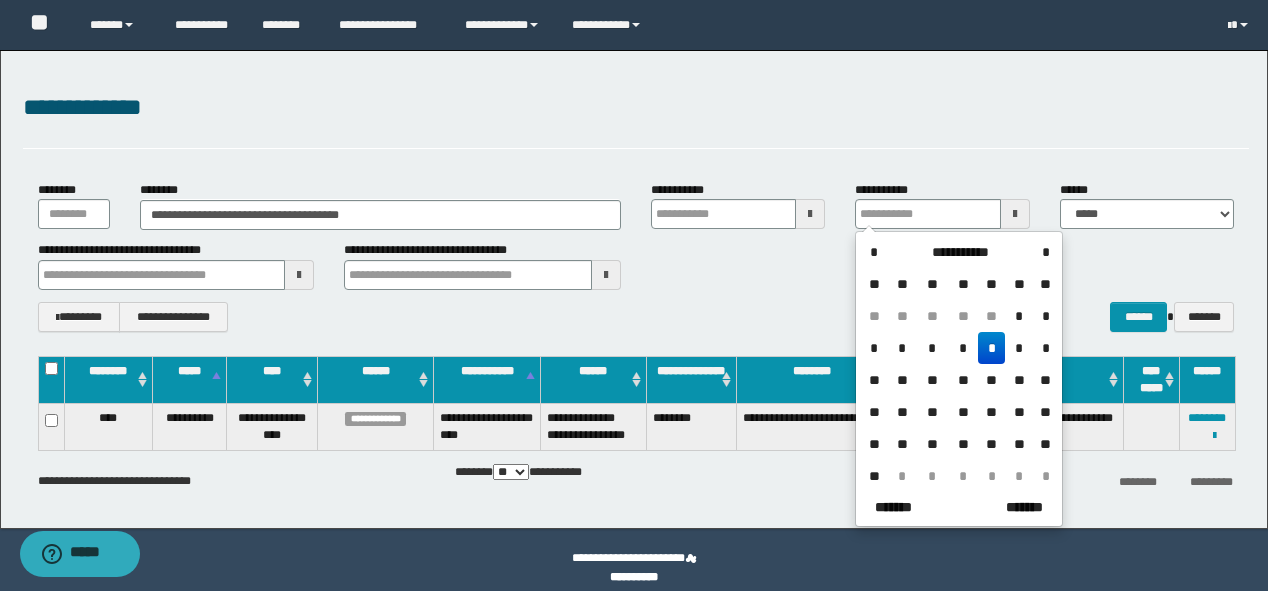 click on "**********" at bounding box center [380, 214] 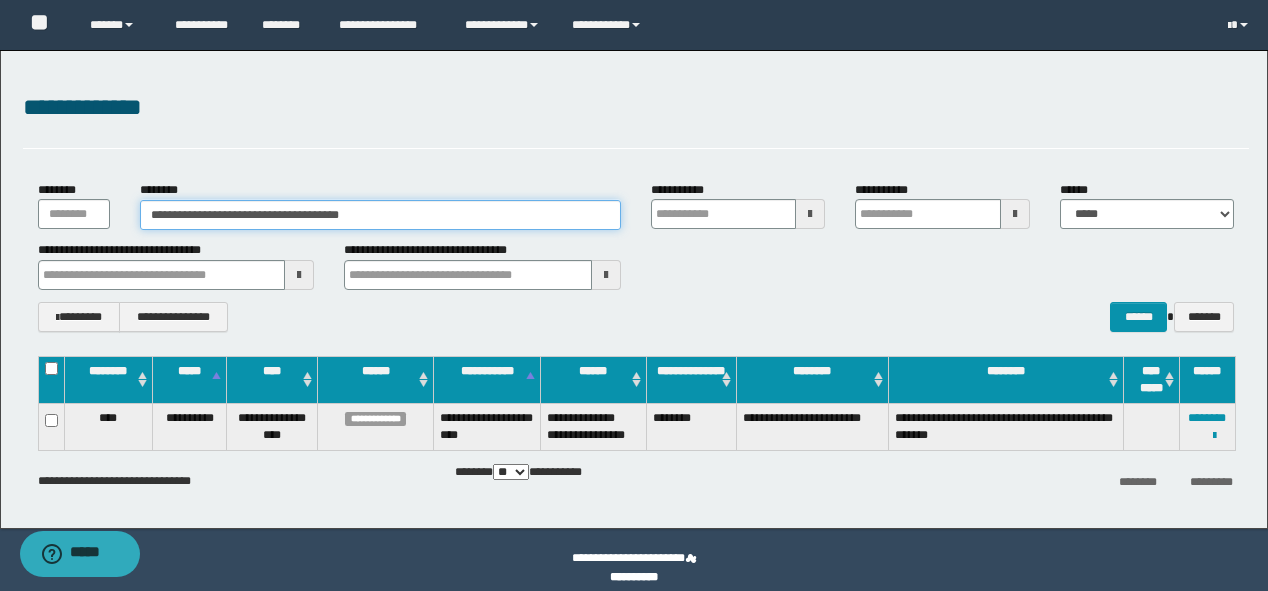 drag, startPoint x: 472, startPoint y: 210, endPoint x: 0, endPoint y: 208, distance: 472.00424 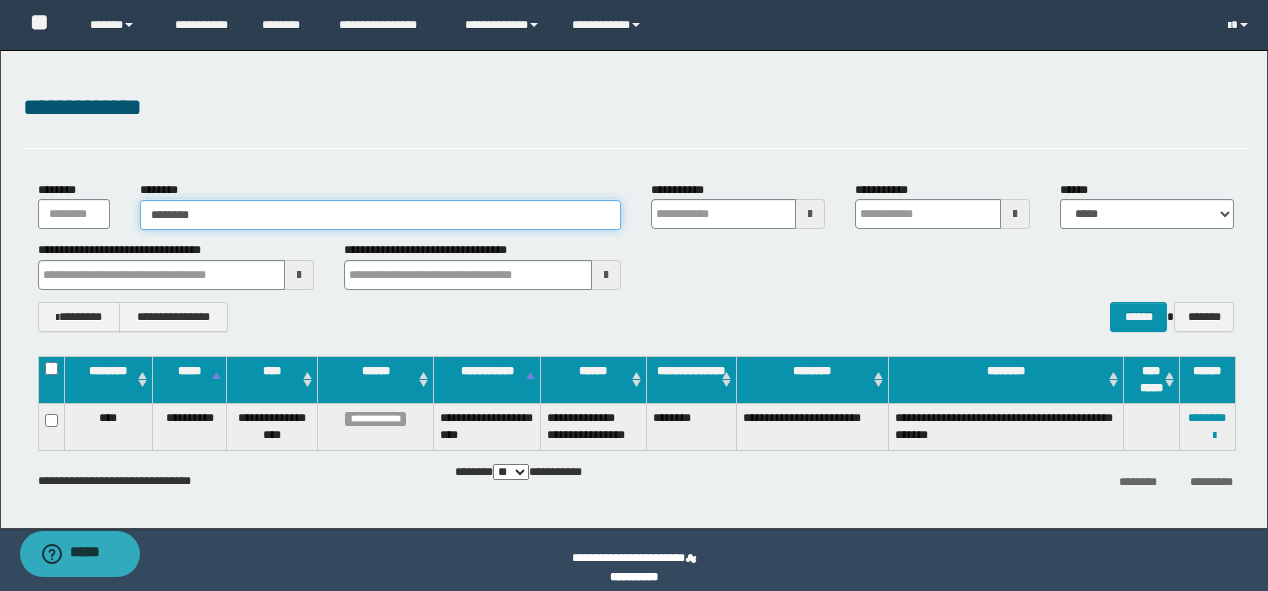 type on "********" 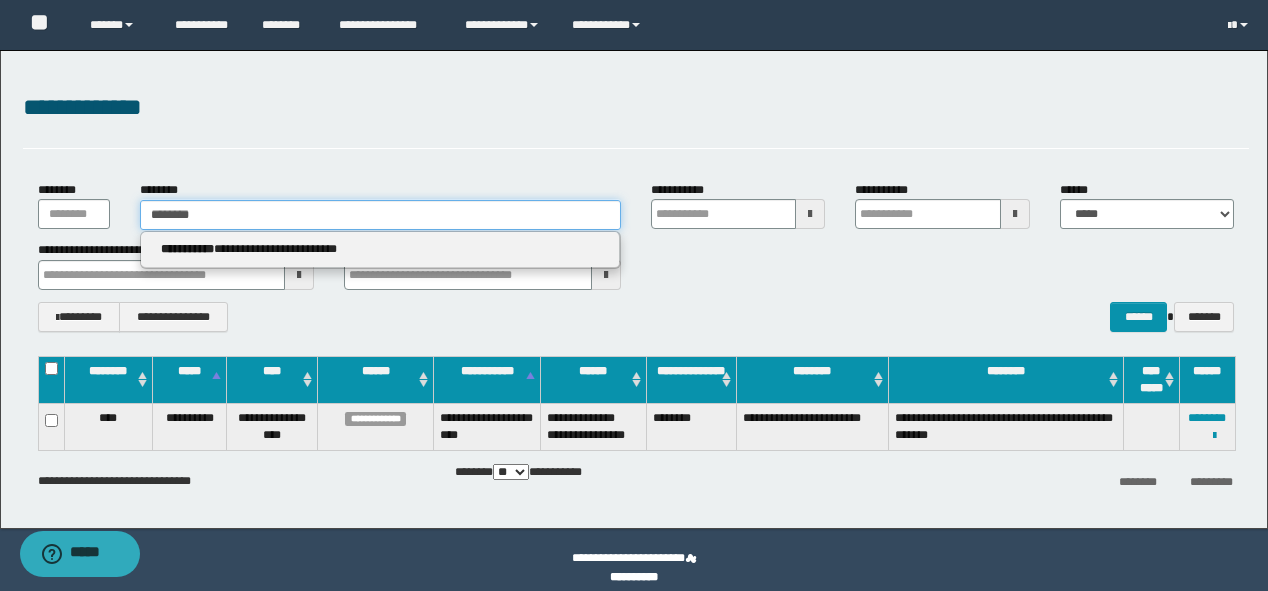 click on "********" at bounding box center (380, 215) 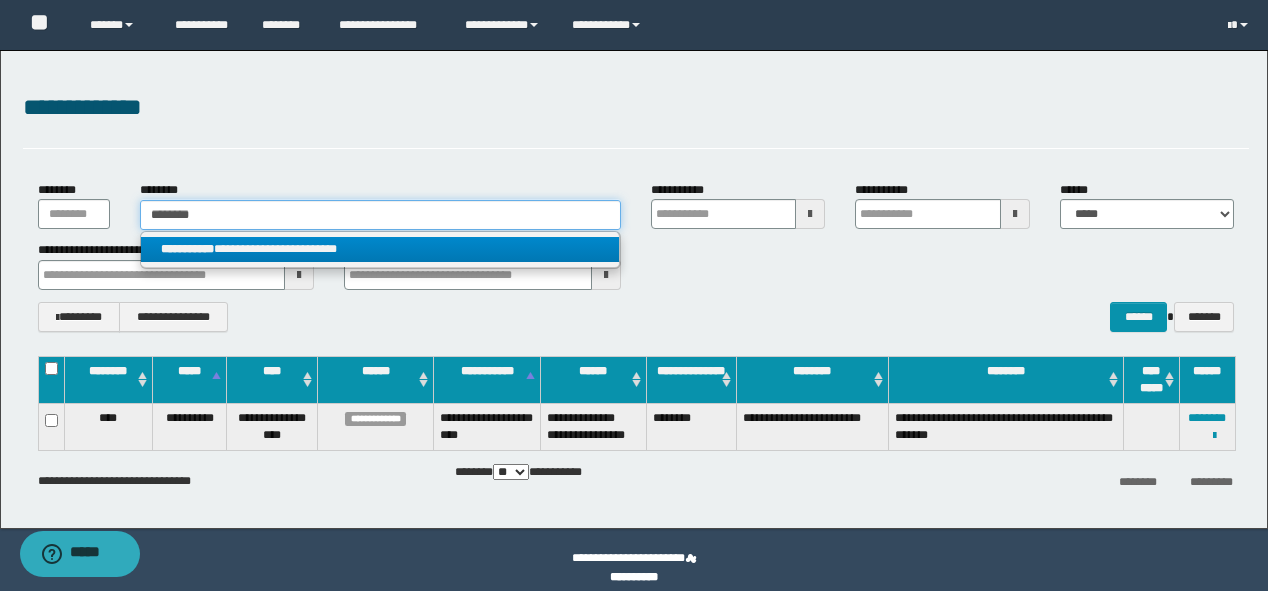 type on "********" 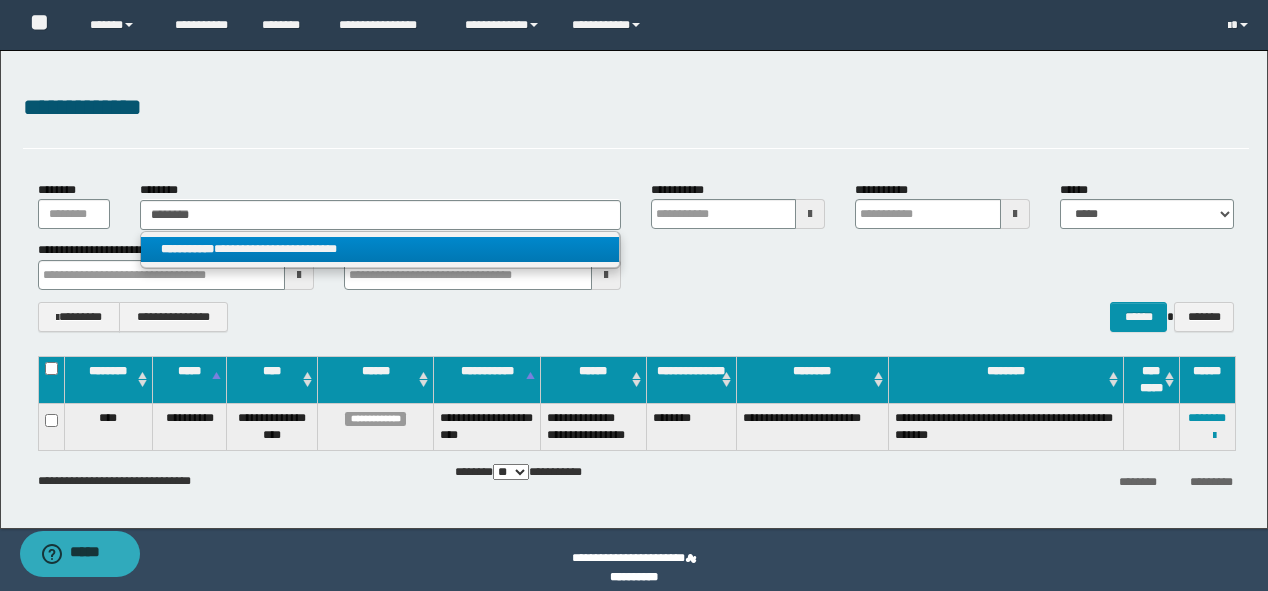 click on "**********" at bounding box center [380, 249] 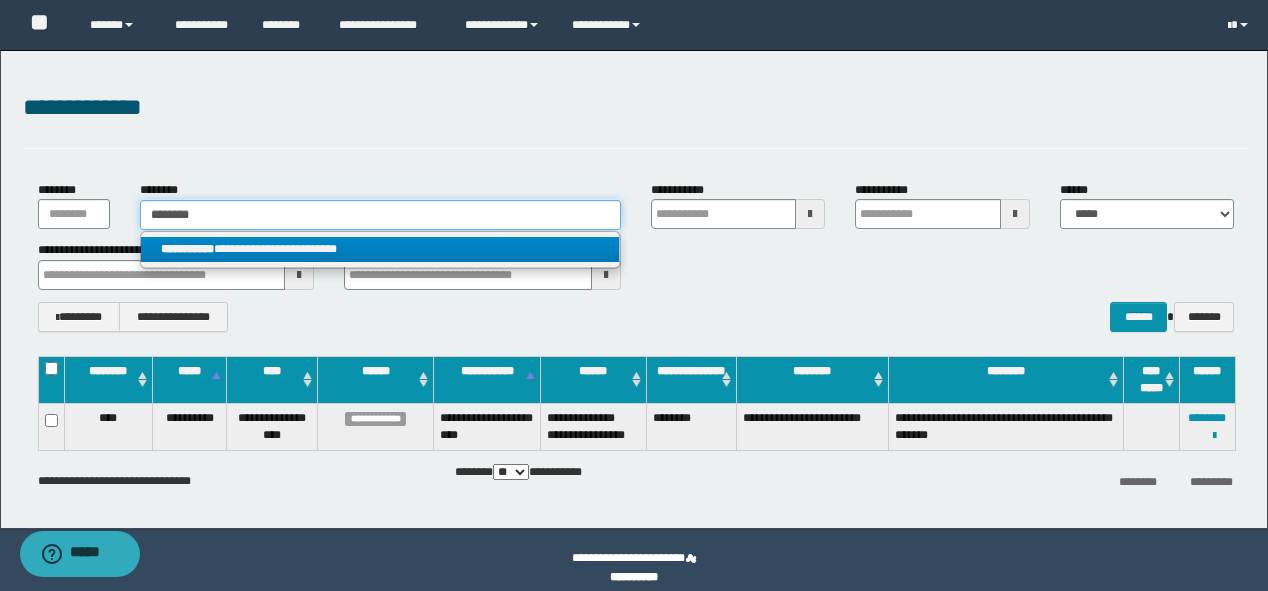 type 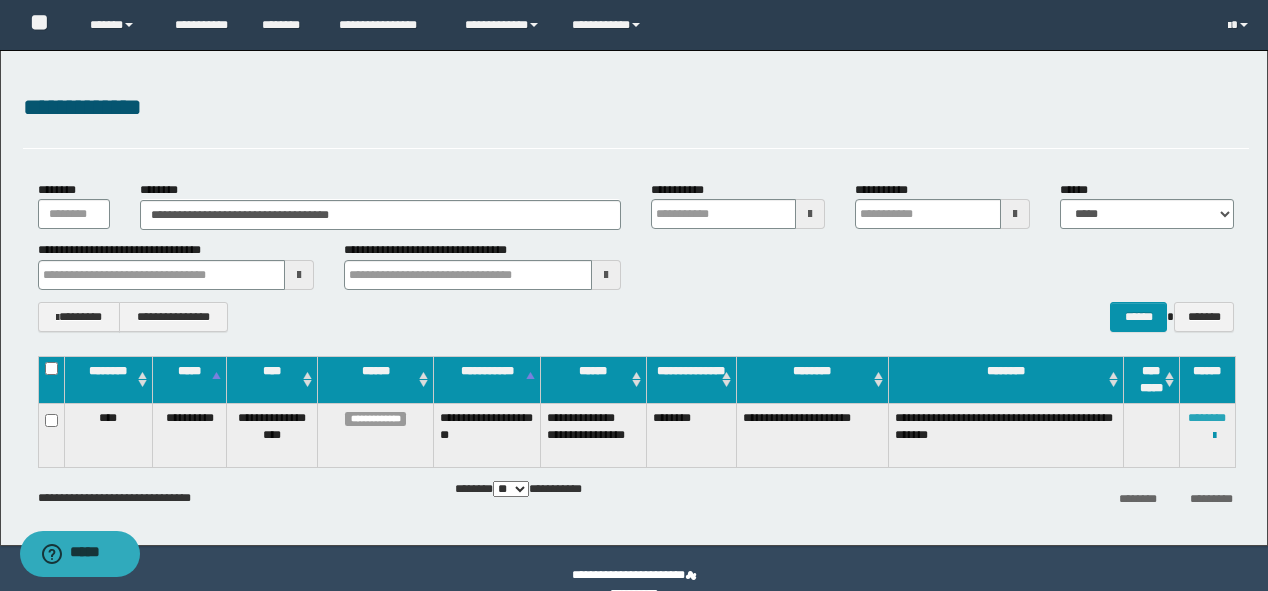click on "********" at bounding box center [1207, 418] 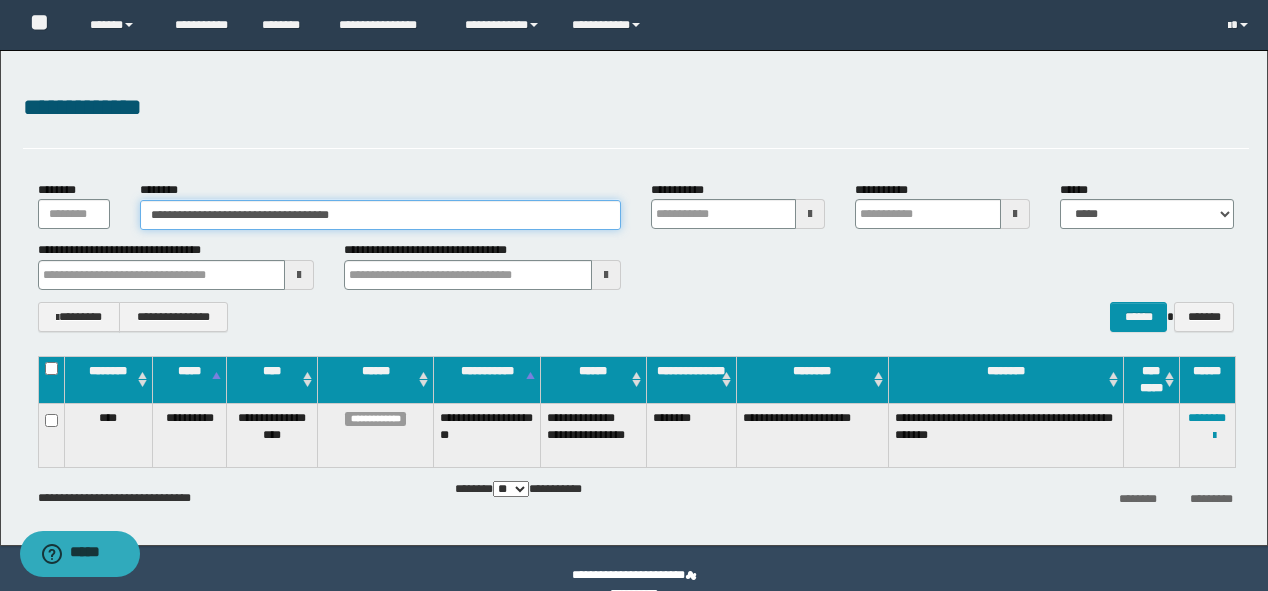 drag, startPoint x: 434, startPoint y: 219, endPoint x: 0, endPoint y: 212, distance: 434.05646 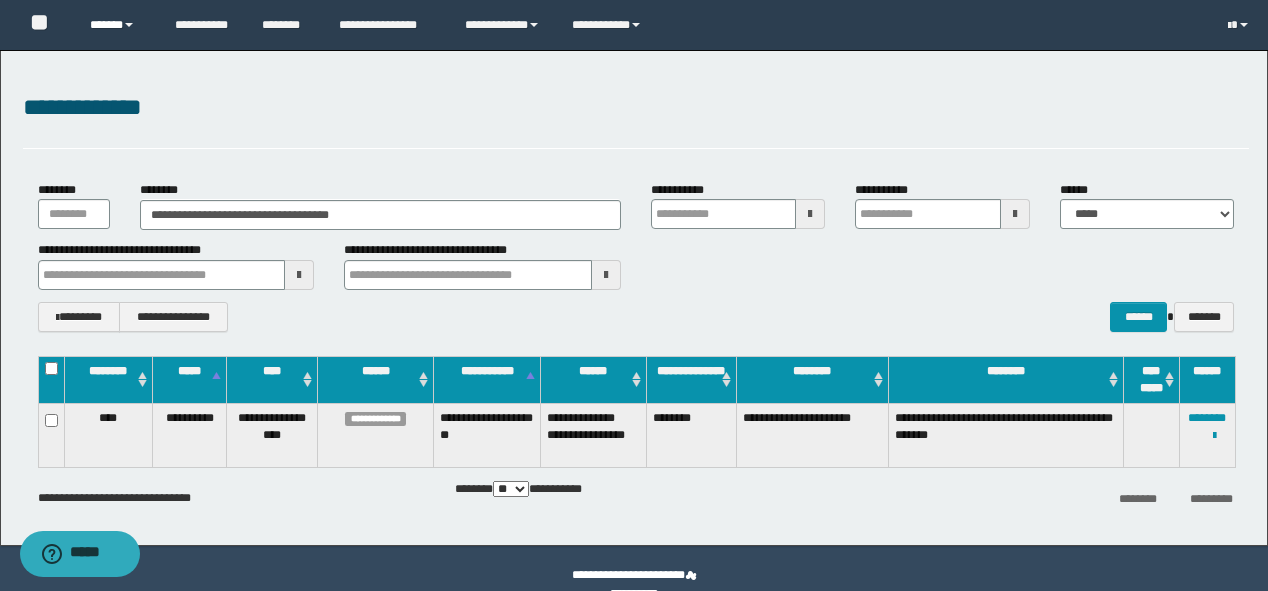 click on "******" at bounding box center (117, 25) 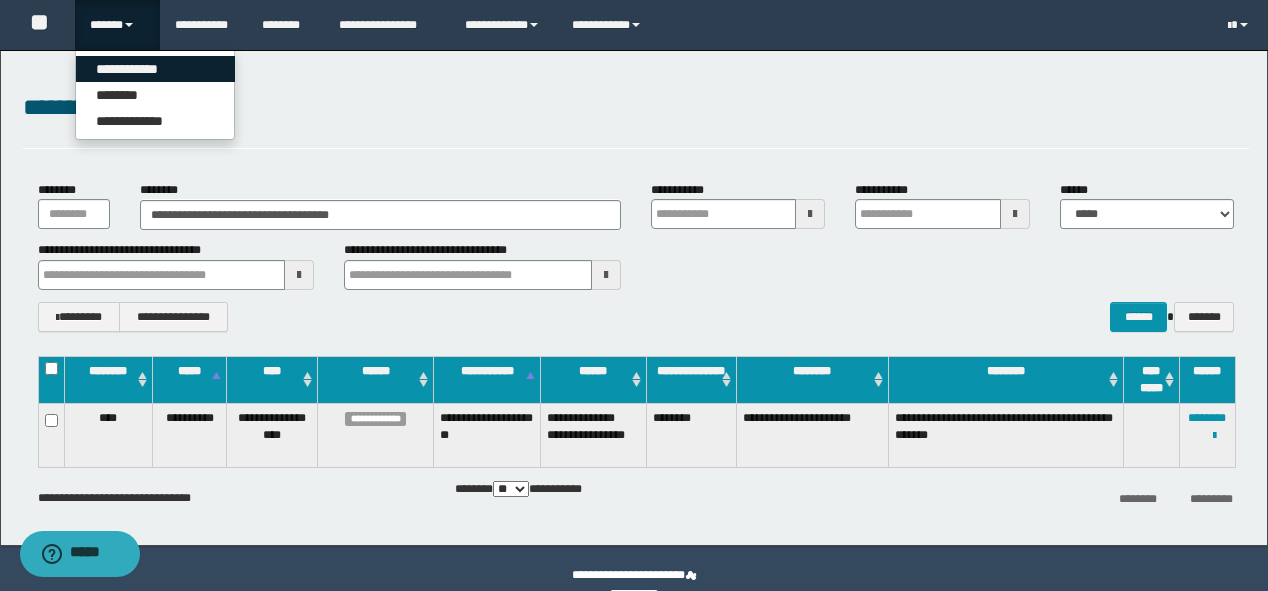 click on "**********" at bounding box center [155, 69] 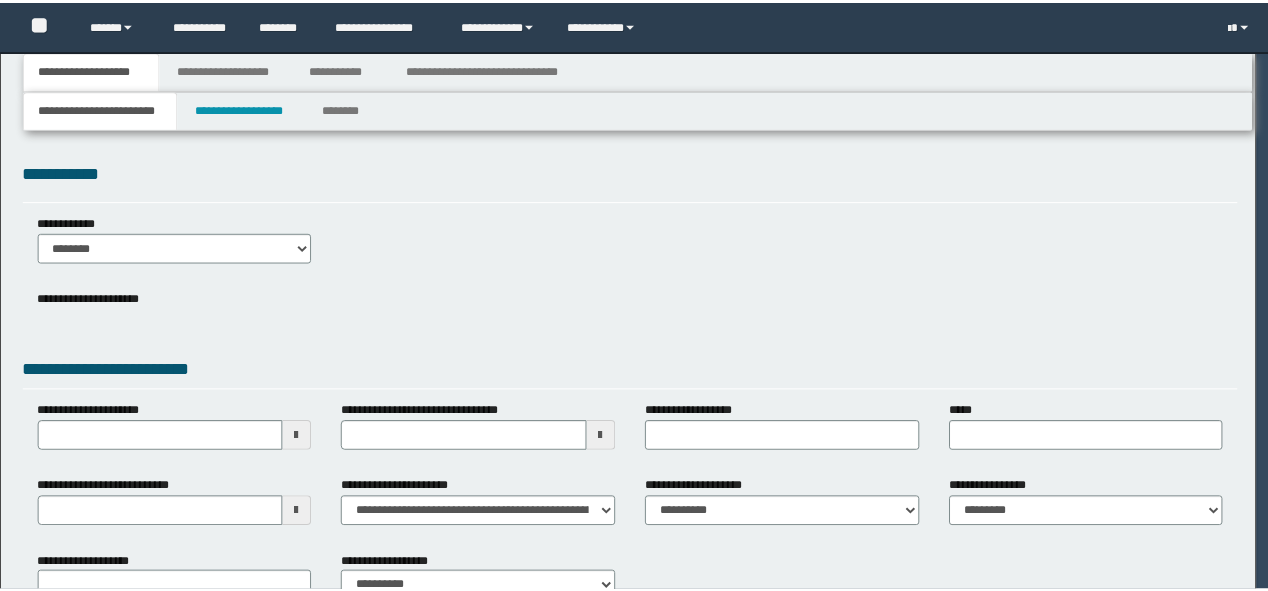 scroll, scrollTop: 0, scrollLeft: 0, axis: both 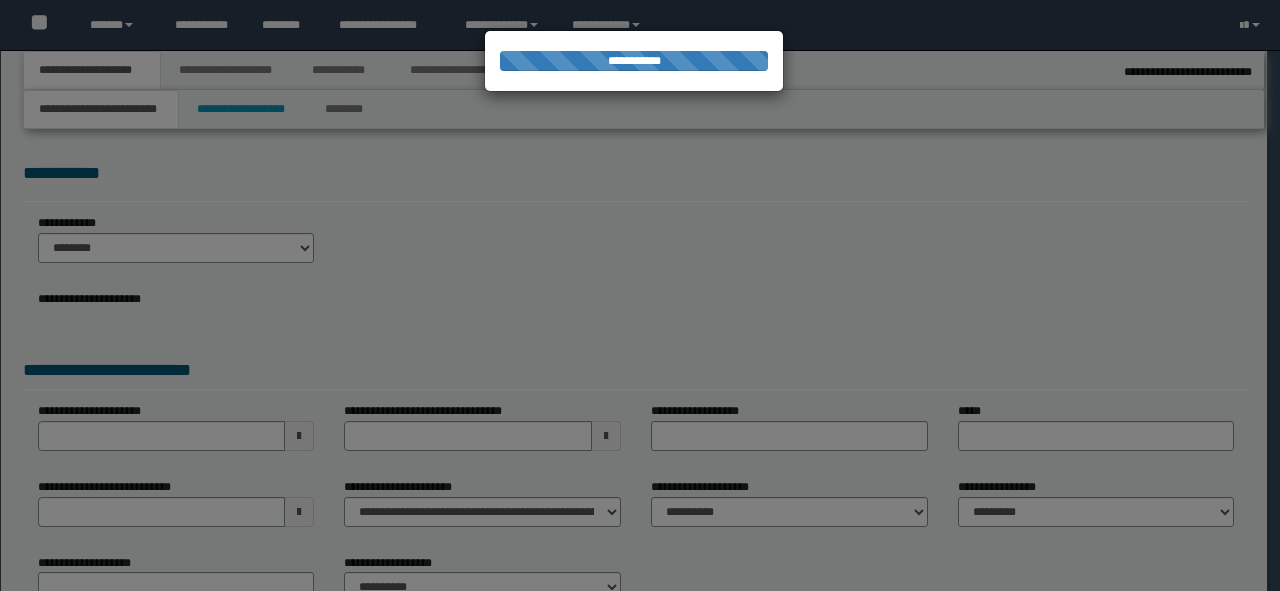 type on "**********" 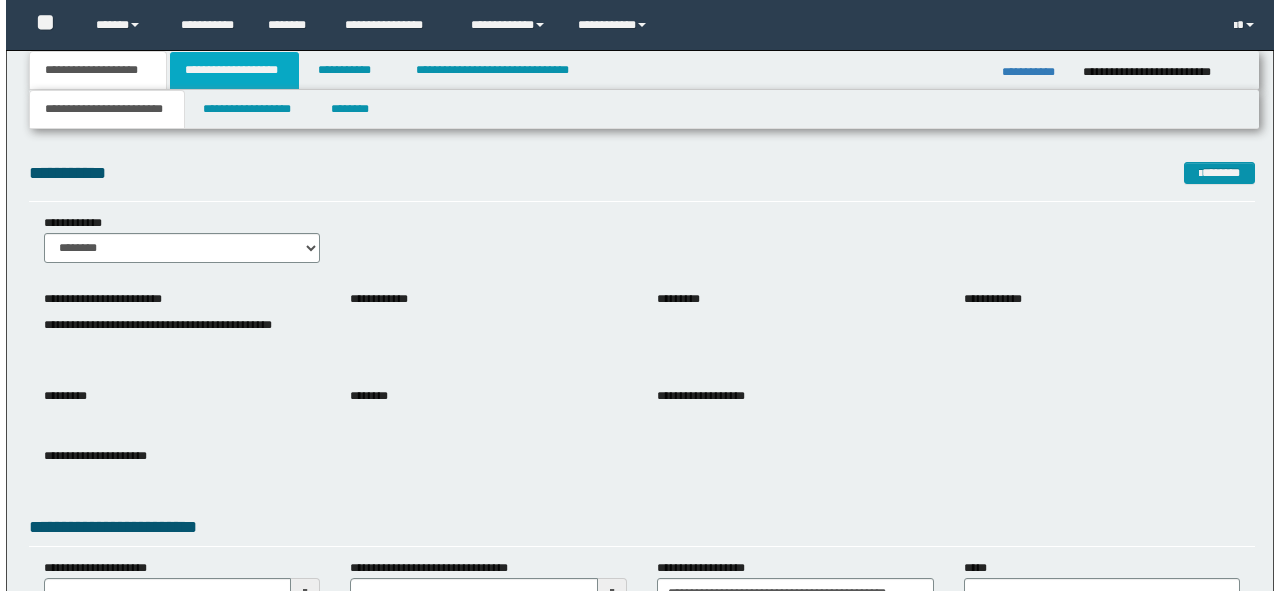scroll, scrollTop: 0, scrollLeft: 0, axis: both 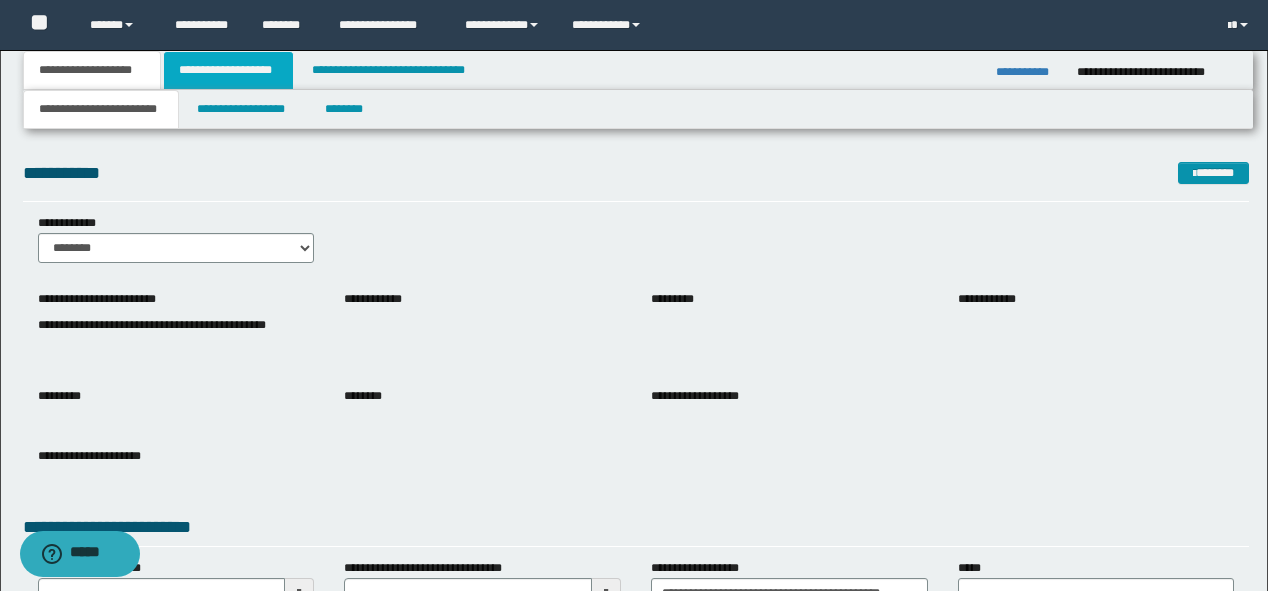 click on "**********" at bounding box center (228, 70) 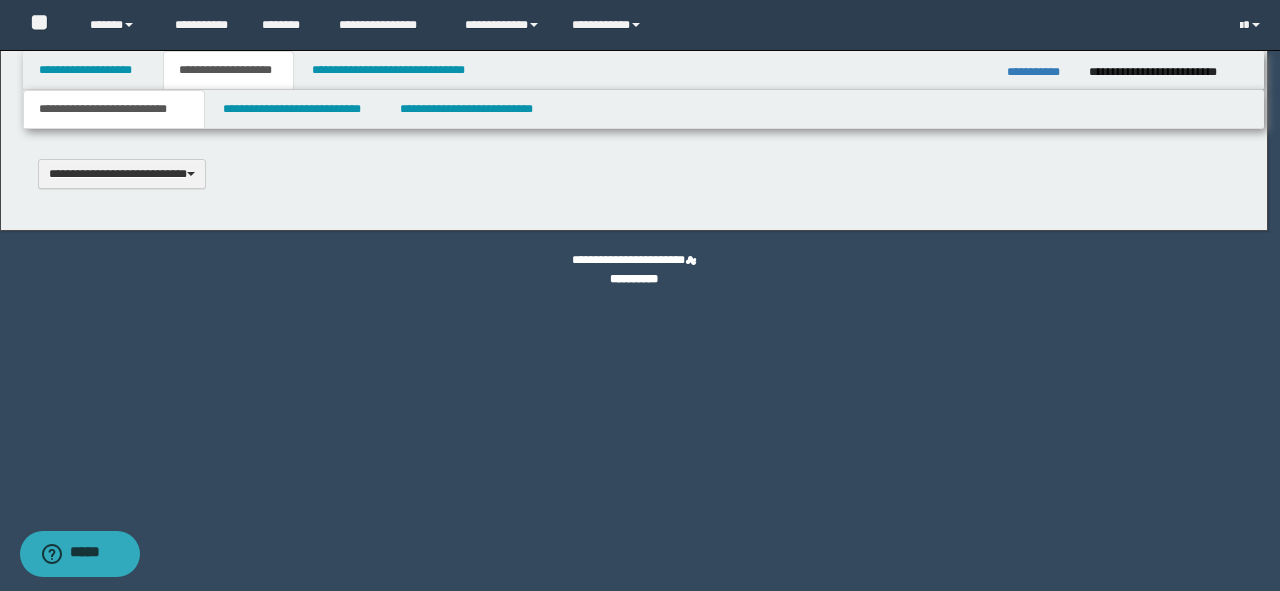 type 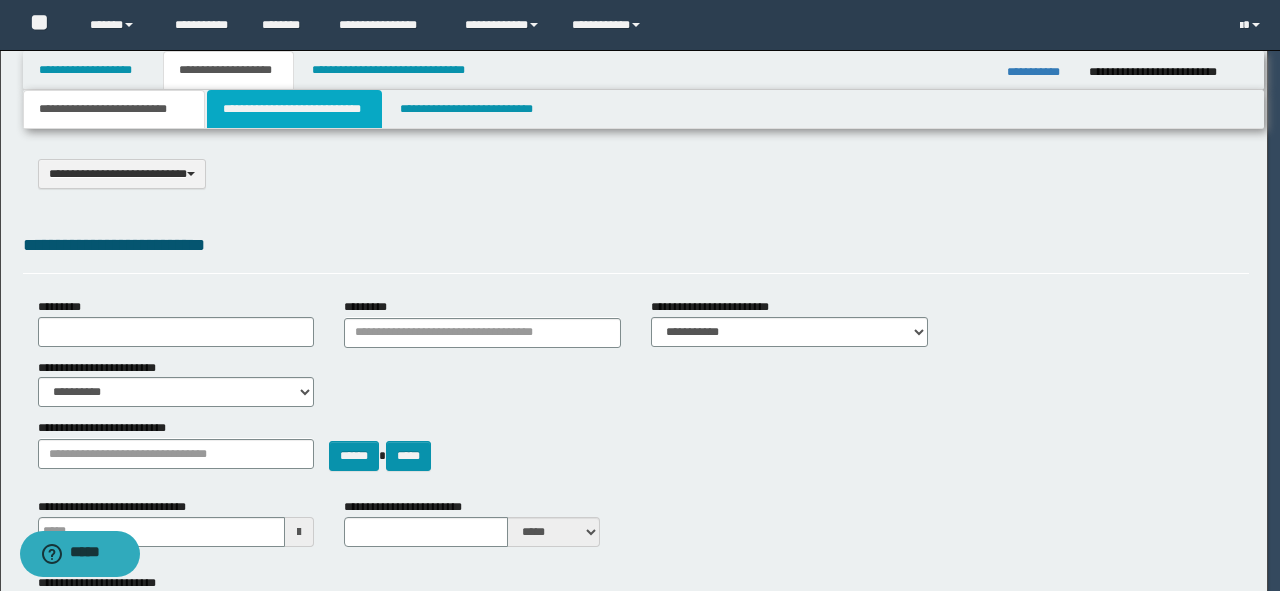 select on "*" 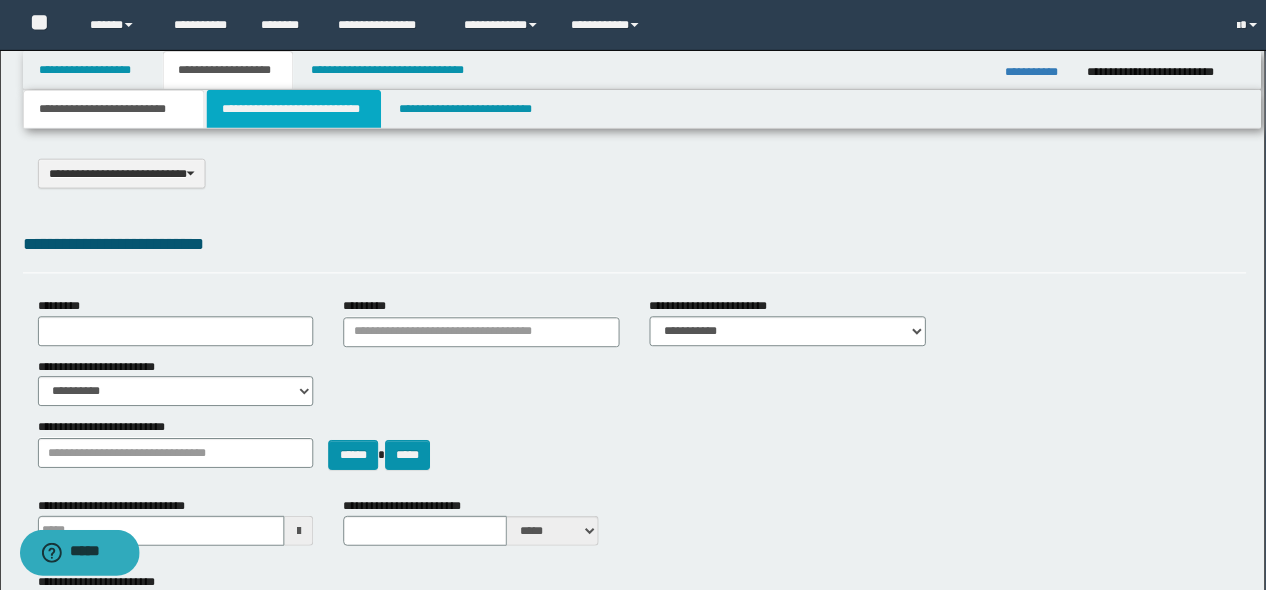 click on "**********" at bounding box center [294, 109] 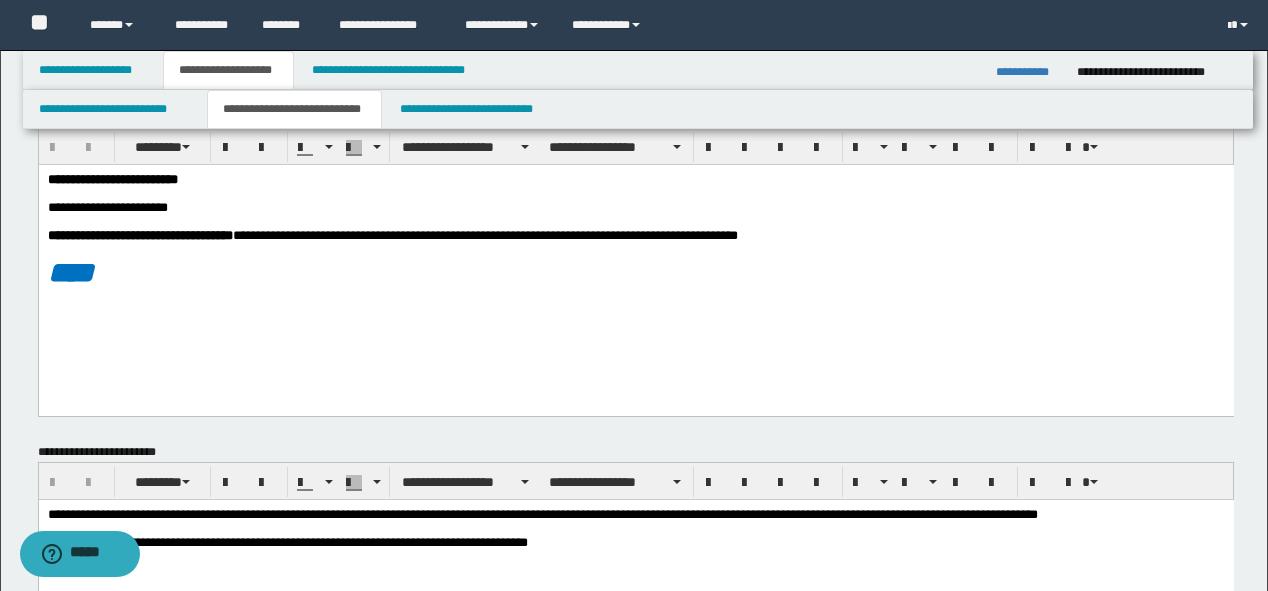scroll, scrollTop: 80, scrollLeft: 0, axis: vertical 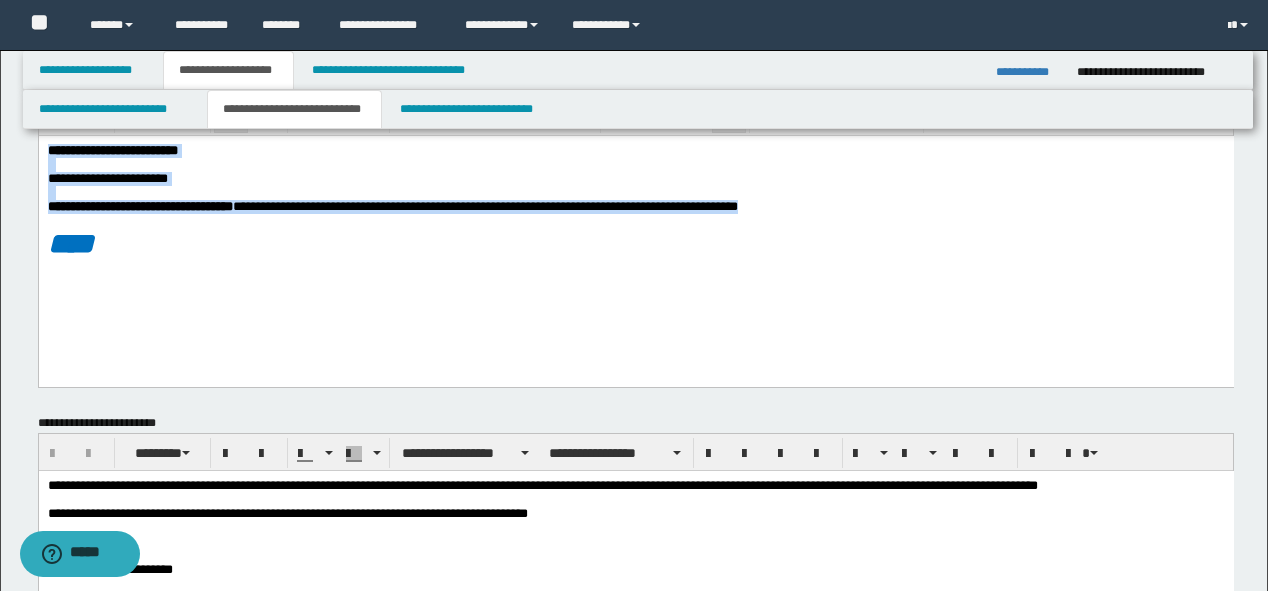 drag, startPoint x: 46, startPoint y: 146, endPoint x: 891, endPoint y: 209, distance: 847.3453 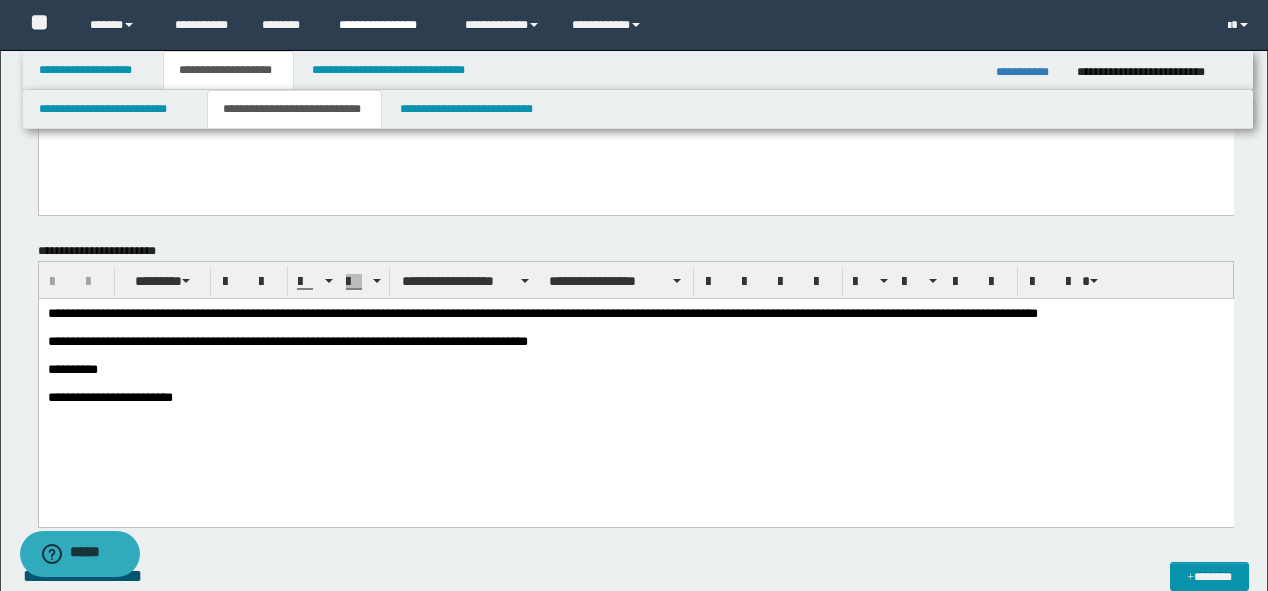 scroll, scrollTop: 0, scrollLeft: 0, axis: both 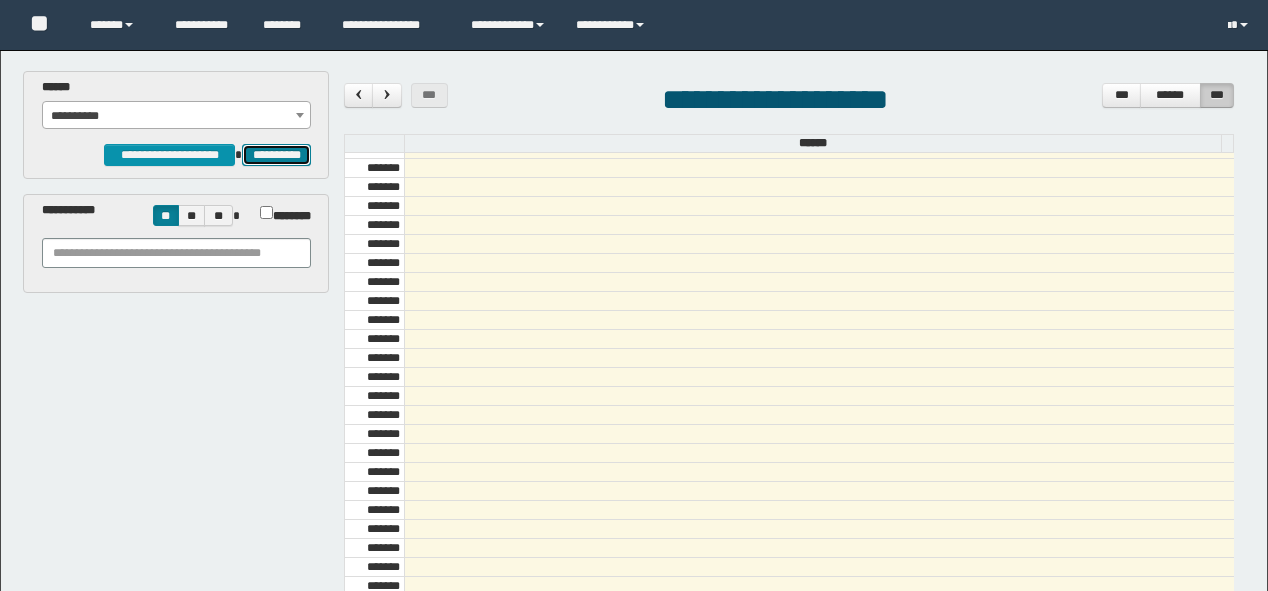 click on "**********" at bounding box center (276, 155) 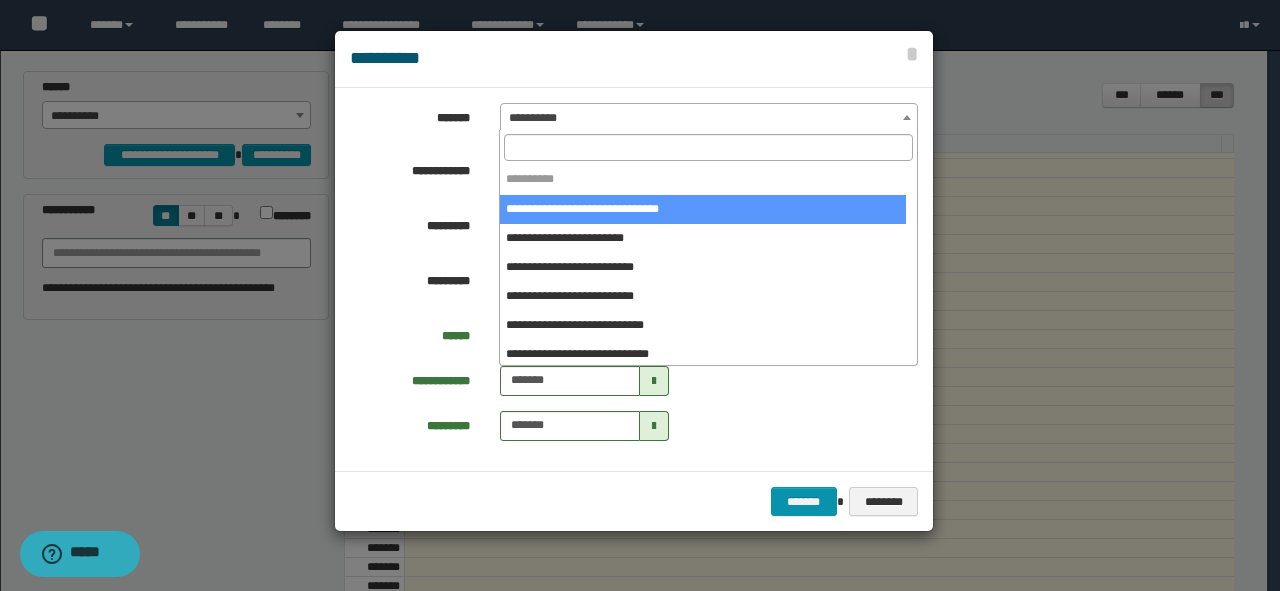 click on "**********" at bounding box center [709, 118] 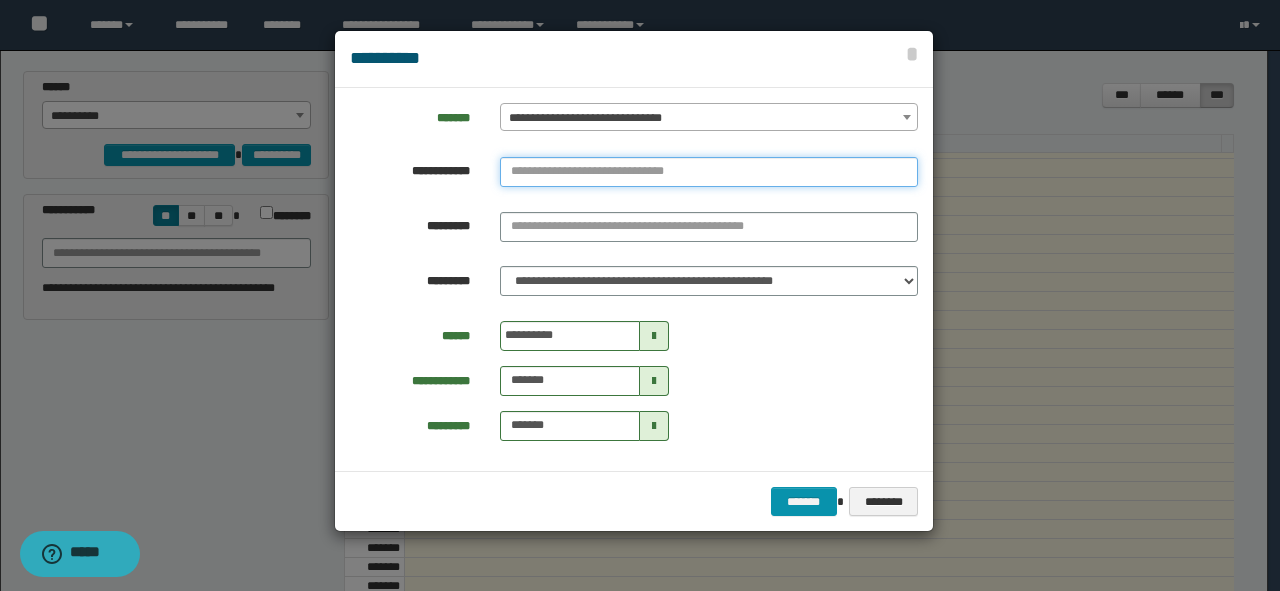 click at bounding box center [709, 172] 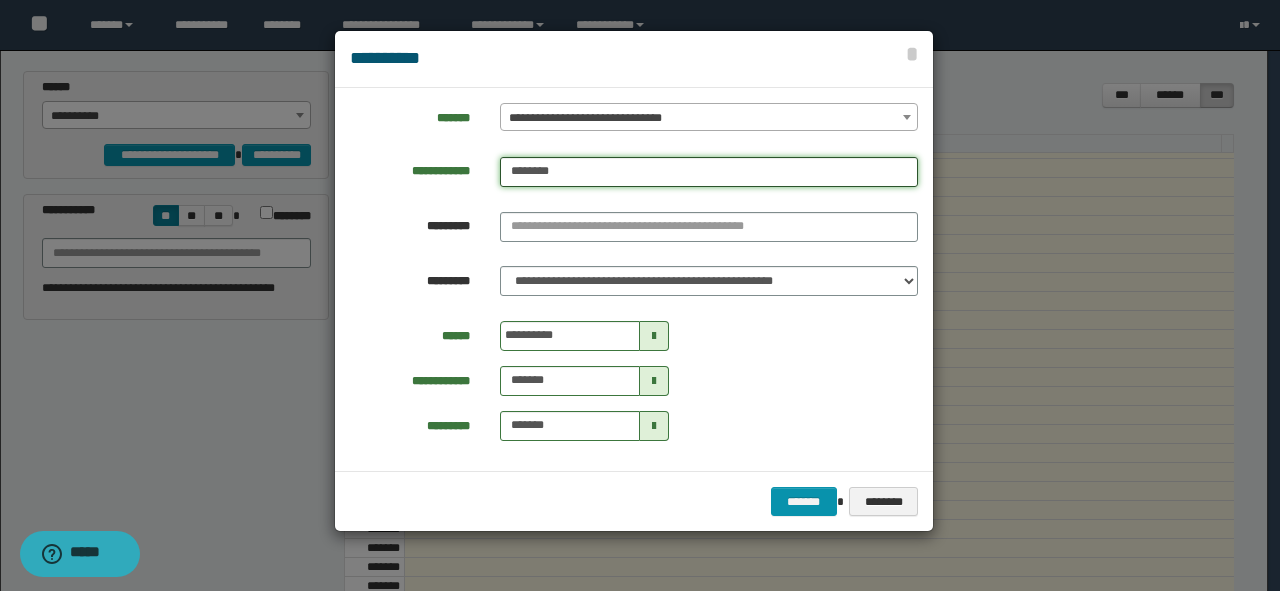 type on "********" 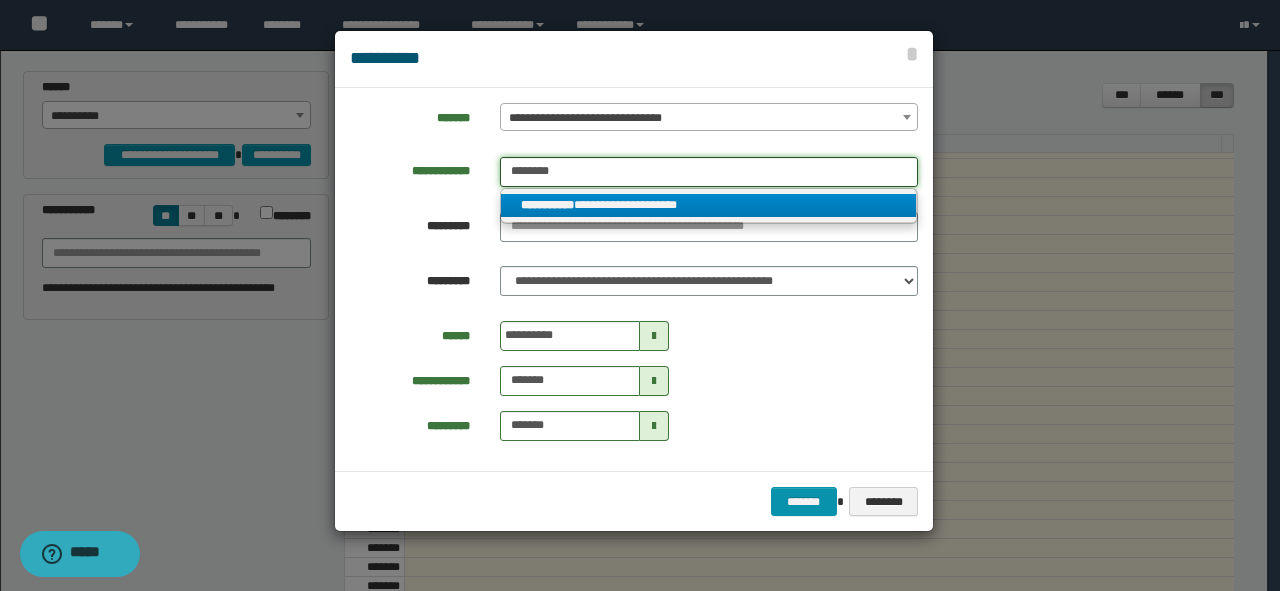 type on "********" 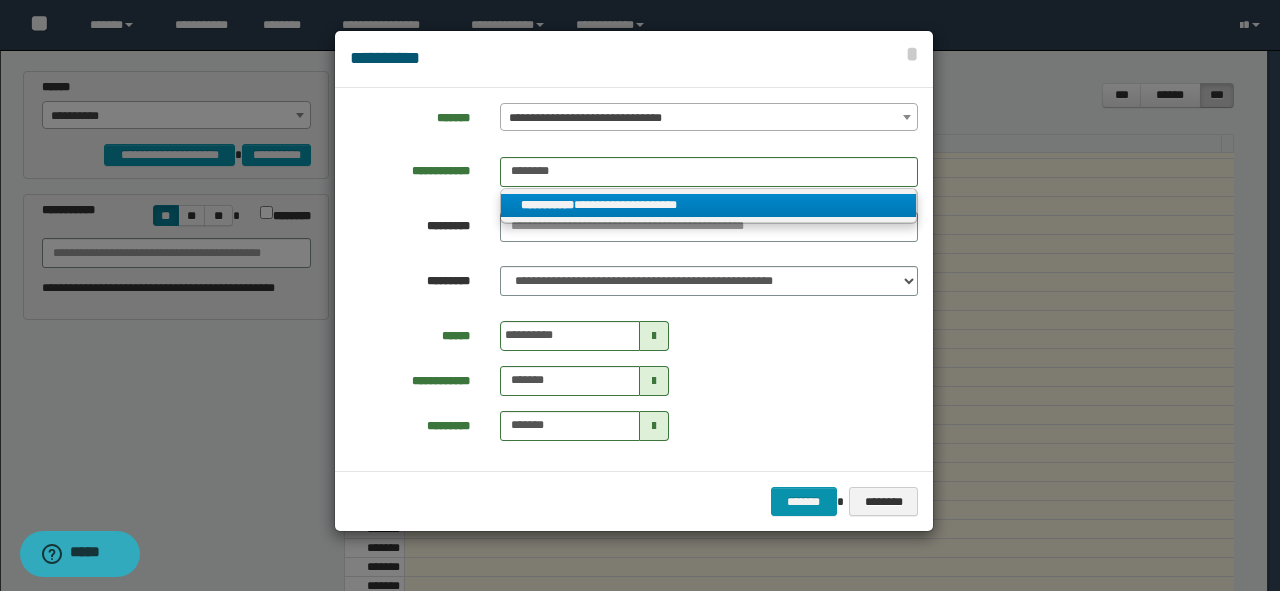 click on "**********" at bounding box center [709, 205] 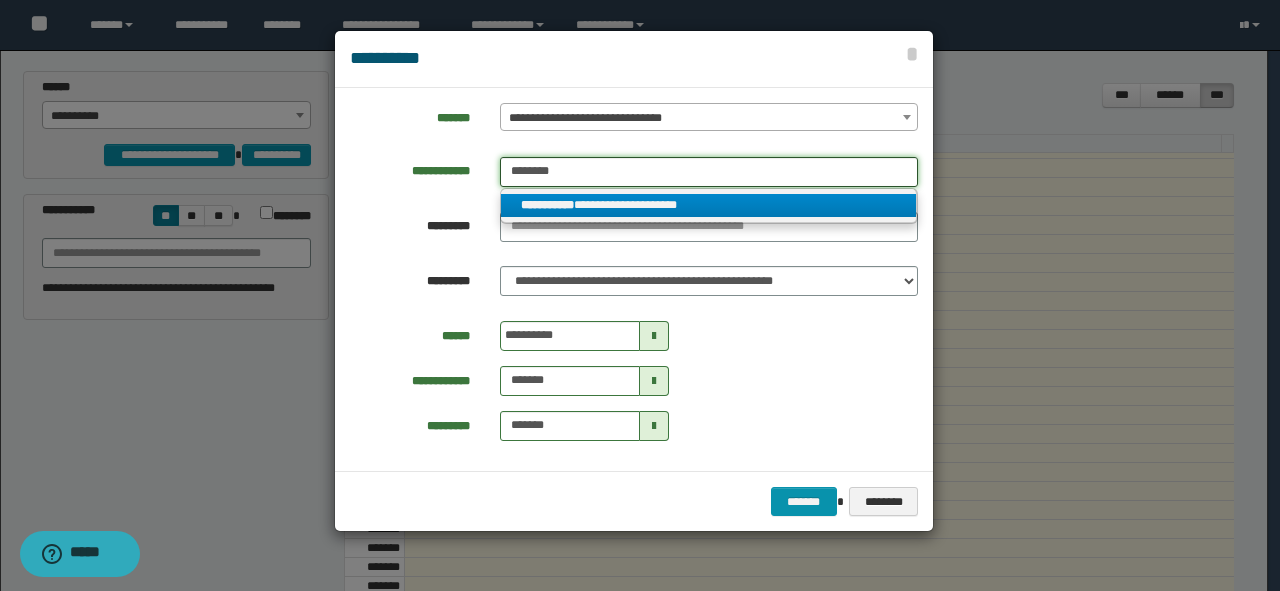 type 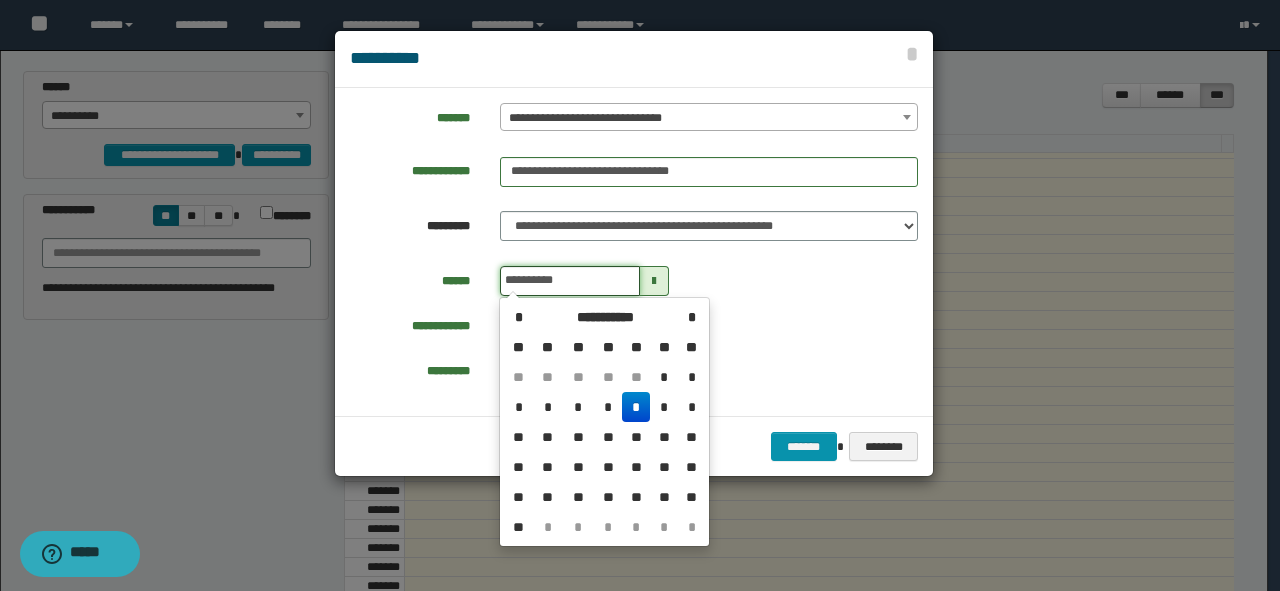 click on "**********" at bounding box center (570, 281) 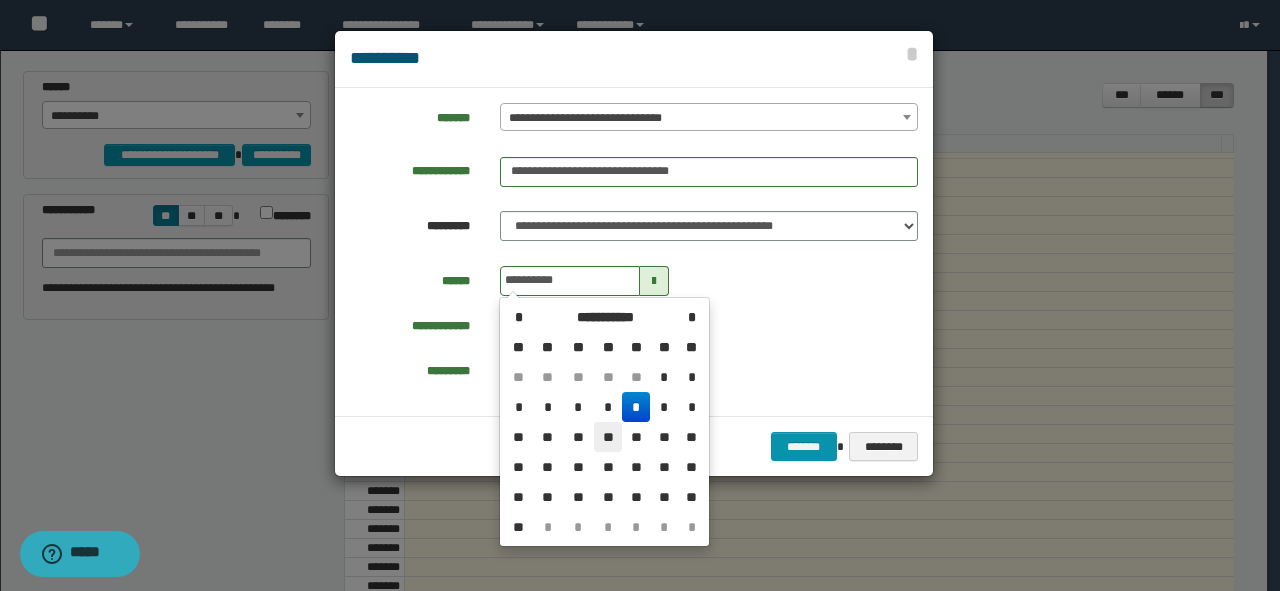 drag, startPoint x: 610, startPoint y: 432, endPoint x: 624, endPoint y: 420, distance: 18.439089 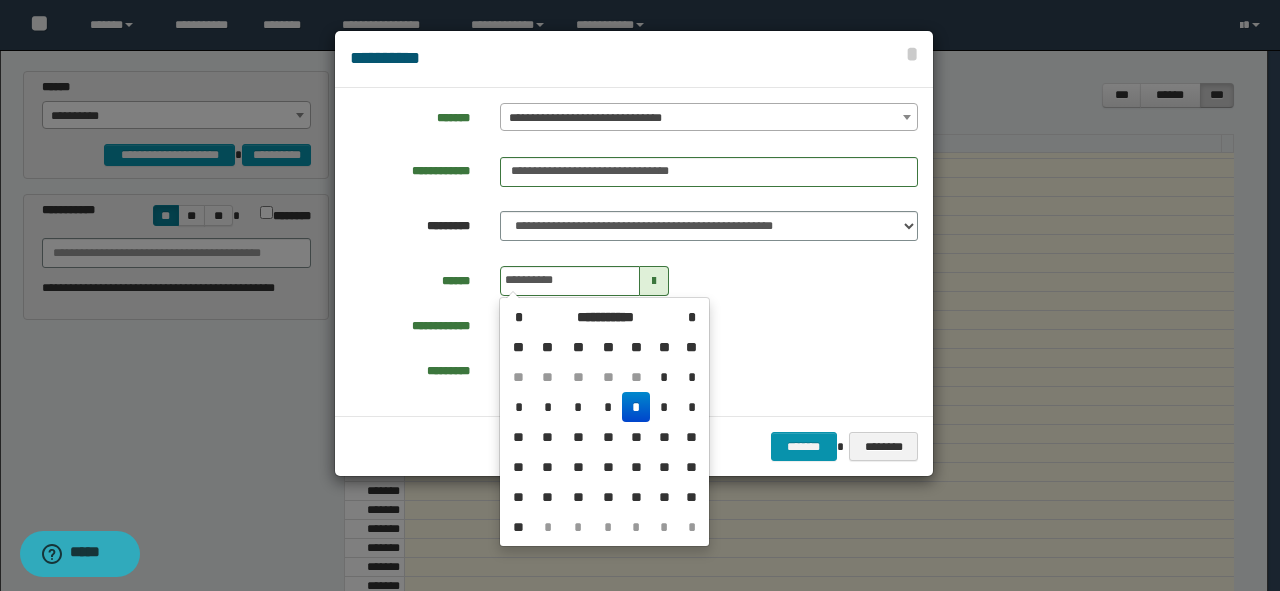 type on "**********" 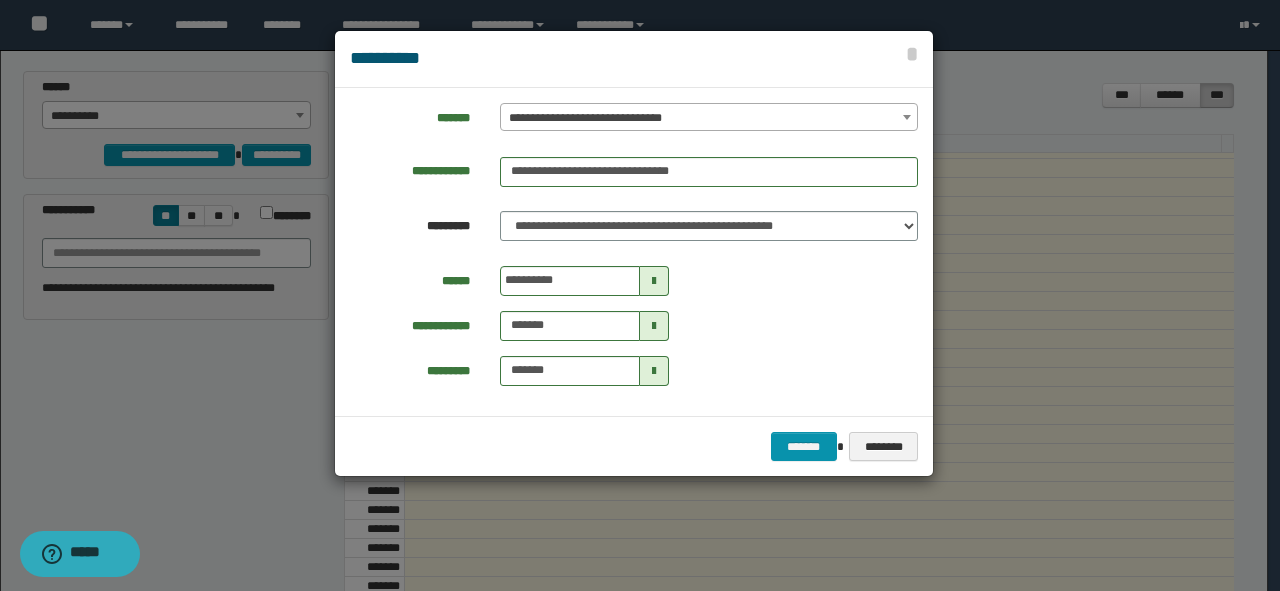 click on "**********" at bounding box center [634, 326] 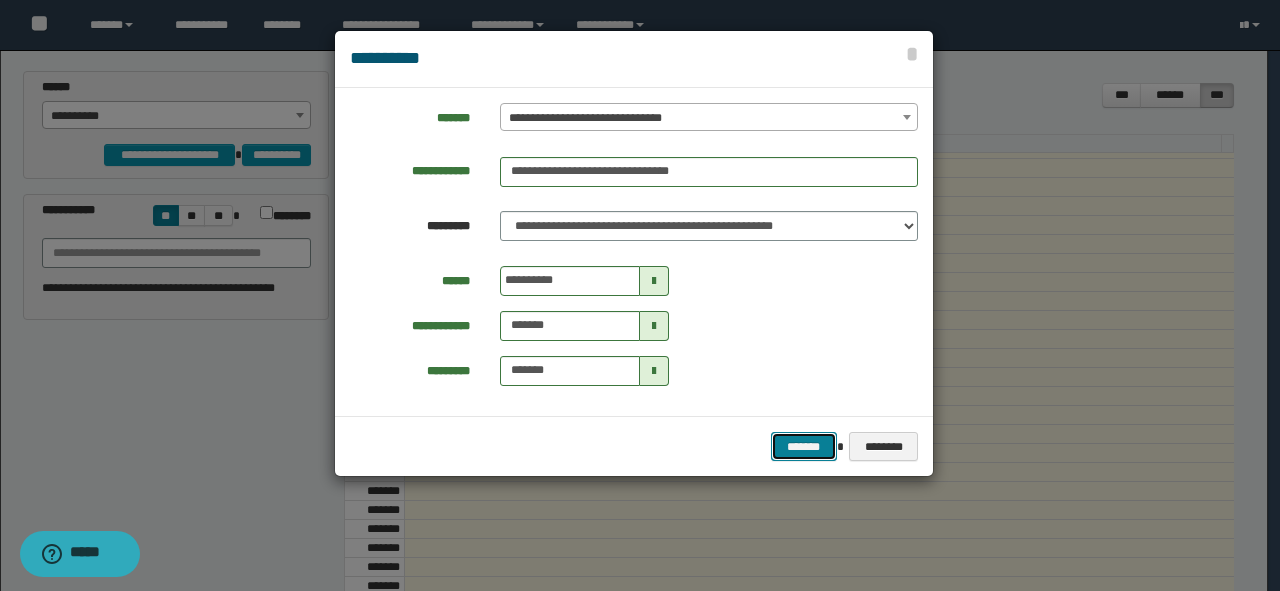 click on "*******" at bounding box center [804, 447] 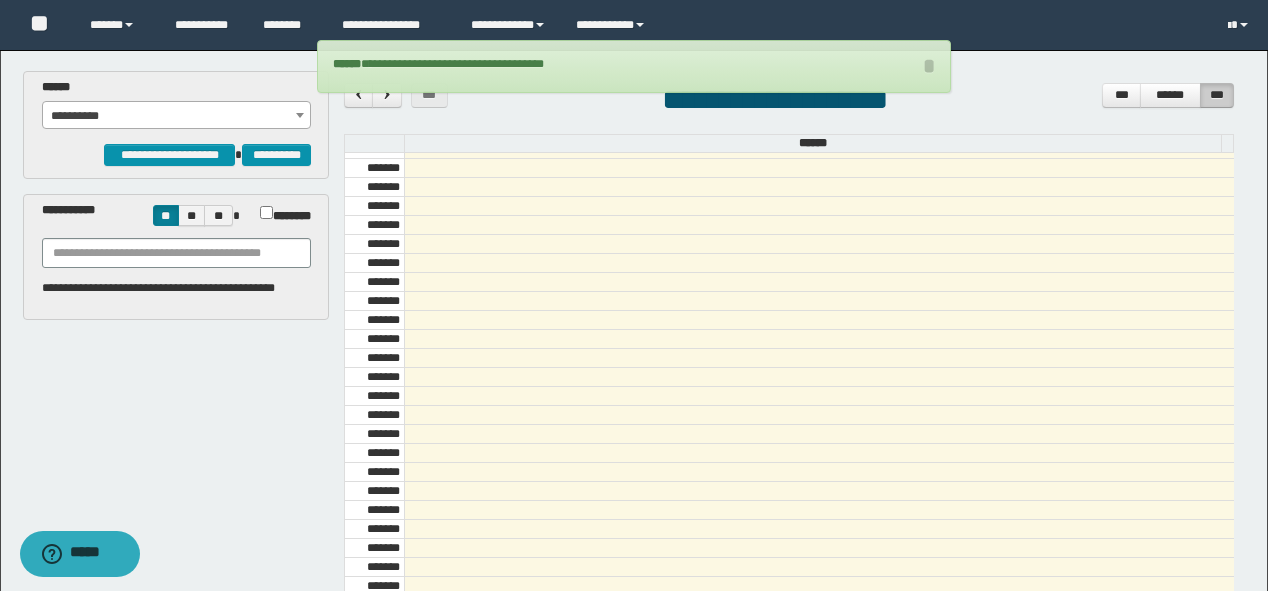 click on "**********" at bounding box center [636, 457] 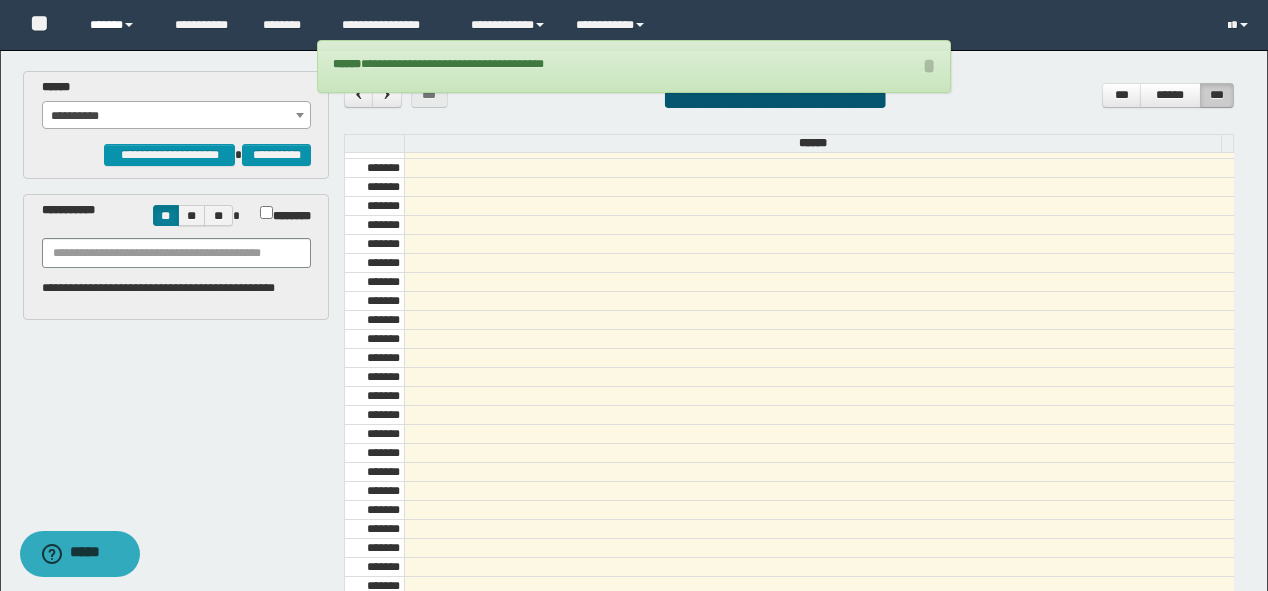 click on "******" at bounding box center (117, 25) 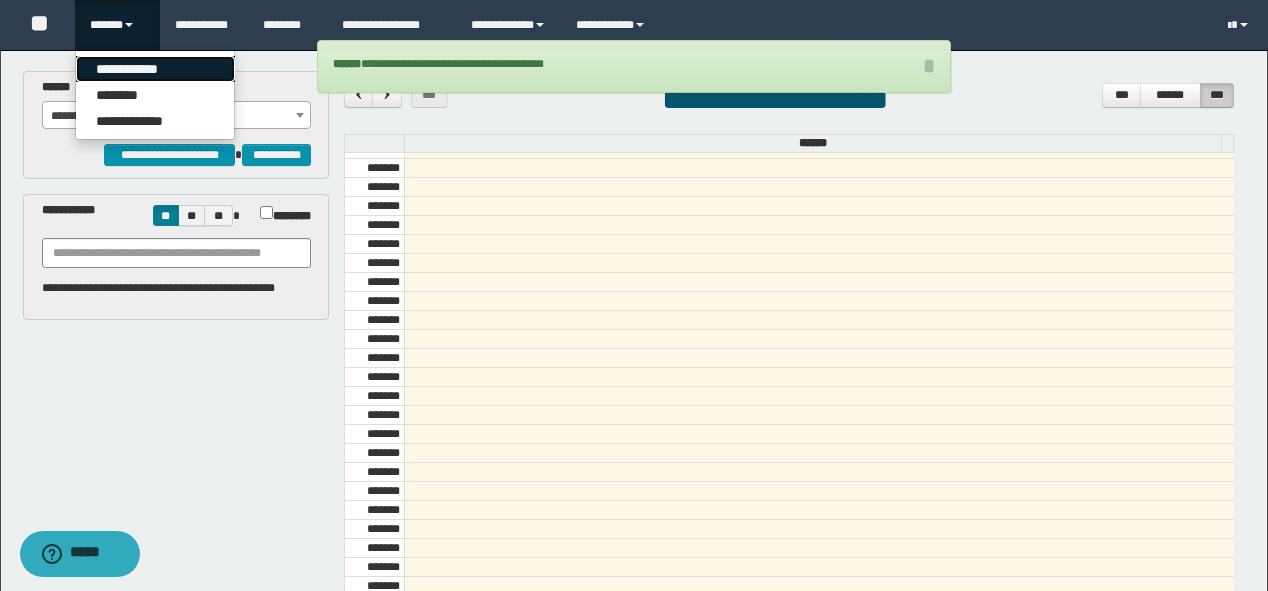 click on "**********" at bounding box center [155, 69] 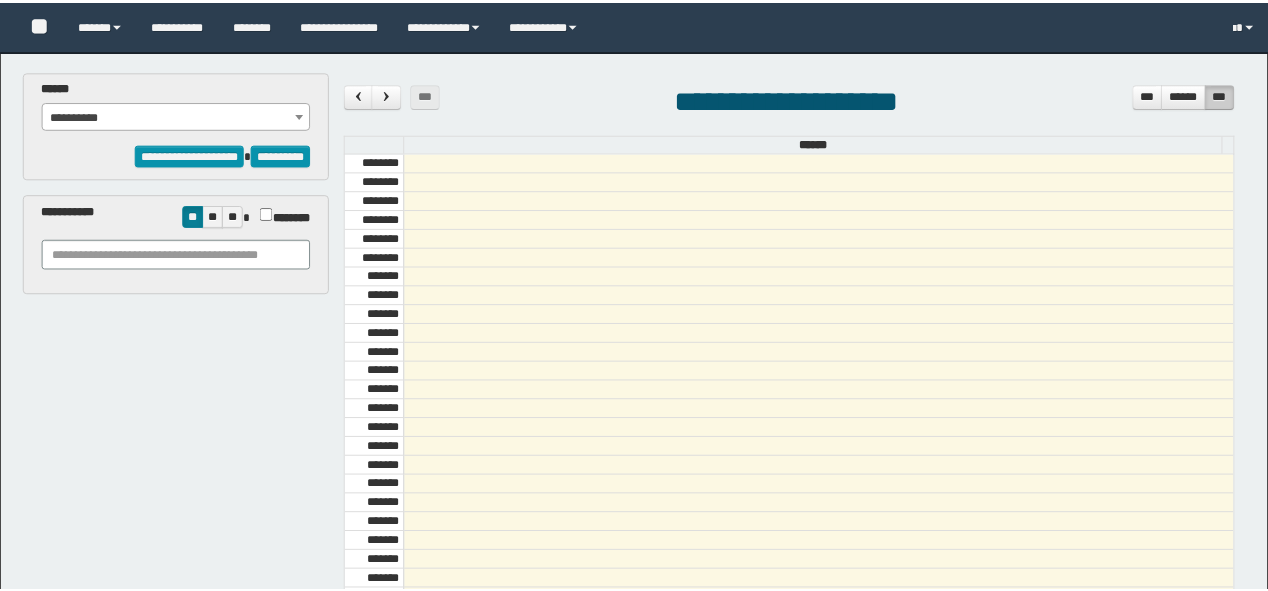 scroll, scrollTop: 0, scrollLeft: 0, axis: both 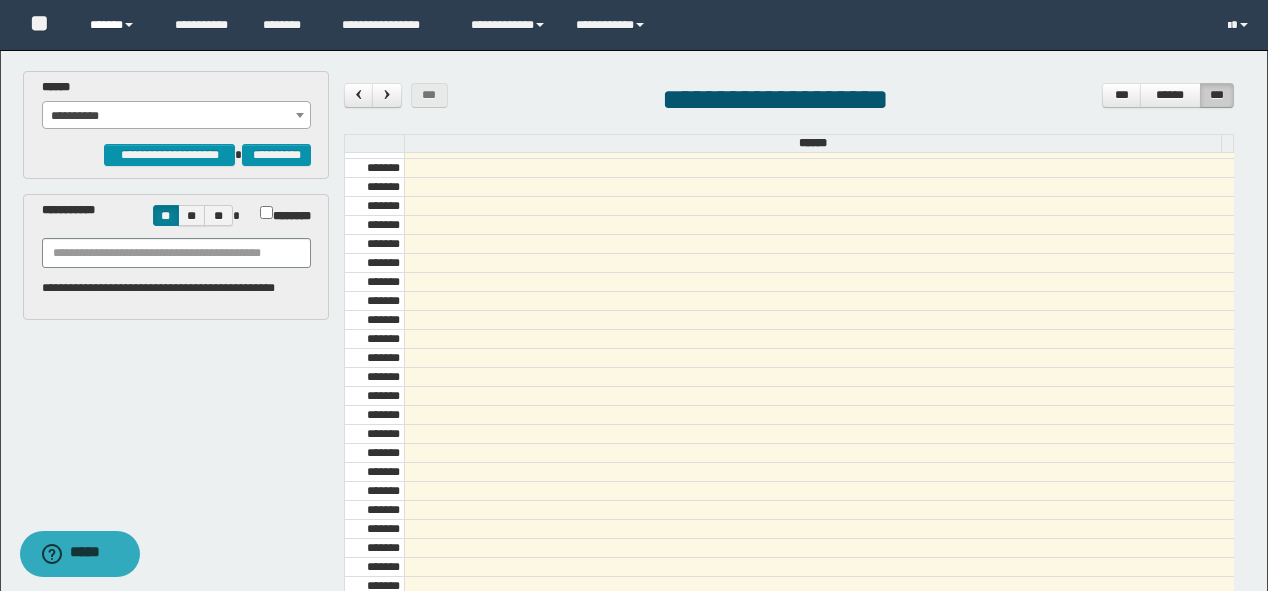 click on "******" at bounding box center (117, 25) 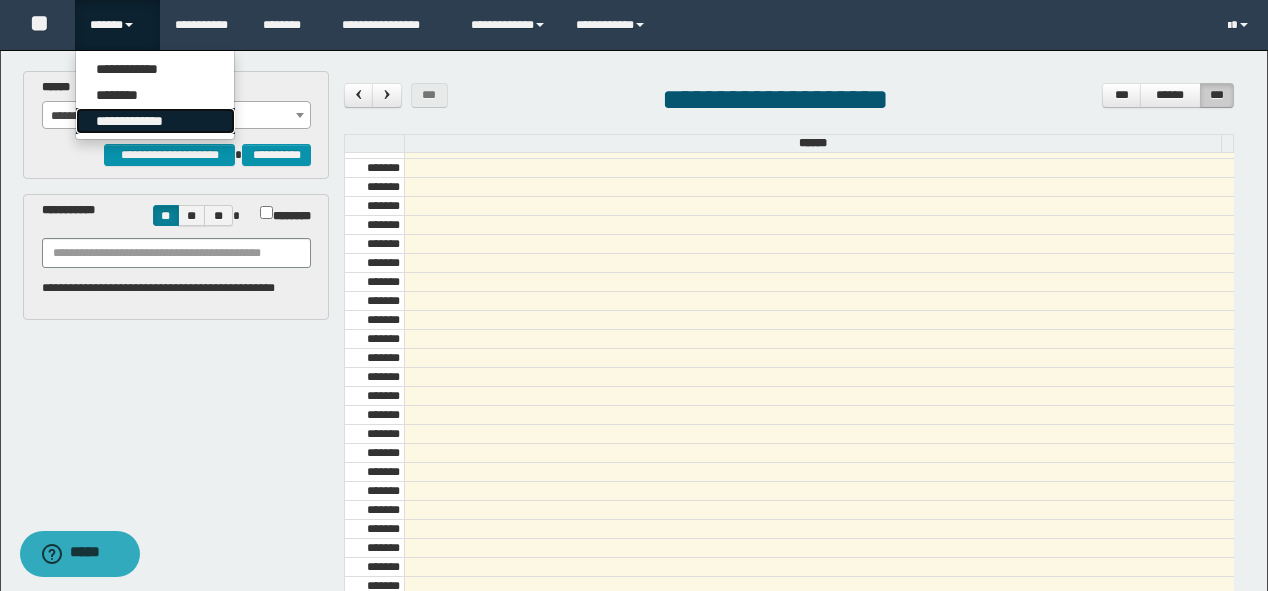 click on "**********" at bounding box center (155, 121) 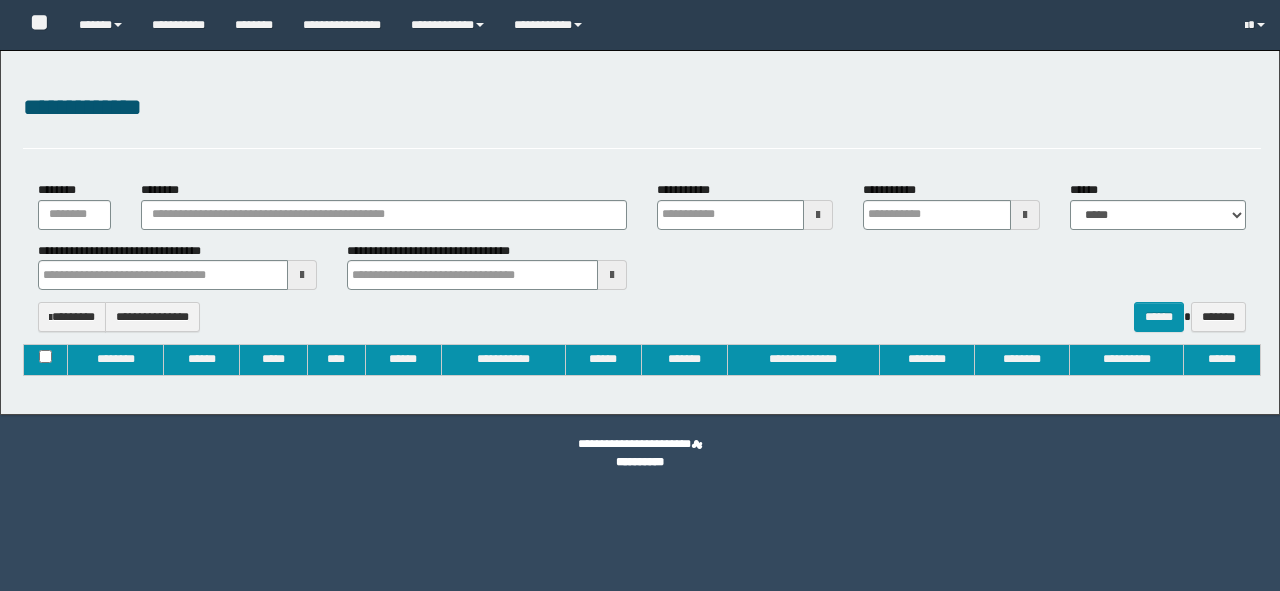 type on "**********" 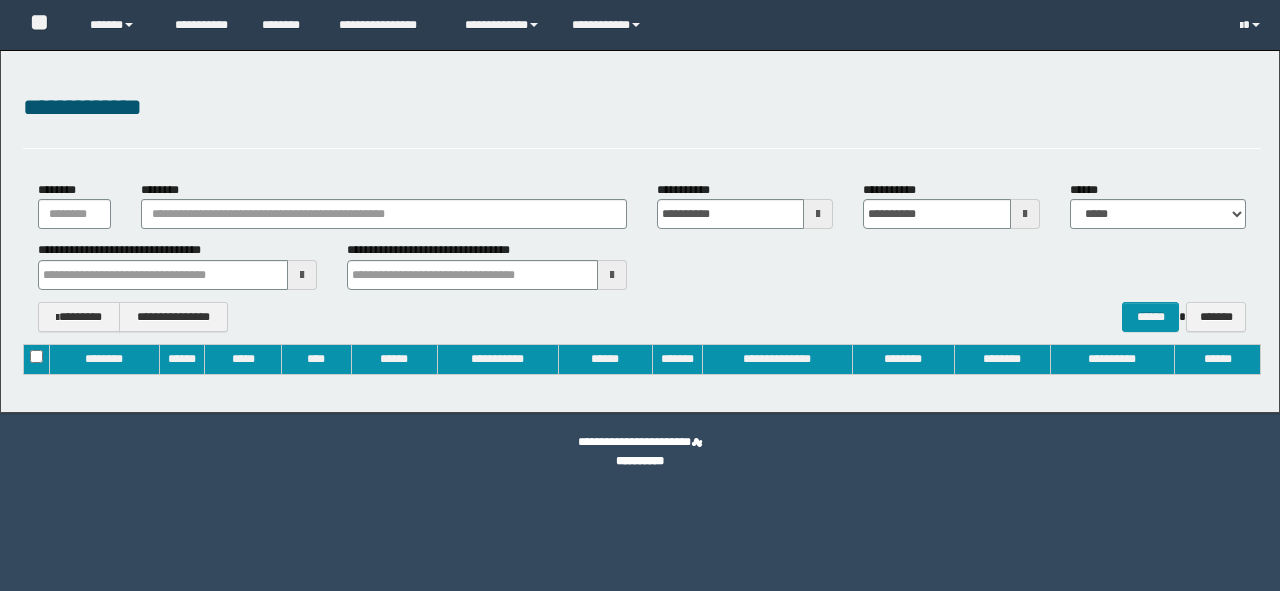 scroll, scrollTop: 0, scrollLeft: 0, axis: both 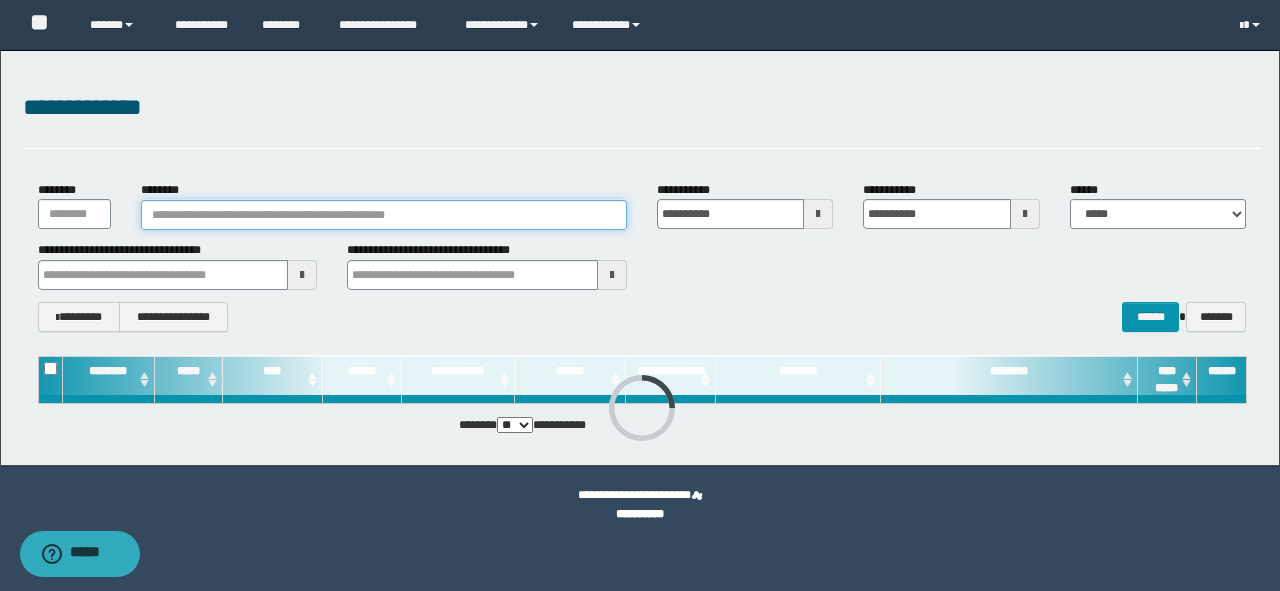 click on "********" at bounding box center [384, 215] 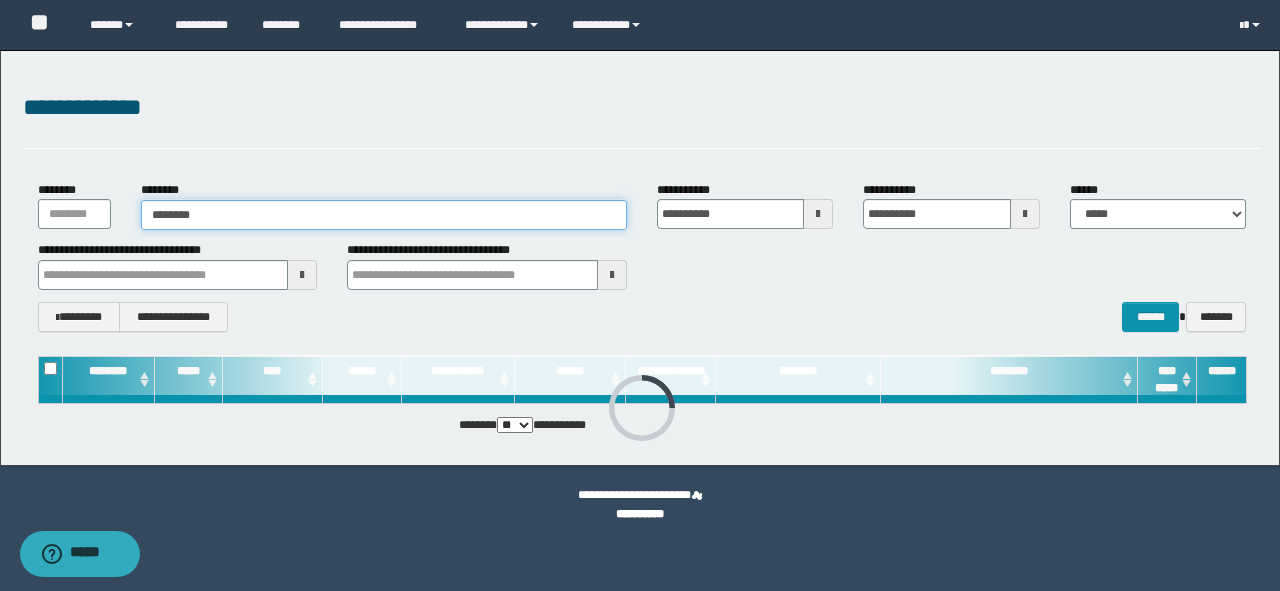 type on "********" 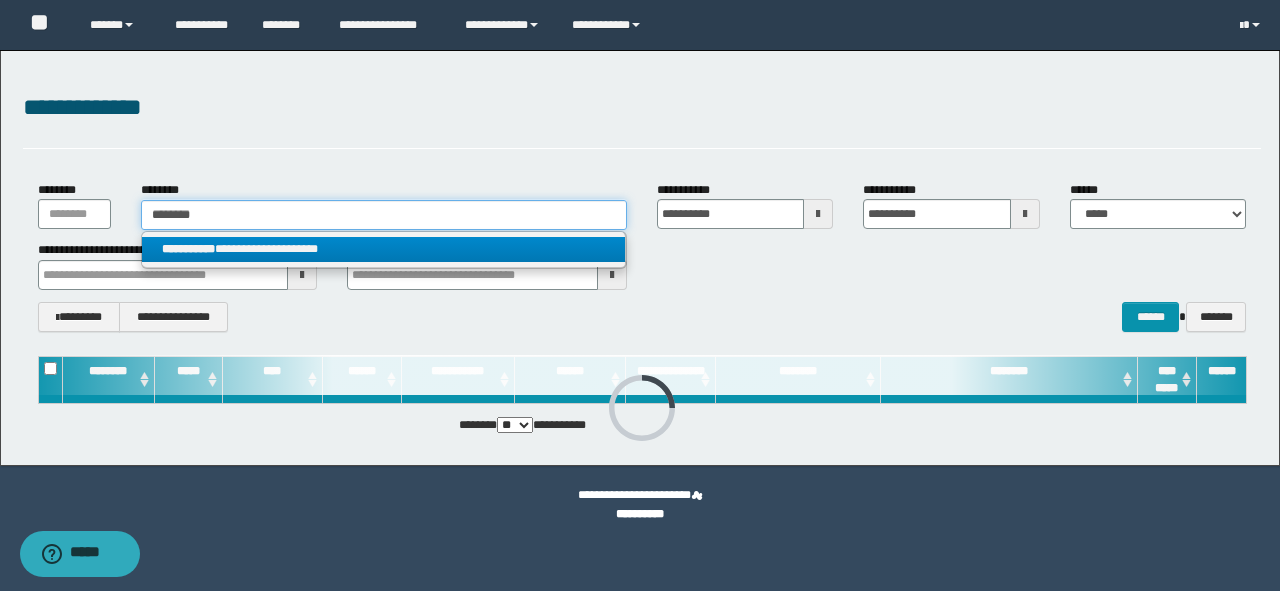 type on "********" 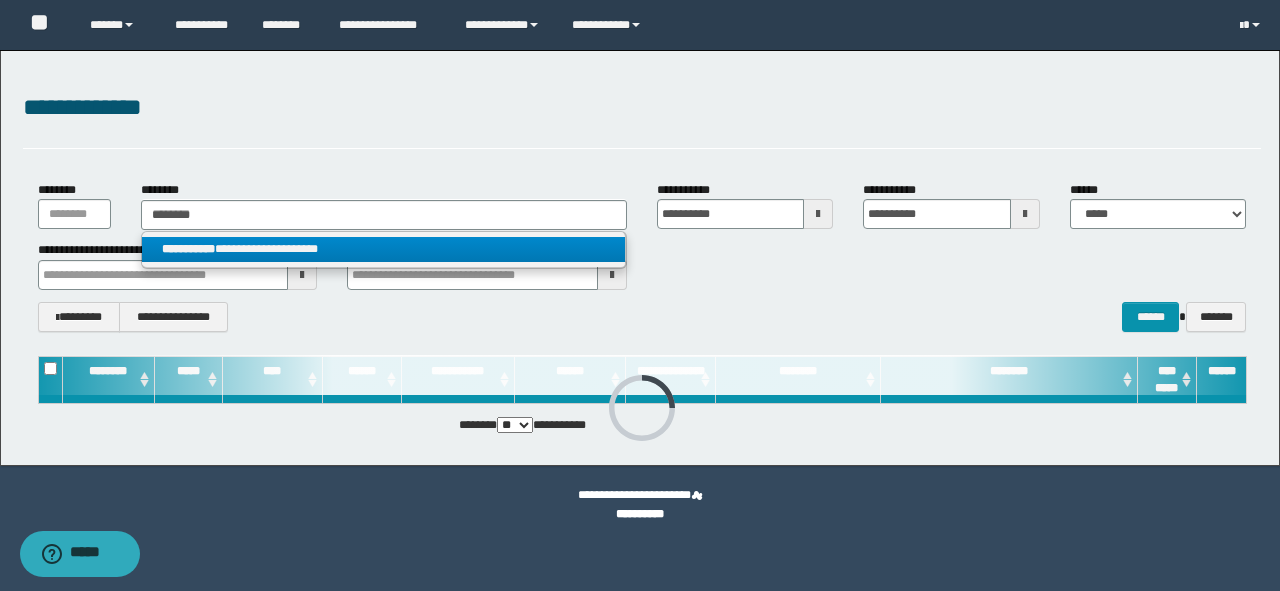click on "**********" at bounding box center [384, 249] 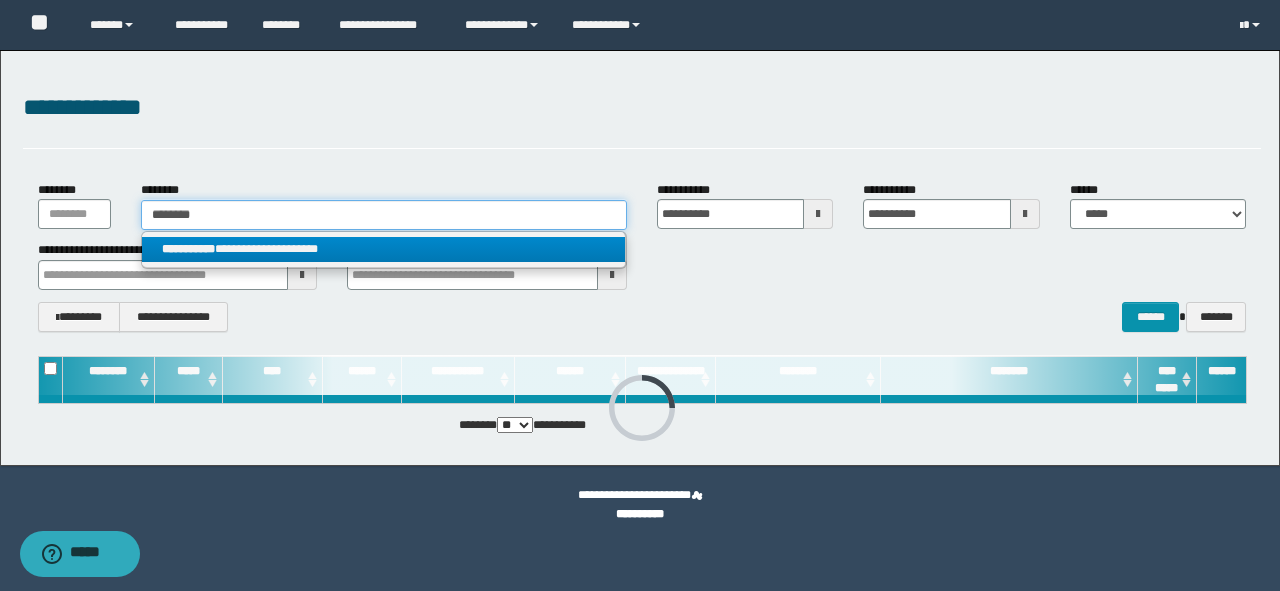 type 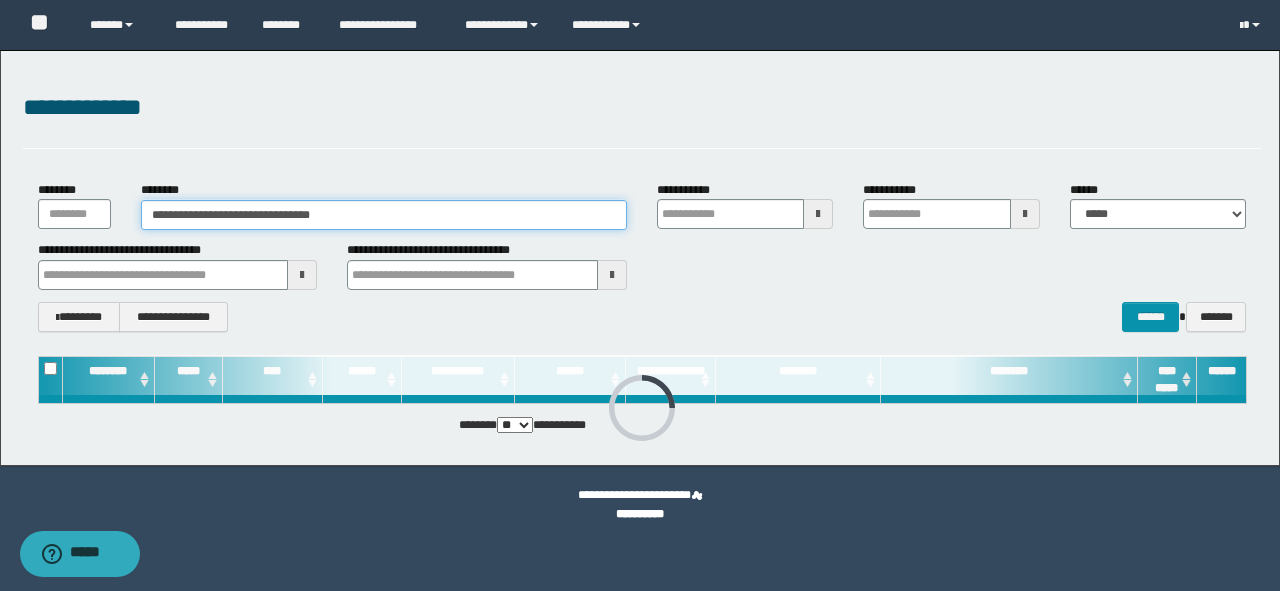 type 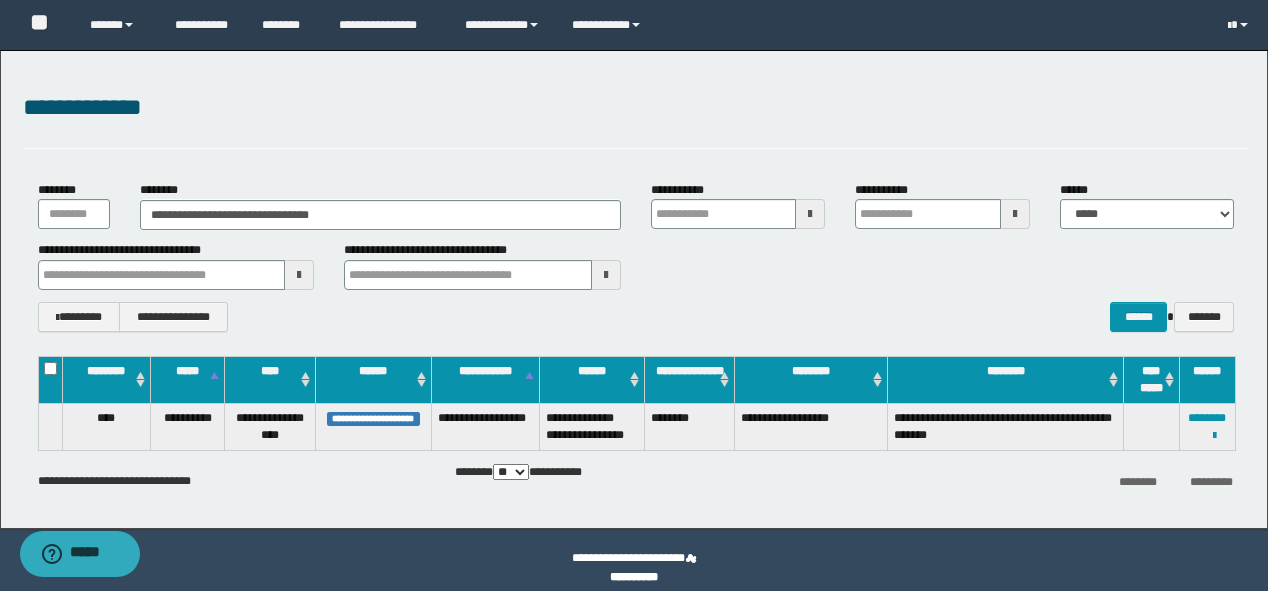 click on "**********" at bounding box center (1207, 427) 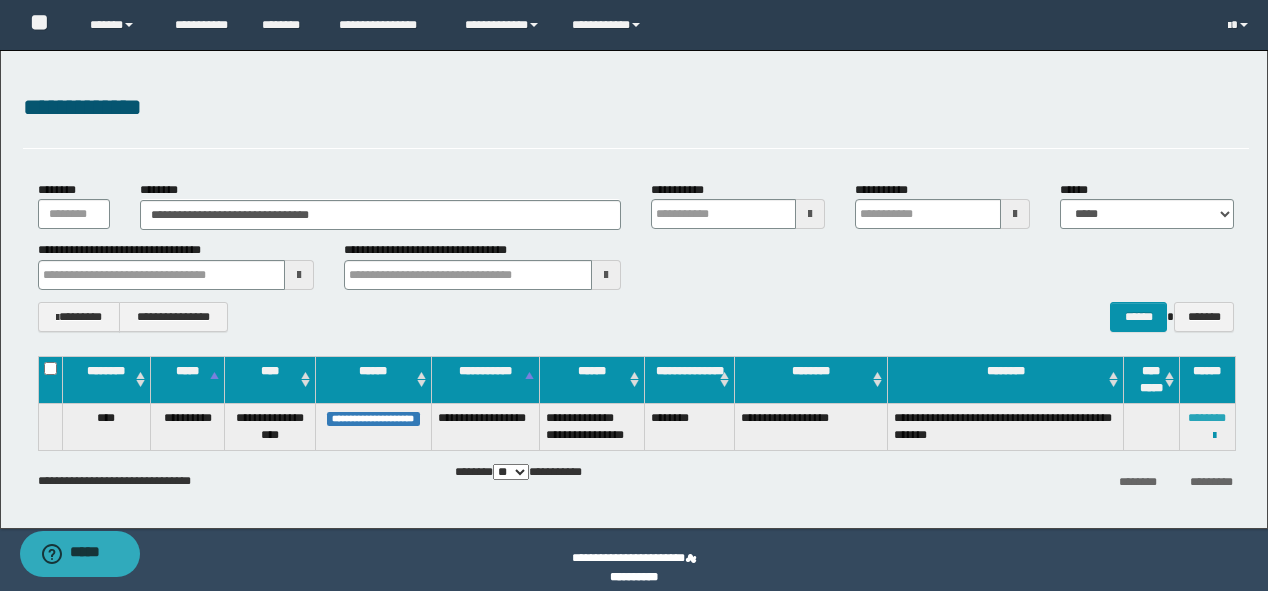 click on "********" at bounding box center (1207, 418) 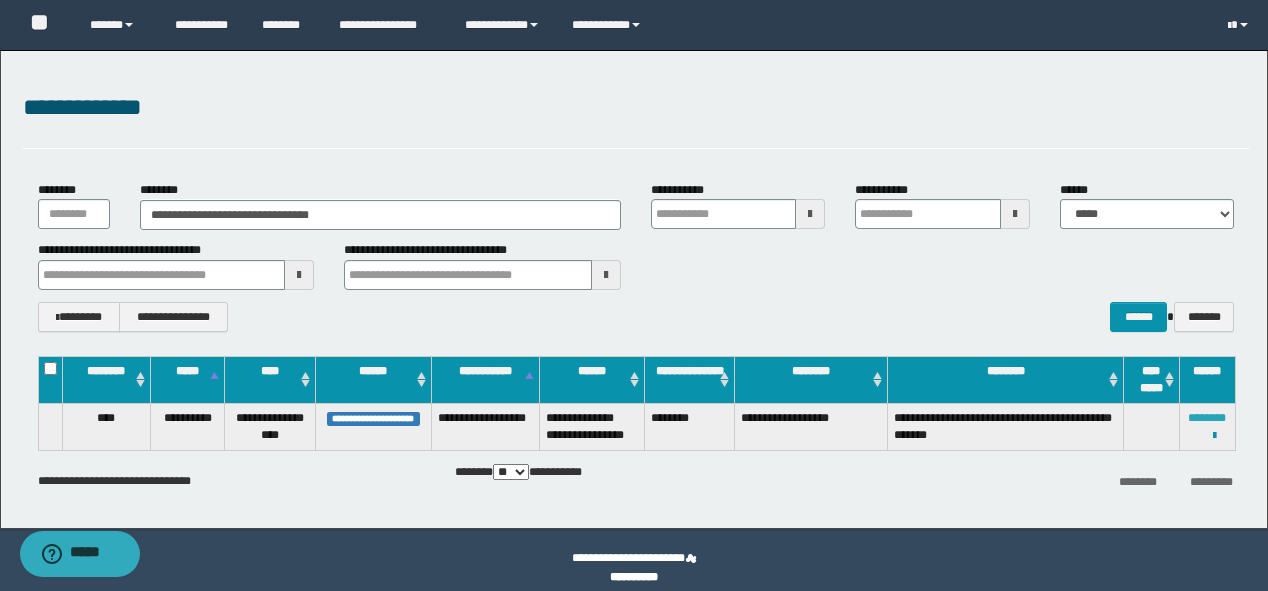 type 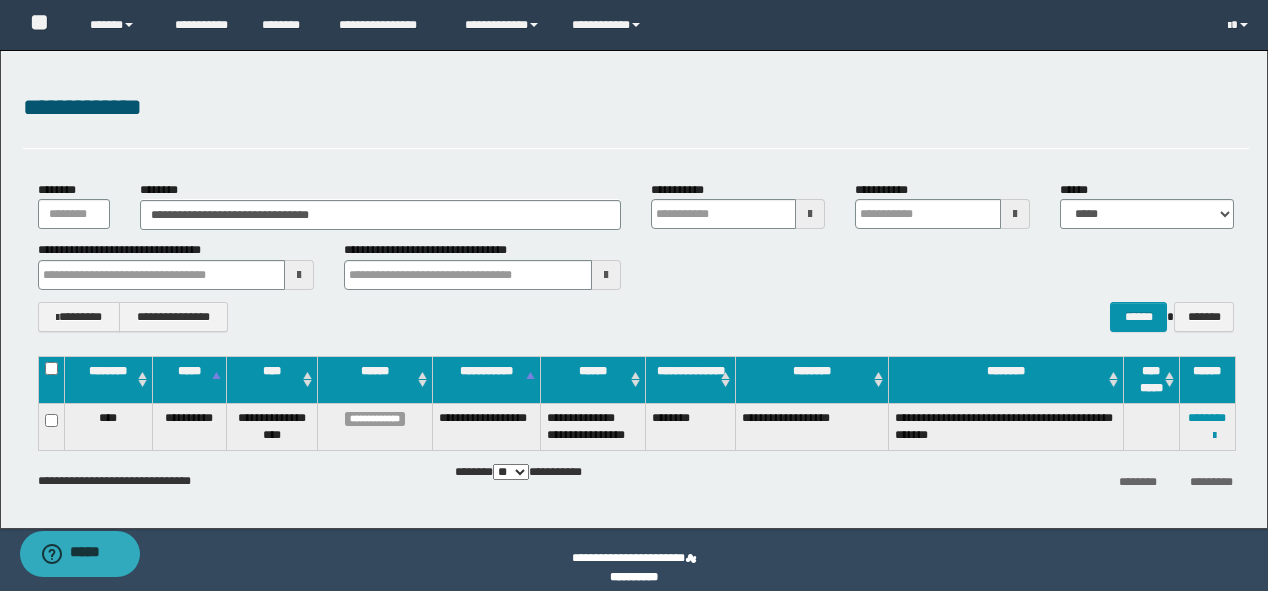 type 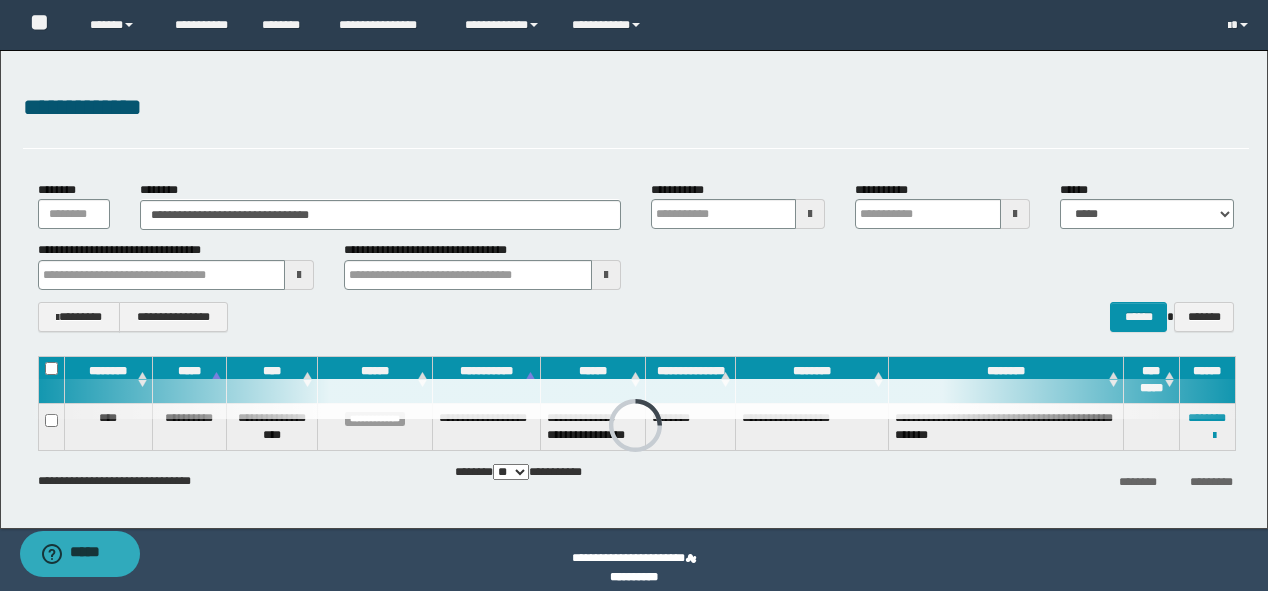 type 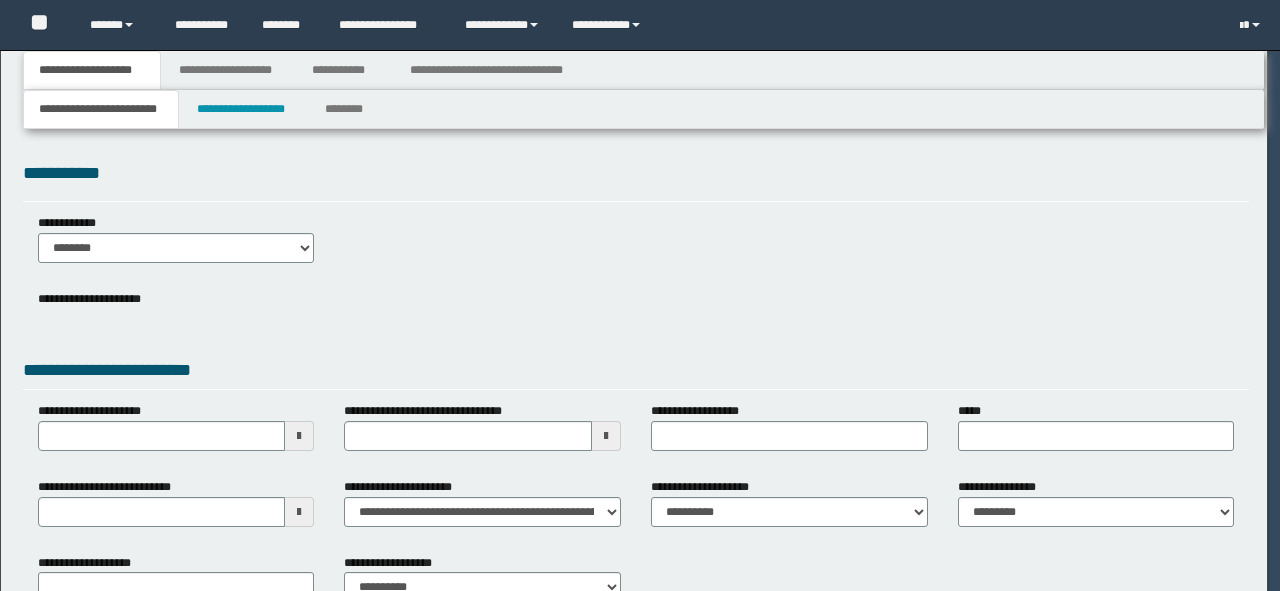 scroll, scrollTop: 0, scrollLeft: 0, axis: both 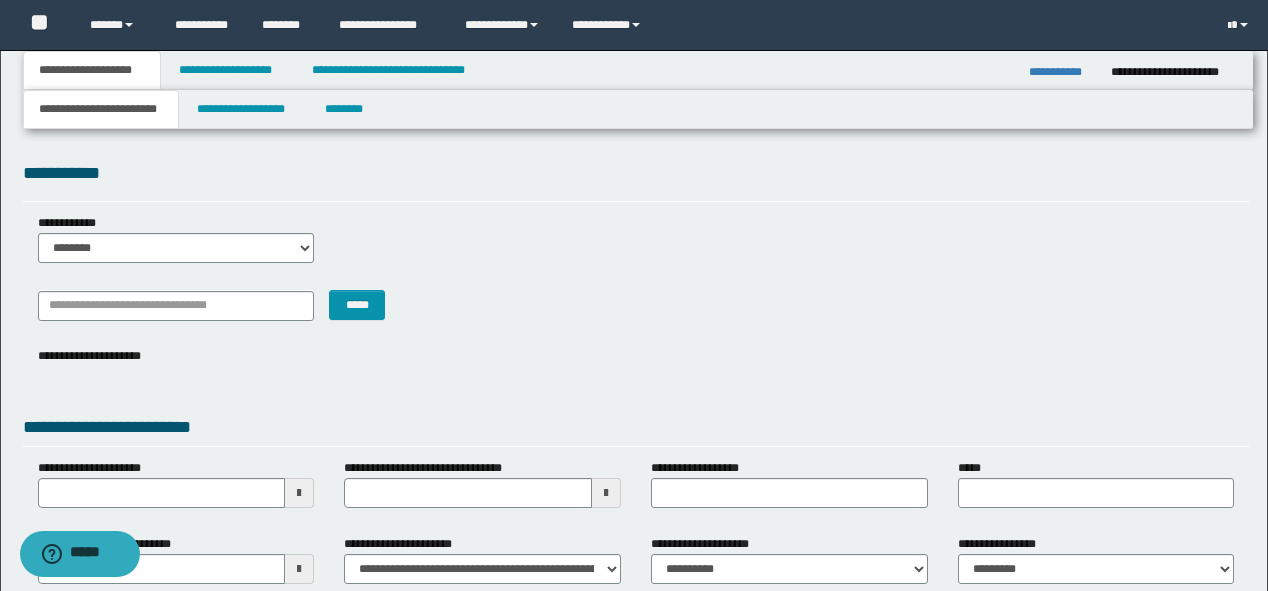 click on "**********" at bounding box center (636, 416) 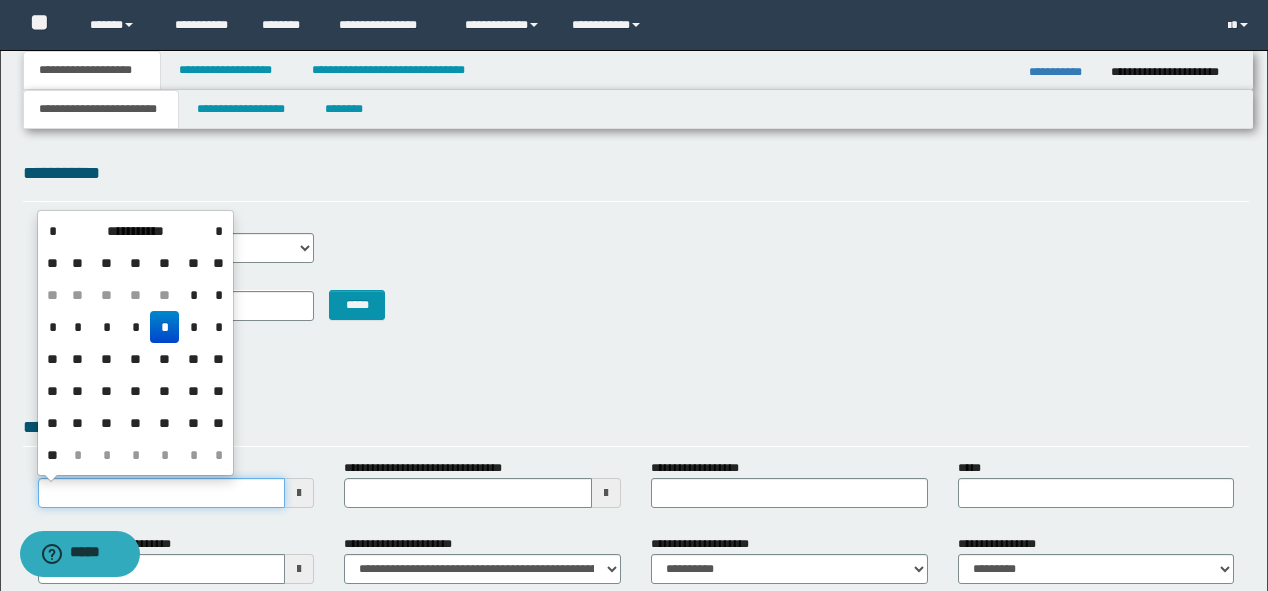 click on "**********" at bounding box center [162, 493] 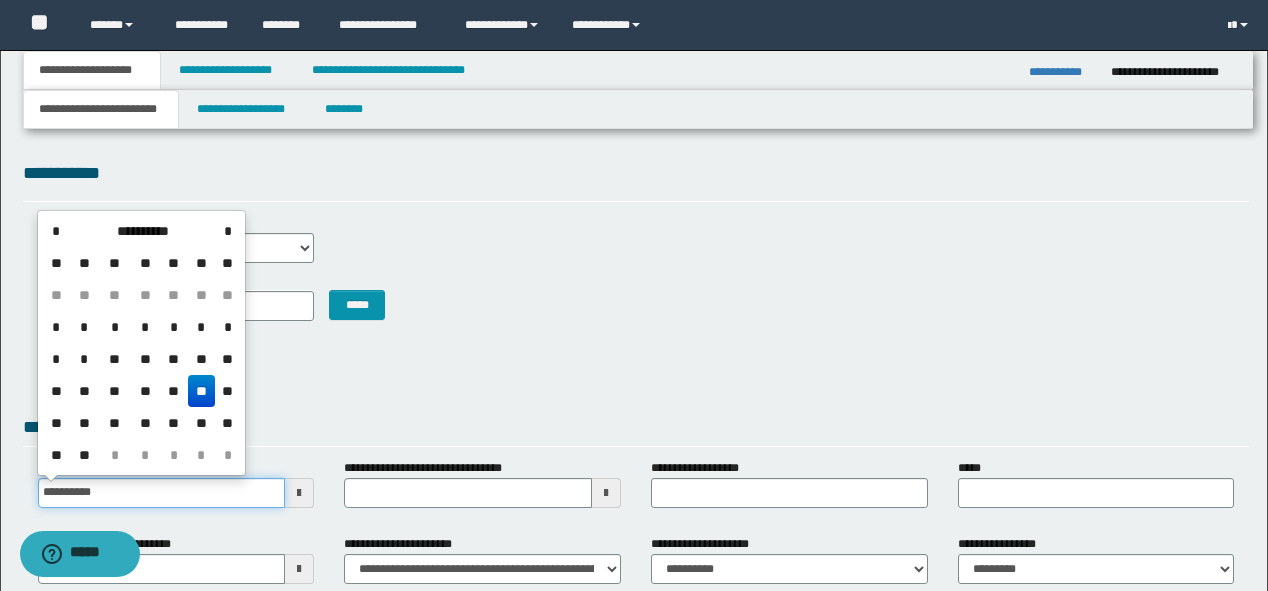 type on "**********" 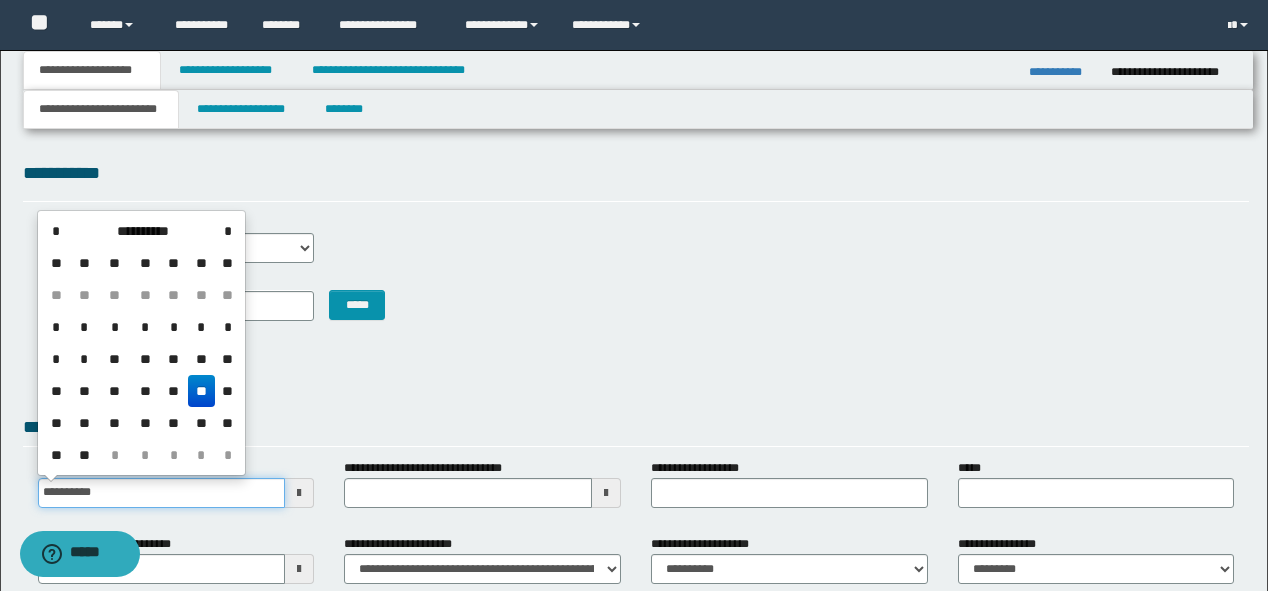 click on "**********" at bounding box center (634, 377) 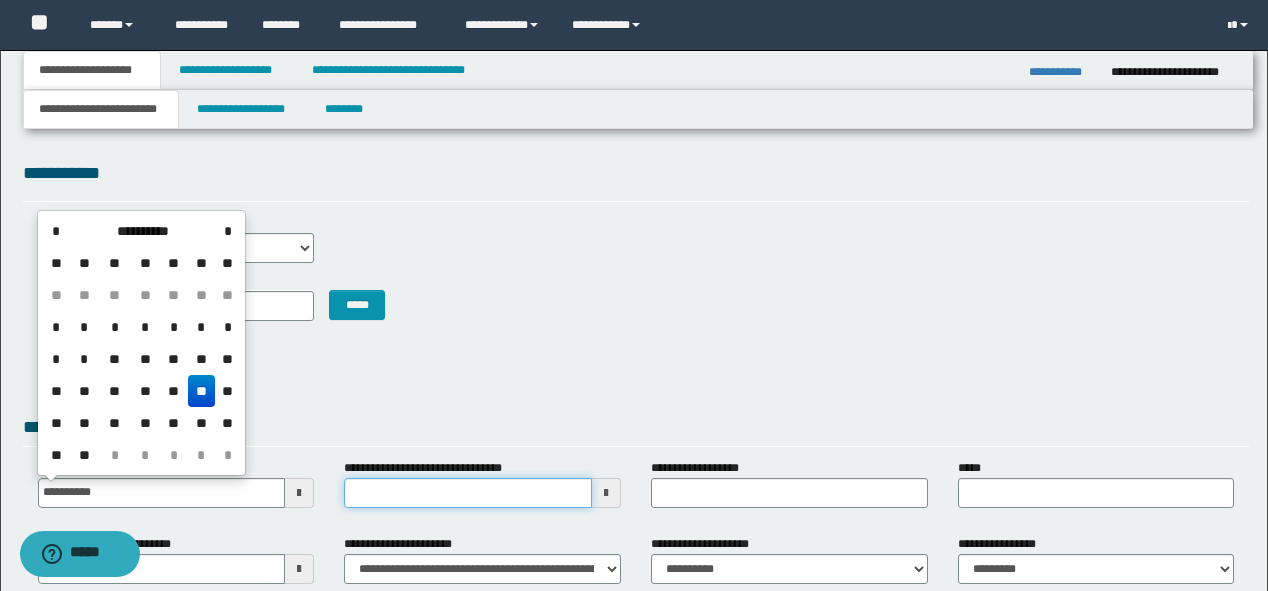 click on "**********" at bounding box center (468, 493) 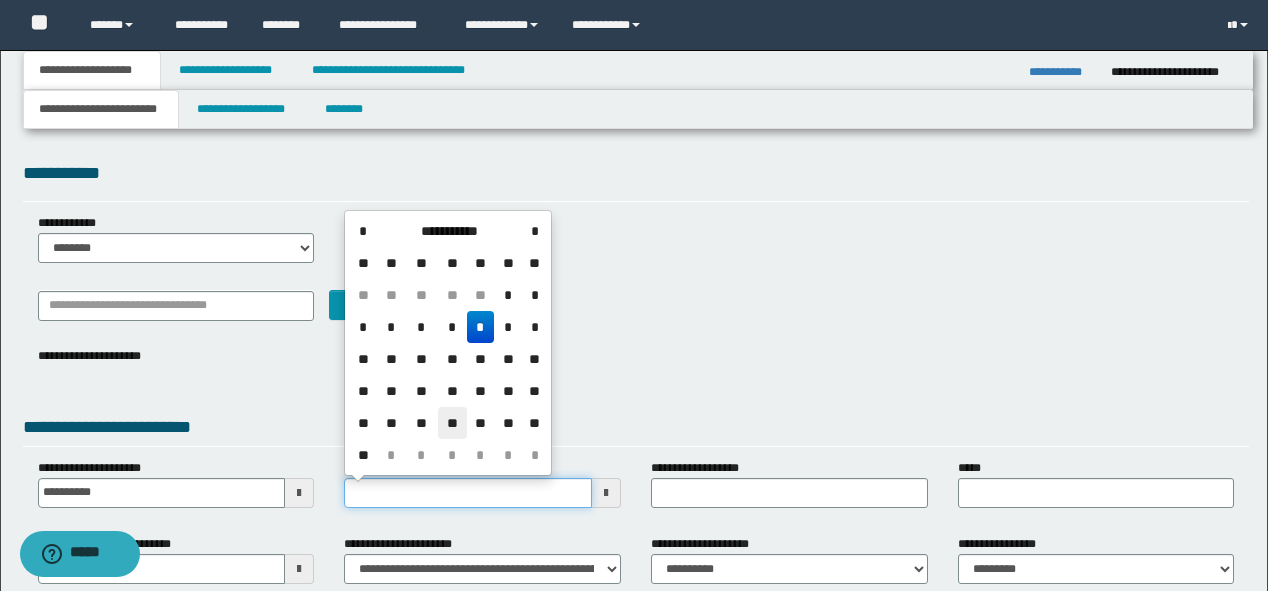 type on "**********" 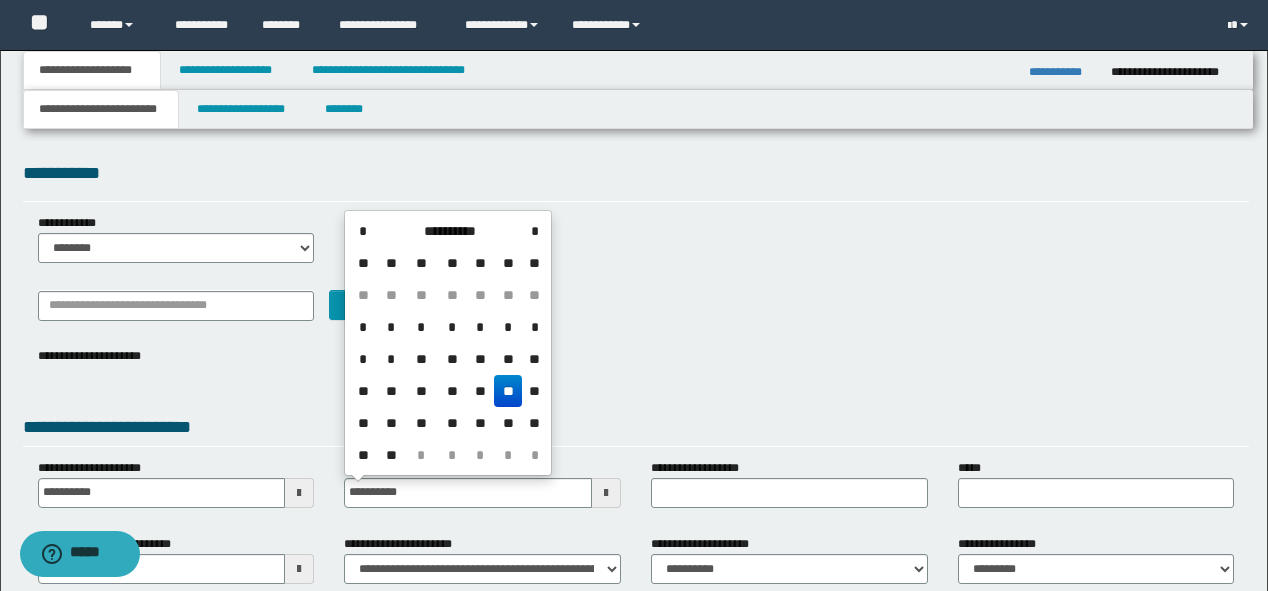 click on "*****" at bounding box center [636, 305] 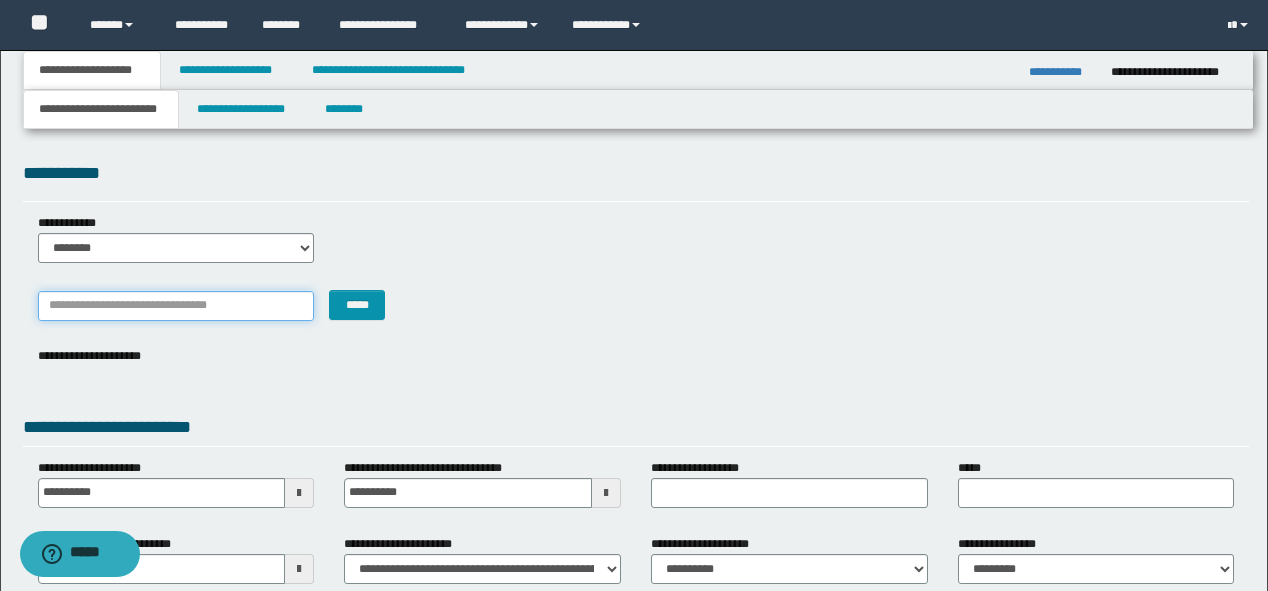 click on "*******" at bounding box center (176, 306) 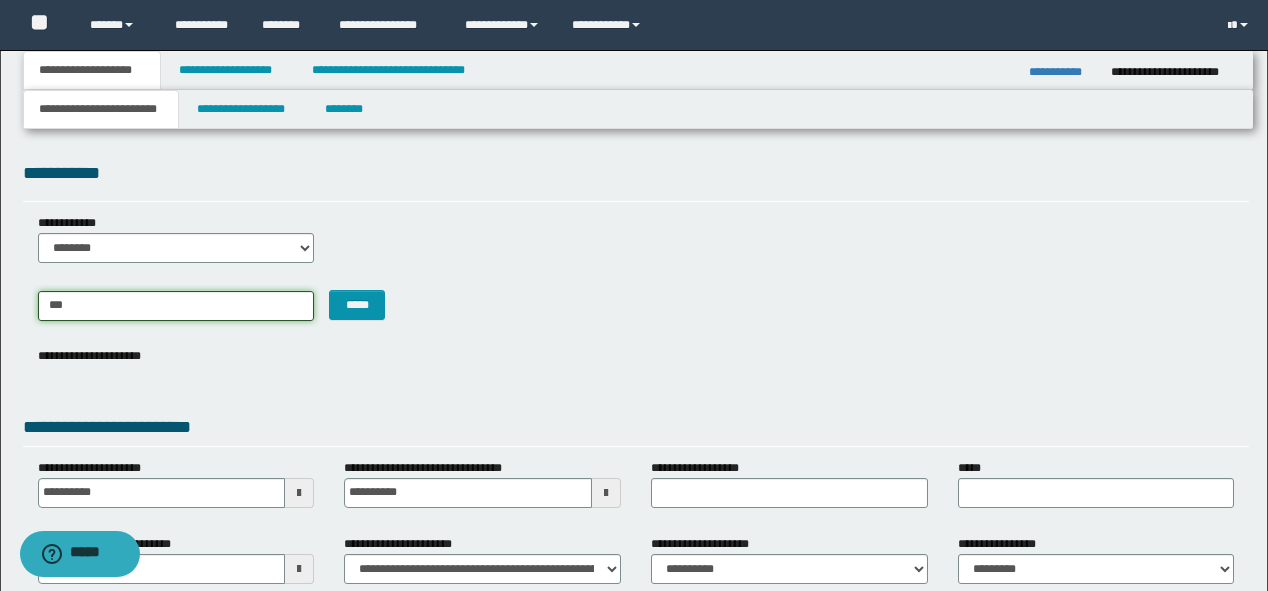type on "****" 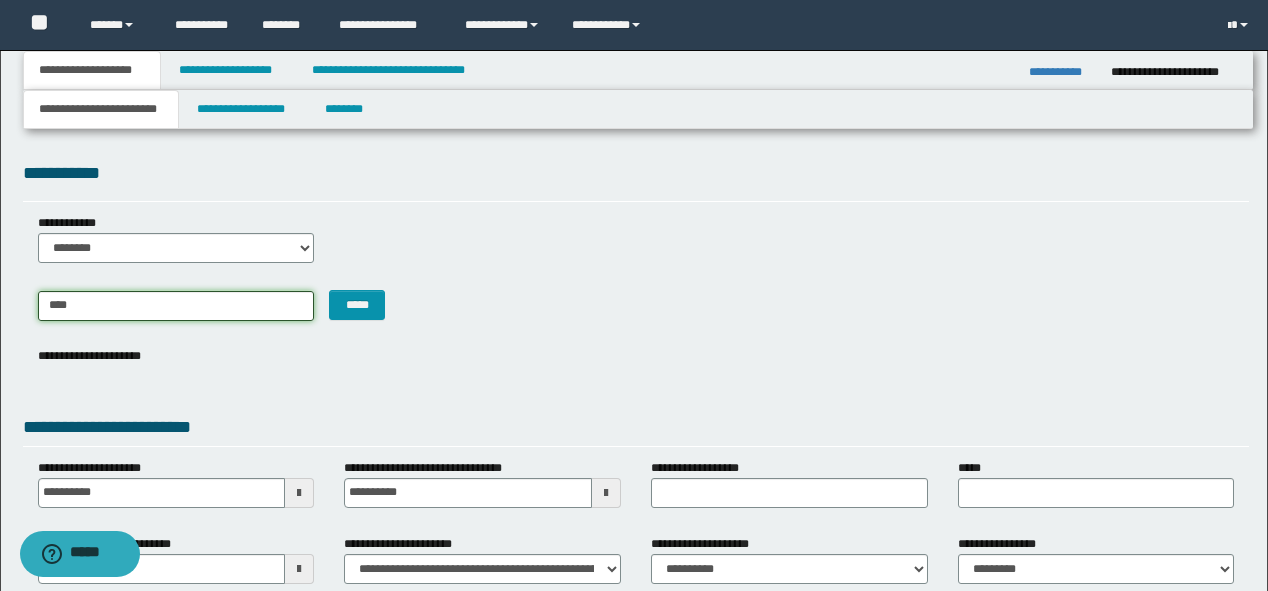 type on "*******" 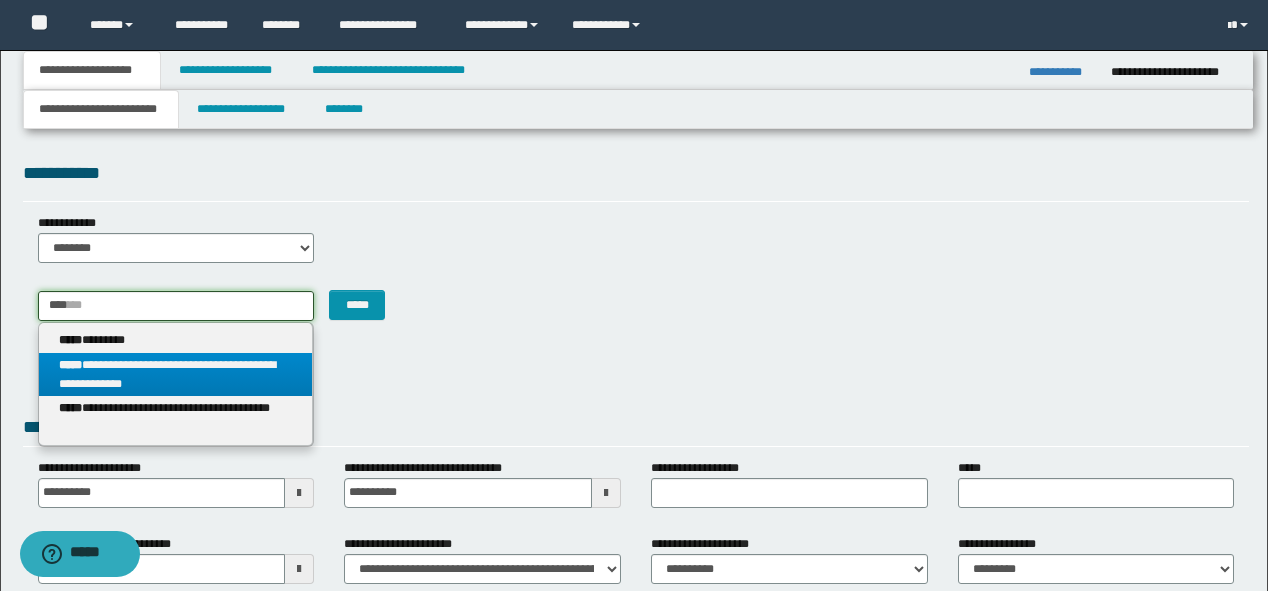 type on "****" 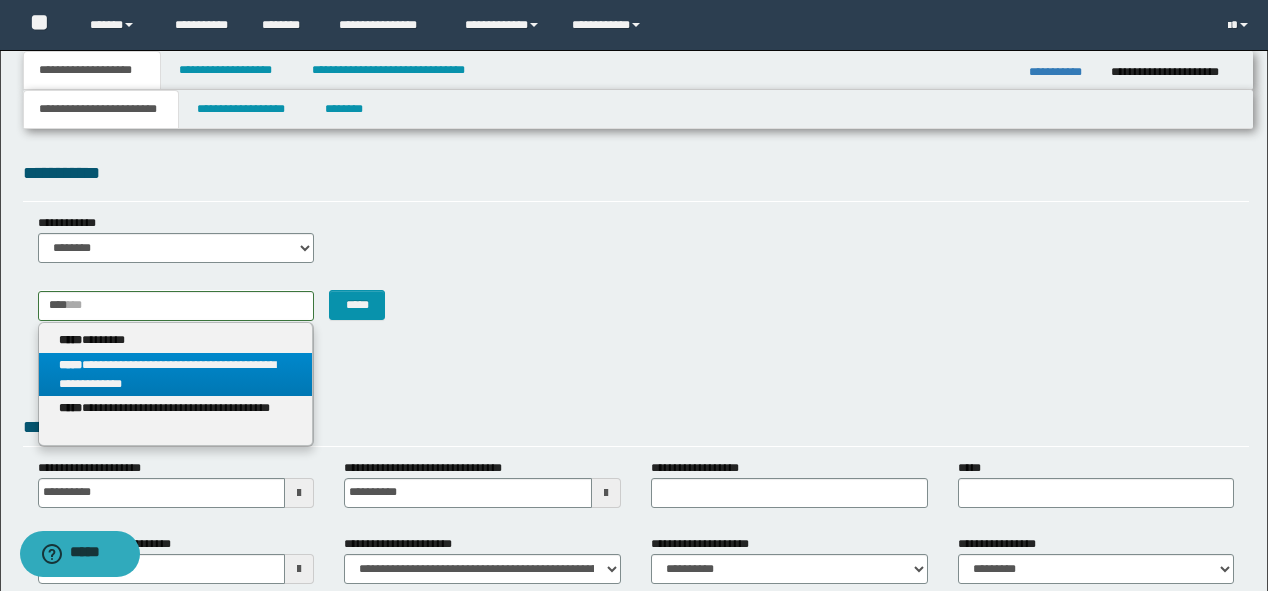 click on "**********" at bounding box center [176, 375] 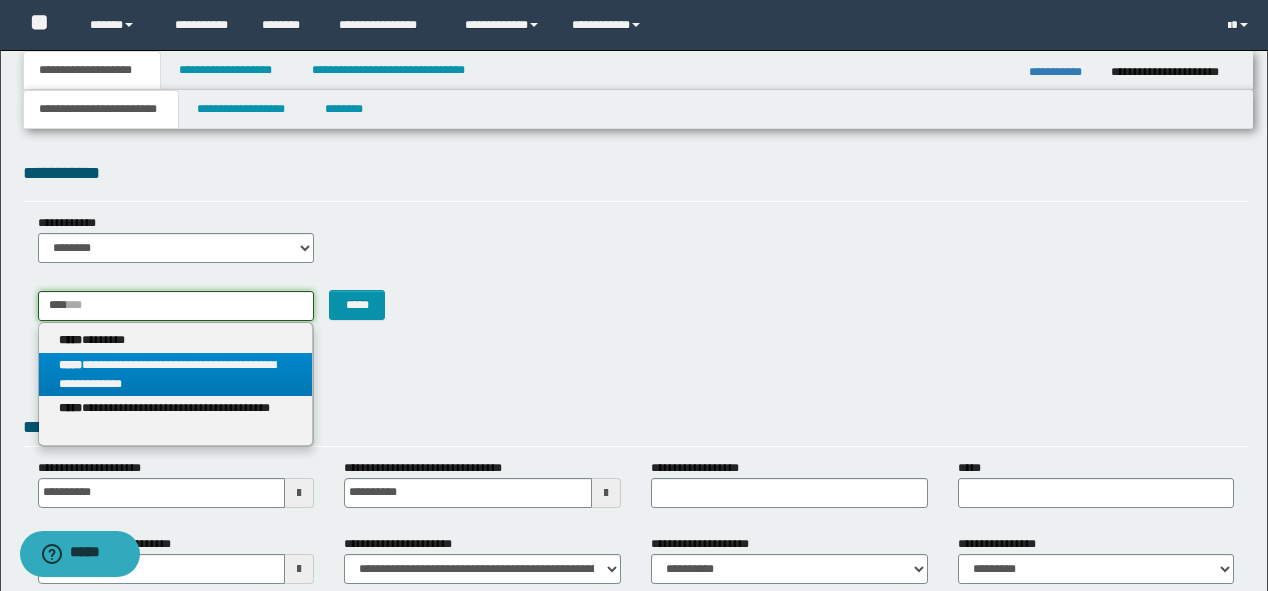 type 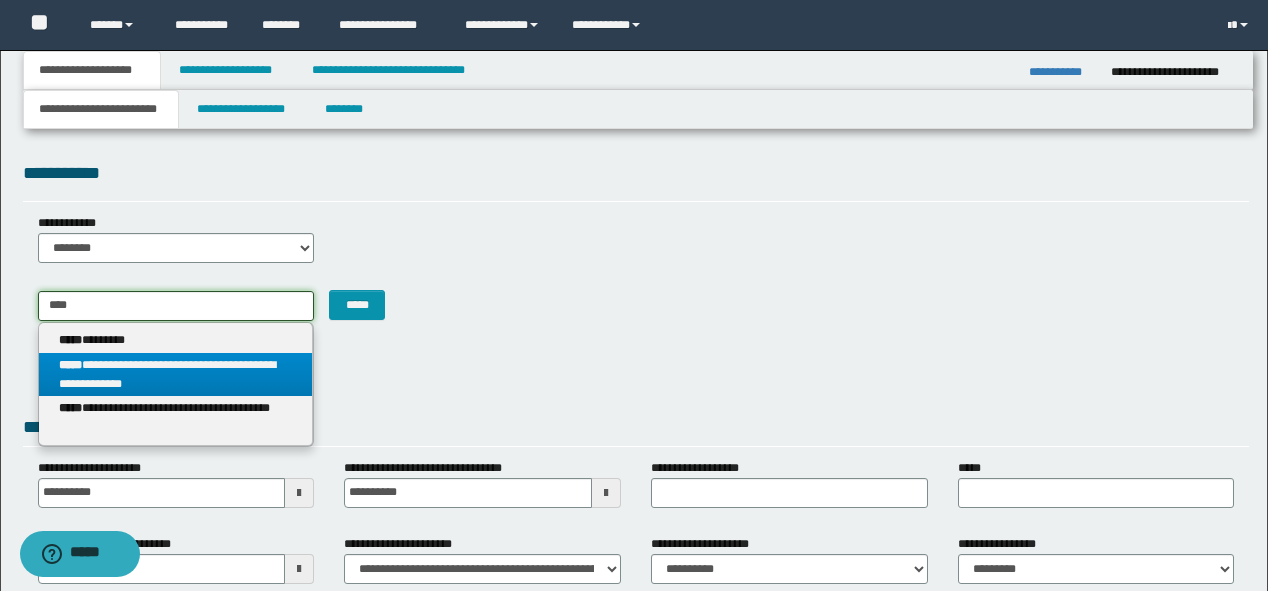 type on "**********" 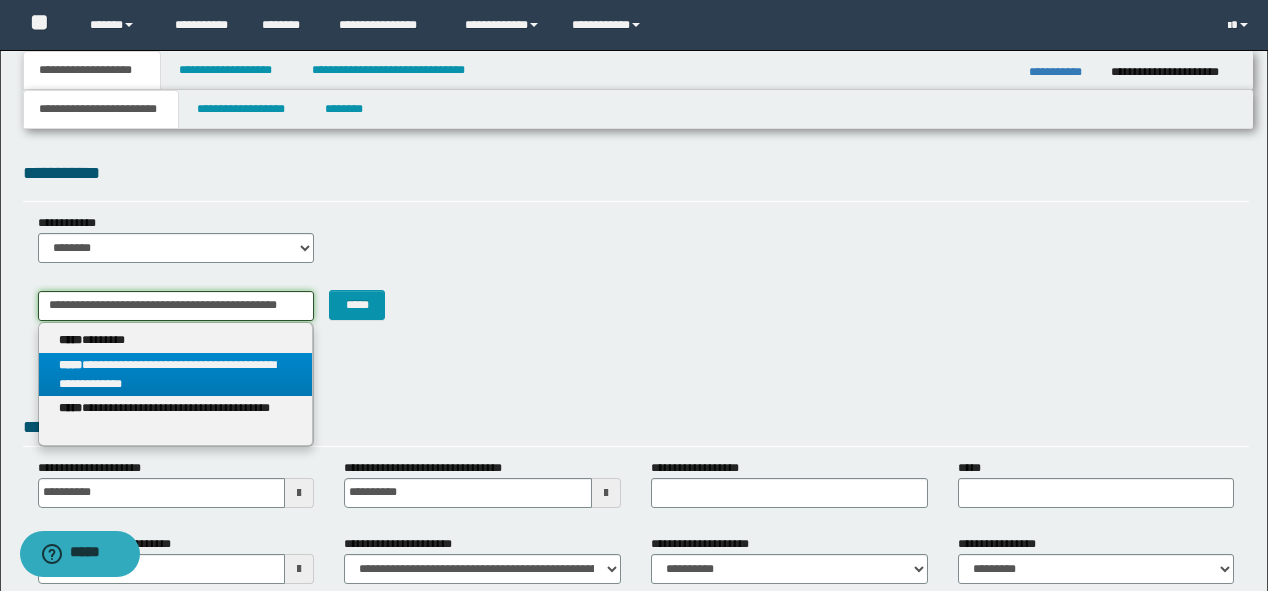 scroll, scrollTop: 0, scrollLeft: 42, axis: horizontal 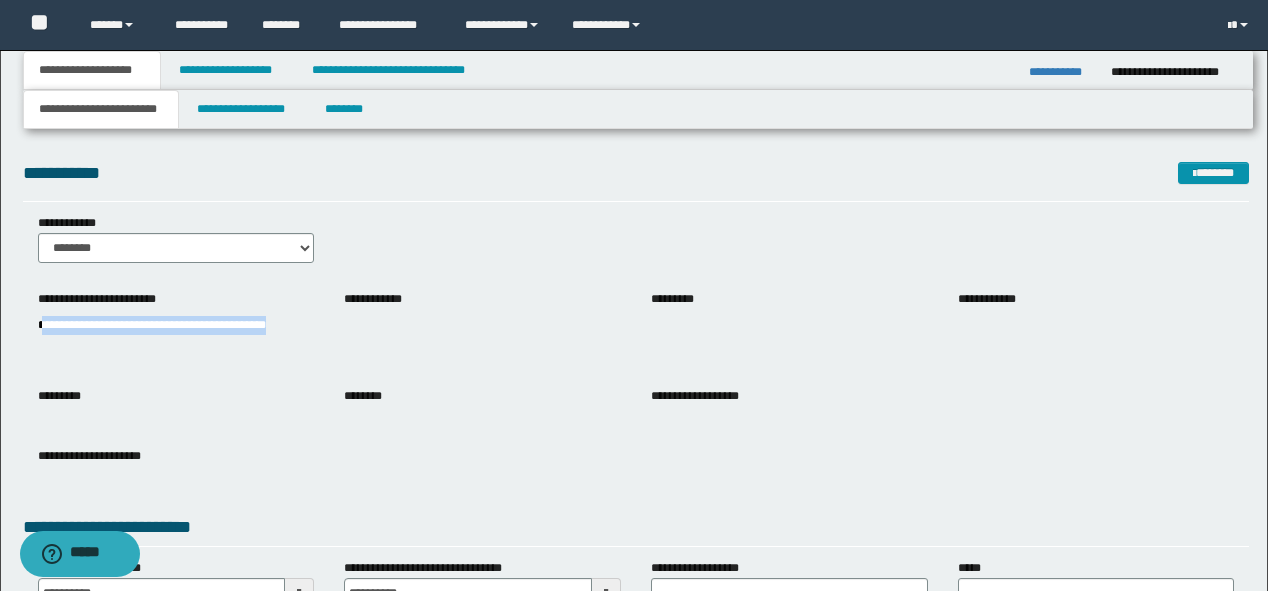 drag, startPoint x: 43, startPoint y: 317, endPoint x: 93, endPoint y: 361, distance: 66.6033 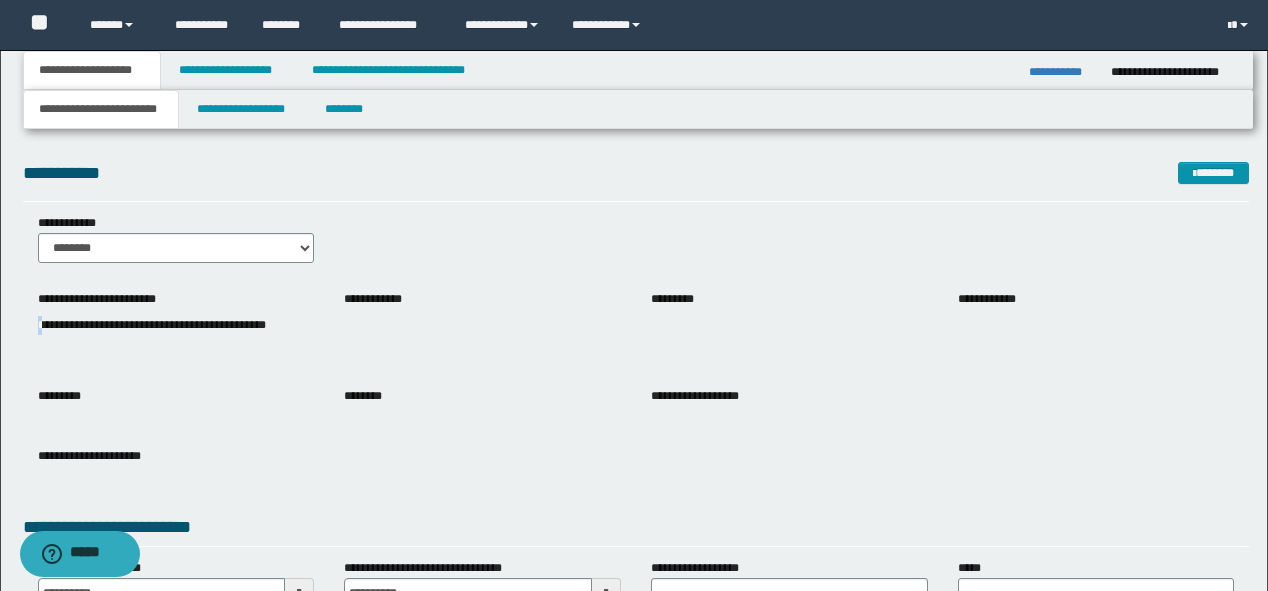 click on "**********" at bounding box center (152, 325) 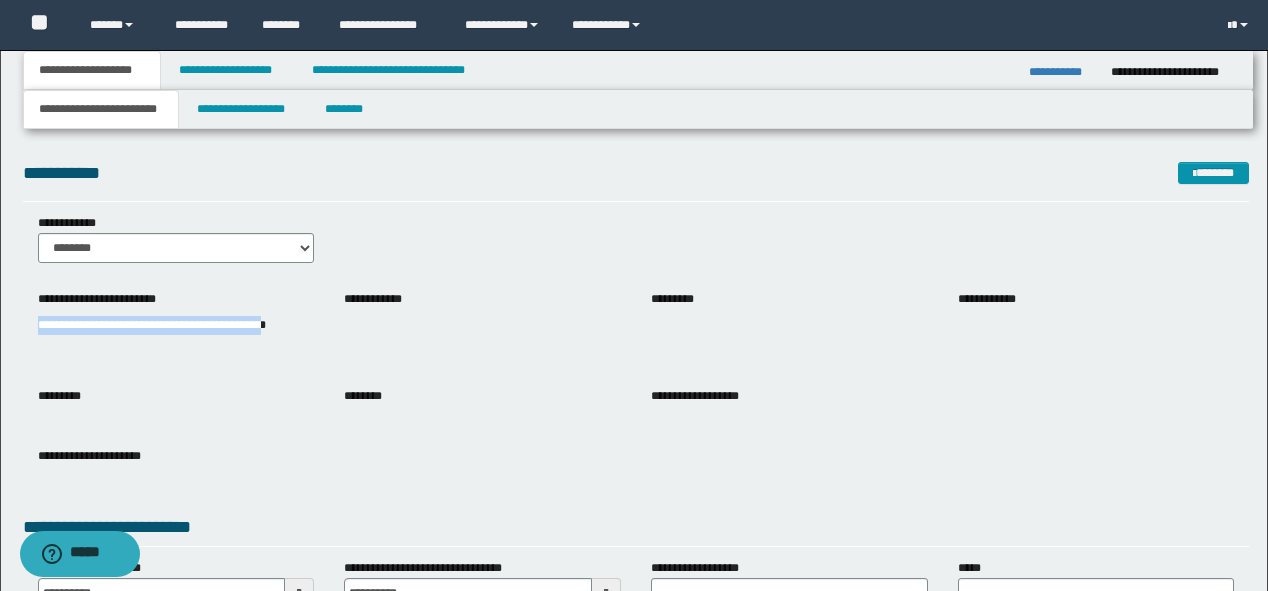 drag, startPoint x: 37, startPoint y: 323, endPoint x: 59, endPoint y: 337, distance: 26.076809 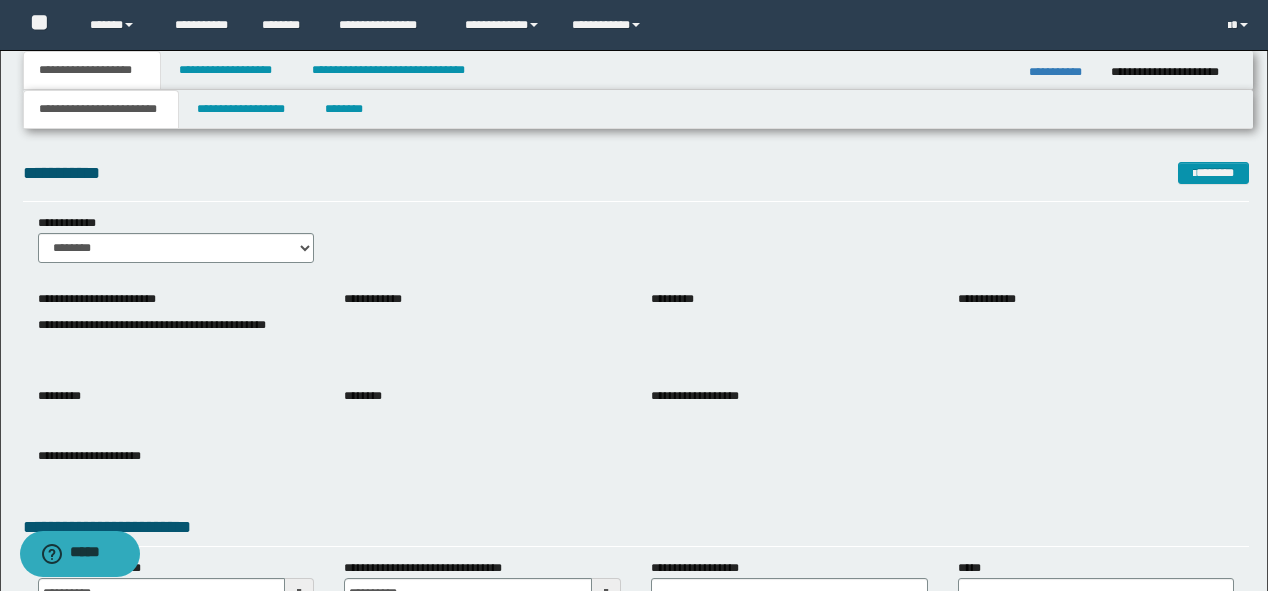click on "**********" at bounding box center [176, 335] 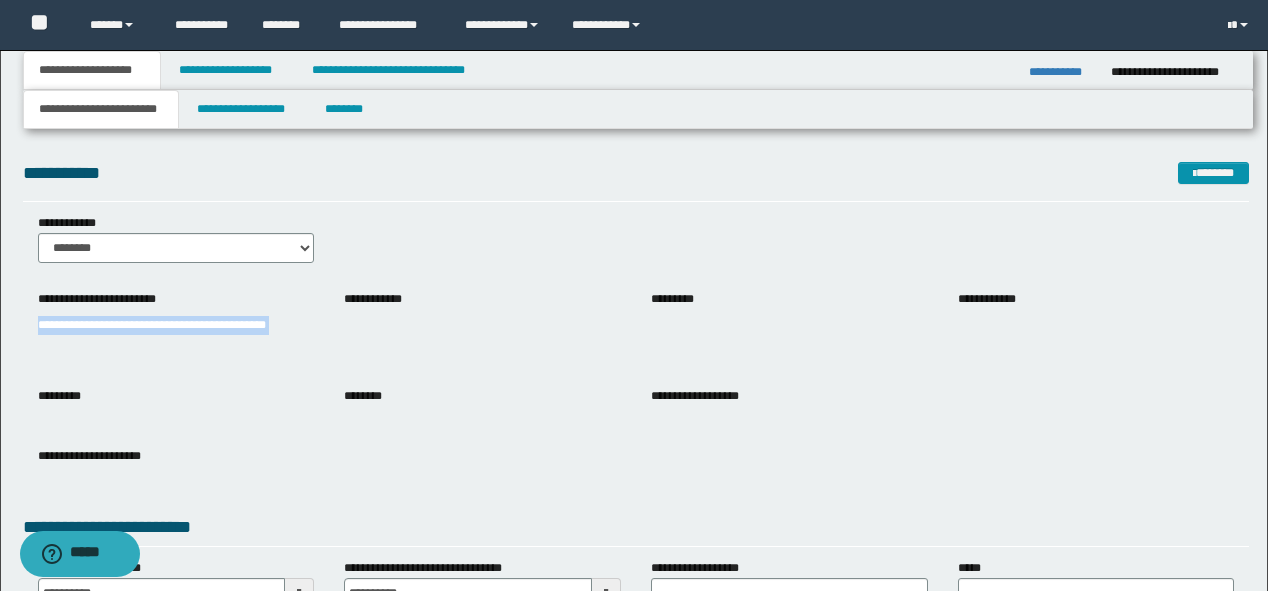 drag, startPoint x: 58, startPoint y: 336, endPoint x: 37, endPoint y: 324, distance: 24.186773 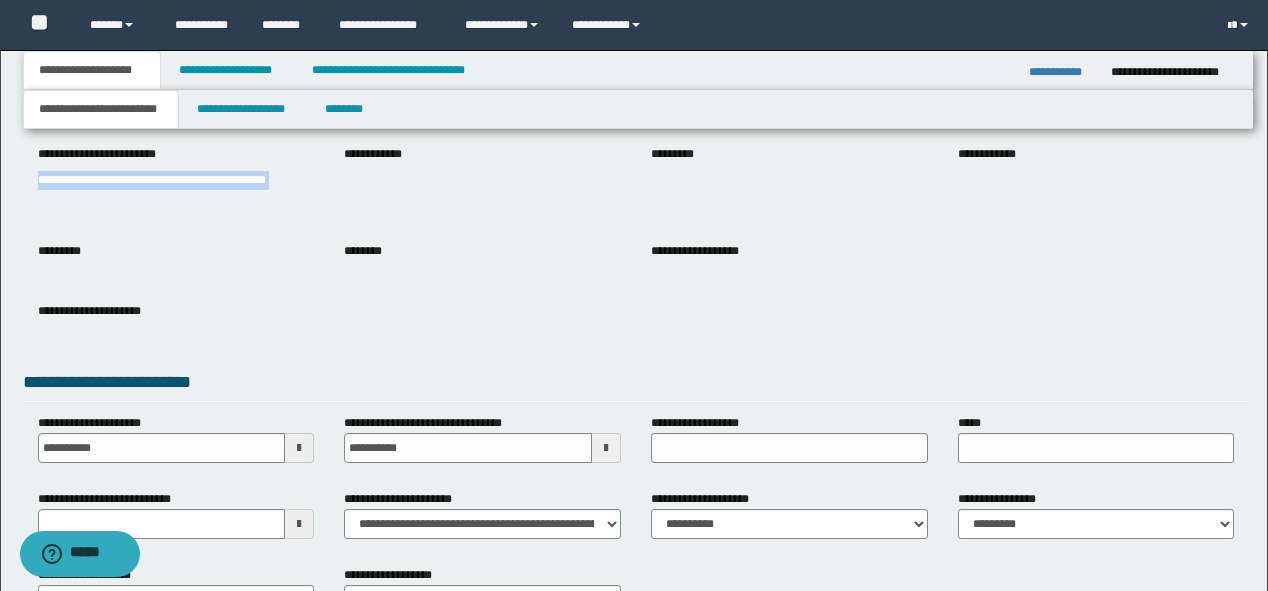 scroll, scrollTop: 160, scrollLeft: 0, axis: vertical 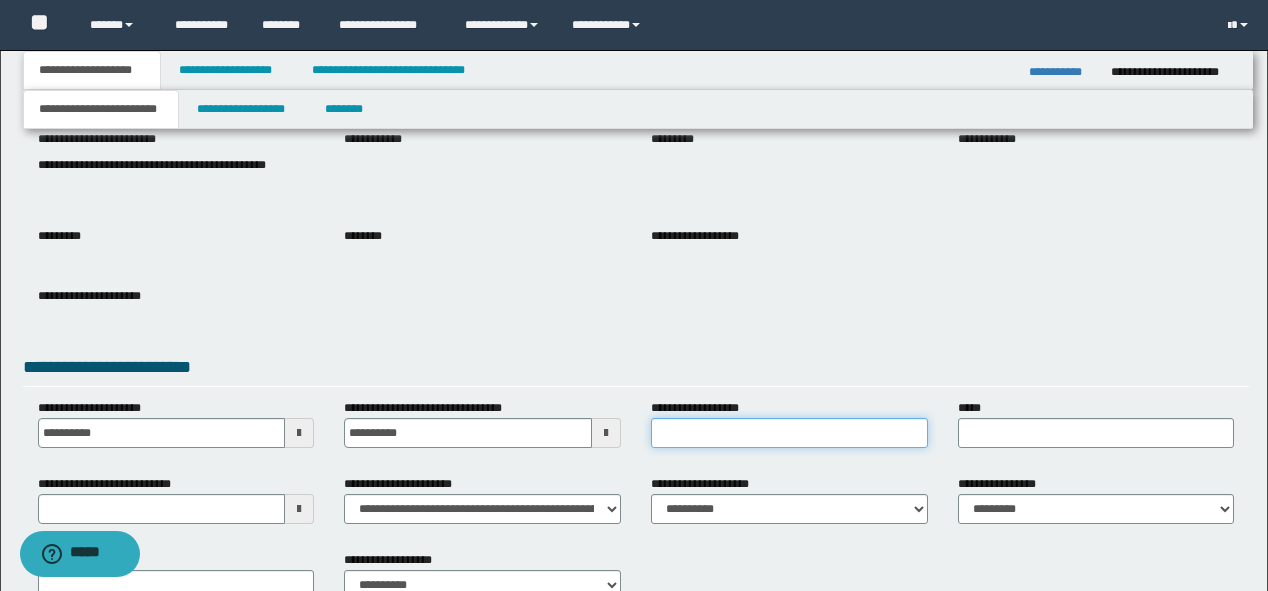 click on "**********" at bounding box center [789, 433] 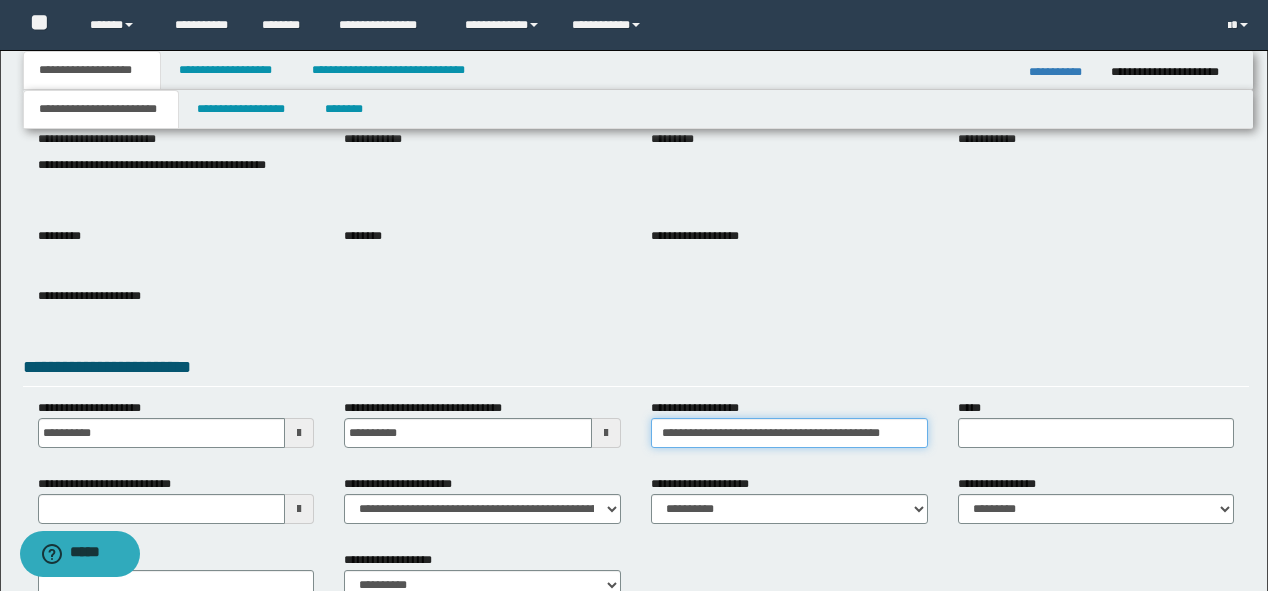 scroll, scrollTop: 0, scrollLeft: 36, axis: horizontal 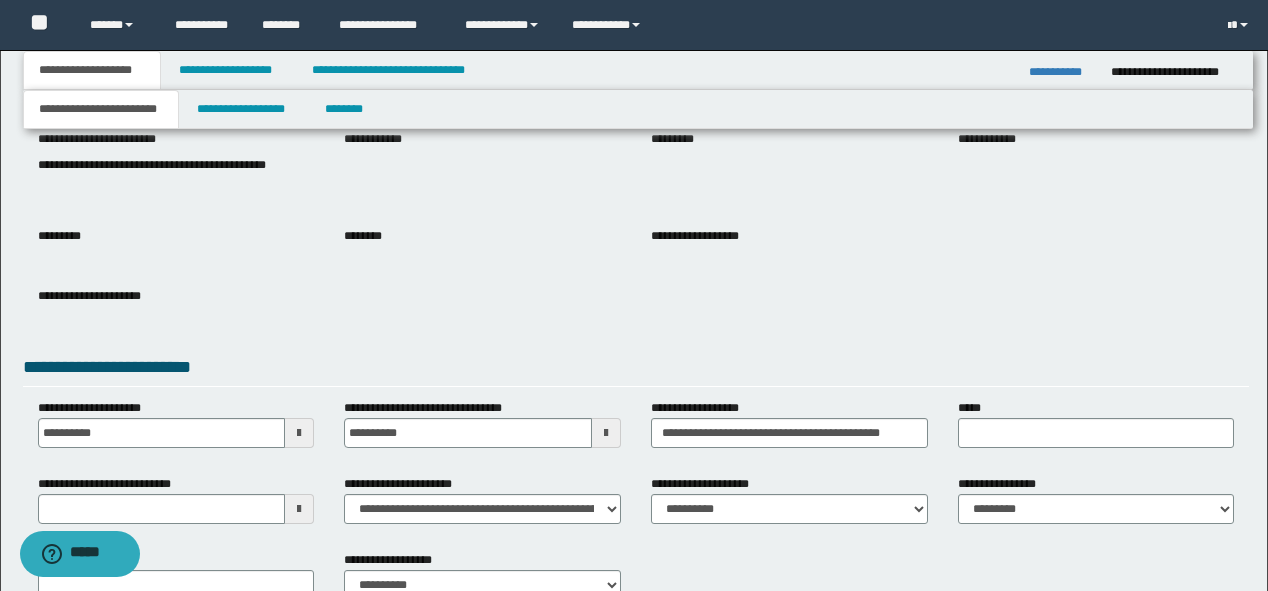 click on "********" at bounding box center [482, 251] 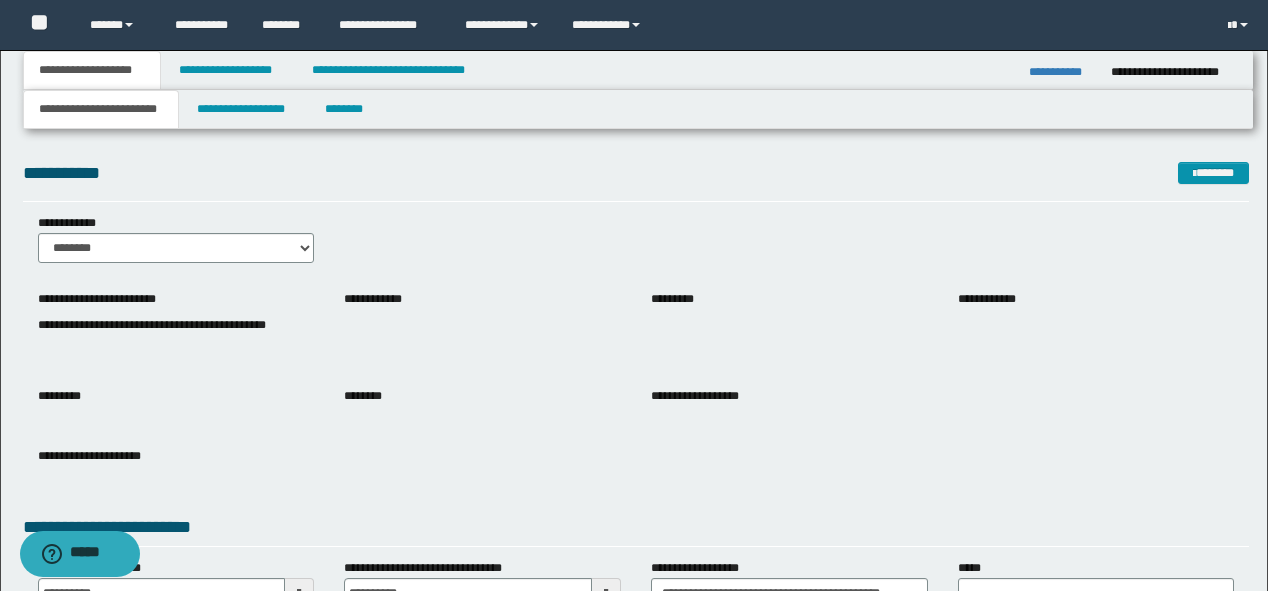 scroll, scrollTop: 0, scrollLeft: 0, axis: both 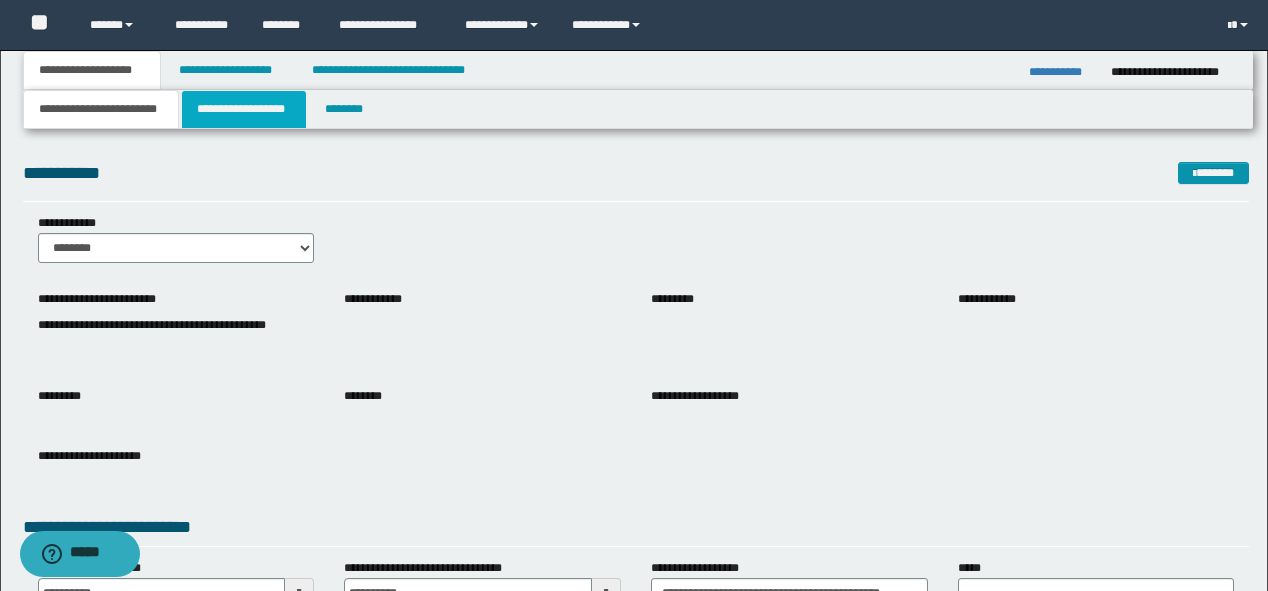 click on "**********" at bounding box center [244, 109] 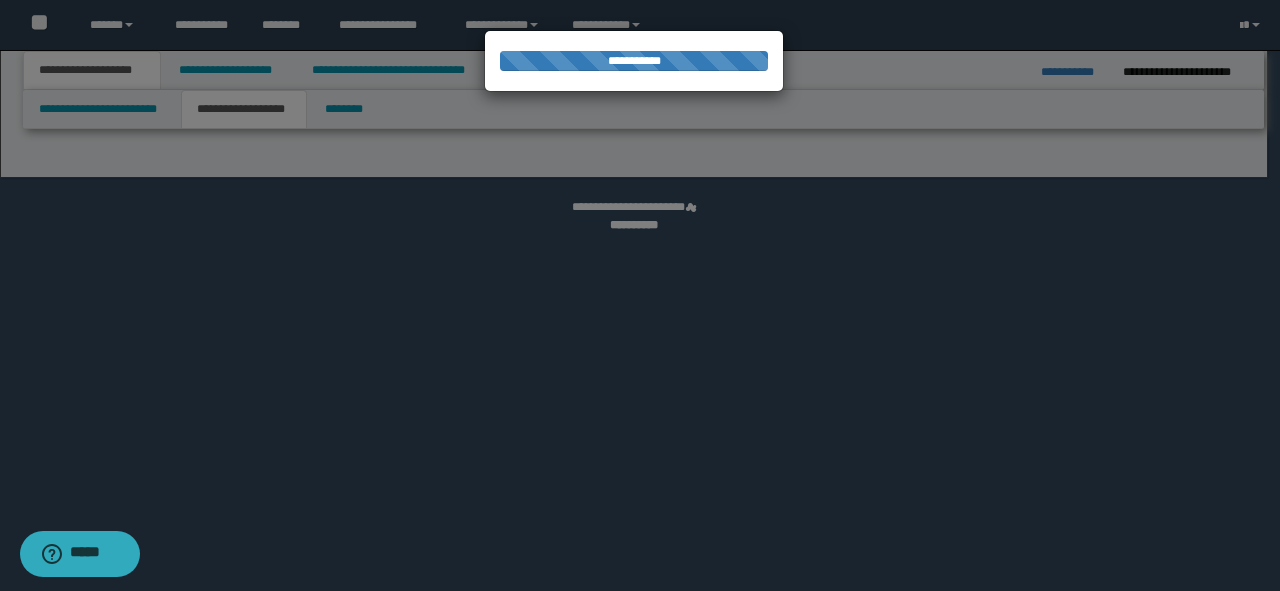 select on "*" 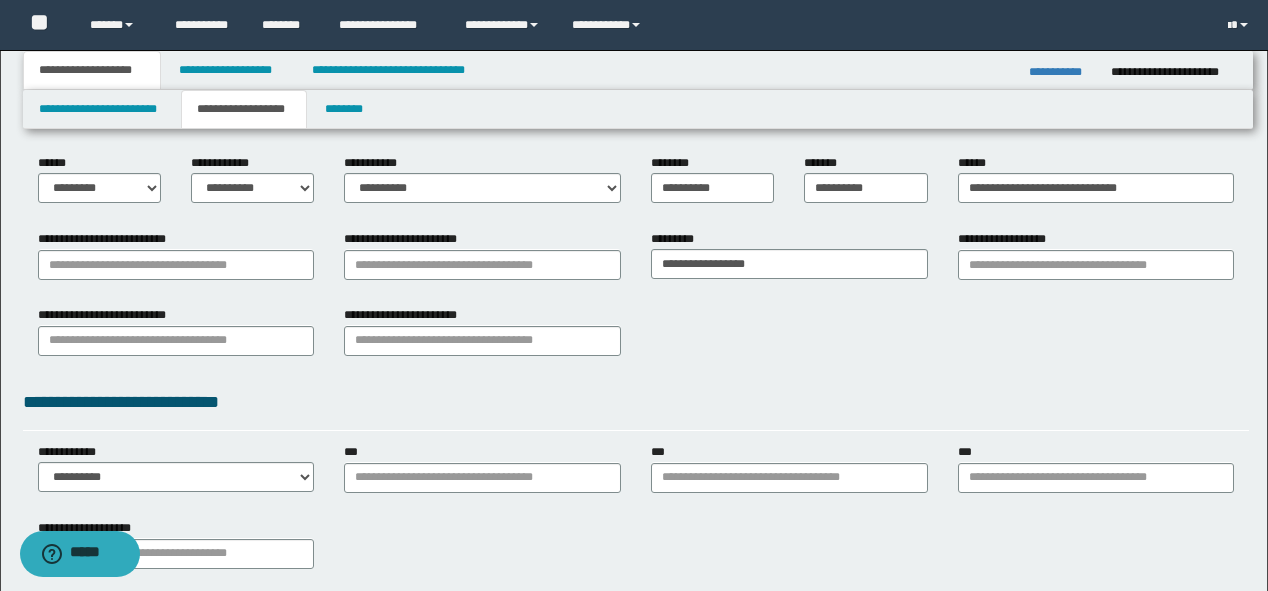 scroll, scrollTop: 240, scrollLeft: 0, axis: vertical 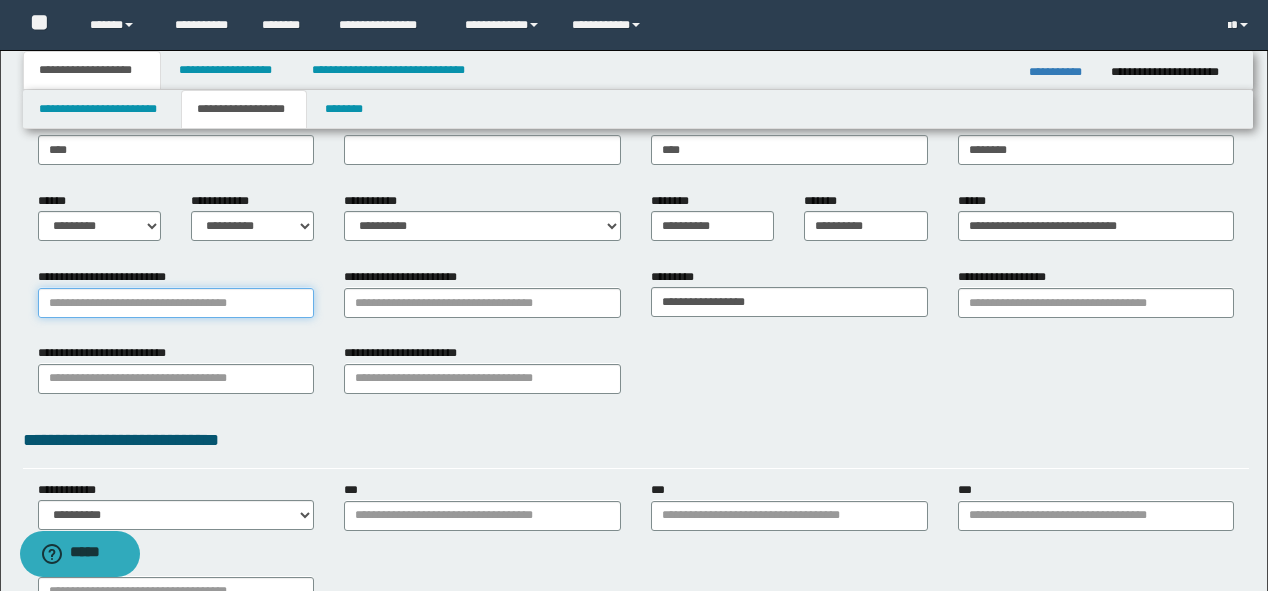click on "**********" at bounding box center [176, 303] 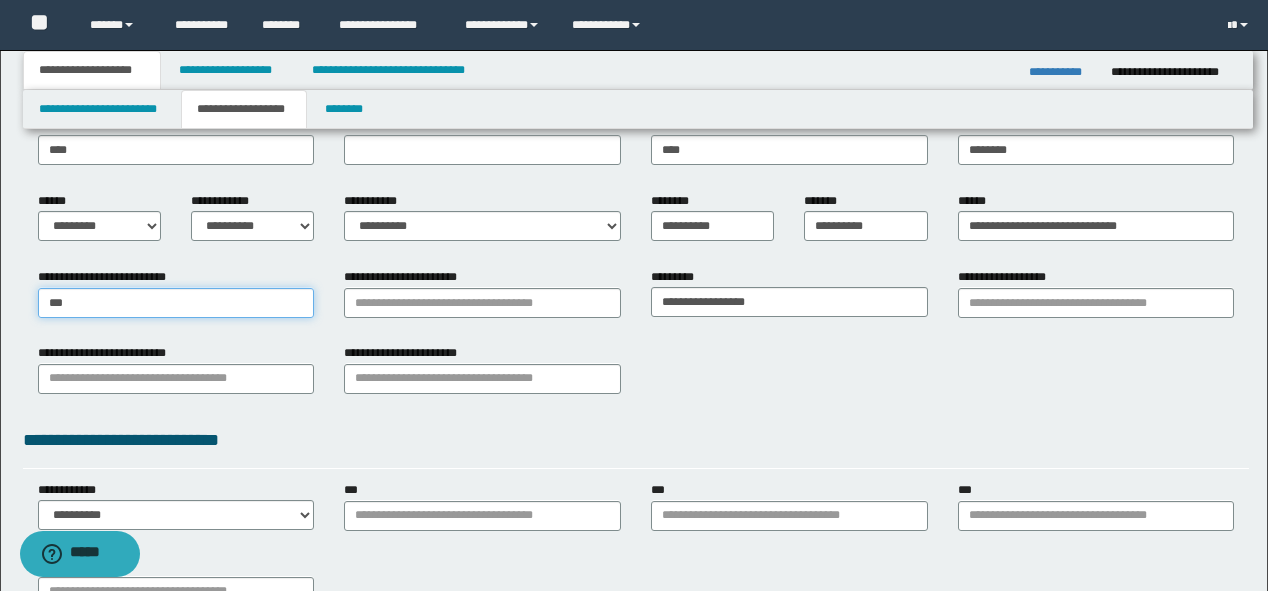 type on "****" 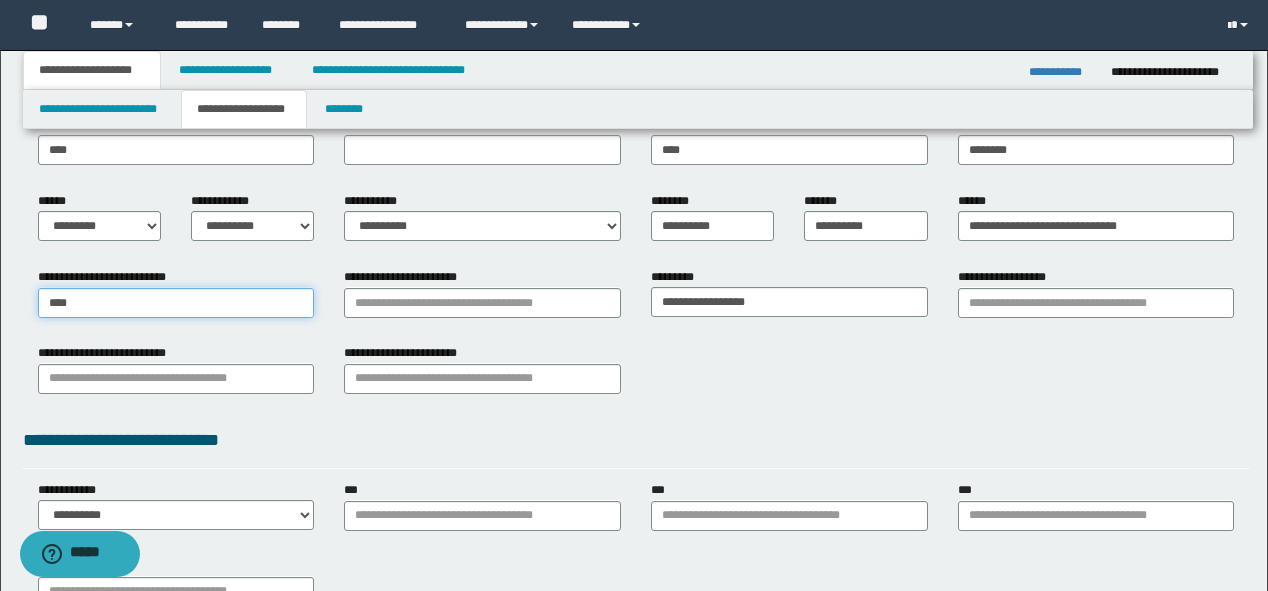 type on "**********" 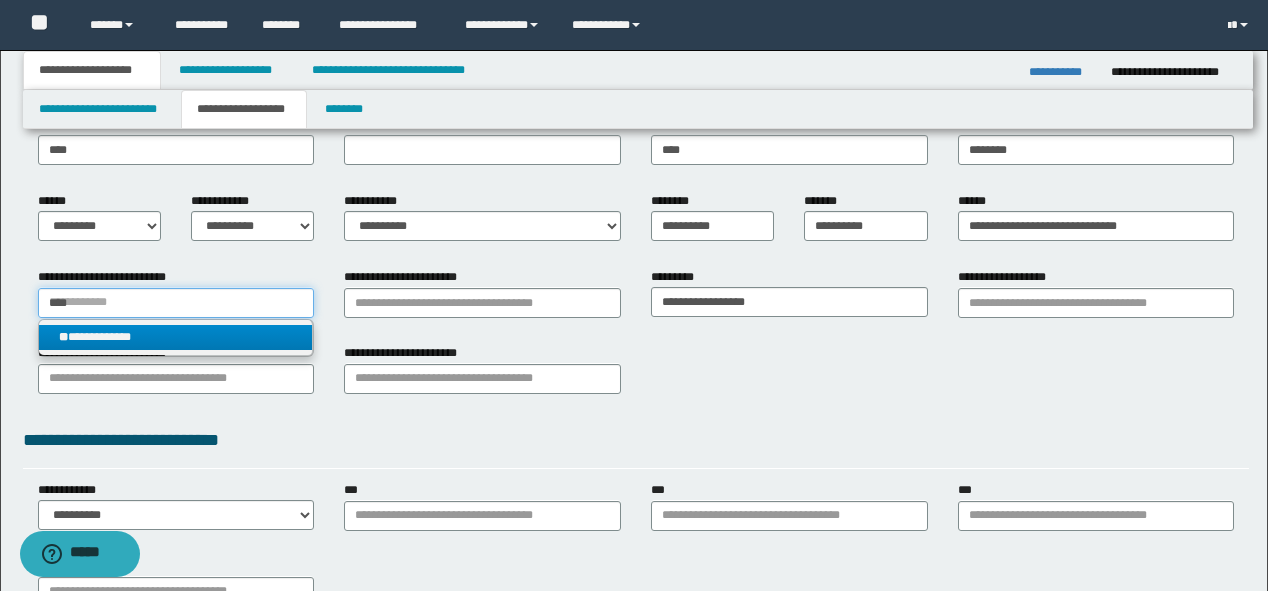 type on "****" 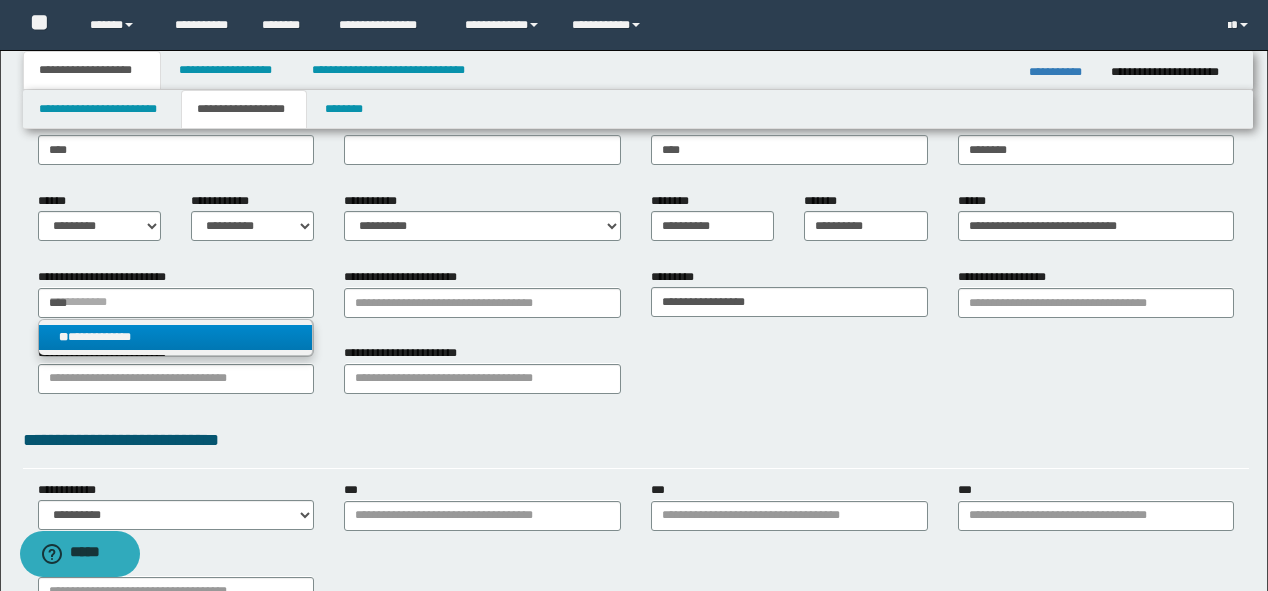 type 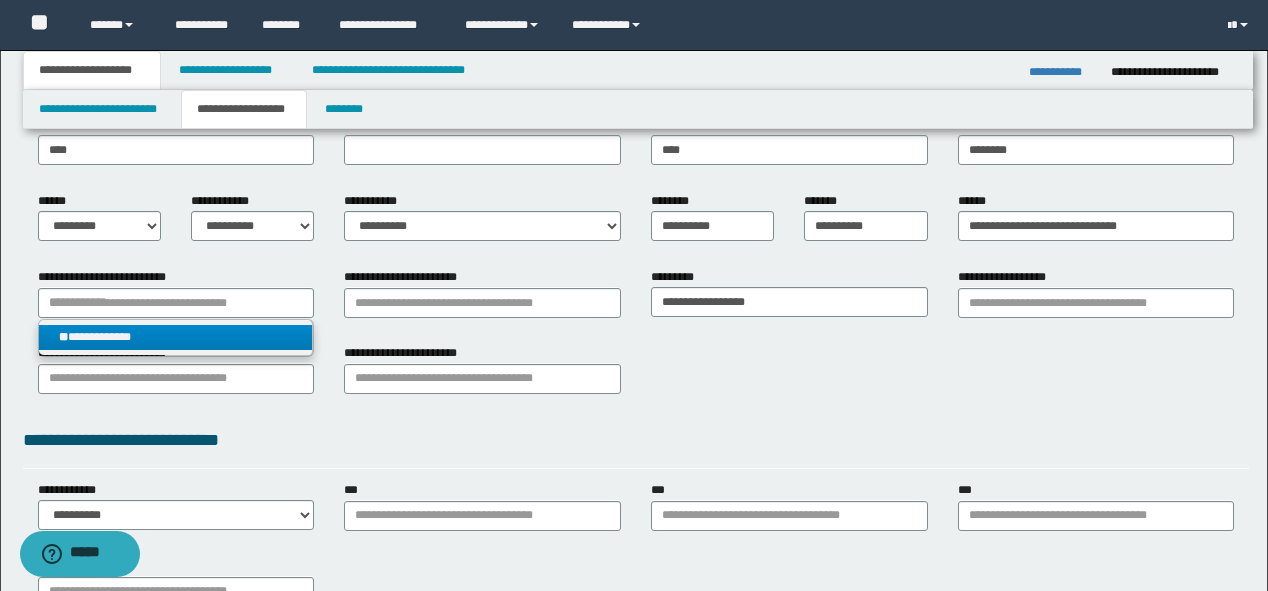 click on "**********" at bounding box center (176, 337) 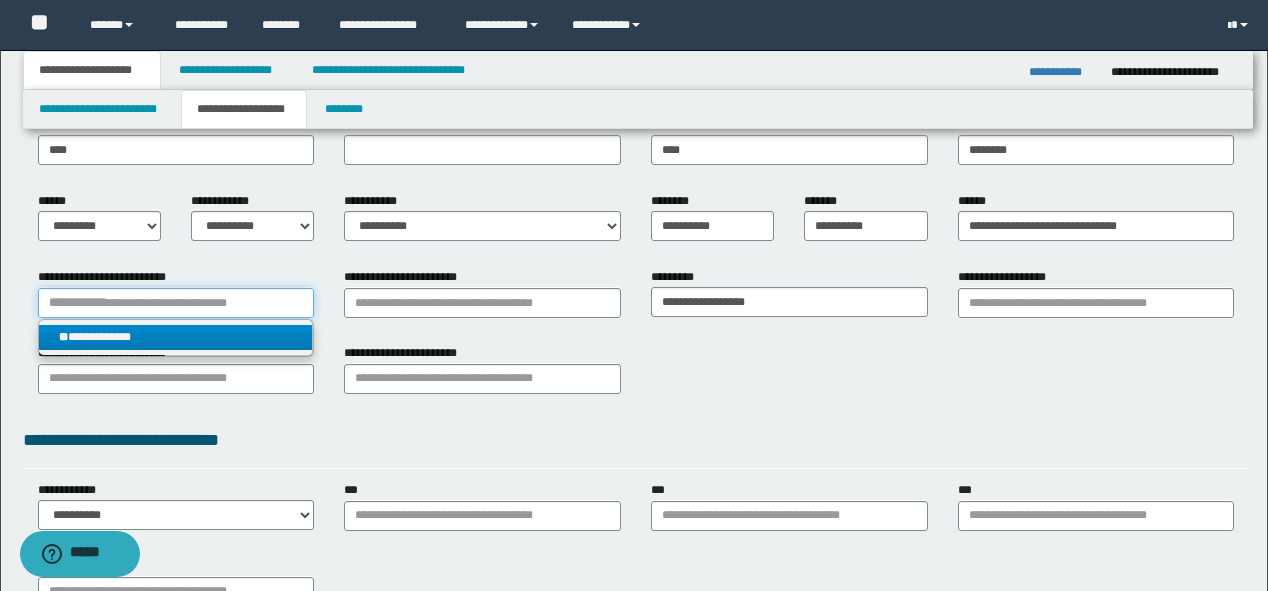 type 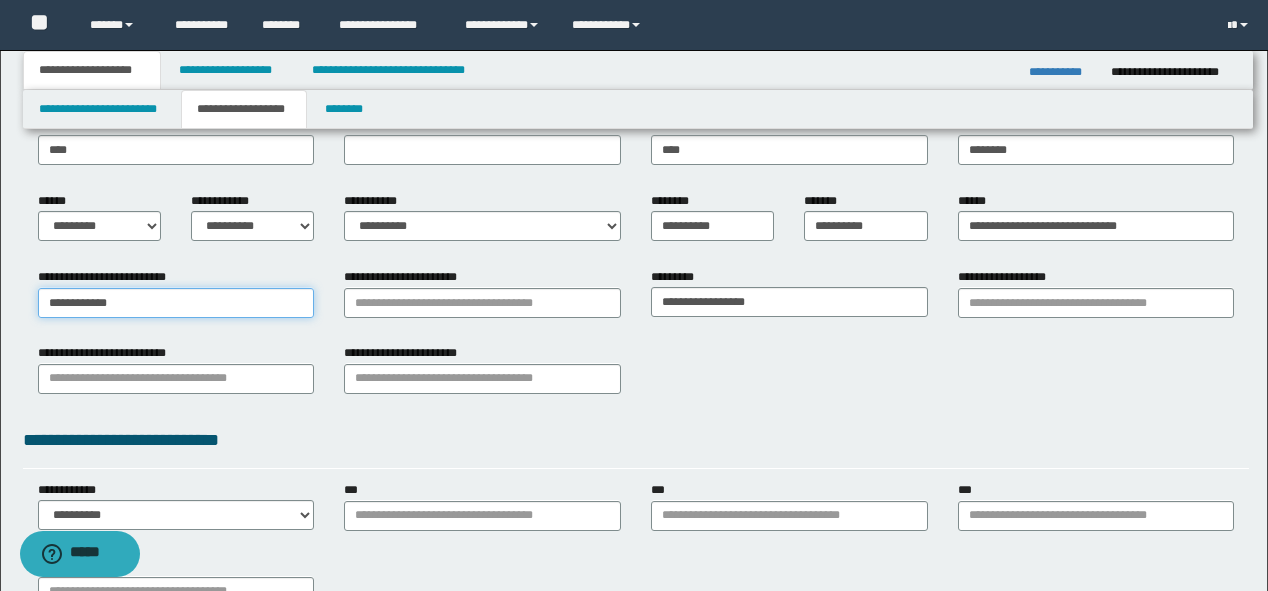 drag, startPoint x: 129, startPoint y: 305, endPoint x: 0, endPoint y: 305, distance: 129 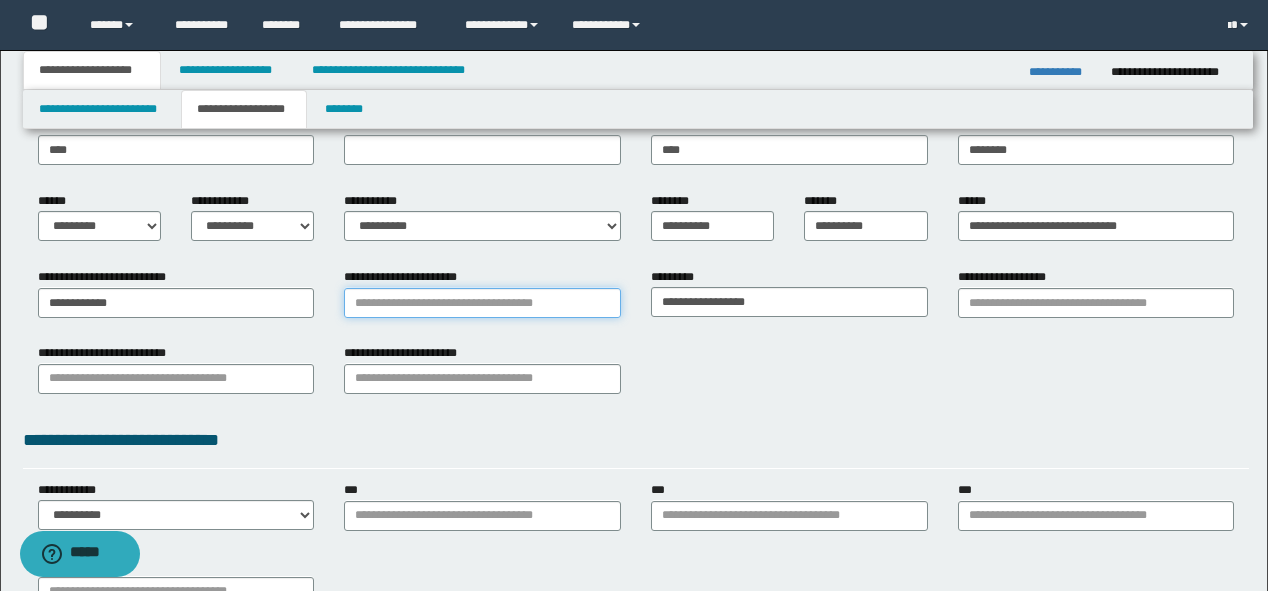 click on "**********" at bounding box center (482, 303) 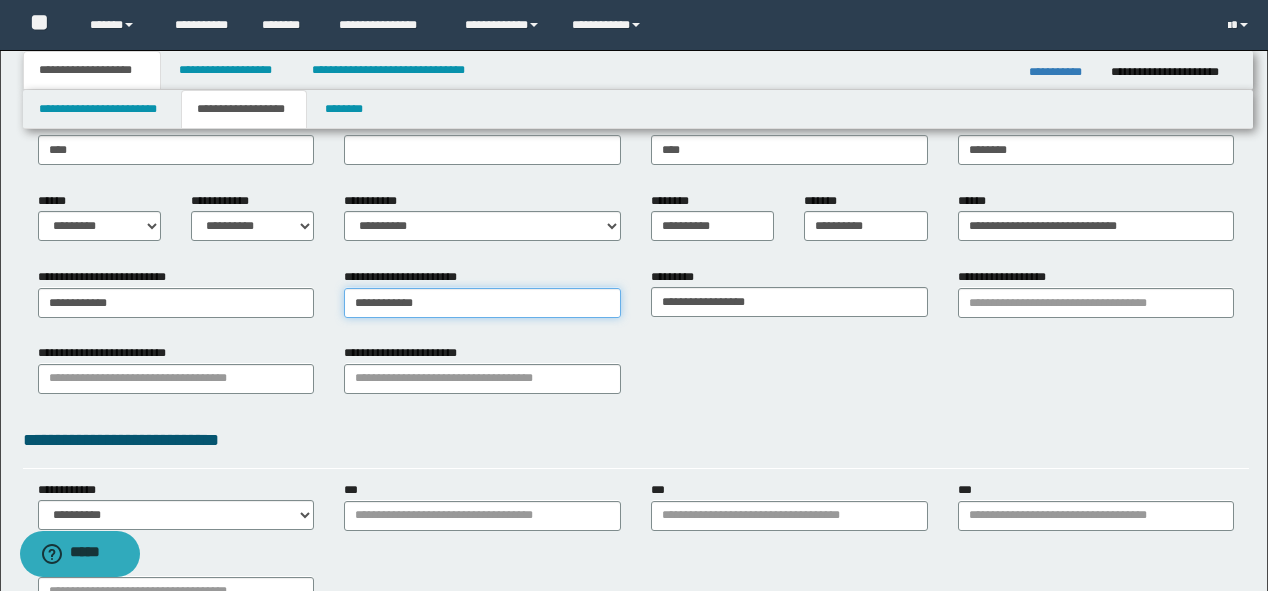 type on "**********" 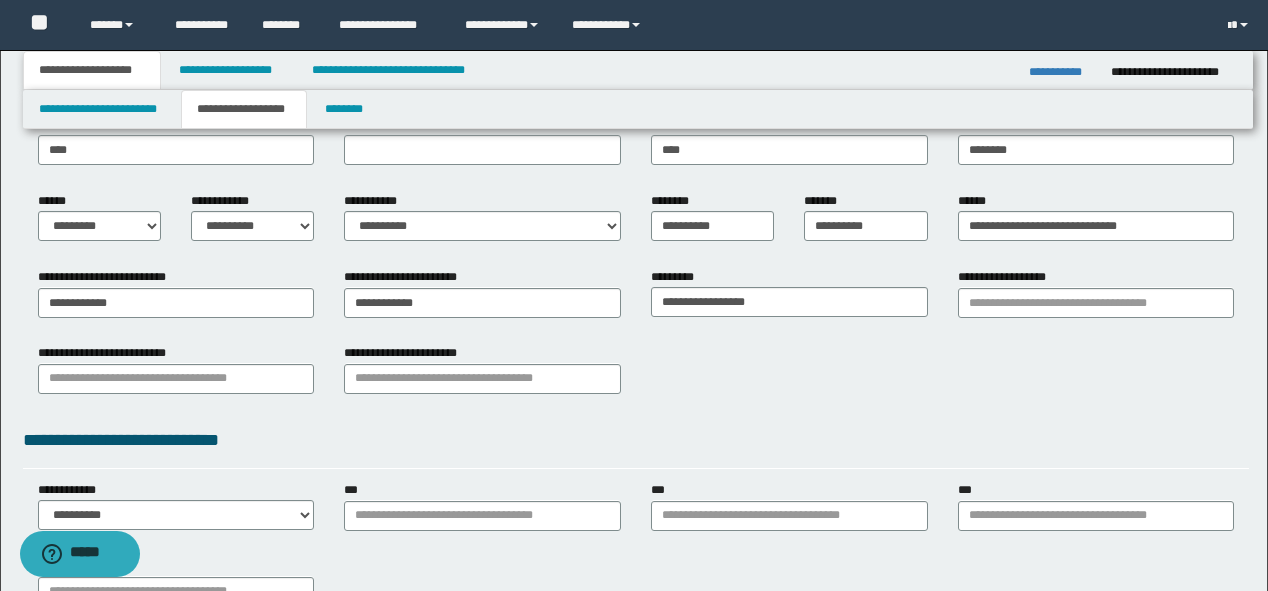 type 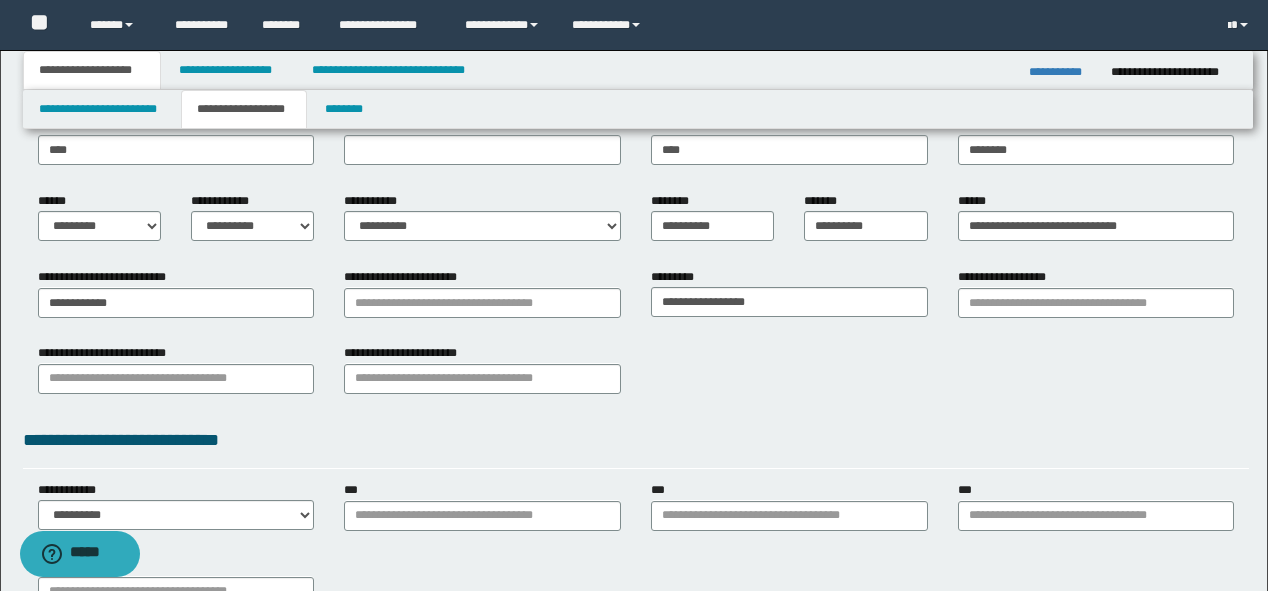 click on "**********" at bounding box center [636, 376] 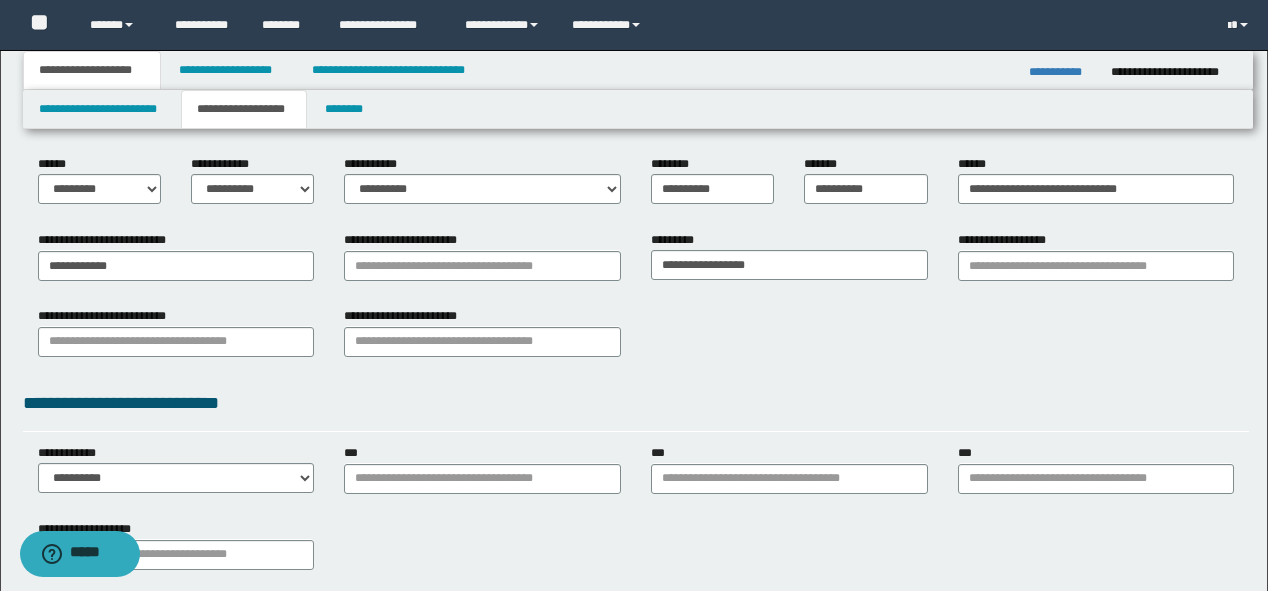 scroll, scrollTop: 240, scrollLeft: 0, axis: vertical 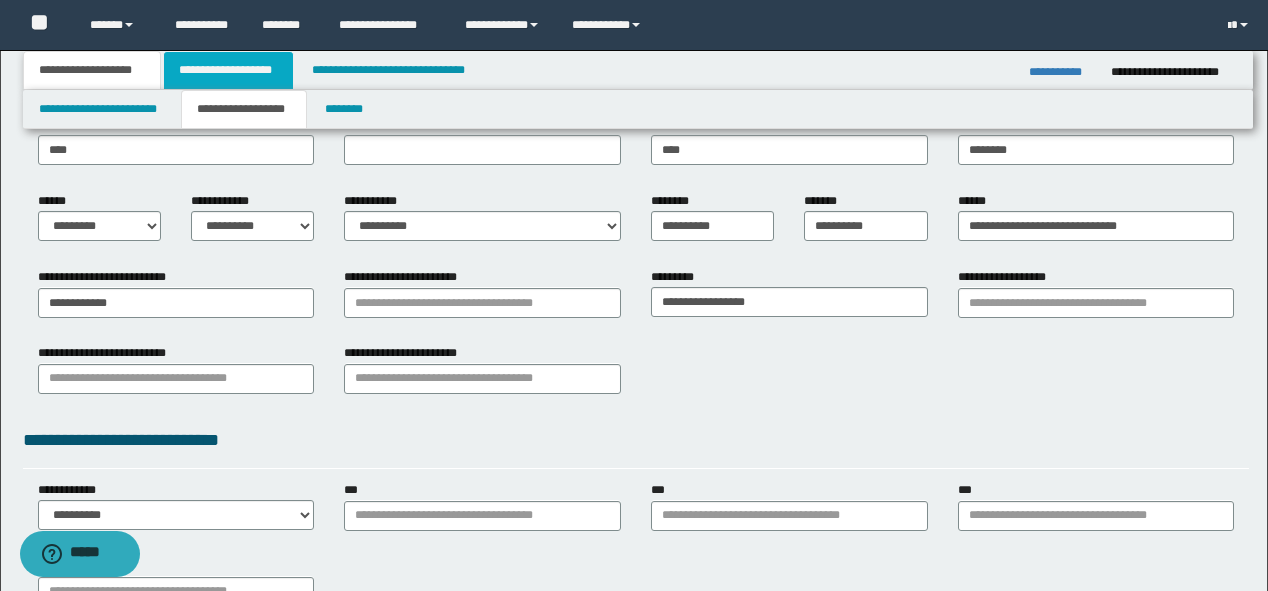 click on "**********" at bounding box center [228, 70] 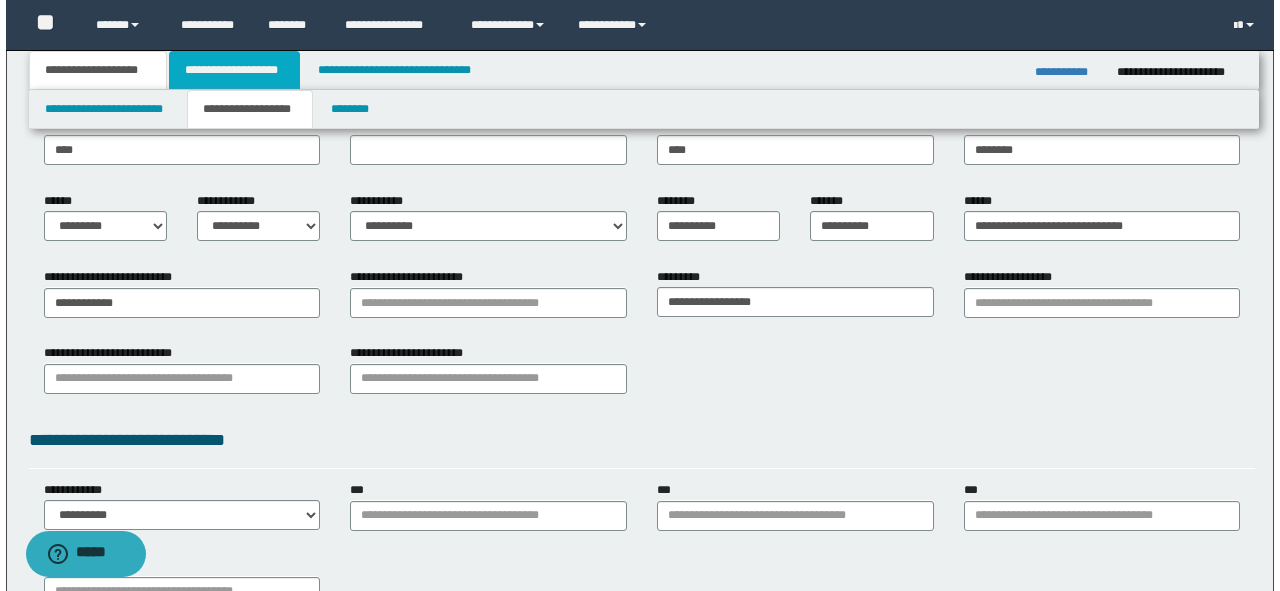 scroll, scrollTop: 0, scrollLeft: 0, axis: both 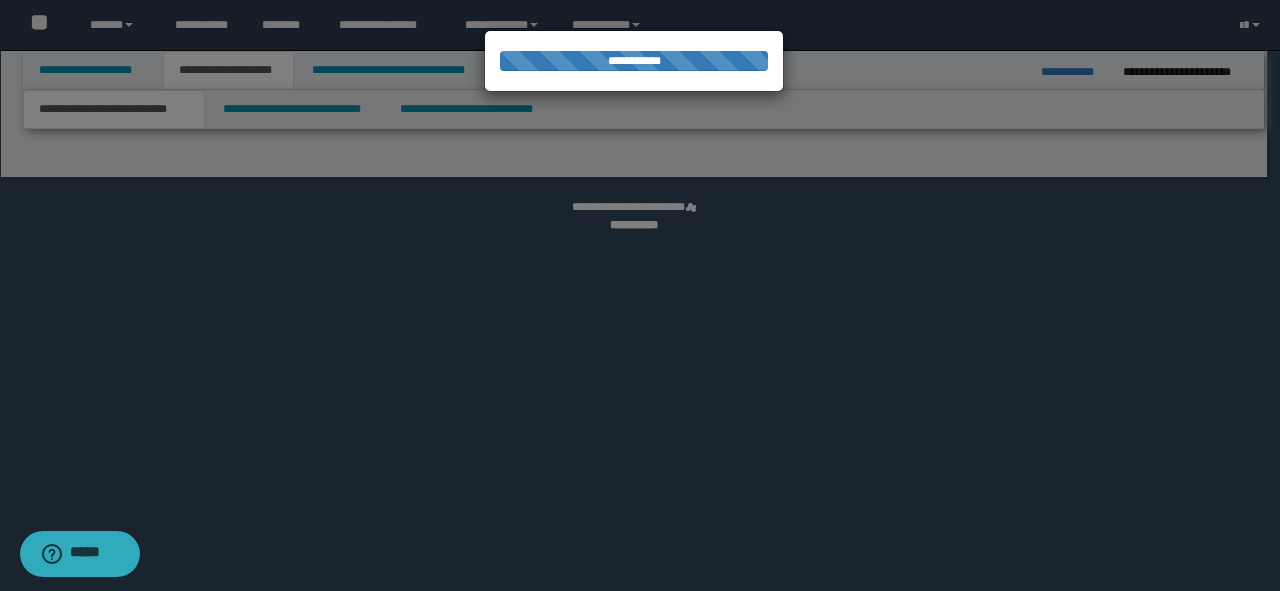 click at bounding box center [640, 295] 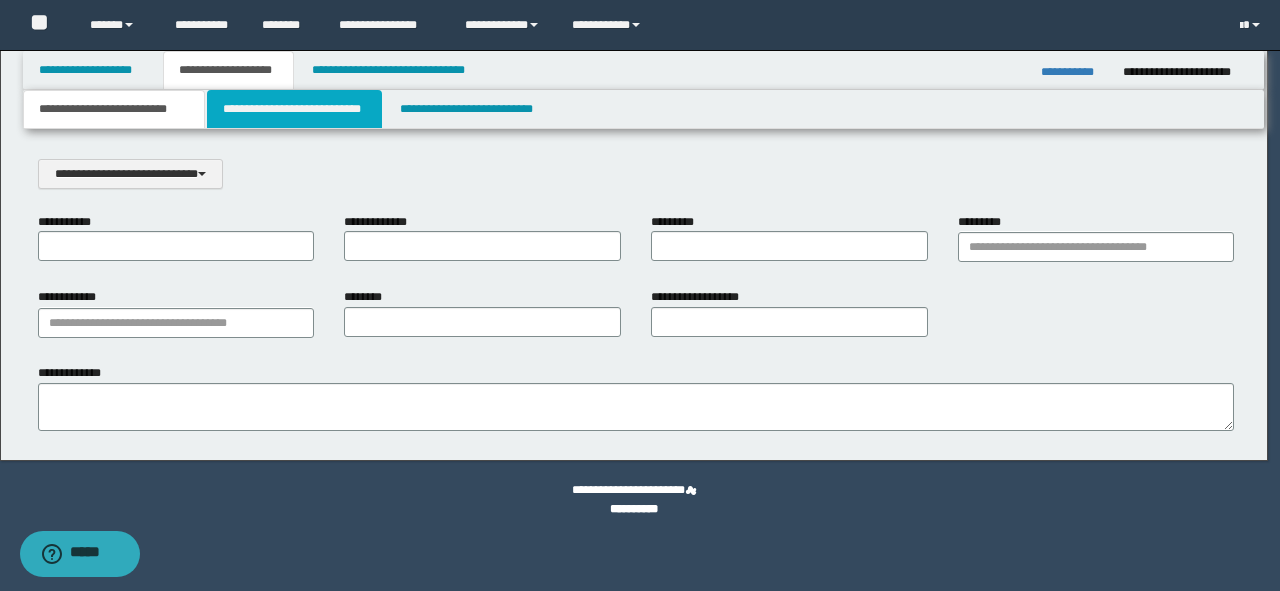 click on "**********" at bounding box center [294, 109] 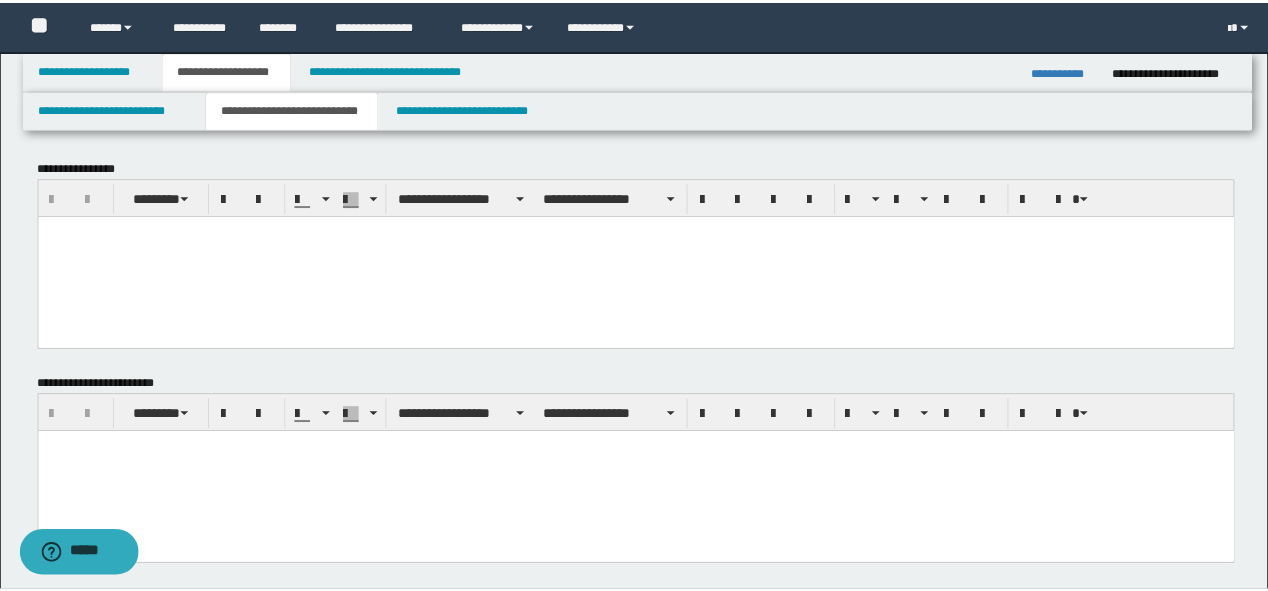 scroll, scrollTop: 0, scrollLeft: 0, axis: both 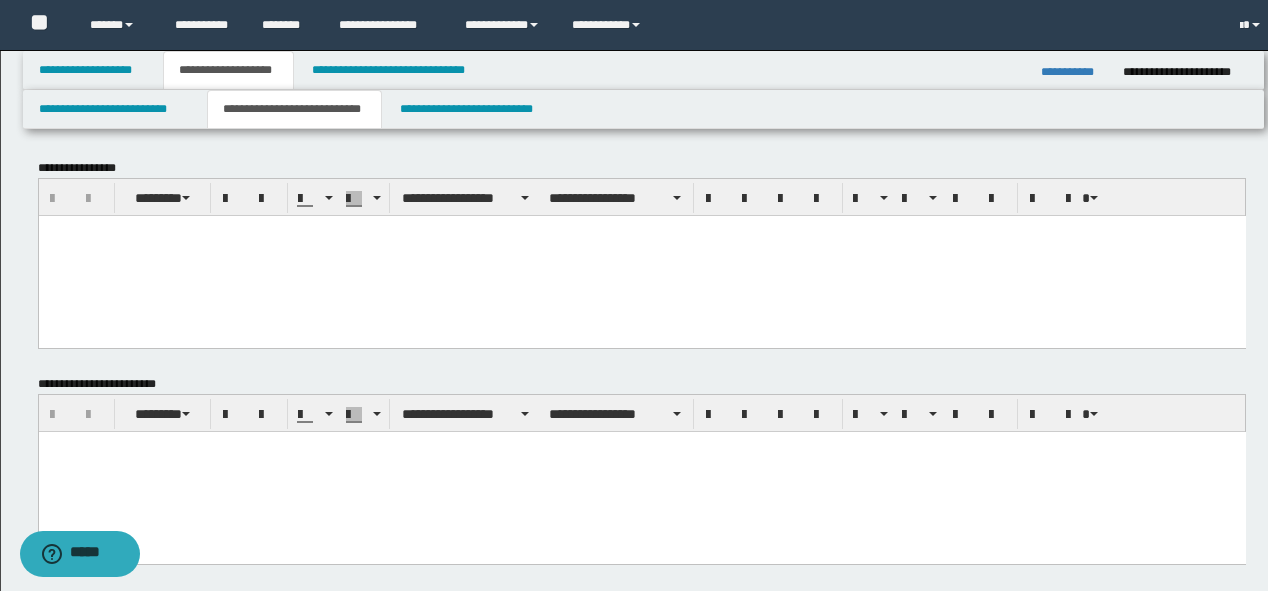 click at bounding box center [641, 230] 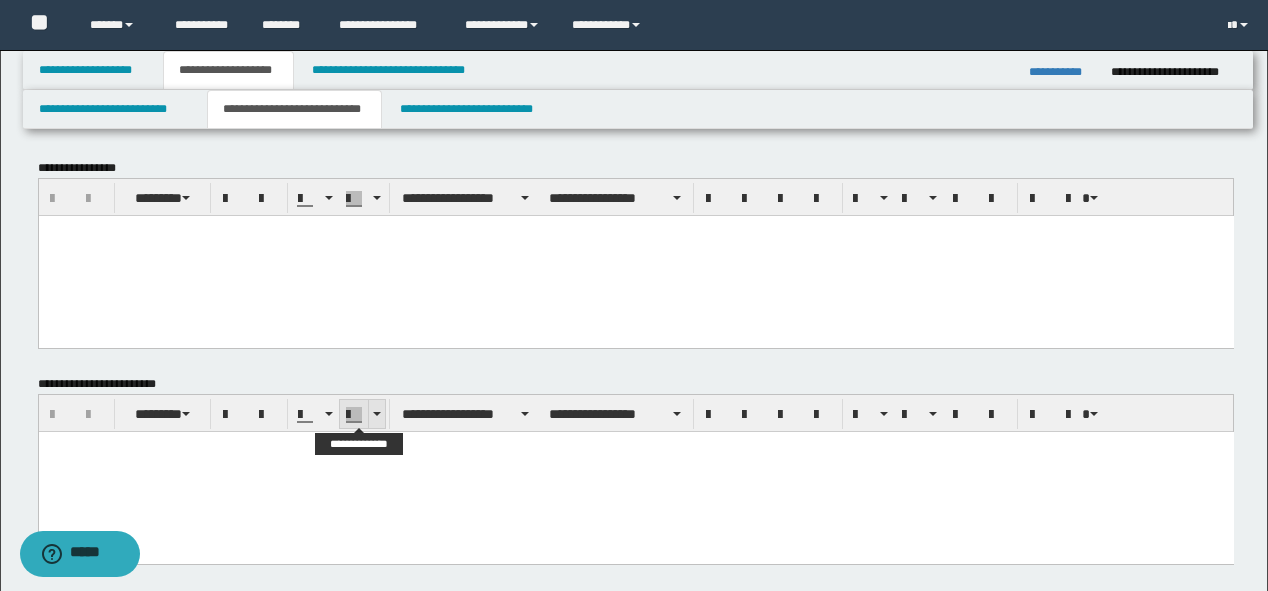 paste 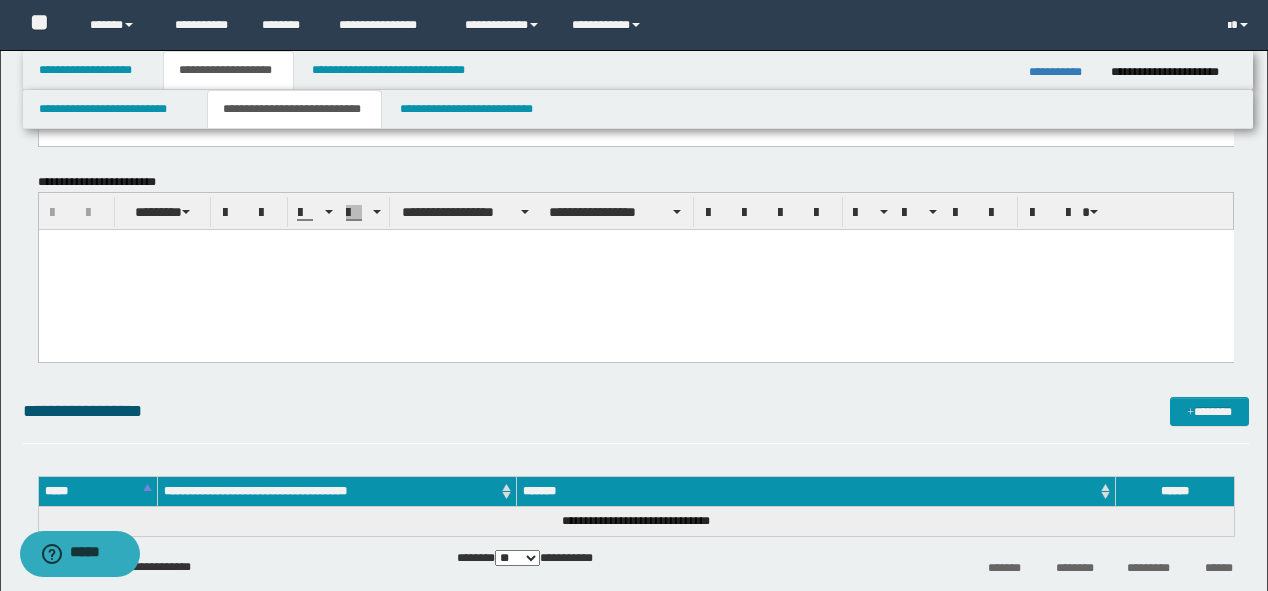 scroll, scrollTop: 320, scrollLeft: 0, axis: vertical 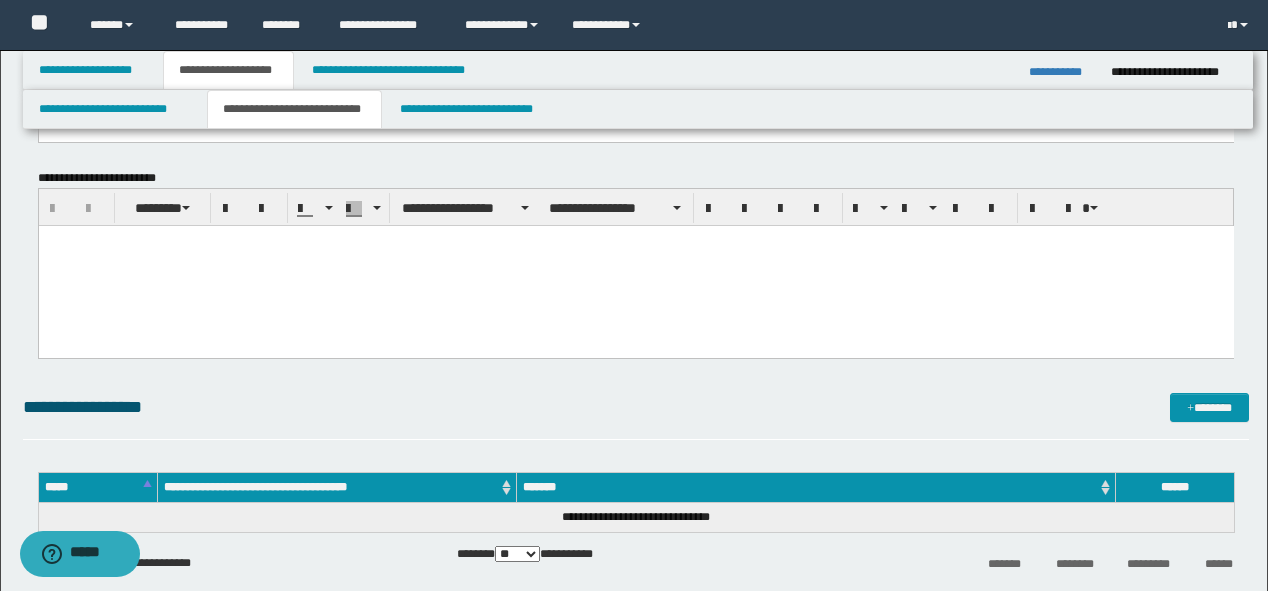 click at bounding box center (635, 265) 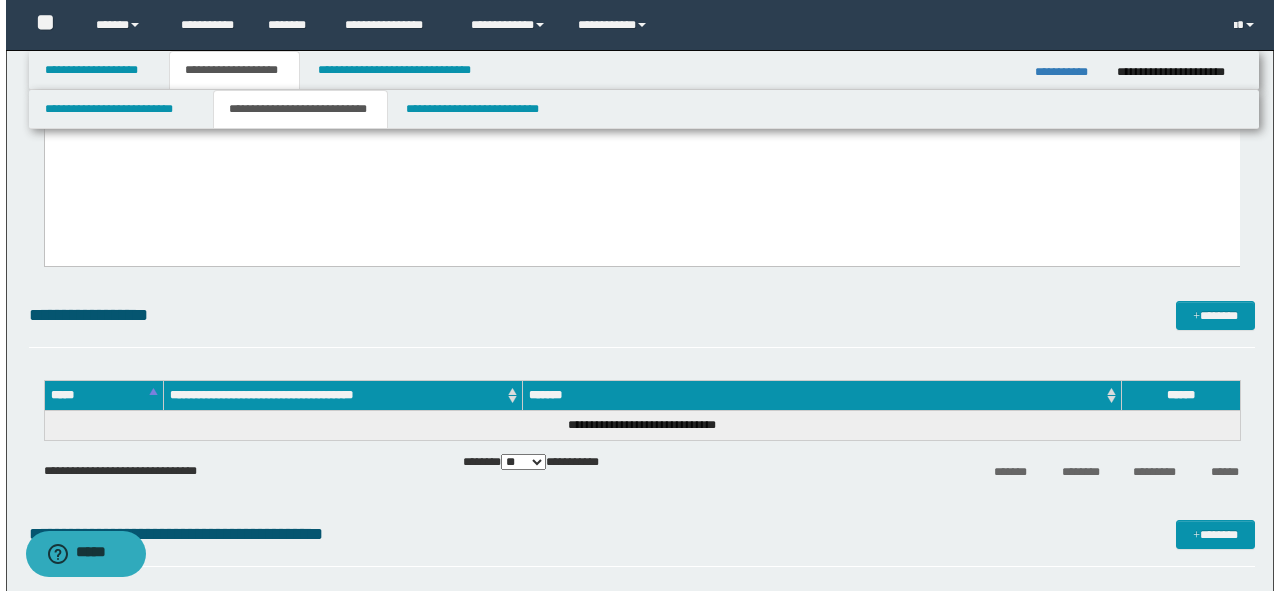 scroll, scrollTop: 560, scrollLeft: 0, axis: vertical 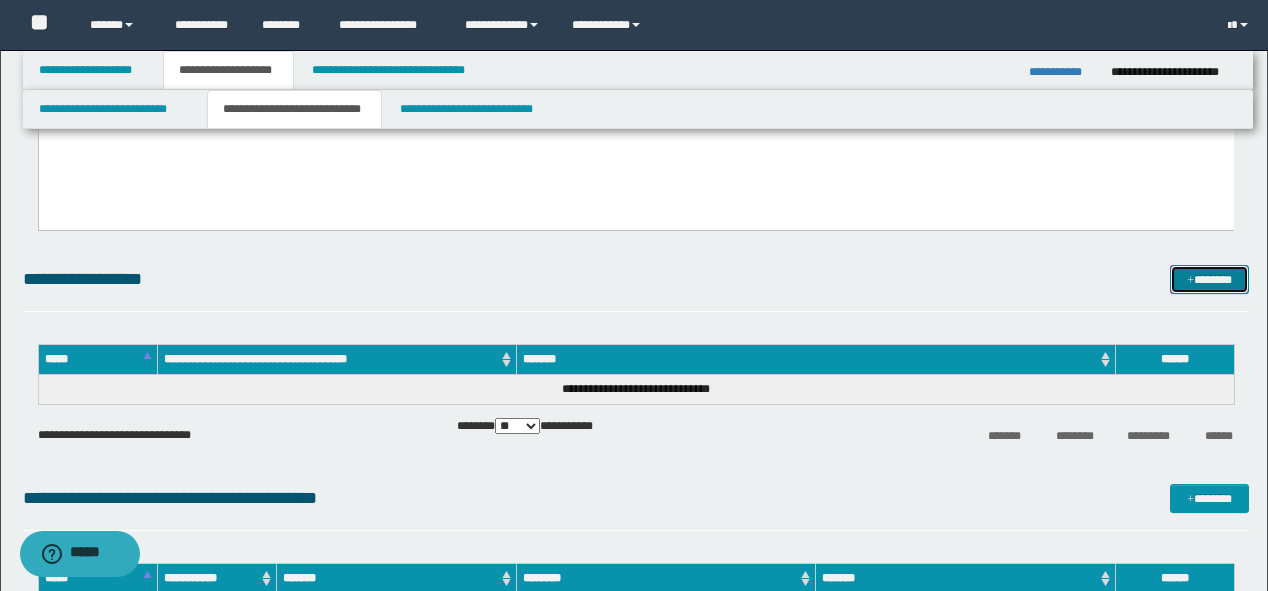 click on "*******" at bounding box center (1209, 280) 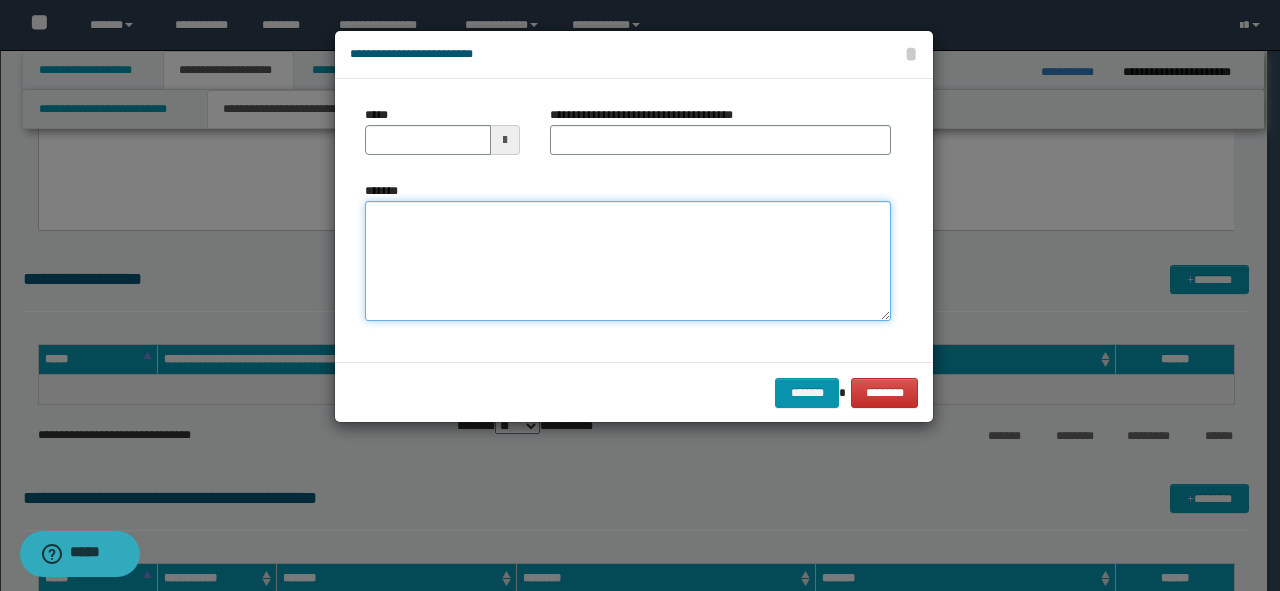 click on "*******" at bounding box center (628, 261) 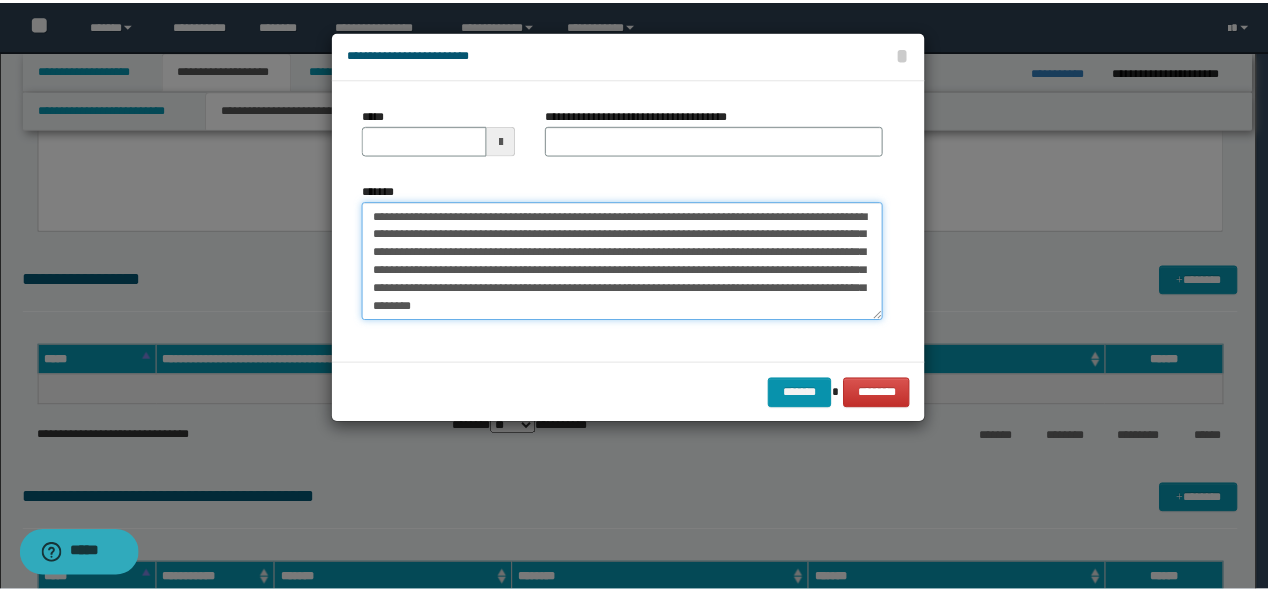 scroll, scrollTop: 0, scrollLeft: 0, axis: both 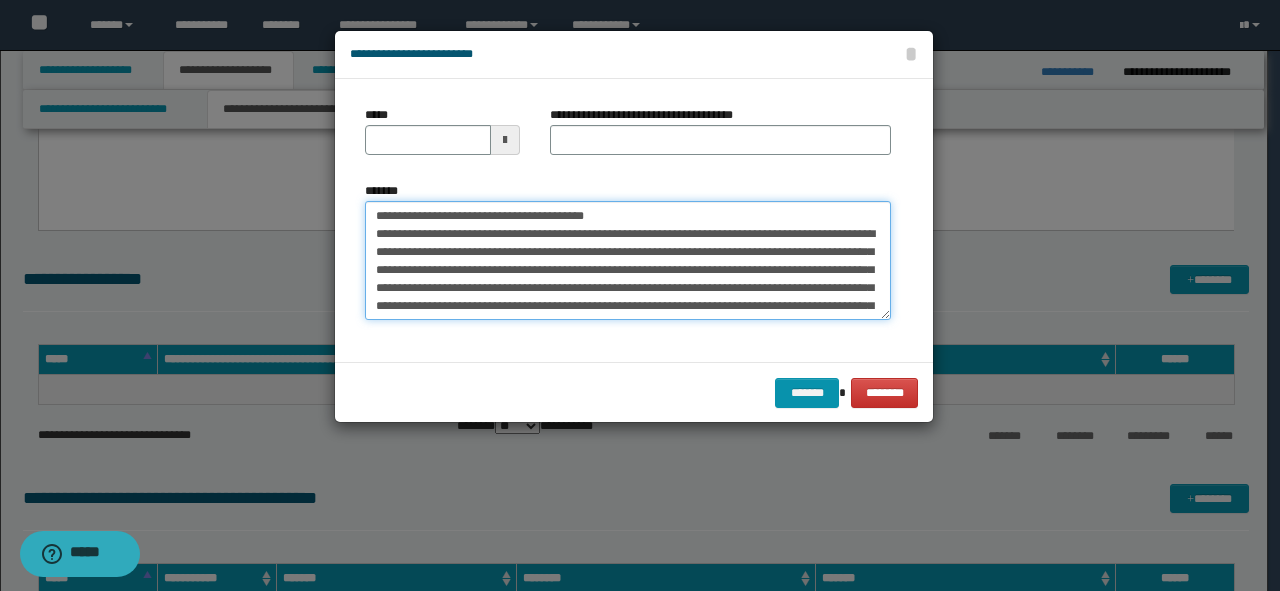 drag, startPoint x: 638, startPoint y: 215, endPoint x: 135, endPoint y: 234, distance: 503.35873 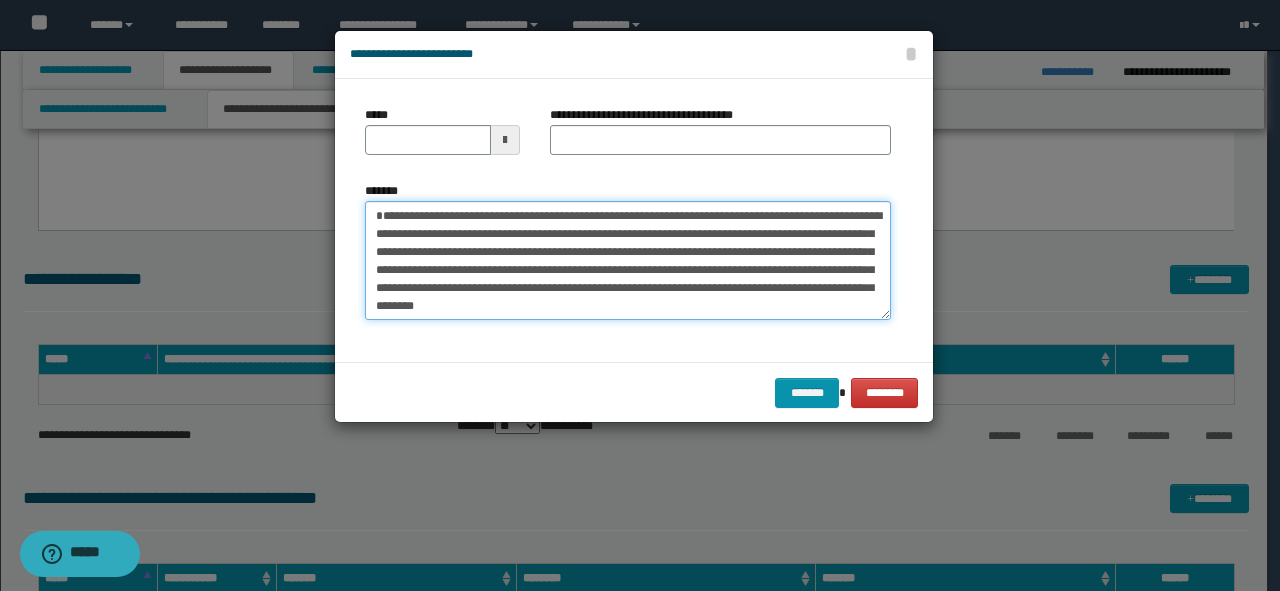 type on "**********" 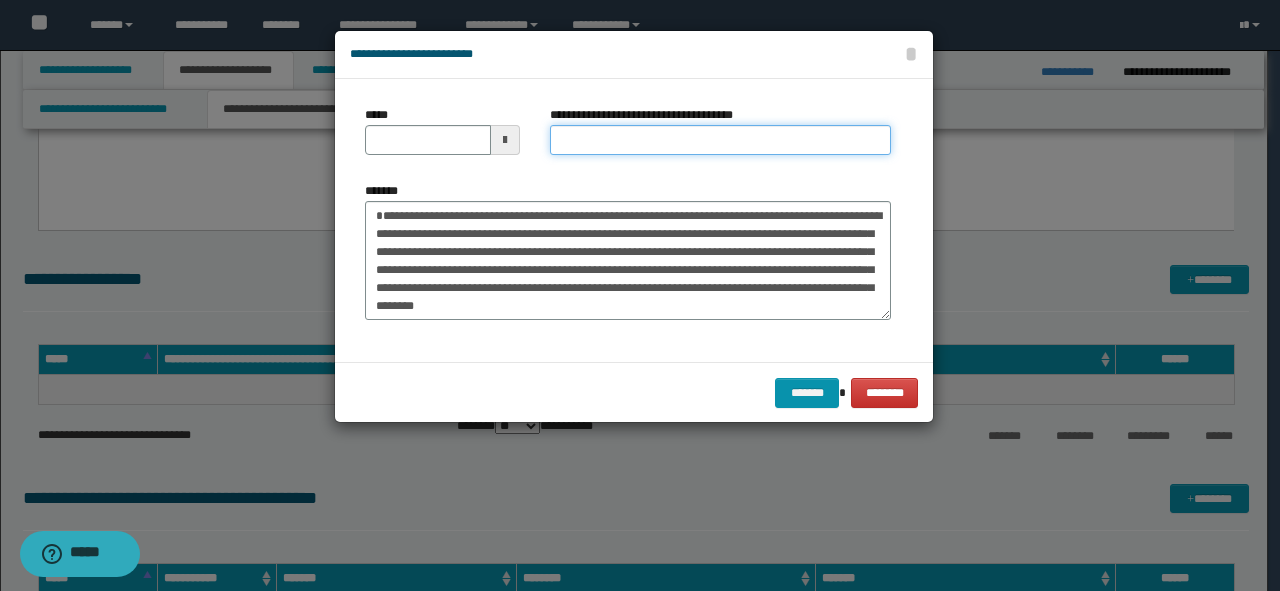 click on "**********" at bounding box center (720, 140) 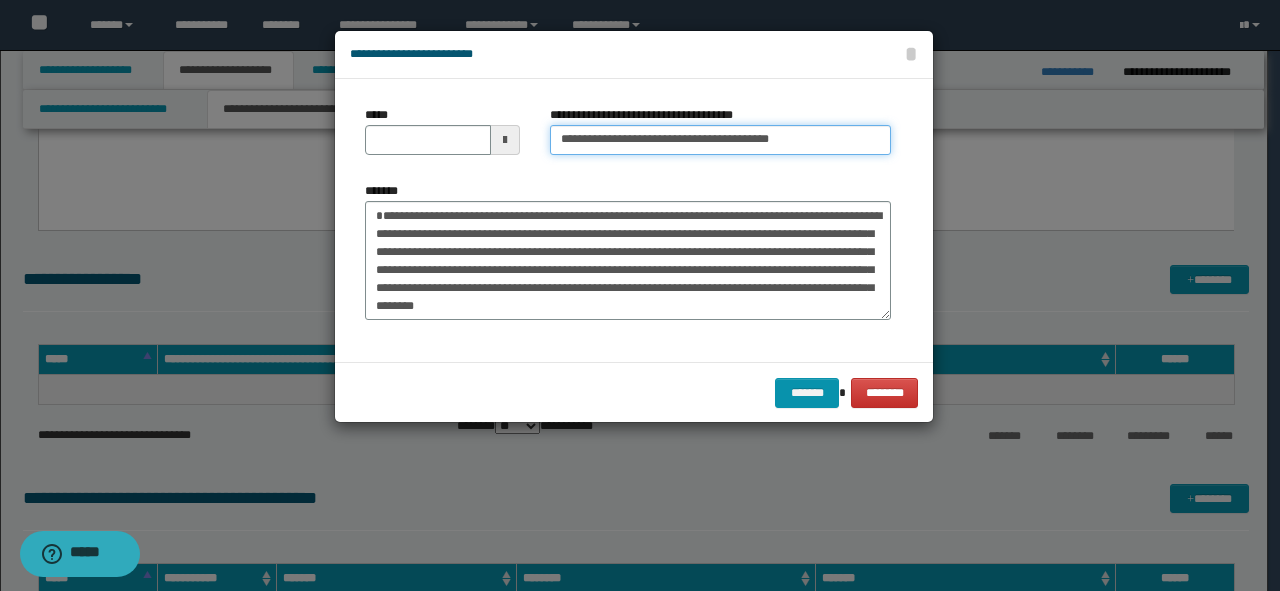 drag, startPoint x: 827, startPoint y: 144, endPoint x: 723, endPoint y: 136, distance: 104.307236 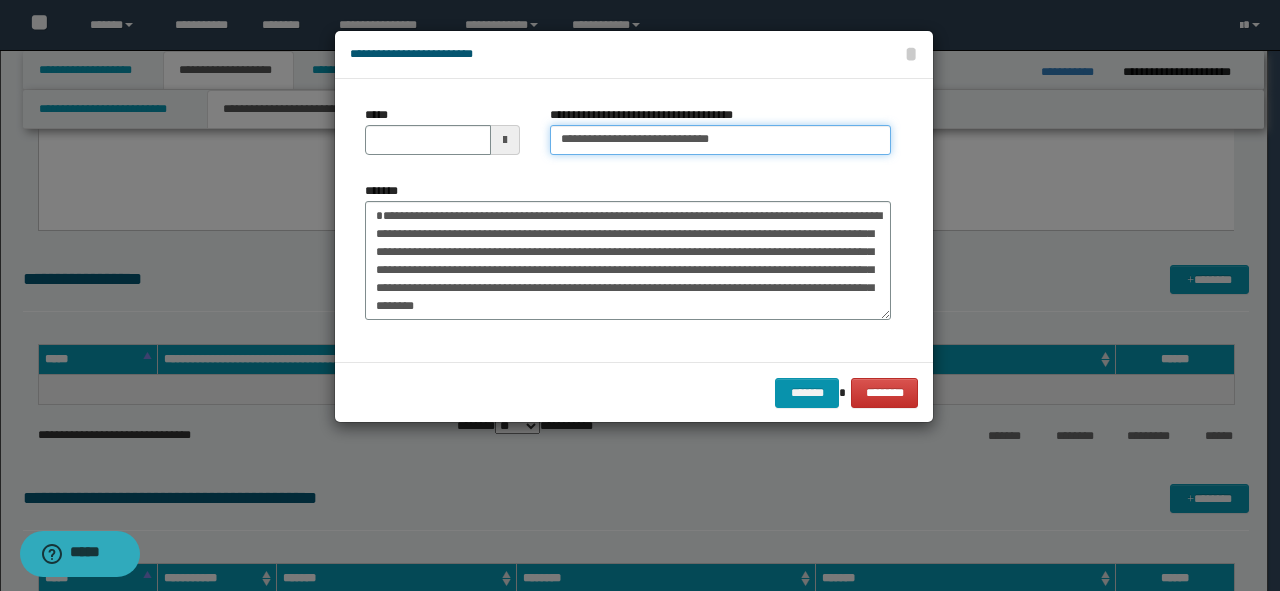type 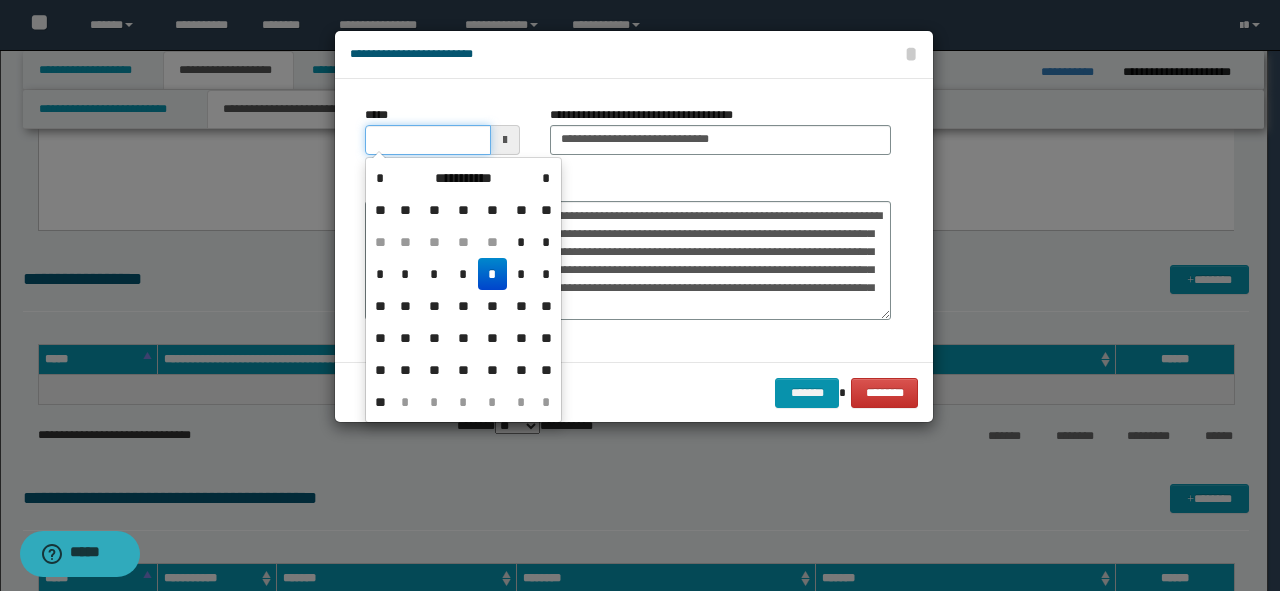 click on "*****" at bounding box center (428, 140) 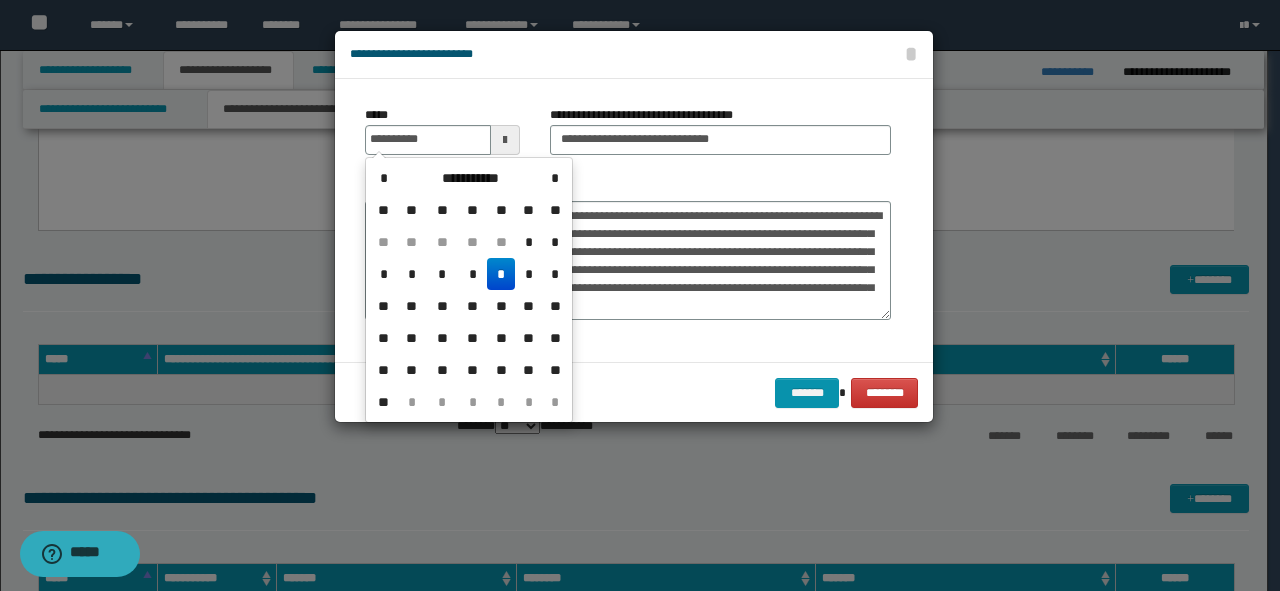 type on "**********" 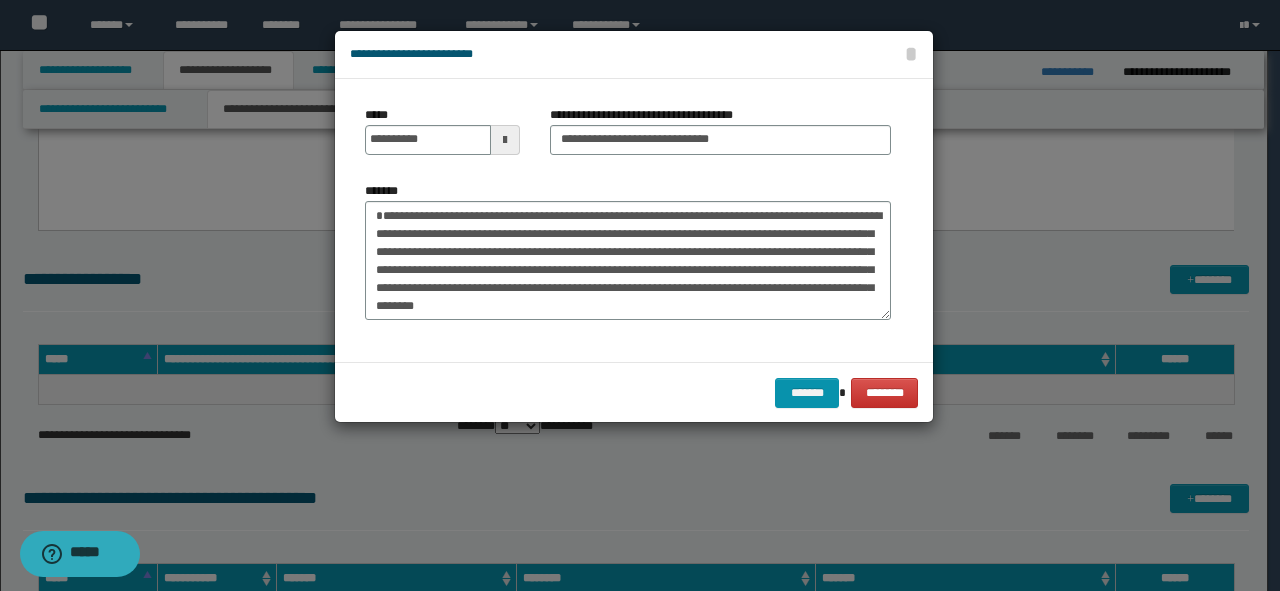 click on "**********" at bounding box center (628, 251) 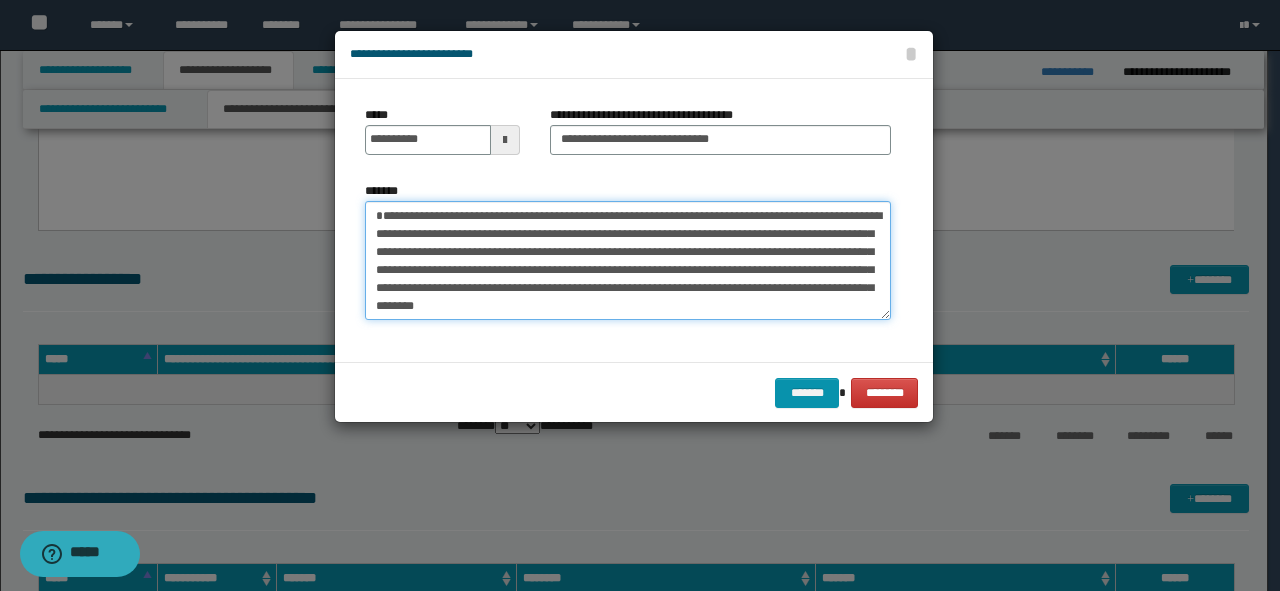 click on "**********" at bounding box center (628, 261) 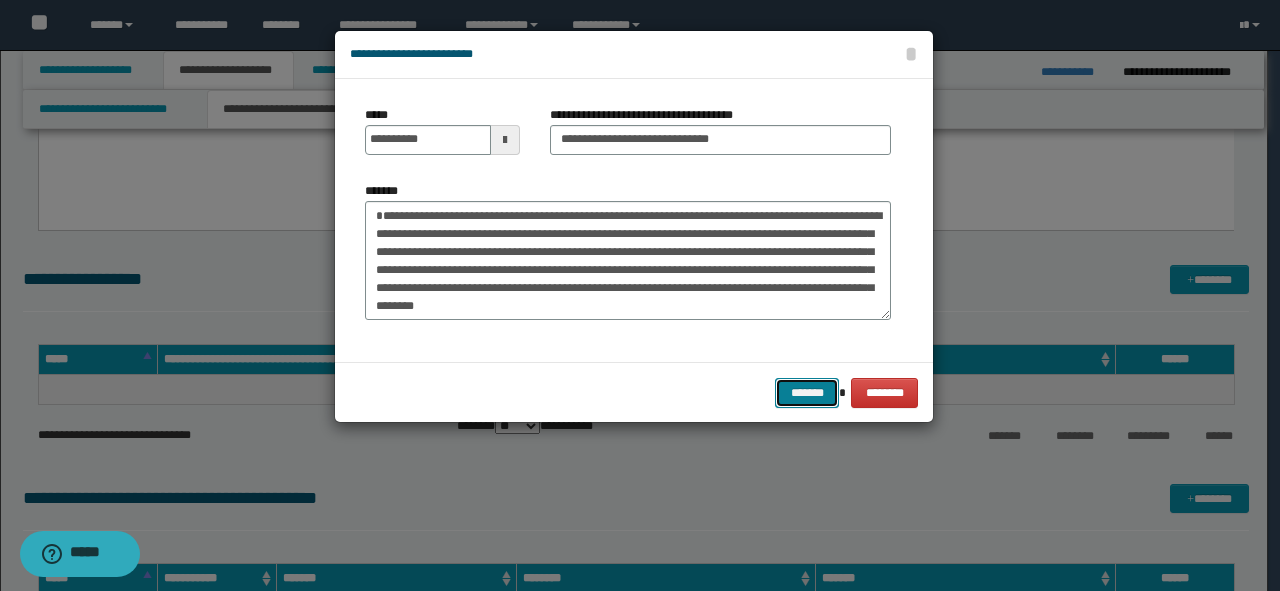 click on "*******" at bounding box center (807, 393) 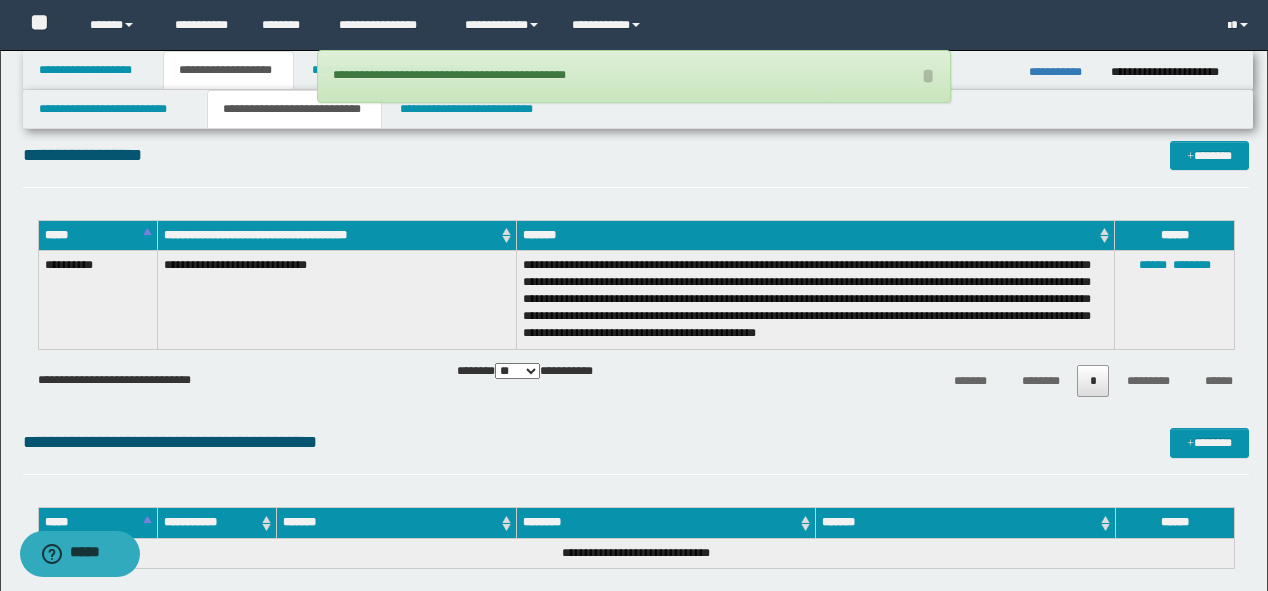 scroll, scrollTop: 720, scrollLeft: 0, axis: vertical 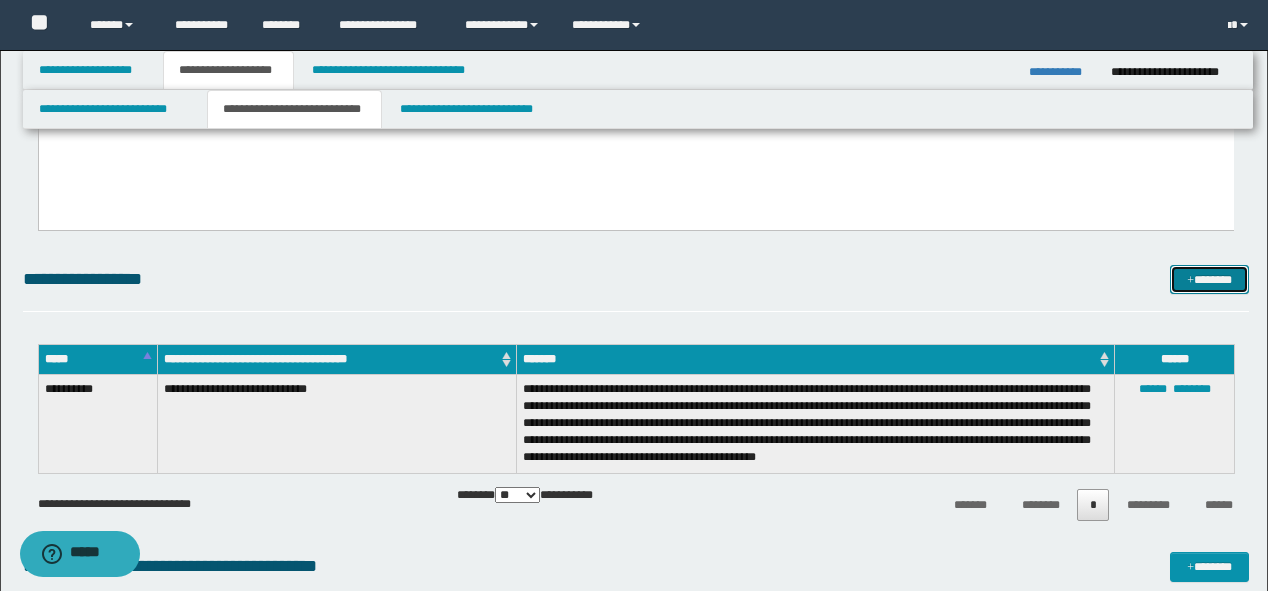 click on "*******" at bounding box center (1209, 280) 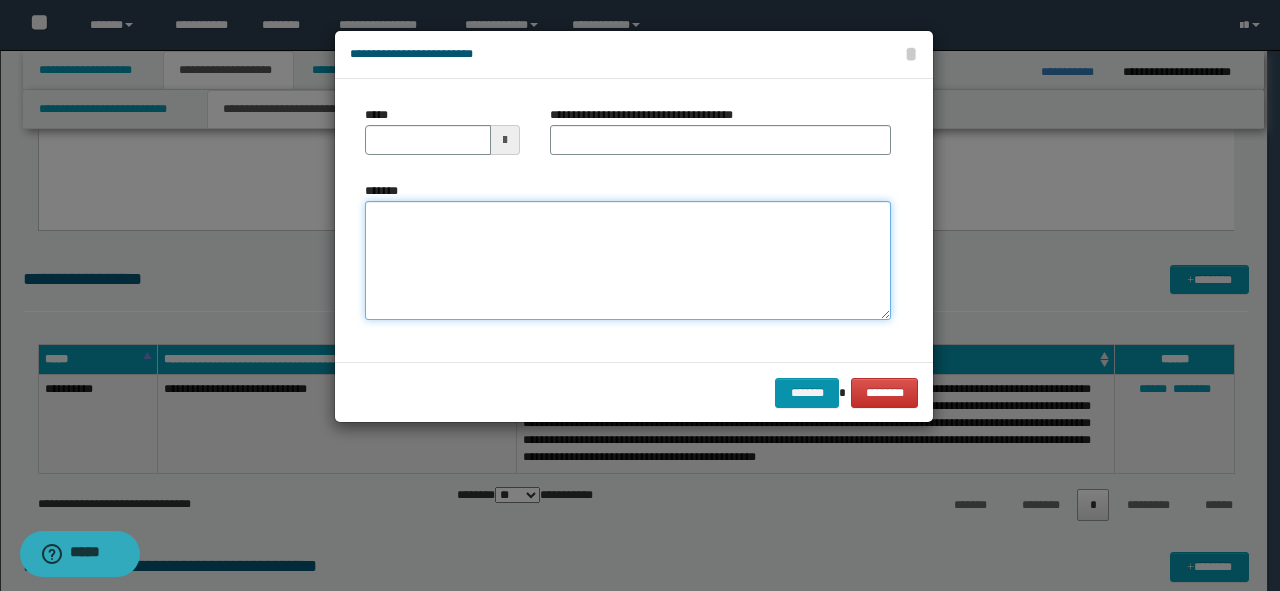 click on "*******" at bounding box center [628, 261] 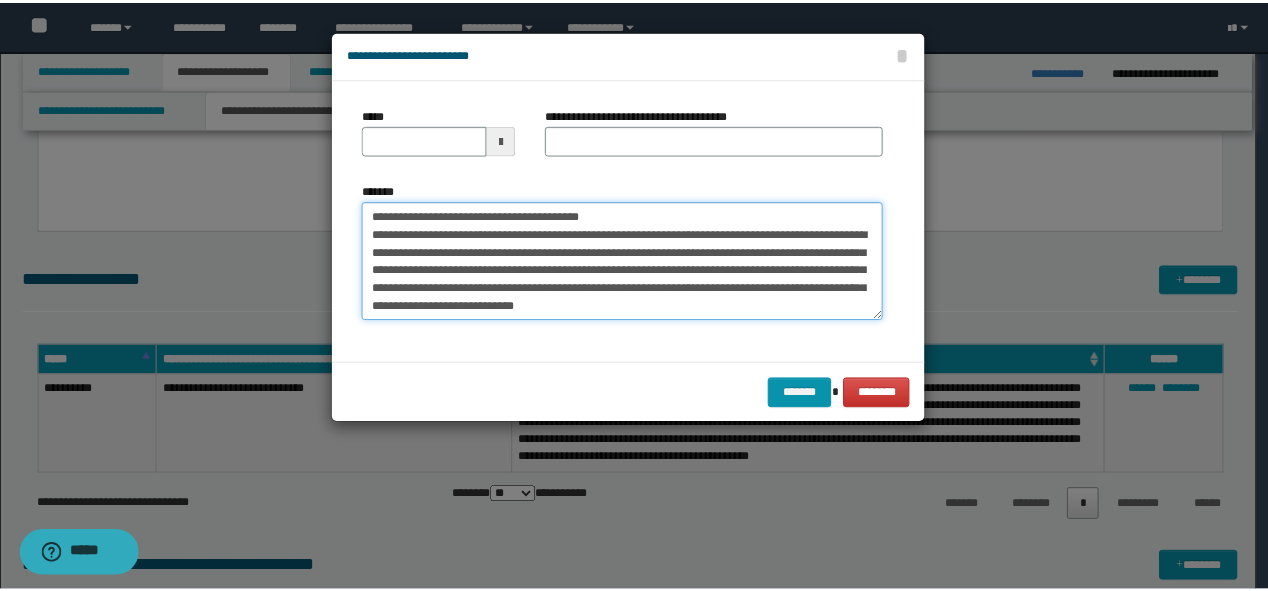scroll, scrollTop: 0, scrollLeft: 0, axis: both 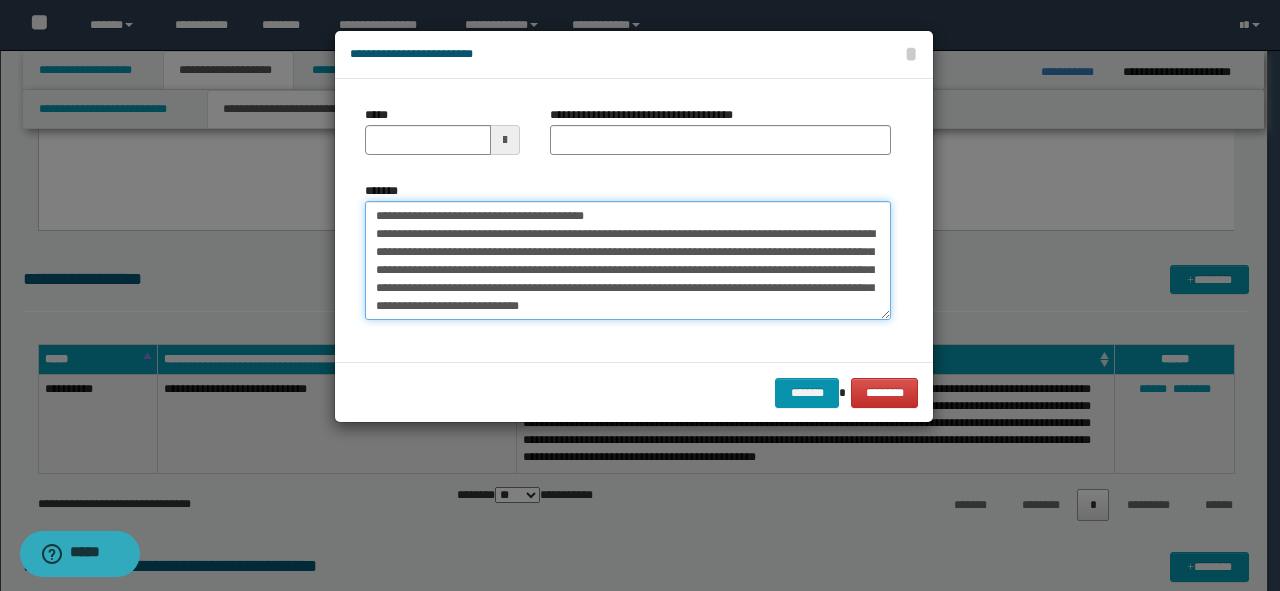 drag, startPoint x: 650, startPoint y: 209, endPoint x: 80, endPoint y: 204, distance: 570.0219 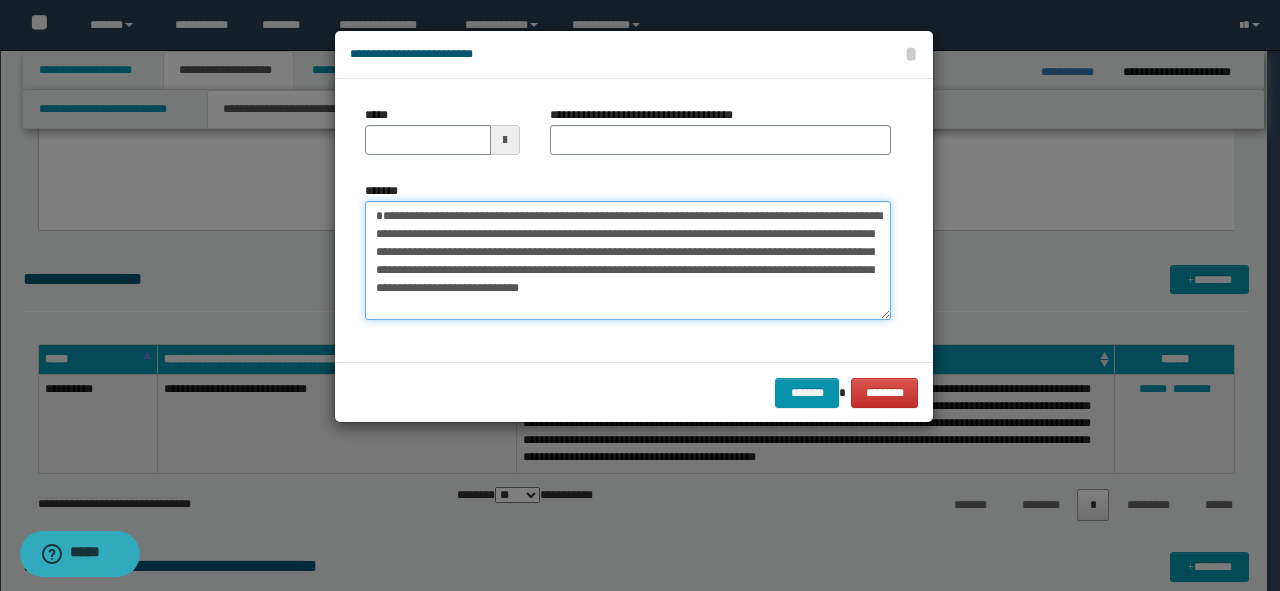 type on "**********" 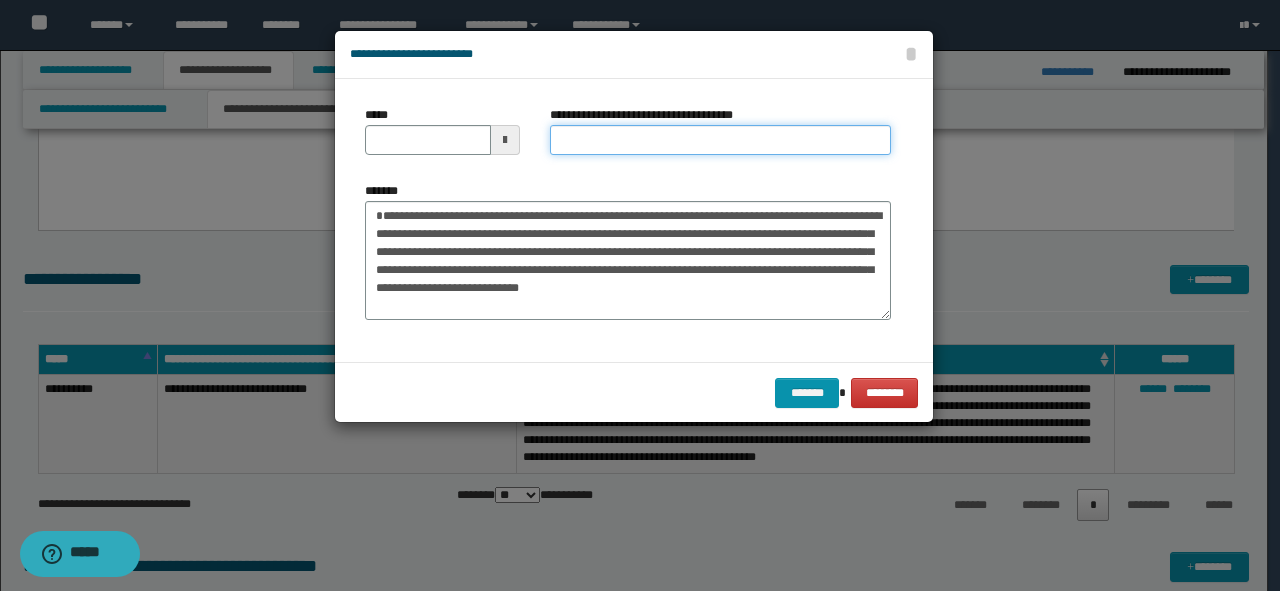 click on "**********" at bounding box center (720, 140) 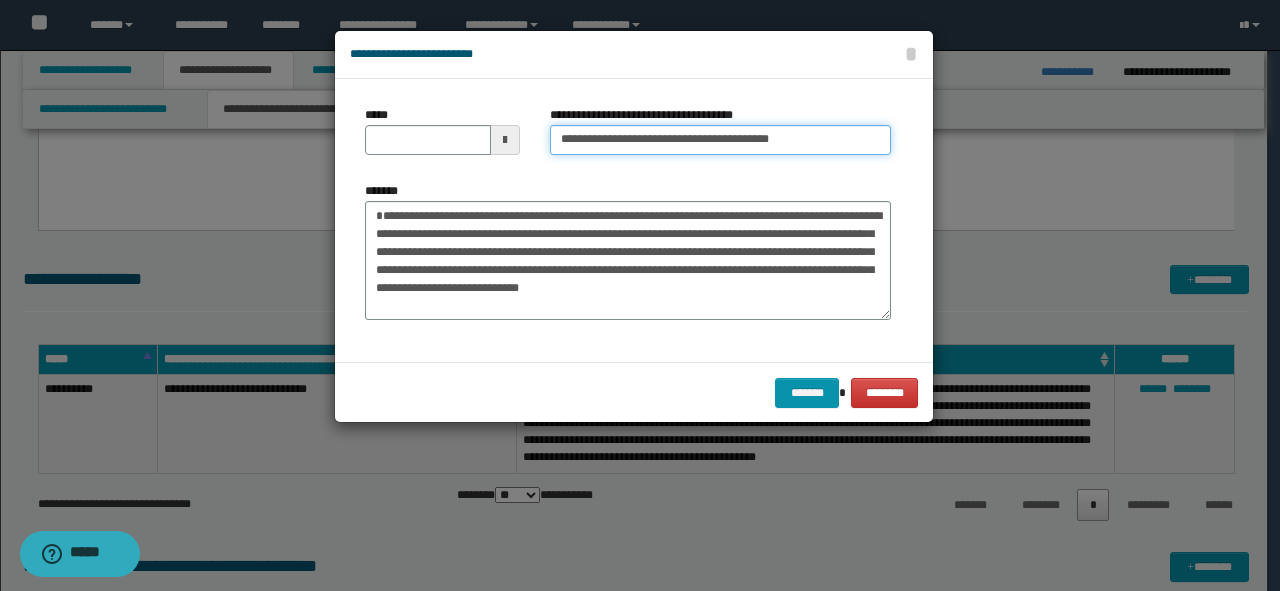 drag, startPoint x: 821, startPoint y: 136, endPoint x: 719, endPoint y: 135, distance: 102.0049 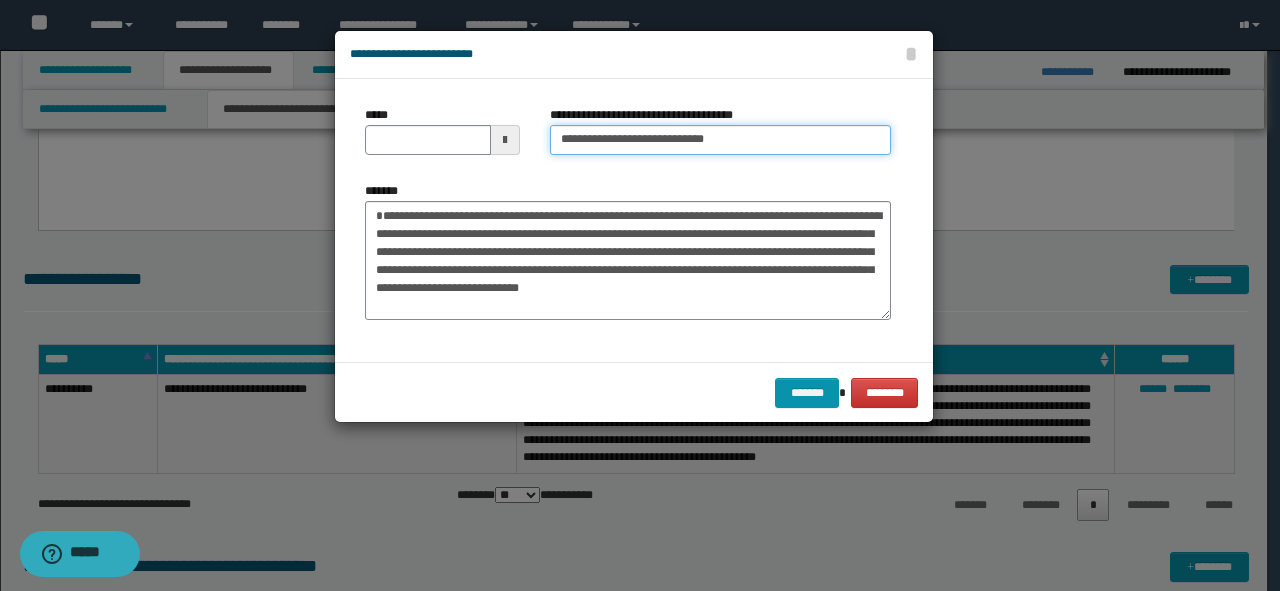 type 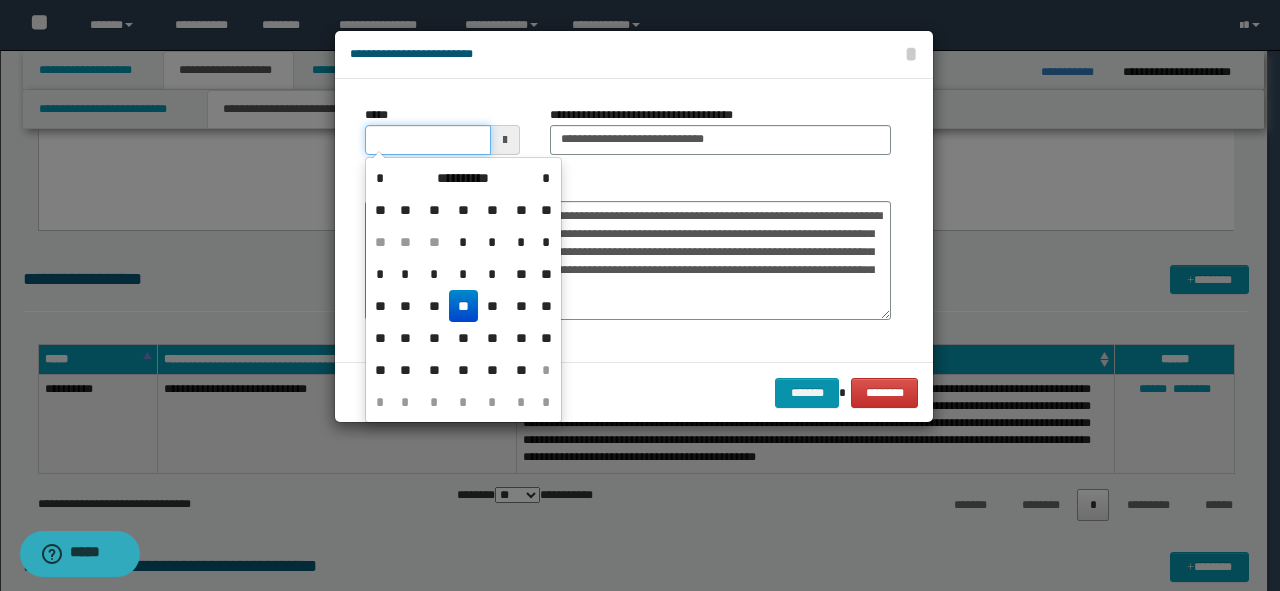 click on "*****" at bounding box center (428, 140) 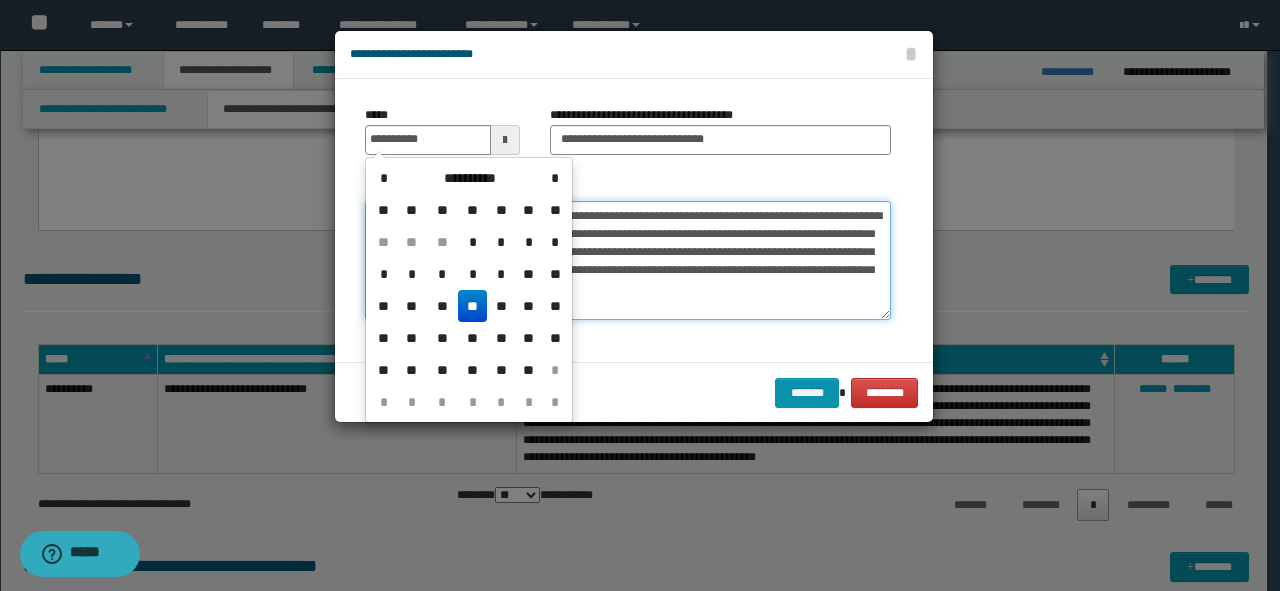 type on "**********" 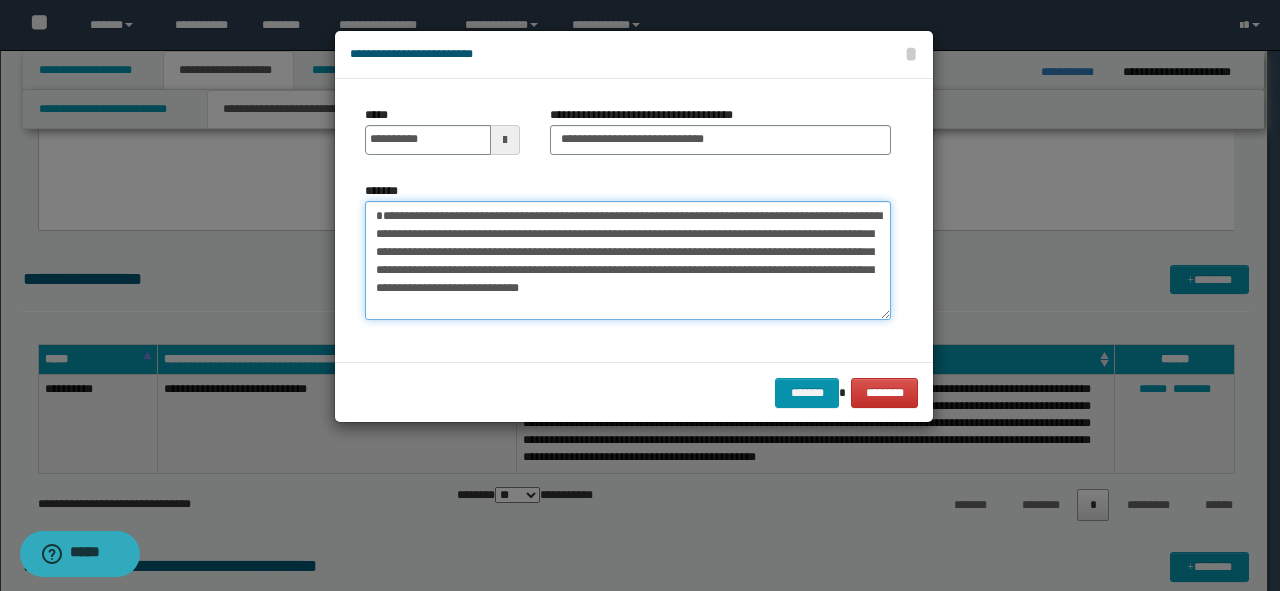 drag, startPoint x: 696, startPoint y: 204, endPoint x: 700, endPoint y: 215, distance: 11.7046995 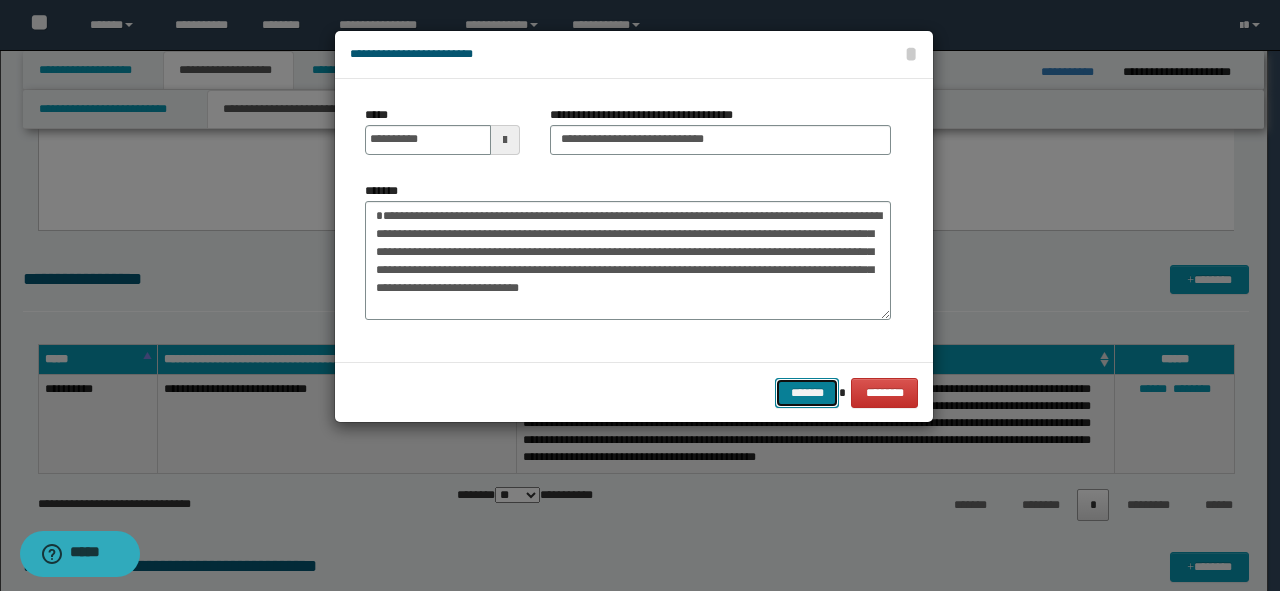click on "*******" at bounding box center [807, 393] 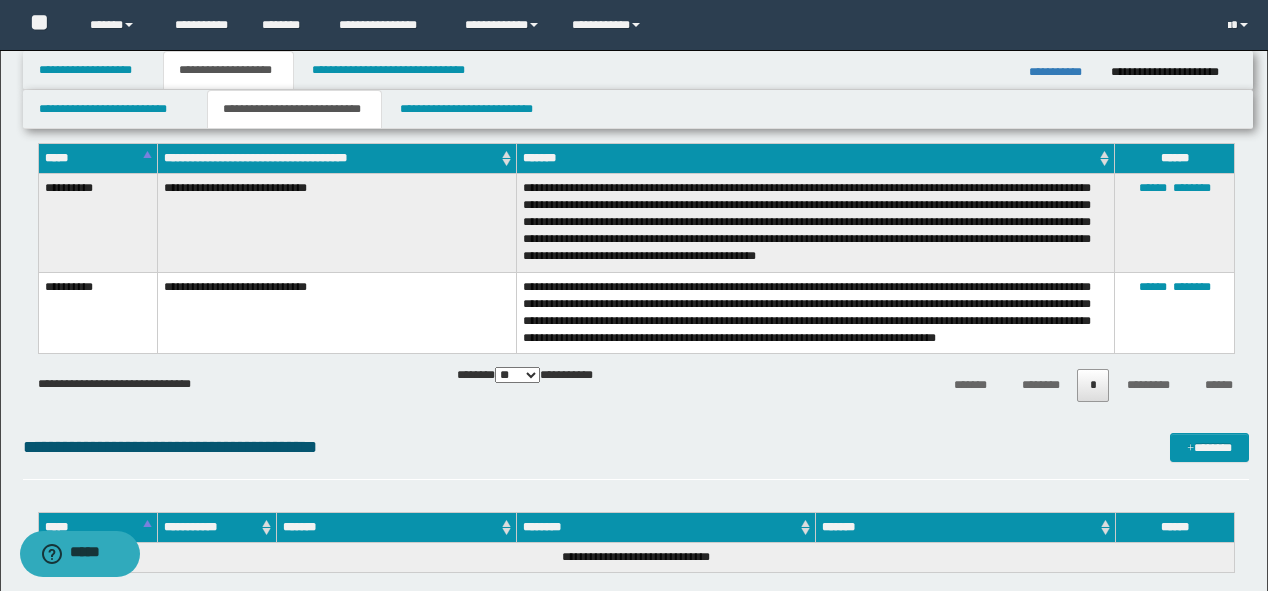 scroll, scrollTop: 800, scrollLeft: 0, axis: vertical 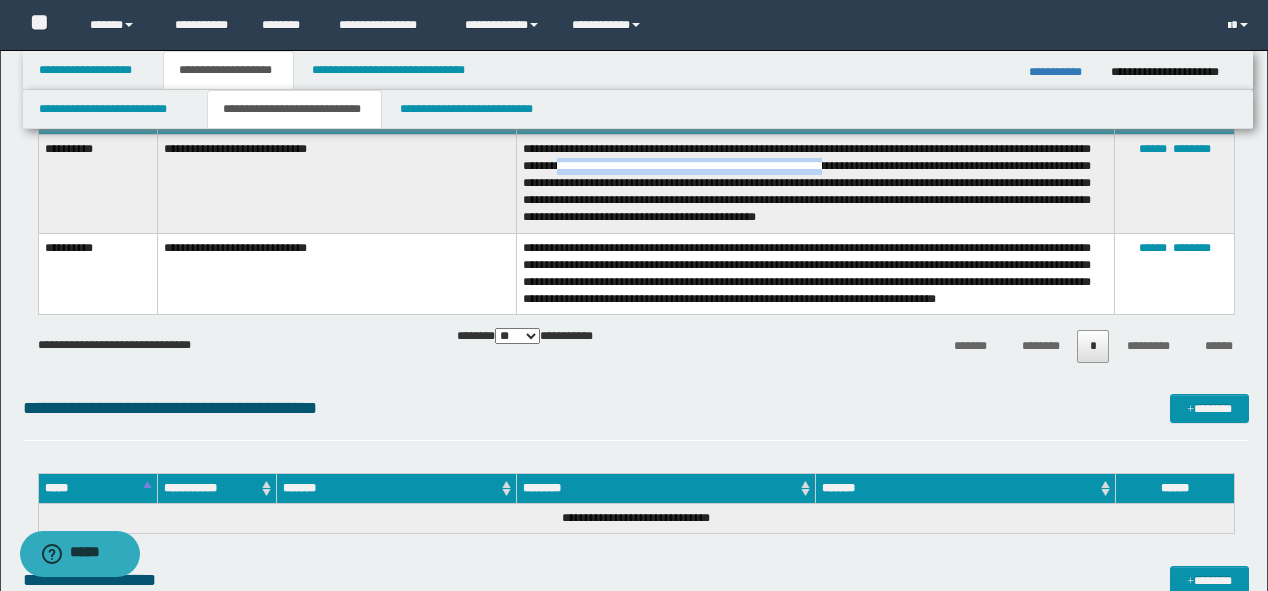 drag, startPoint x: 612, startPoint y: 164, endPoint x: 880, endPoint y: 168, distance: 268.02985 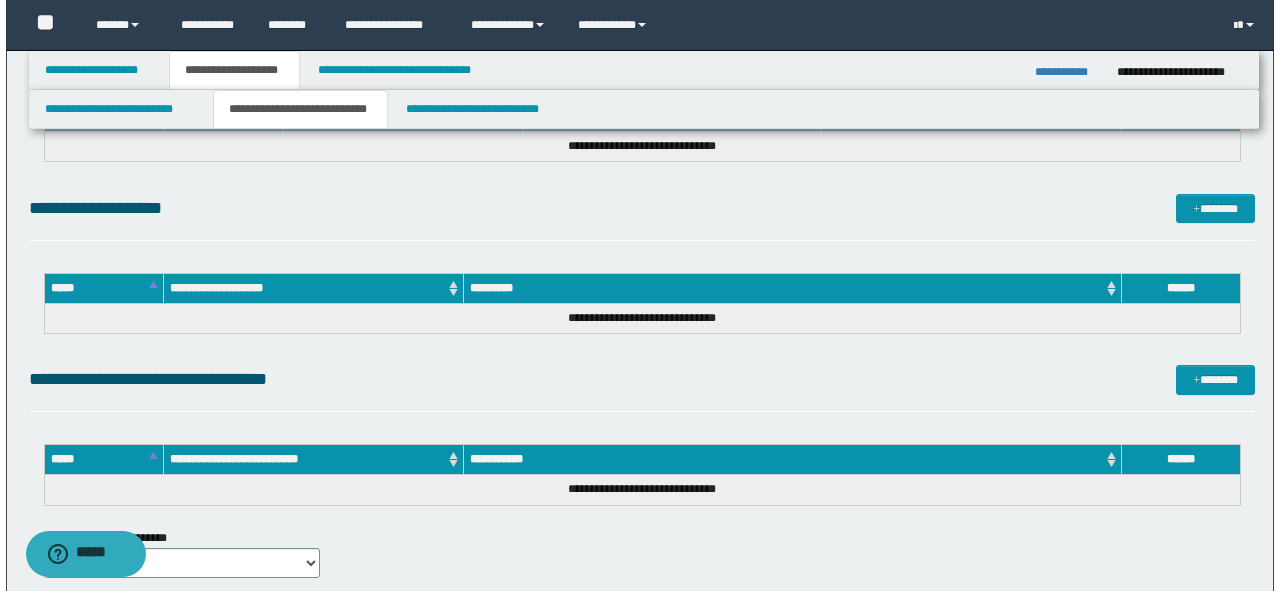 scroll, scrollTop: 1200, scrollLeft: 0, axis: vertical 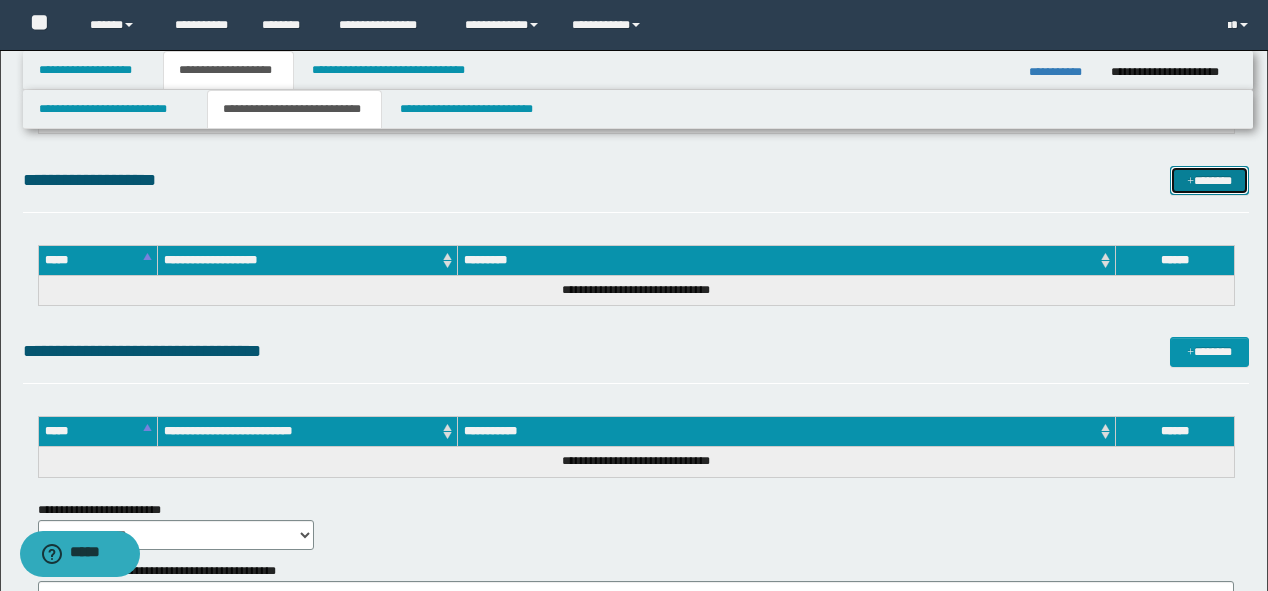 click on "*******" at bounding box center [1209, 181] 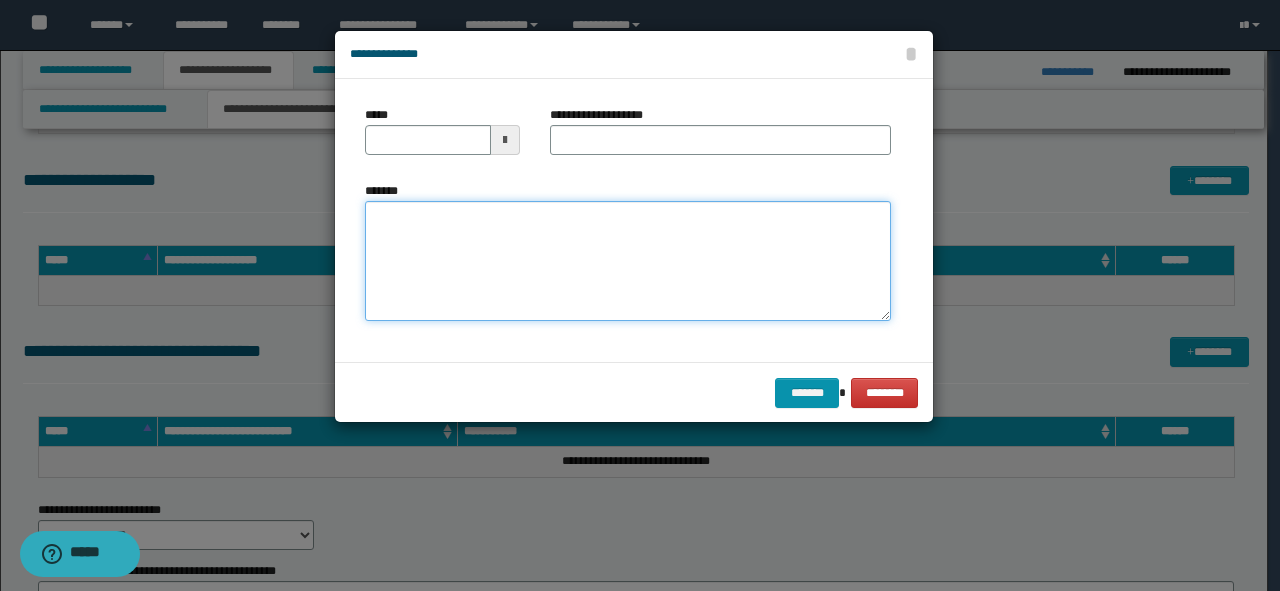 click on "*******" at bounding box center [628, 261] 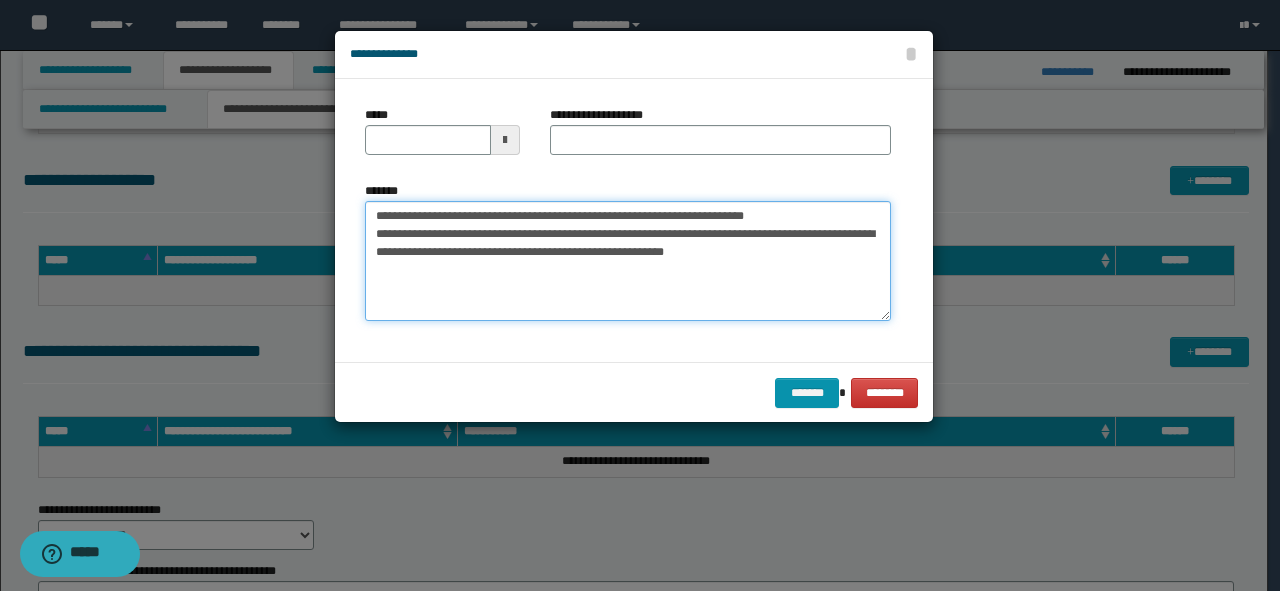 drag, startPoint x: 813, startPoint y: 214, endPoint x: 196, endPoint y: 224, distance: 617.08105 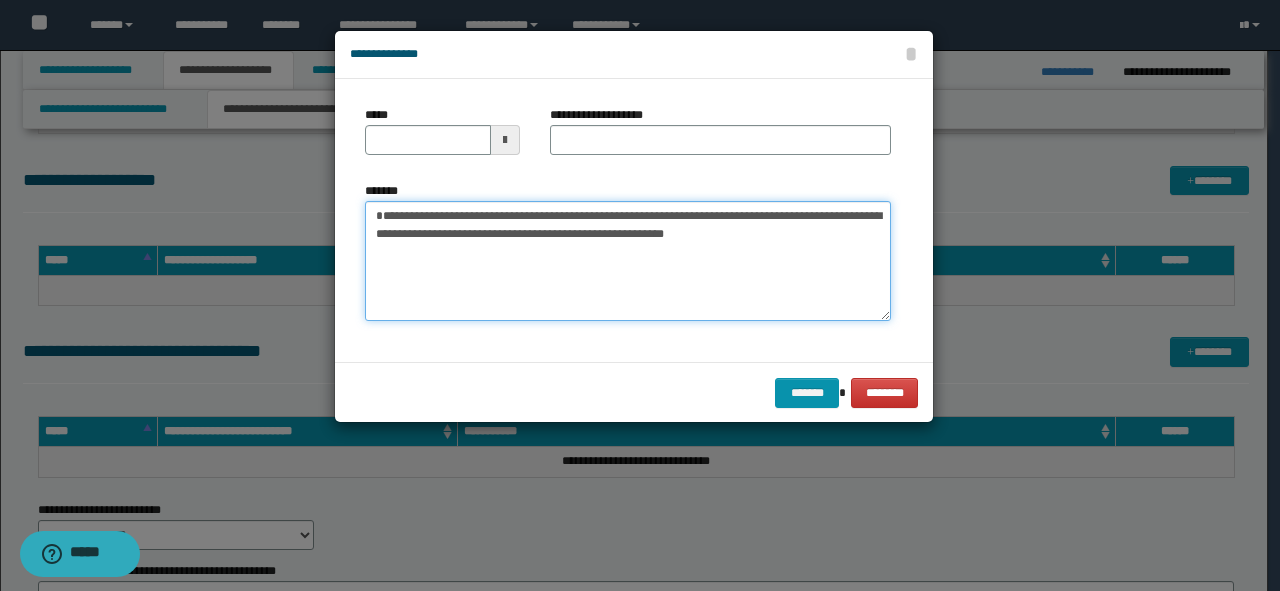 type on "**********" 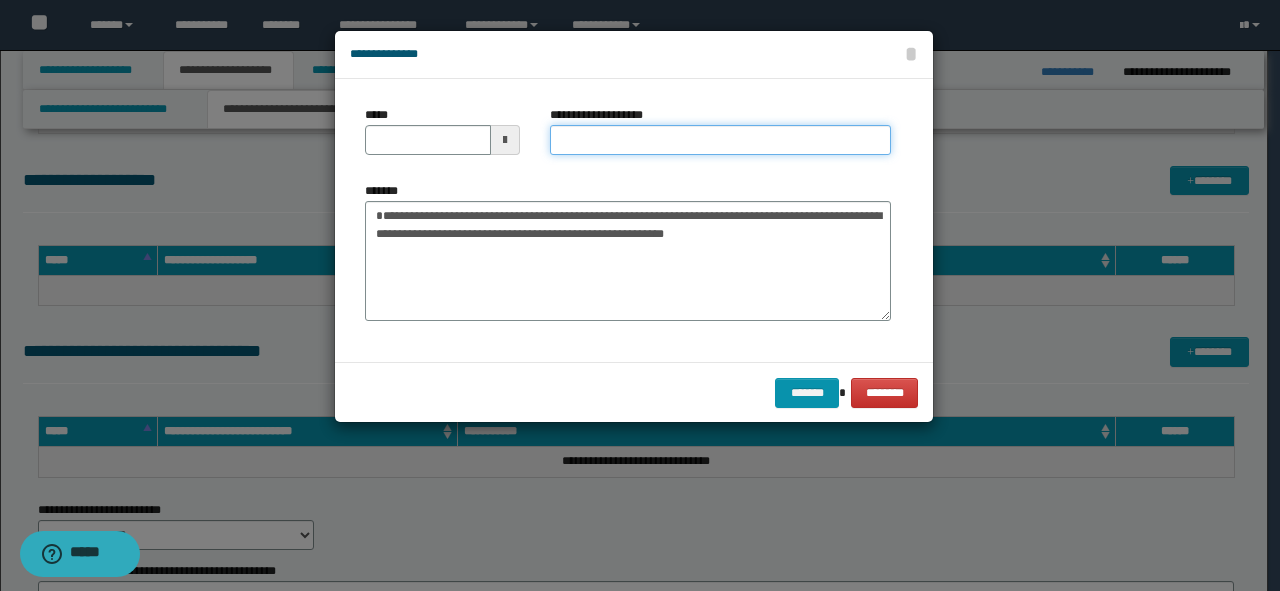 click on "**********" at bounding box center (720, 140) 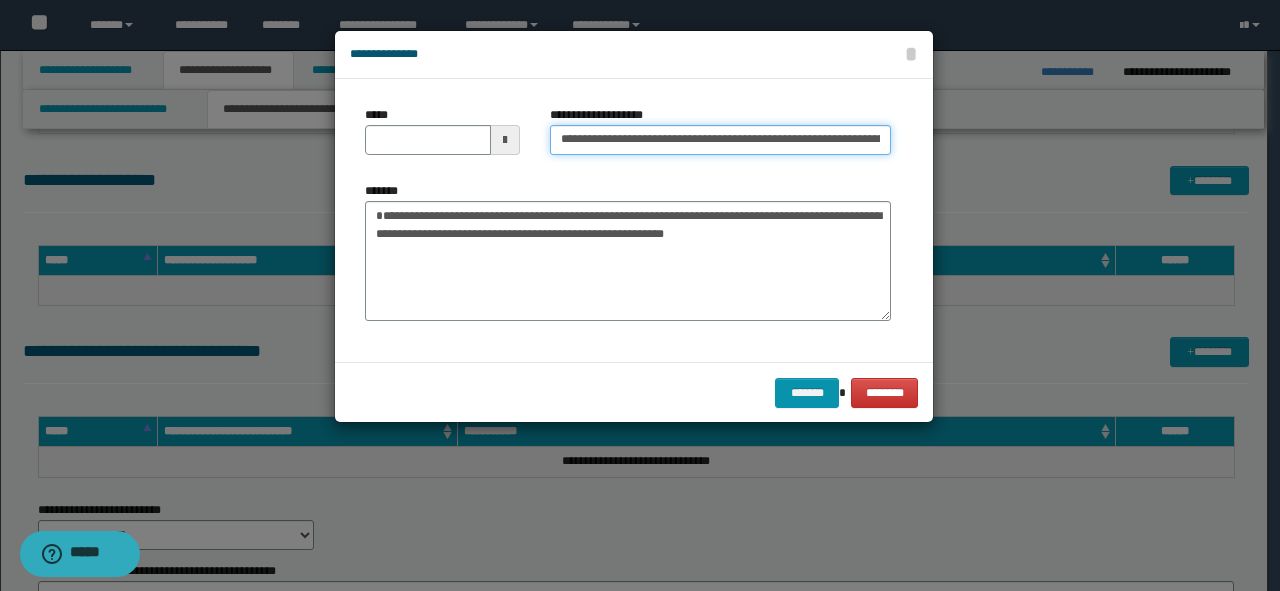 scroll, scrollTop: 0, scrollLeft: 103, axis: horizontal 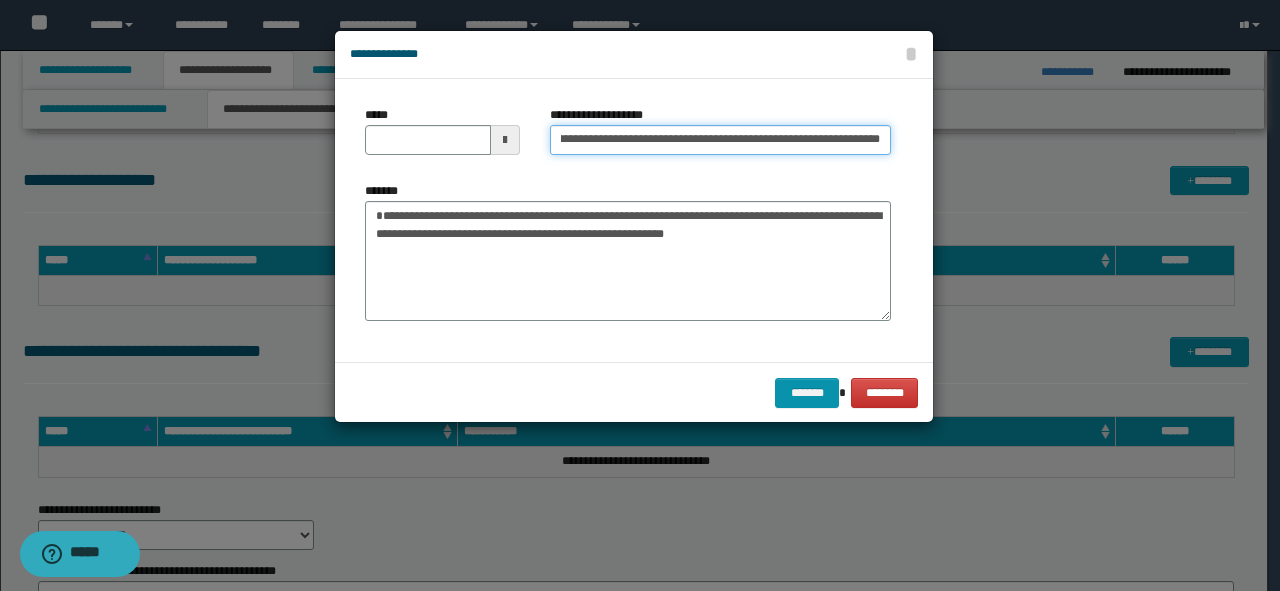 drag, startPoint x: 808, startPoint y: 134, endPoint x: 900, endPoint y: 136, distance: 92.021736 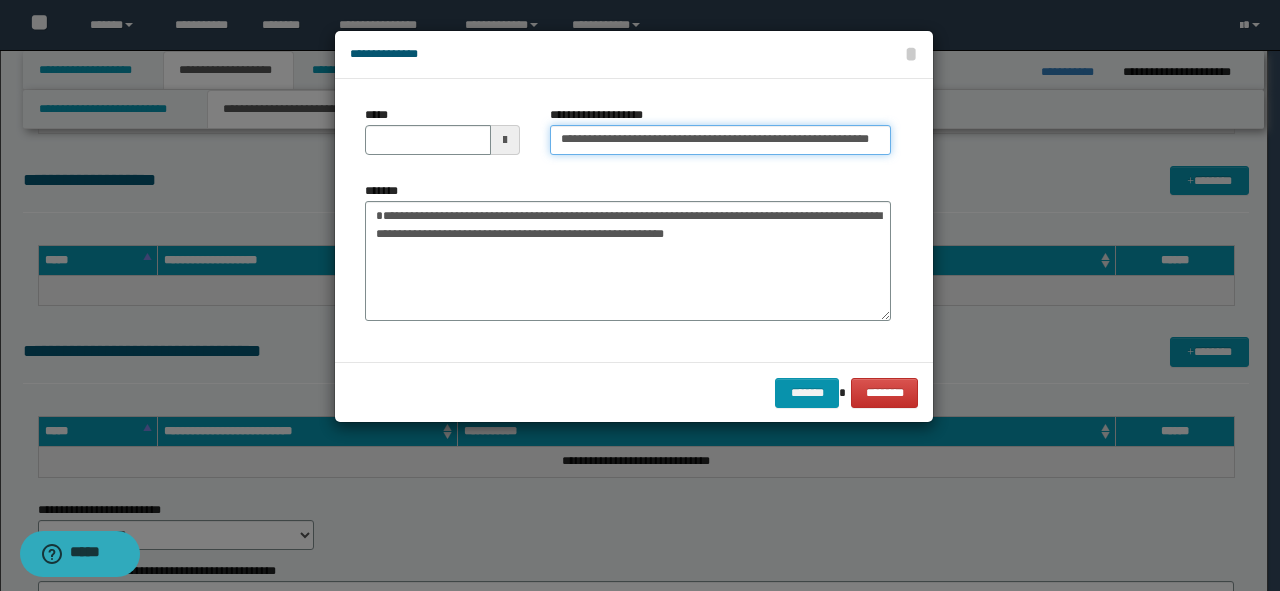 scroll, scrollTop: 0, scrollLeft: 32, axis: horizontal 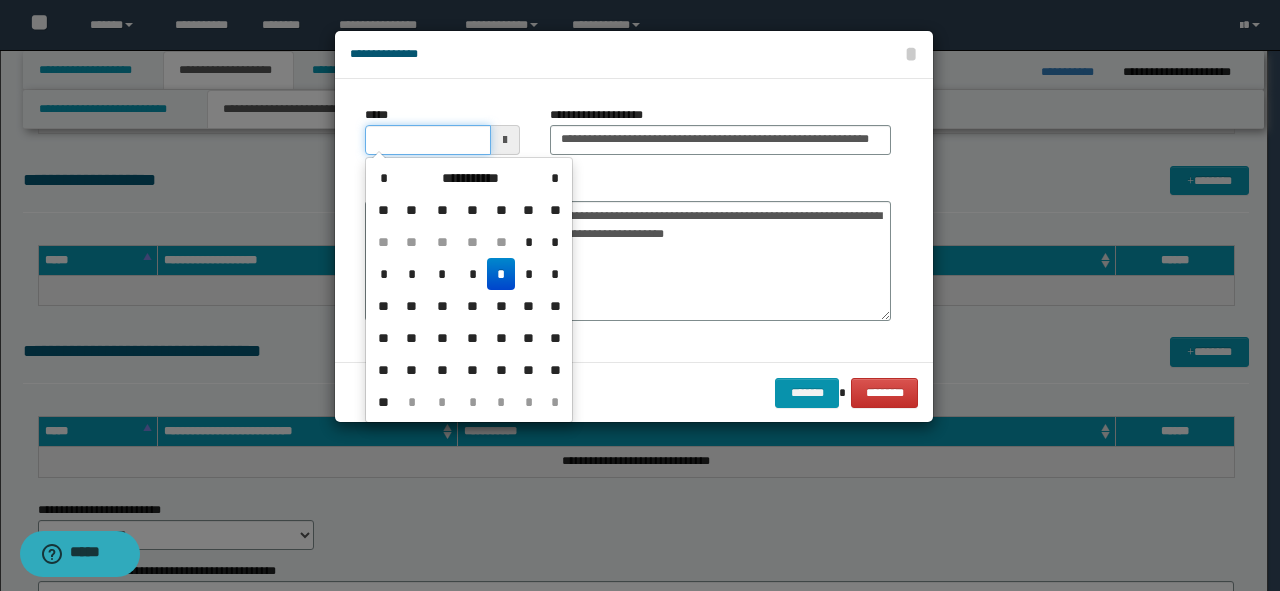 click on "*****" at bounding box center [428, 140] 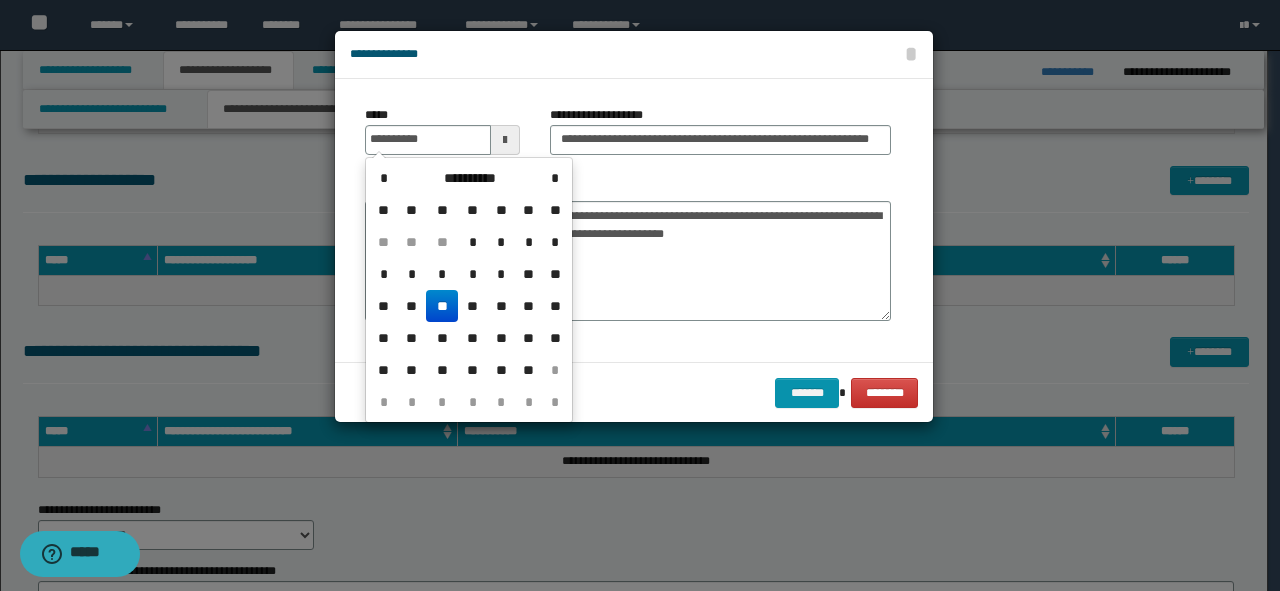 type on "**********" 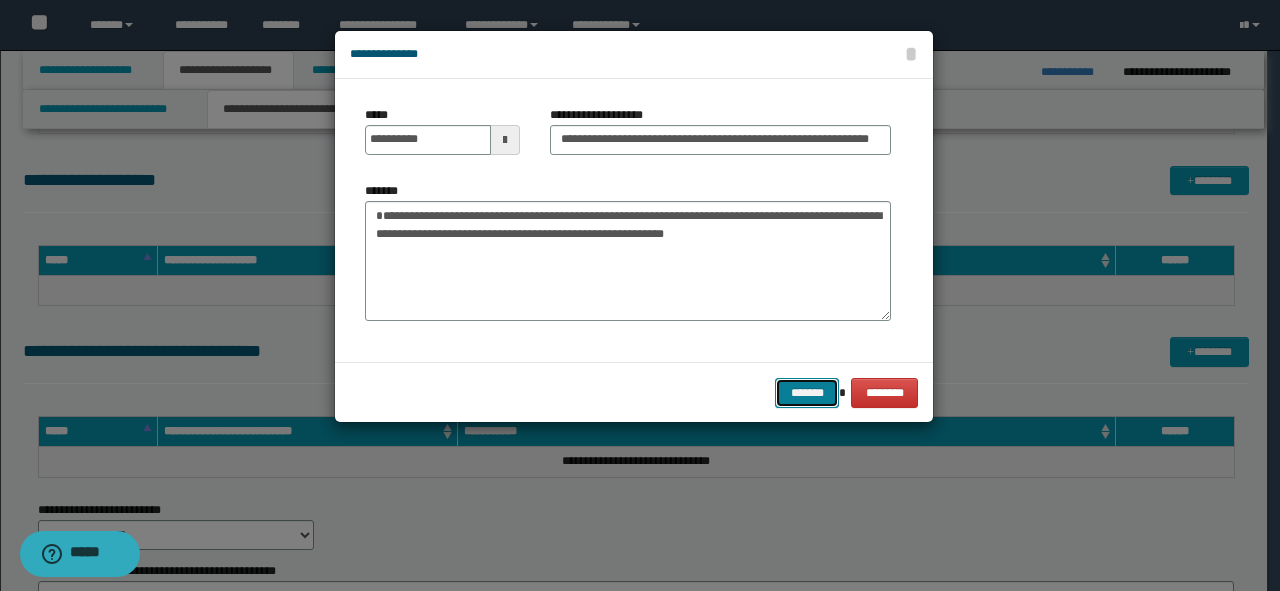 click on "*******" at bounding box center [807, 393] 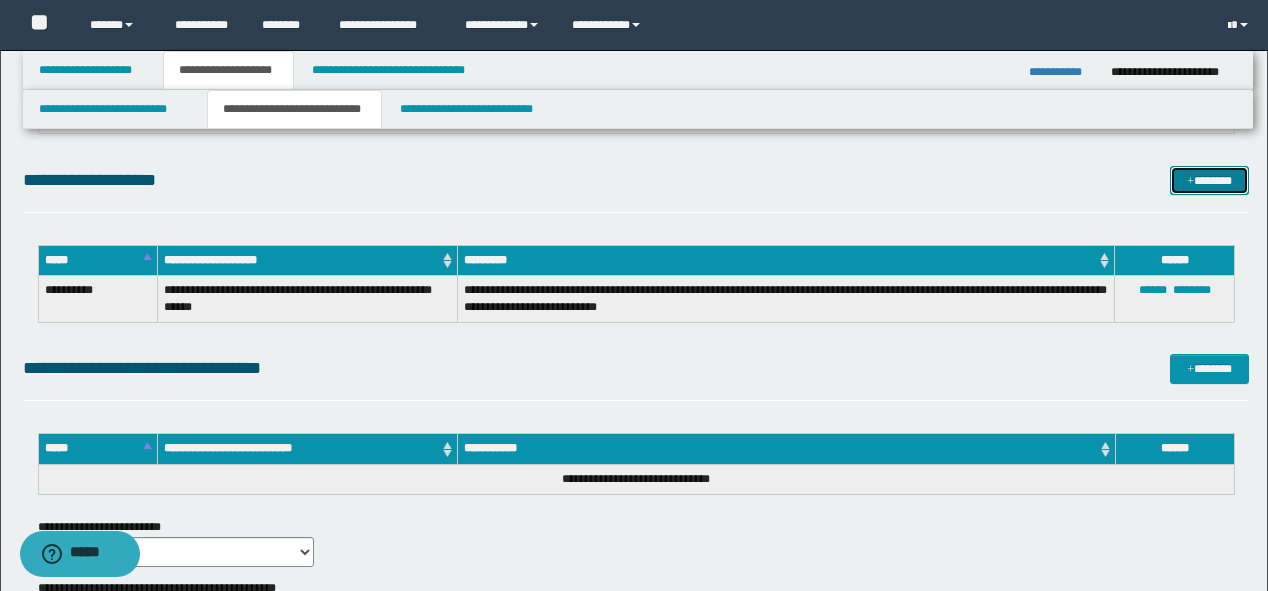 click on "*******" at bounding box center [1209, 181] 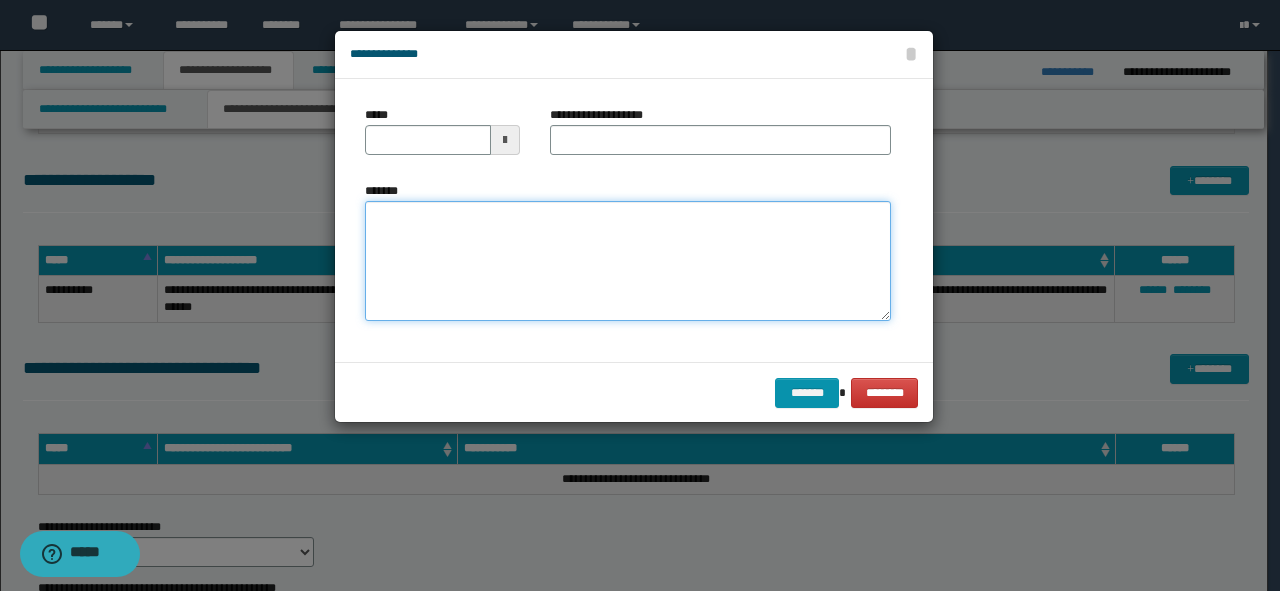 click on "*******" at bounding box center (628, 261) 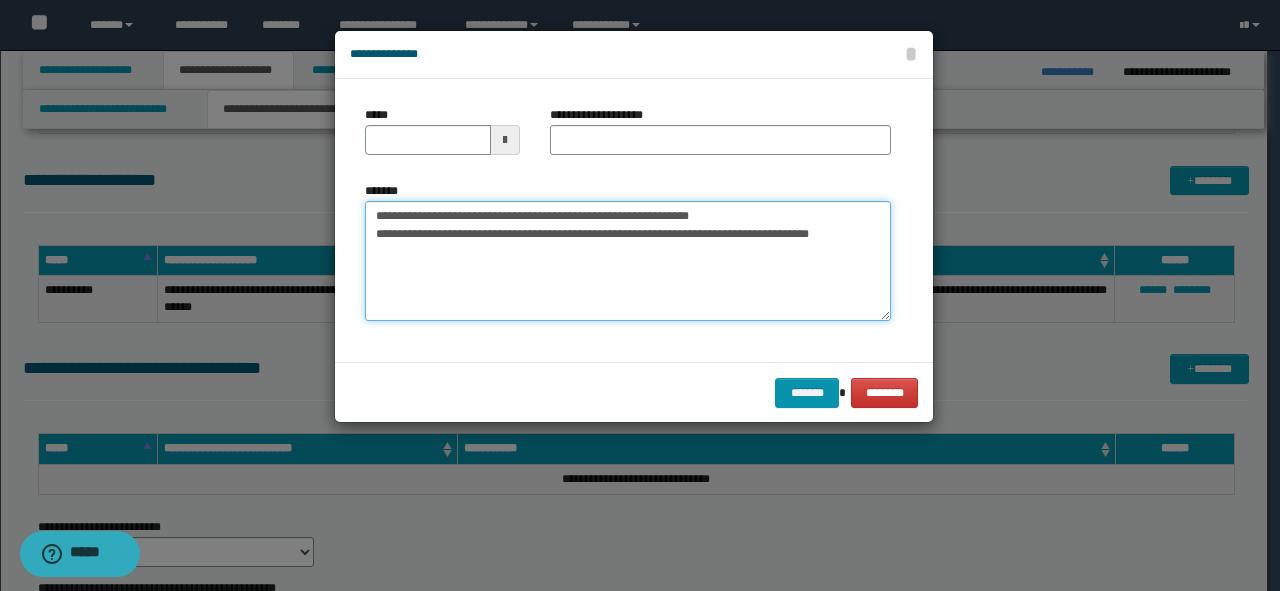 drag, startPoint x: 777, startPoint y: 202, endPoint x: 136, endPoint y: 204, distance: 641.0031 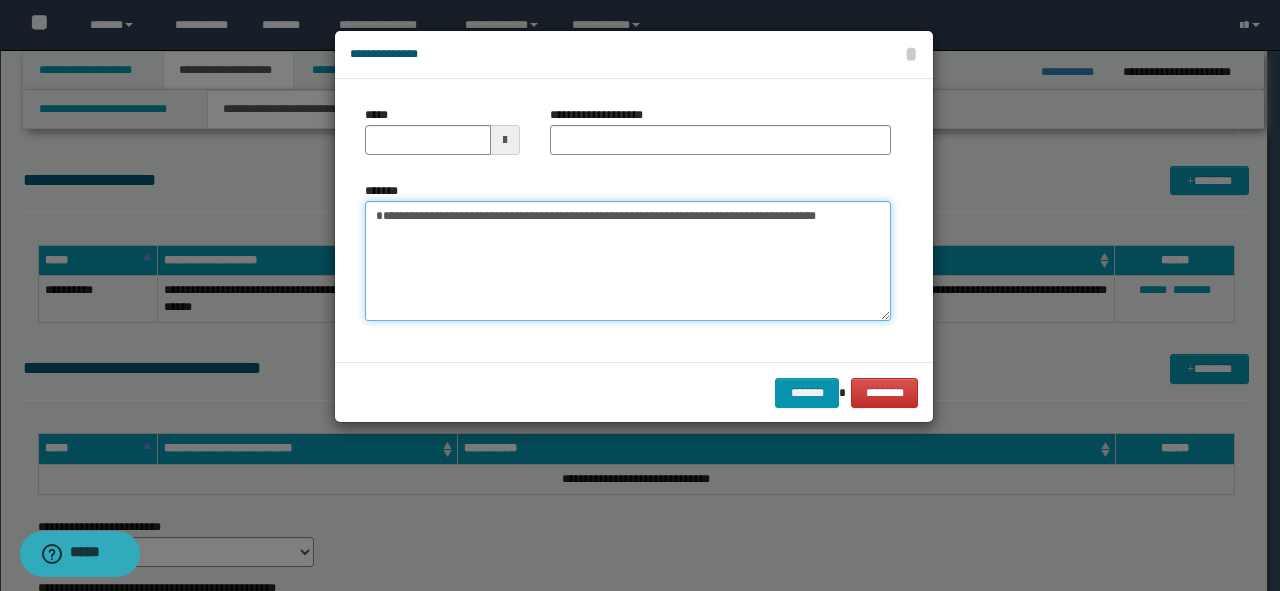 type on "**********" 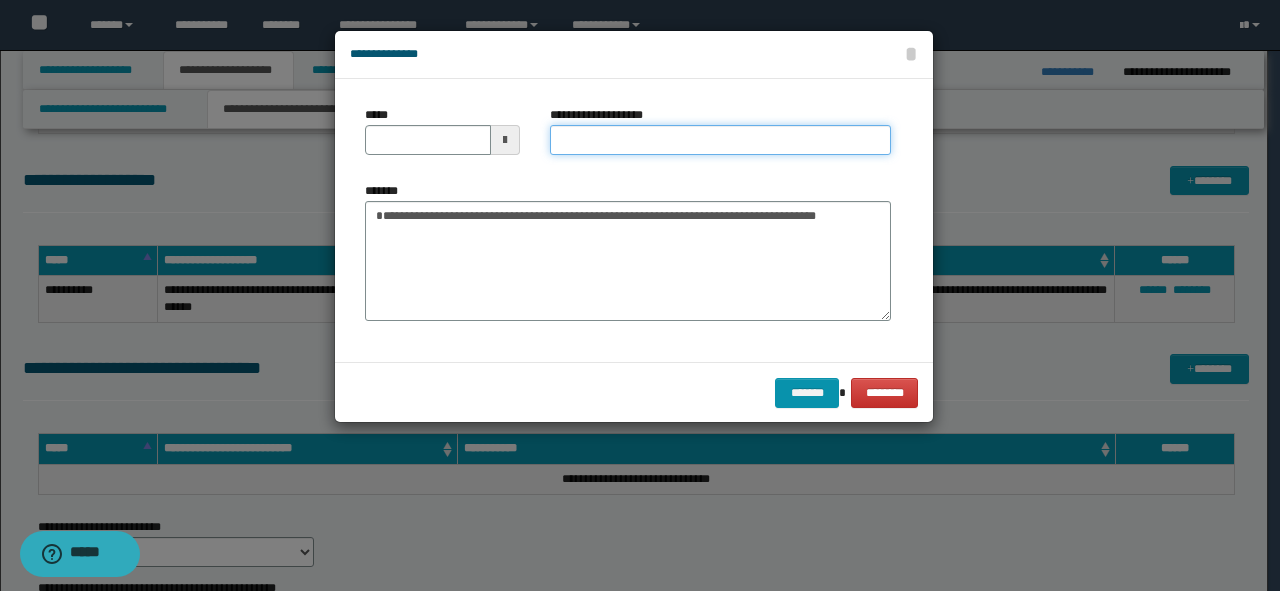 click on "**********" at bounding box center [720, 140] 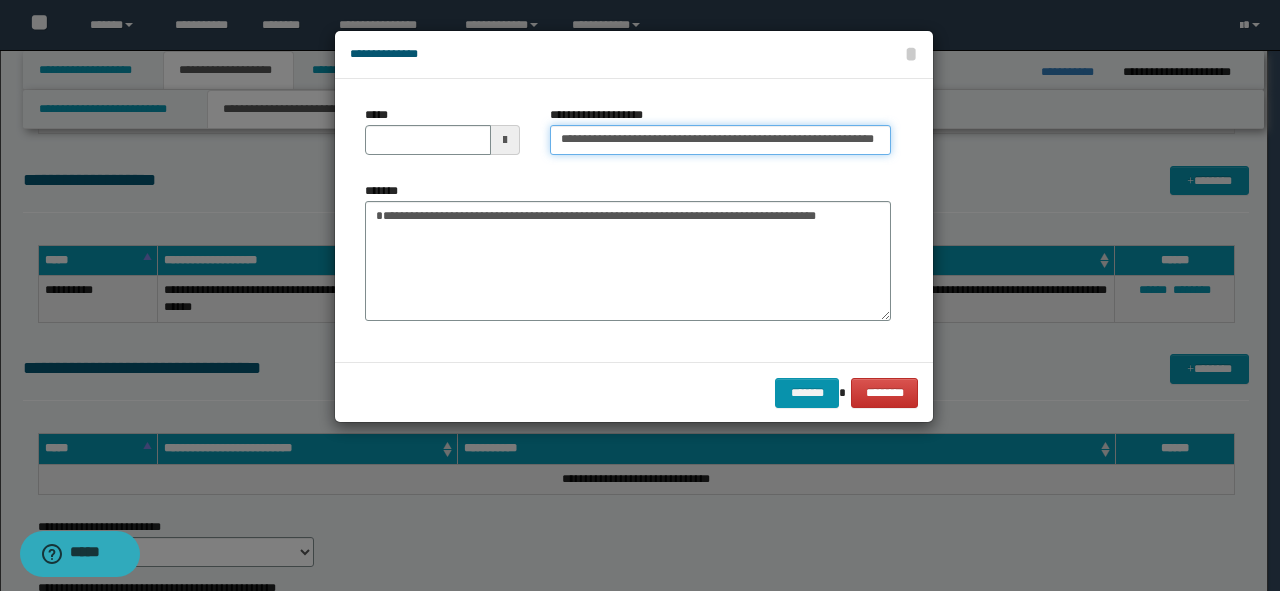 scroll, scrollTop: 0, scrollLeft: 35, axis: horizontal 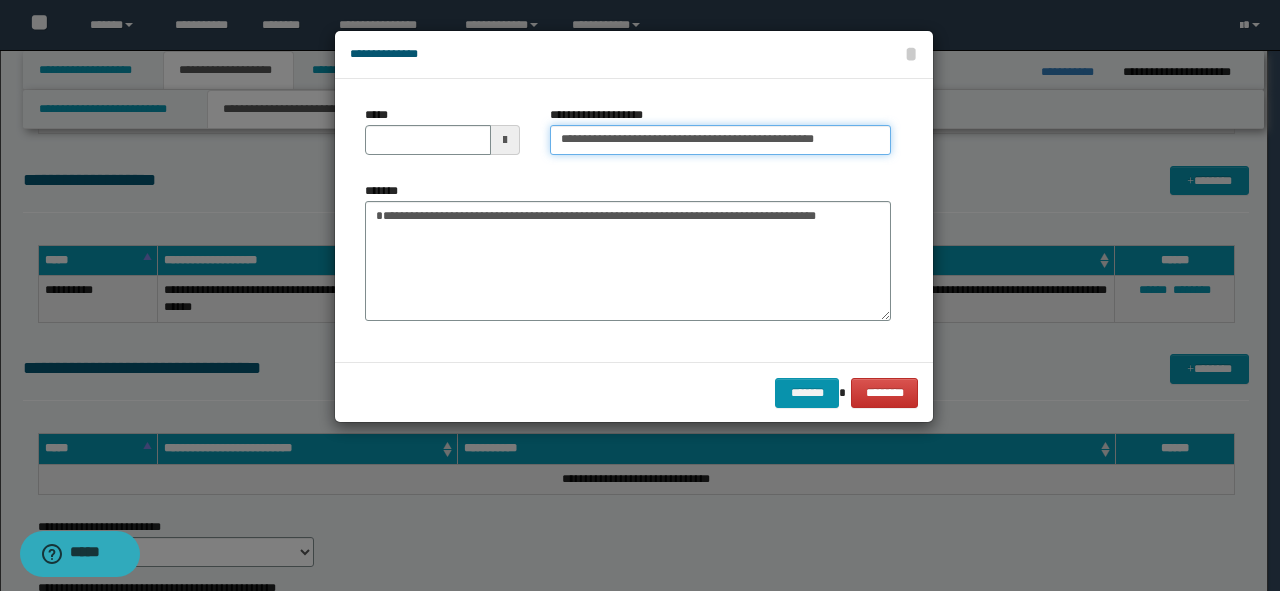 type 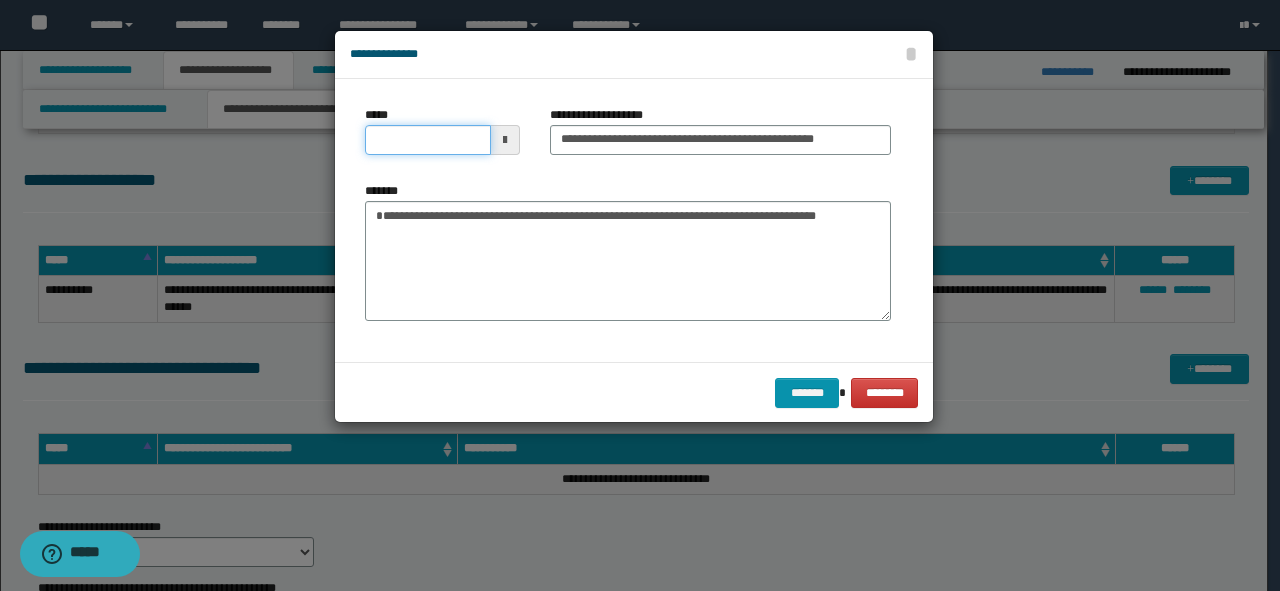 drag, startPoint x: 405, startPoint y: 124, endPoint x: 404, endPoint y: 135, distance: 11.045361 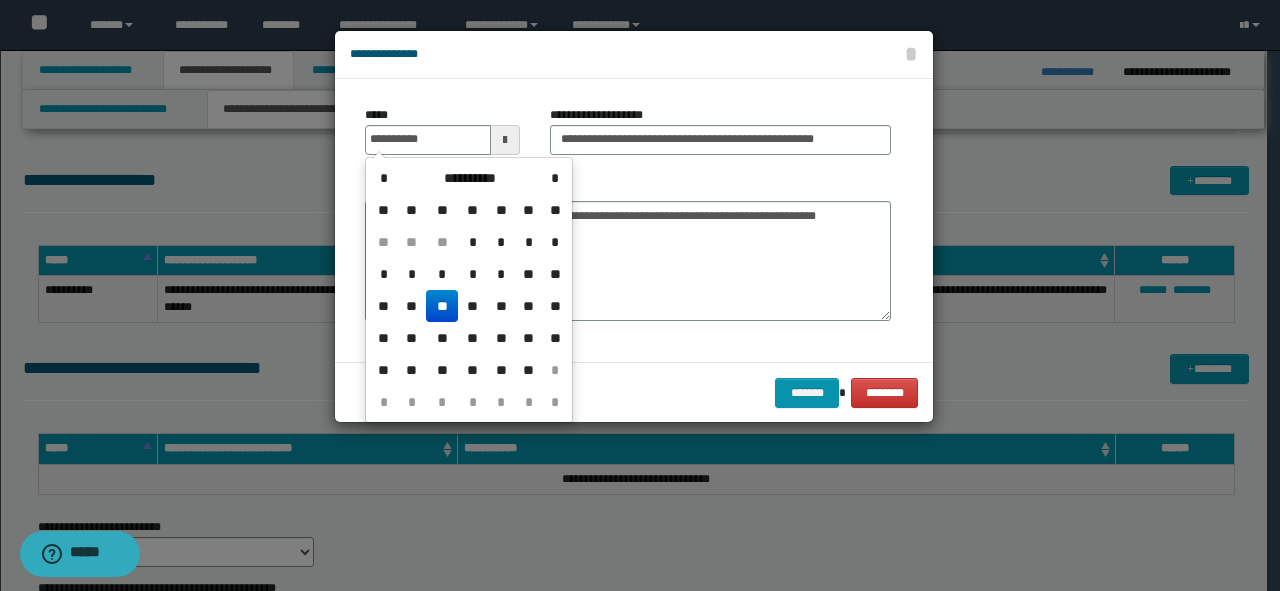 type on "**********" 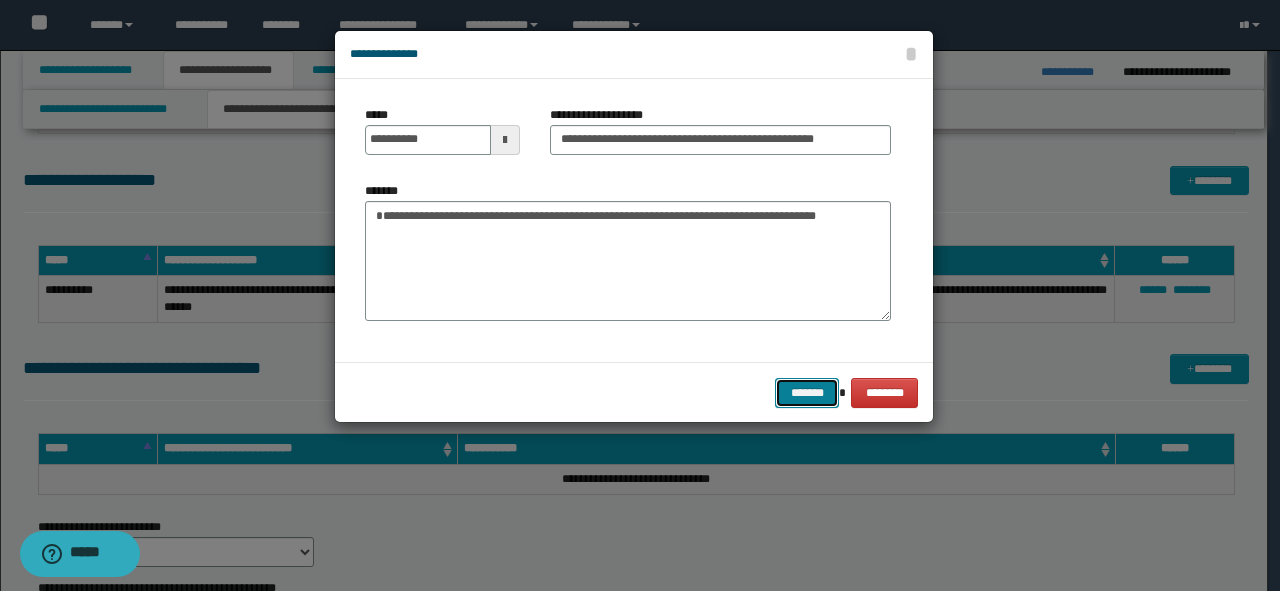 click on "*******" at bounding box center (807, 393) 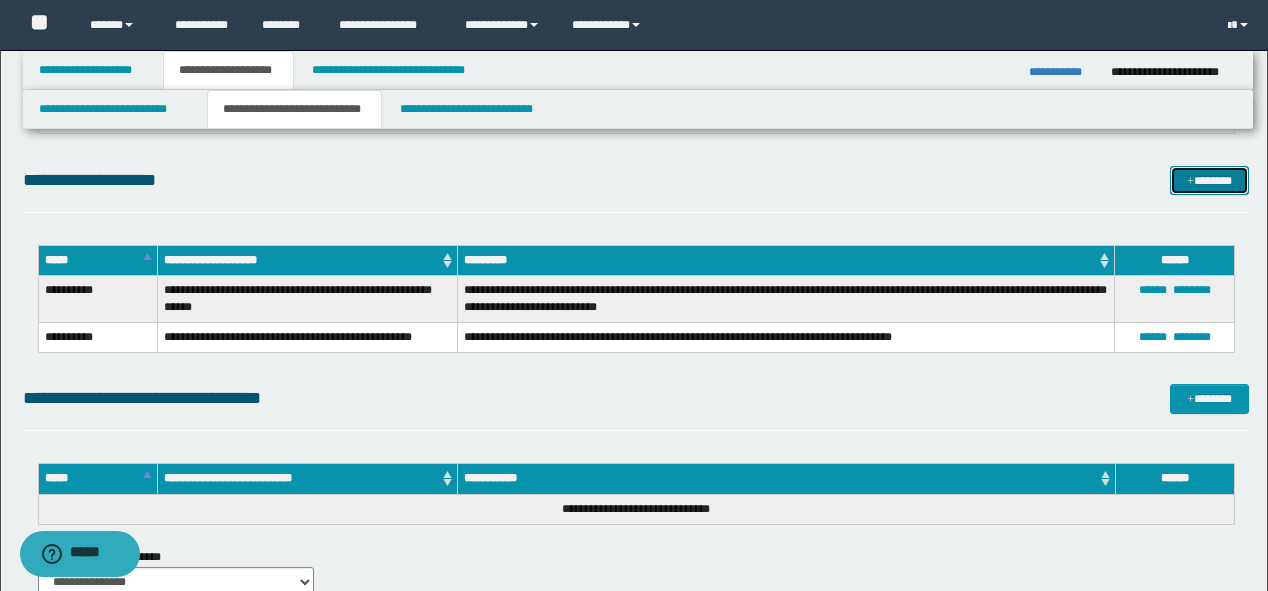 click on "*******" at bounding box center [1209, 181] 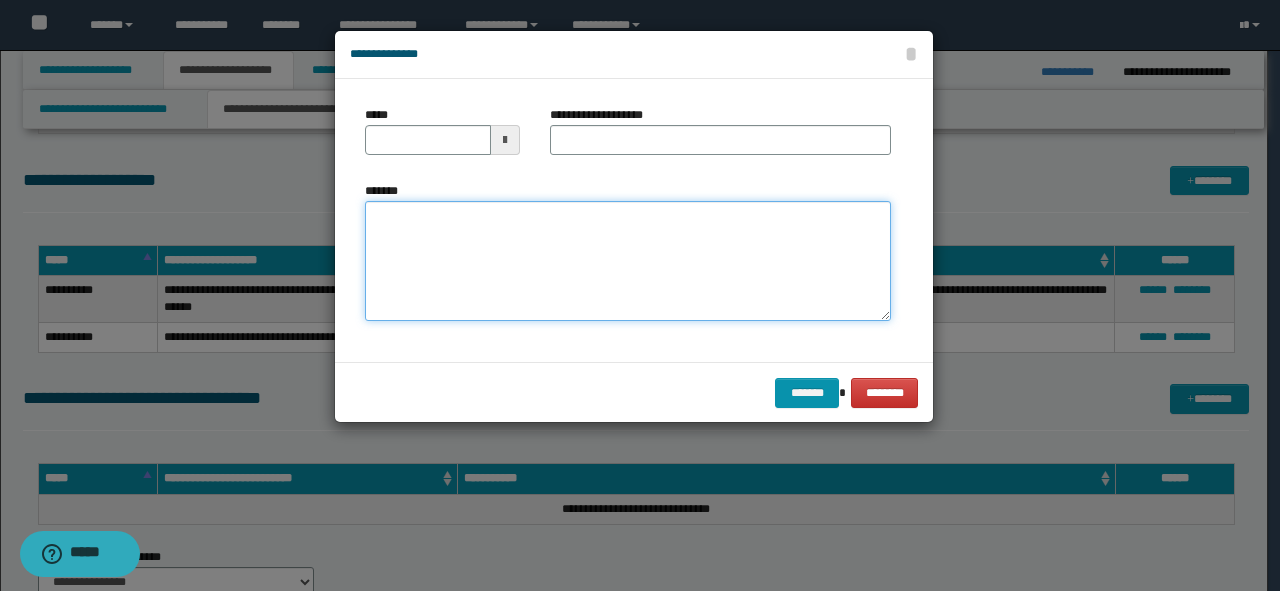 drag, startPoint x: 643, startPoint y: 203, endPoint x: 616, endPoint y: 221, distance: 32.449963 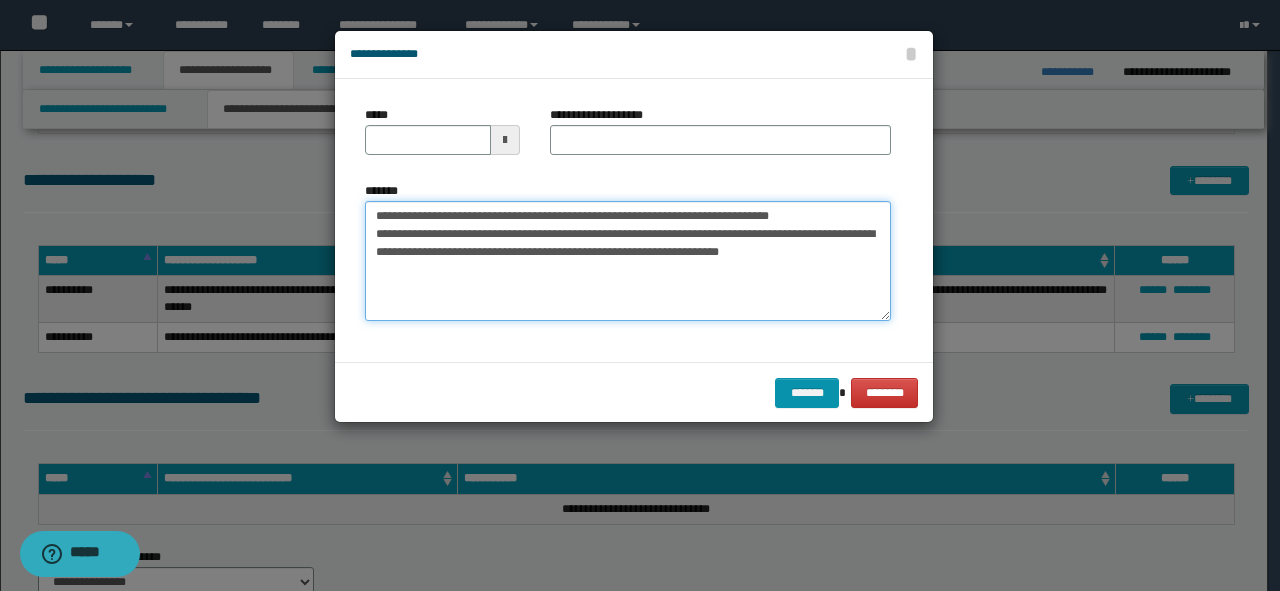 drag, startPoint x: 835, startPoint y: 208, endPoint x: 0, endPoint y: 204, distance: 835.0096 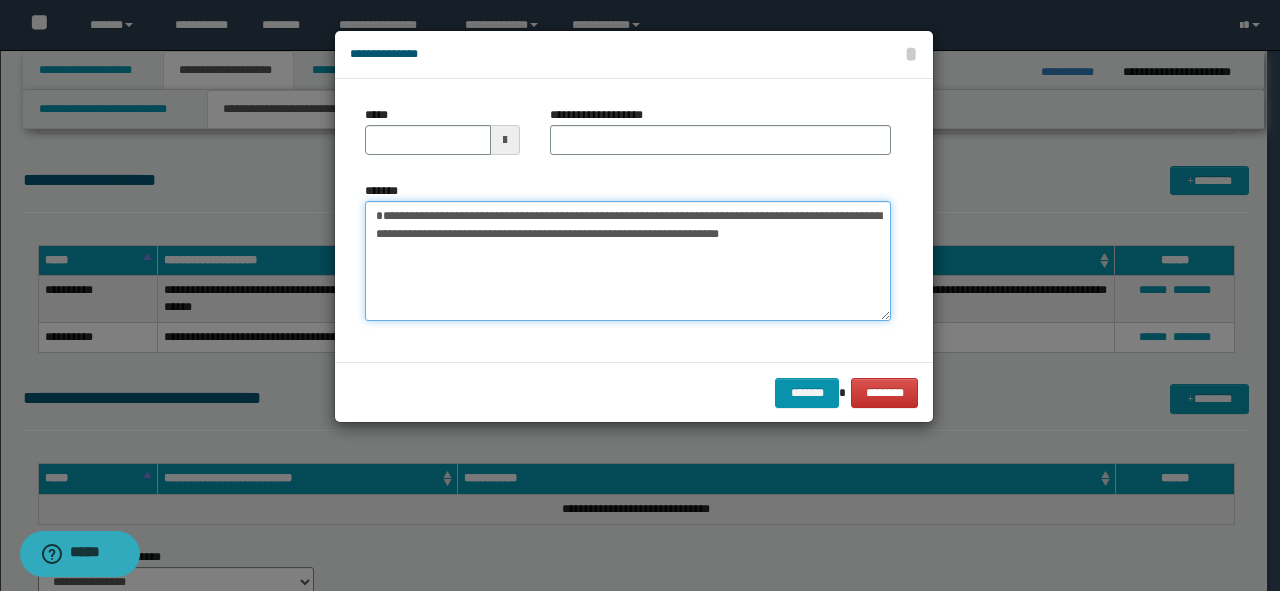 type on "**********" 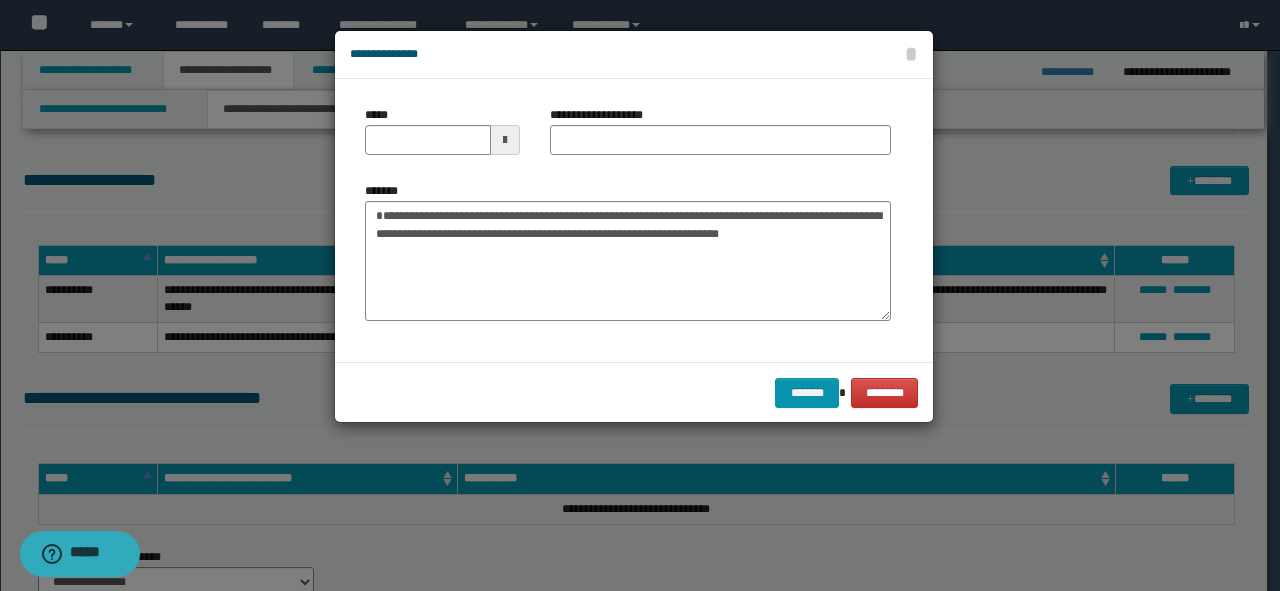 drag, startPoint x: 713, startPoint y: 88, endPoint x: 715, endPoint y: 116, distance: 28.071337 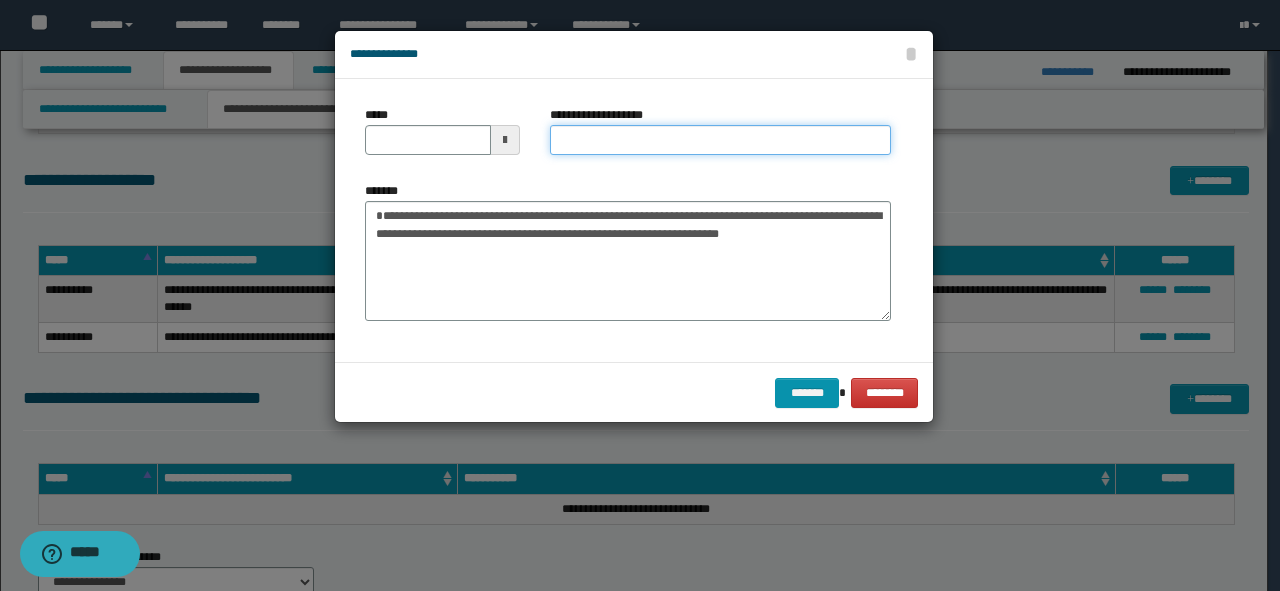 click on "**********" at bounding box center [720, 140] 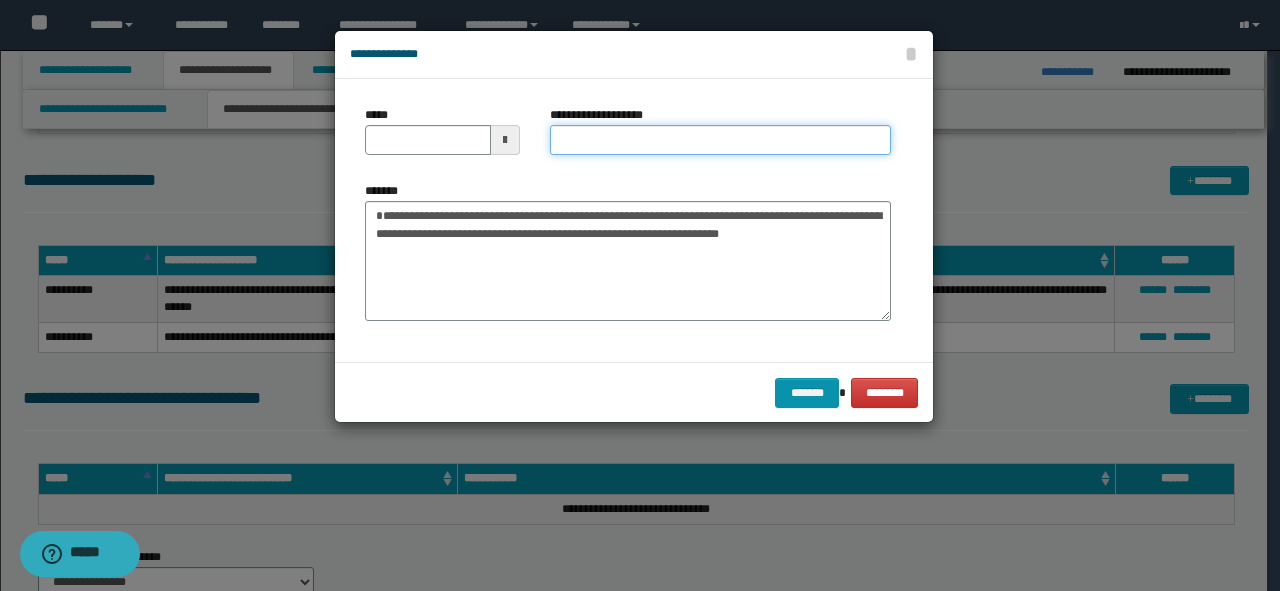 paste on "**********" 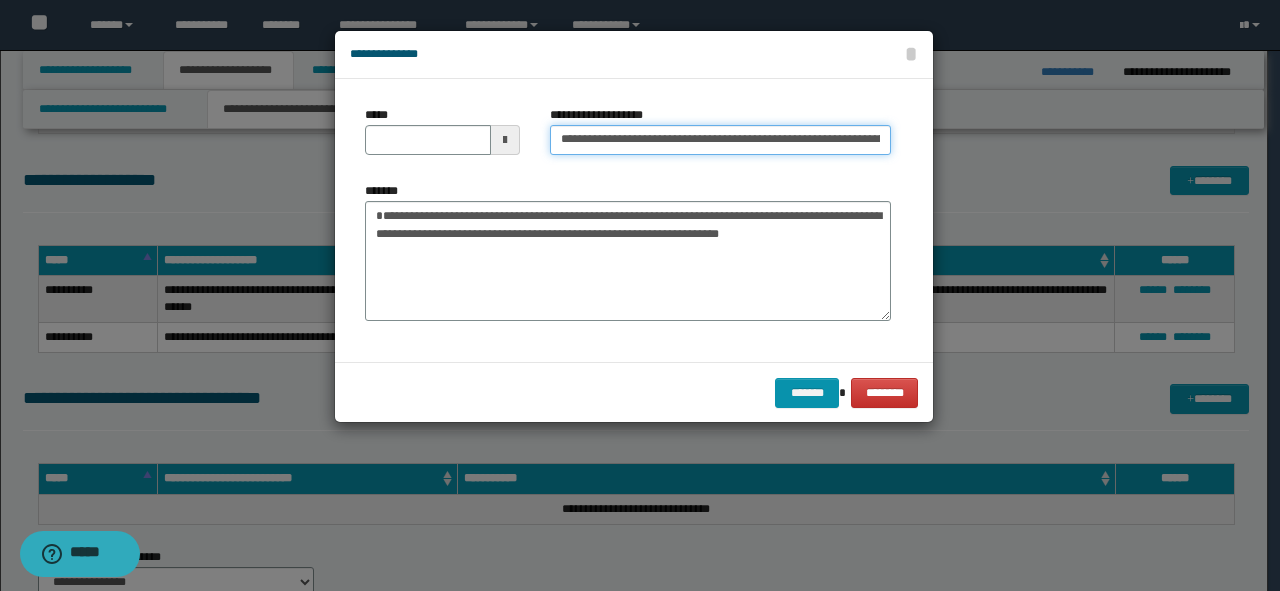 scroll, scrollTop: 0, scrollLeft: 130, axis: horizontal 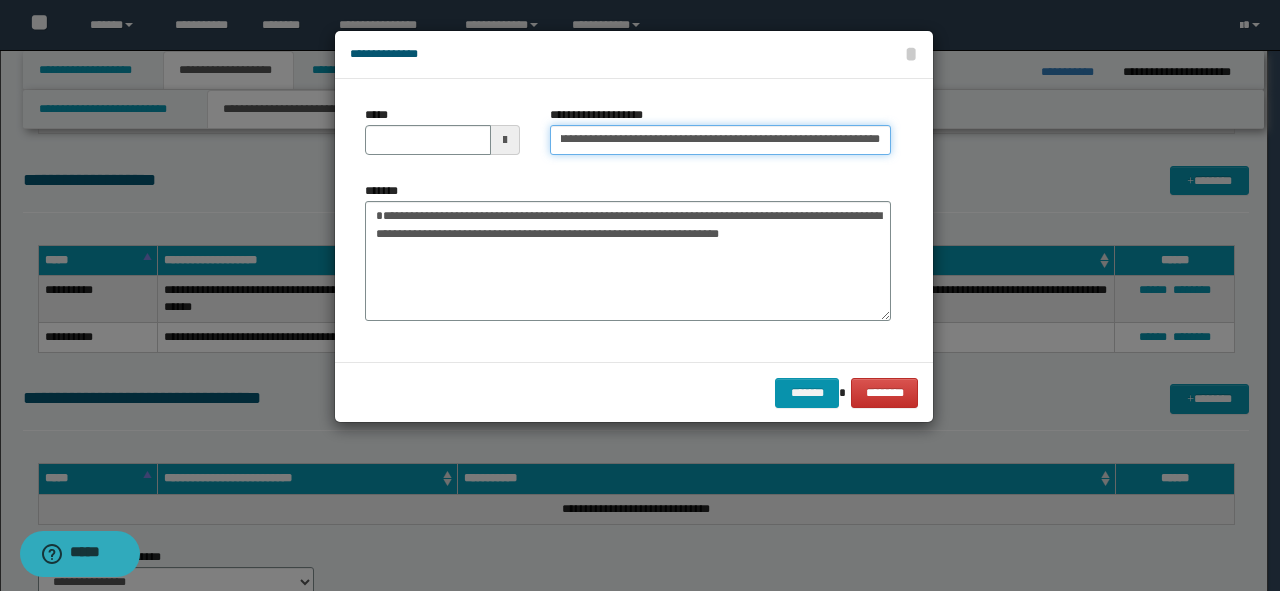 drag, startPoint x: 808, startPoint y: 136, endPoint x: 912, endPoint y: 136, distance: 104 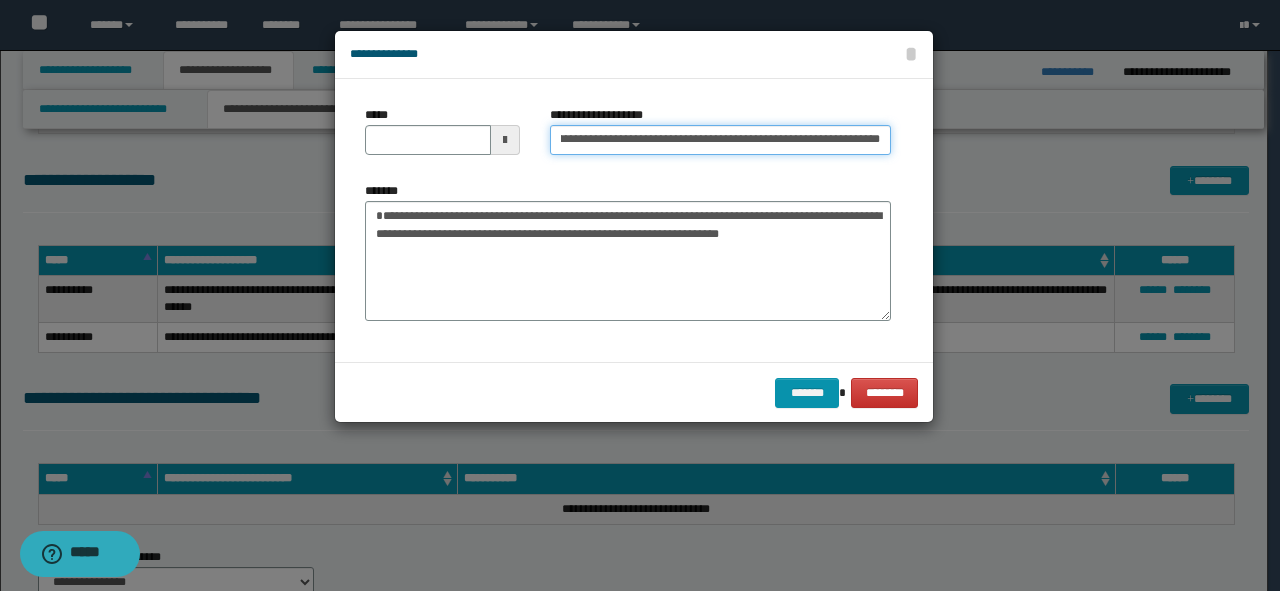 click on "**********" at bounding box center (634, 220) 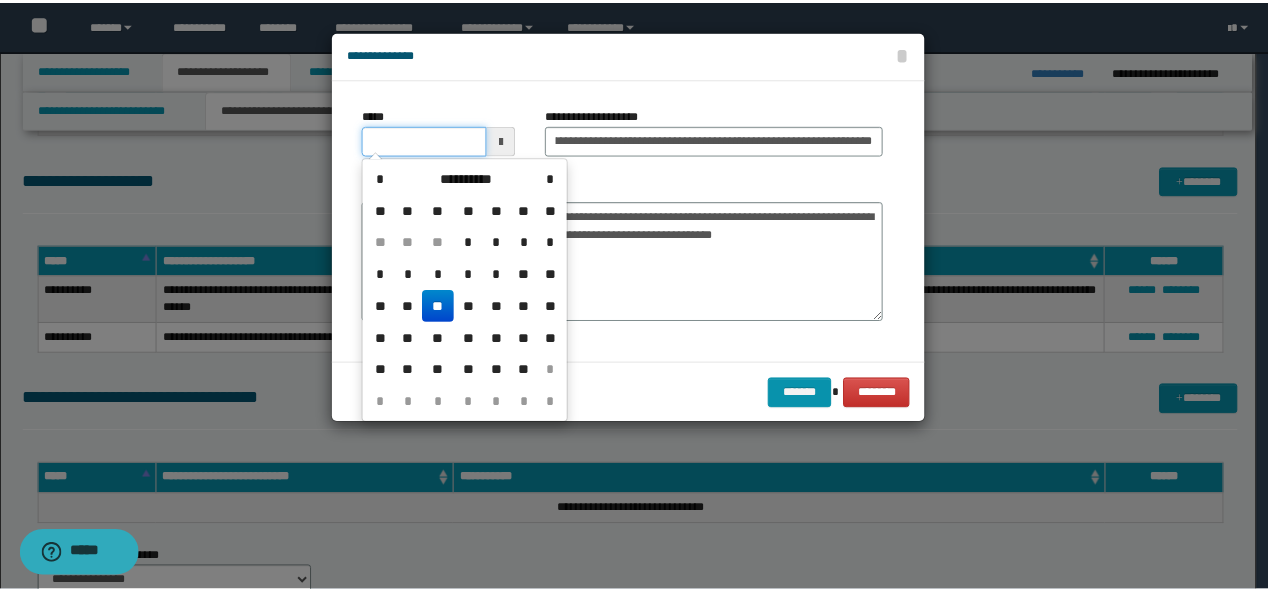 scroll, scrollTop: 0, scrollLeft: 0, axis: both 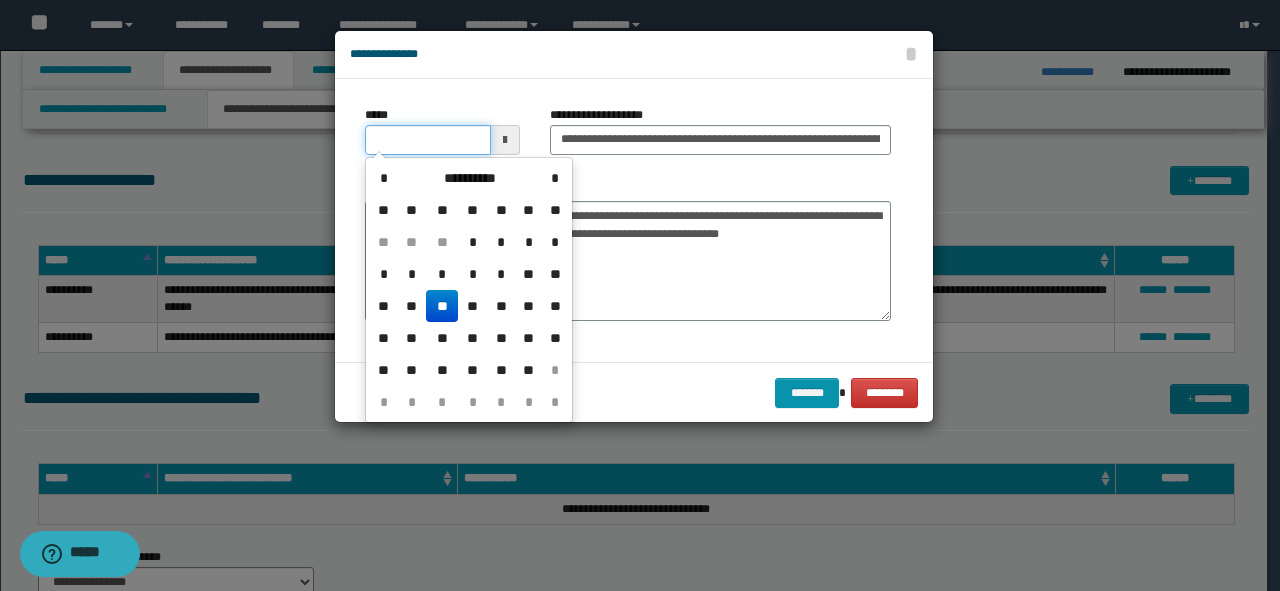 drag, startPoint x: 436, startPoint y: 153, endPoint x: 480, endPoint y: 148, distance: 44.28318 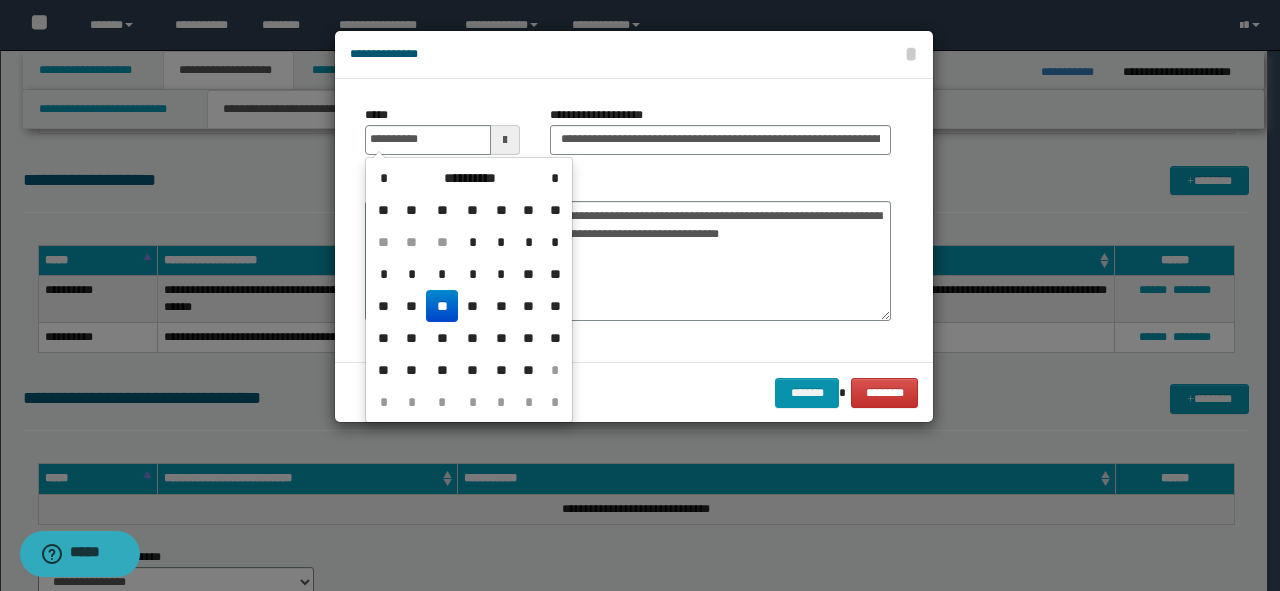 type on "**********" 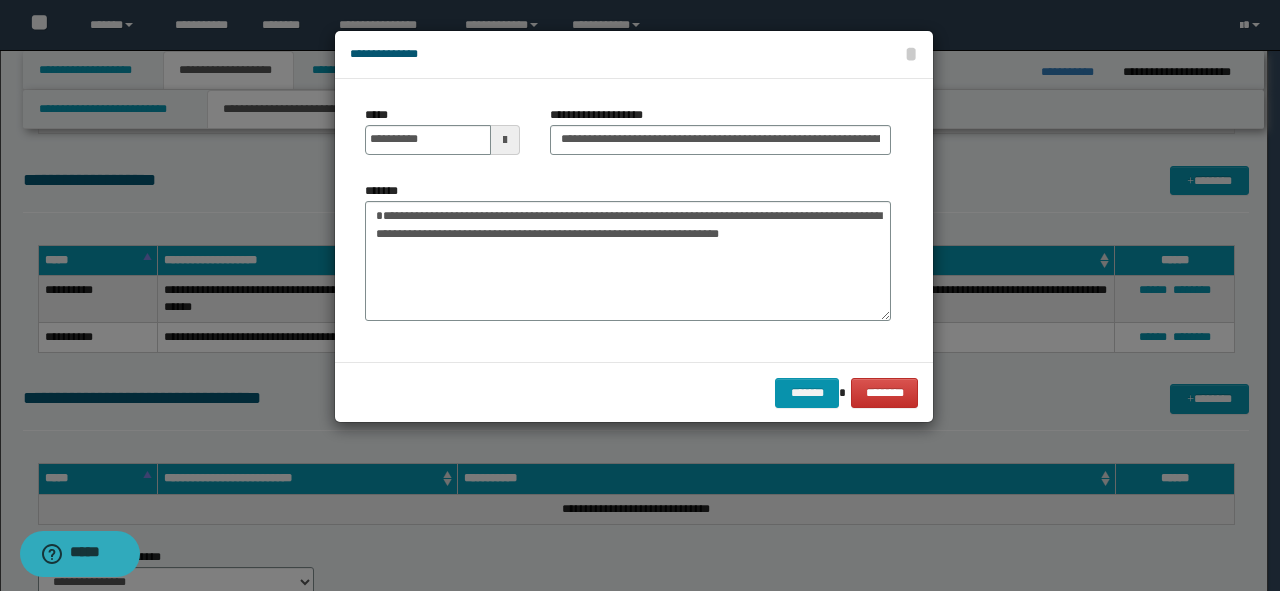 click on "**********" at bounding box center [720, 138] 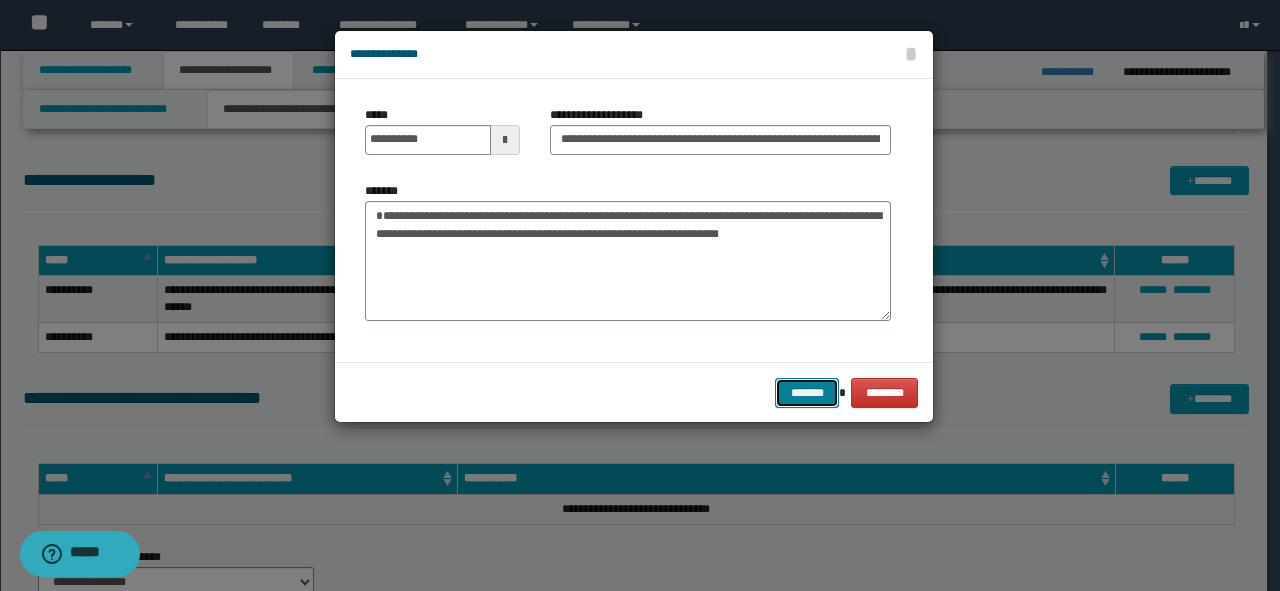 click on "*******" at bounding box center [807, 393] 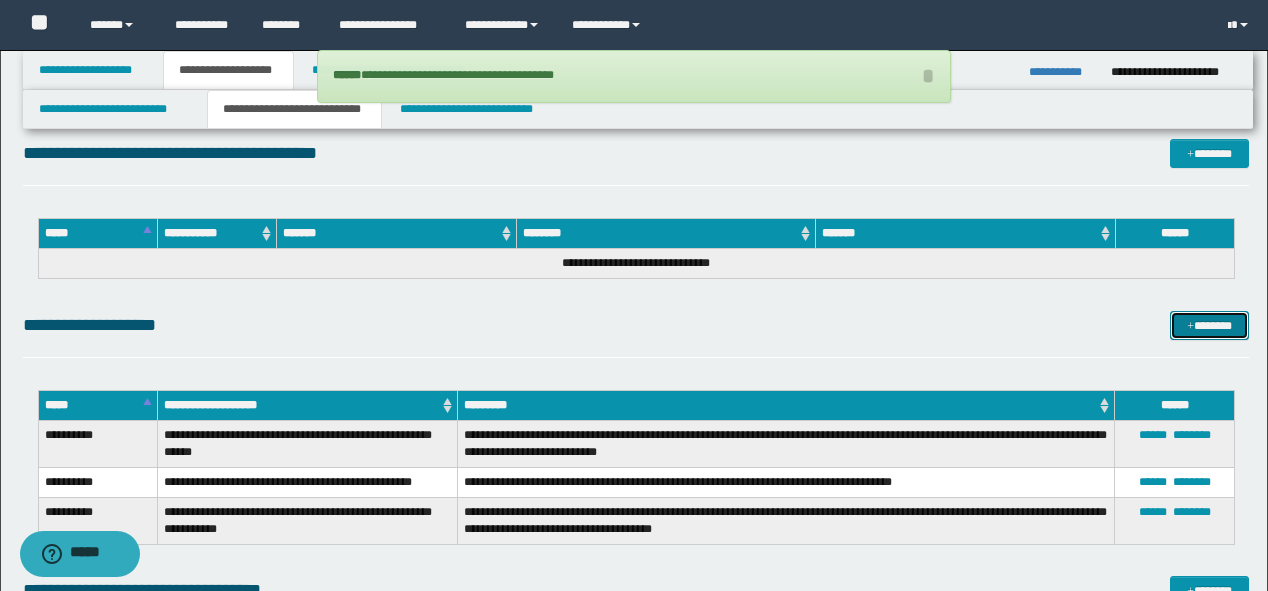 scroll, scrollTop: 1040, scrollLeft: 0, axis: vertical 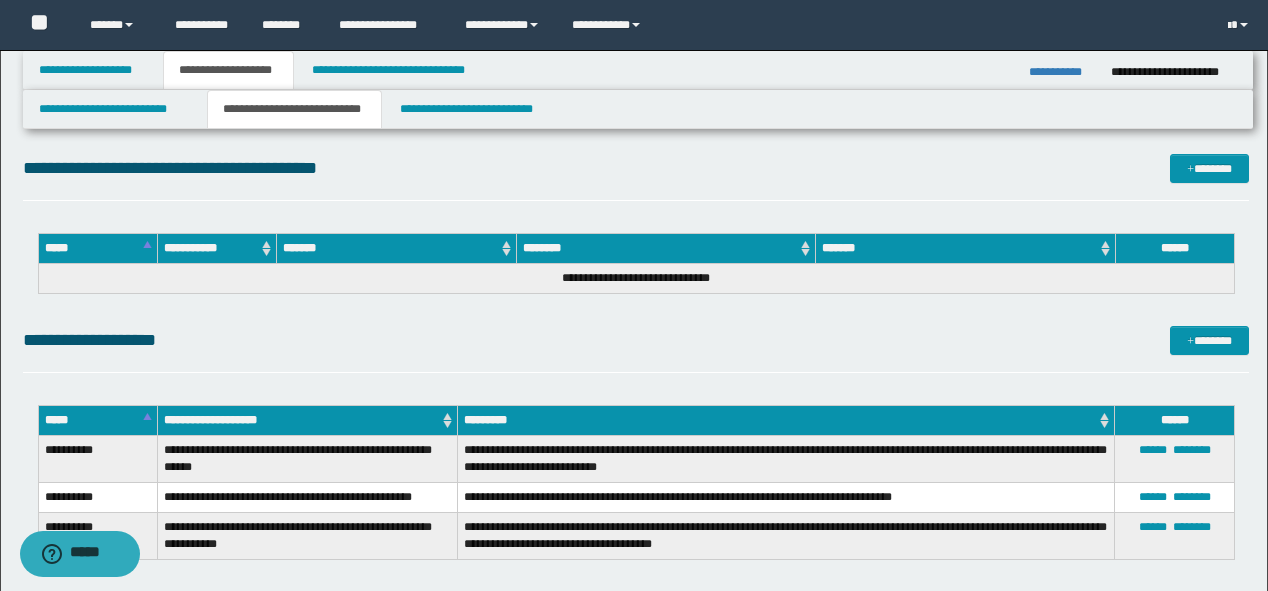 click on "**********" at bounding box center (636, 56) 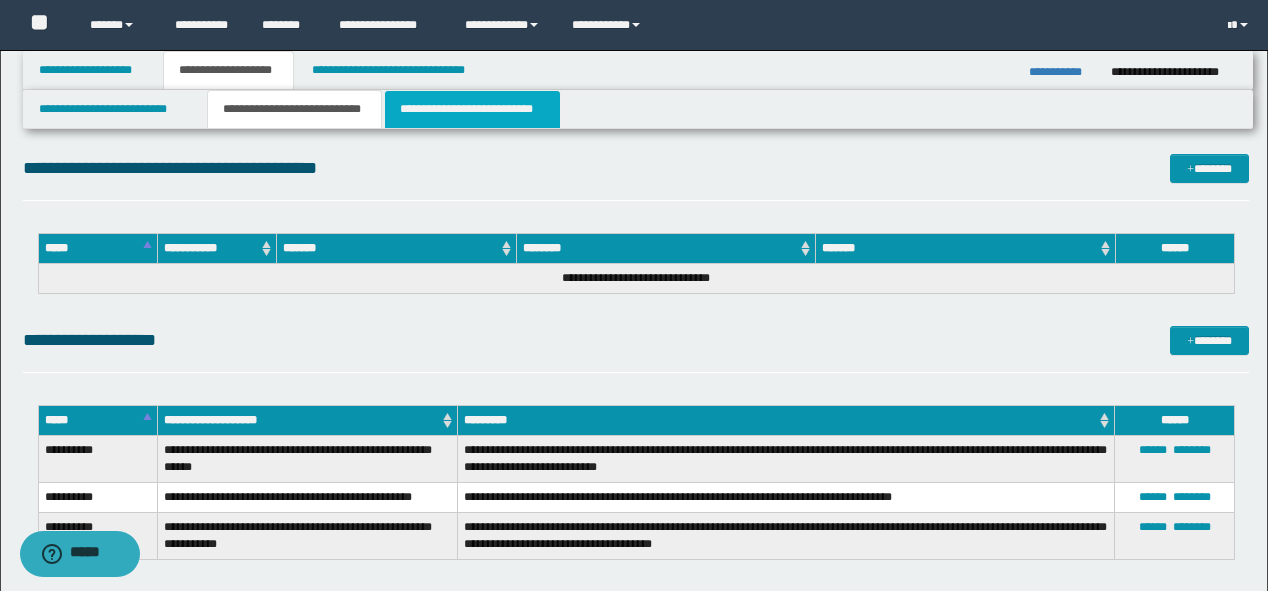 click on "**********" at bounding box center [472, 109] 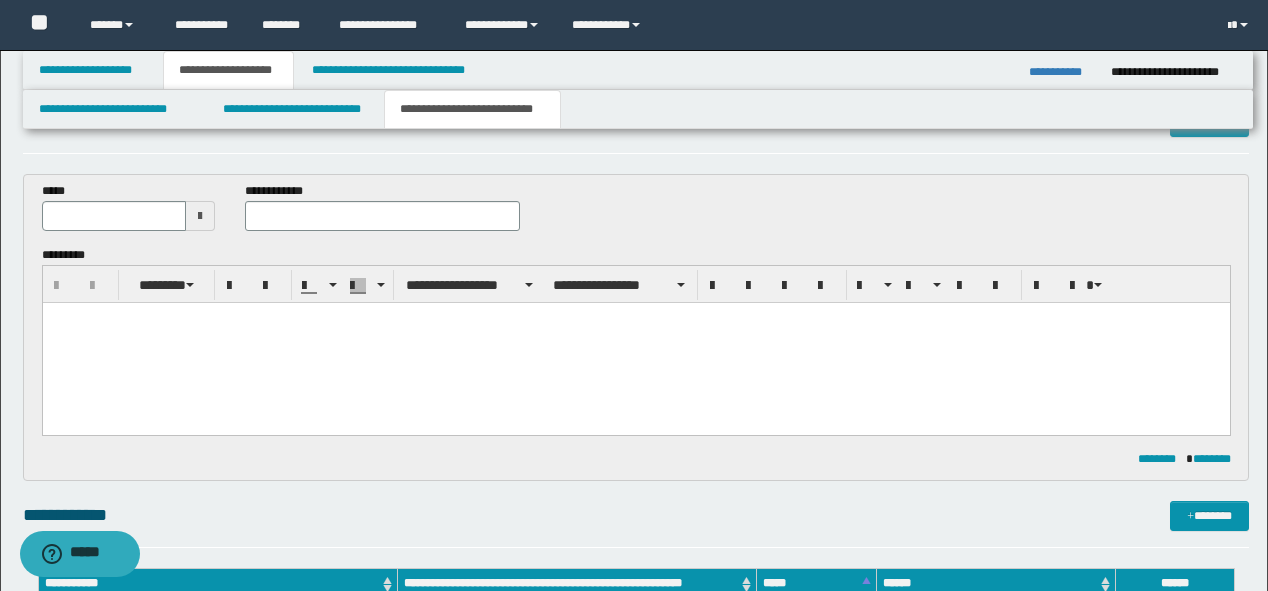 scroll, scrollTop: 80, scrollLeft: 0, axis: vertical 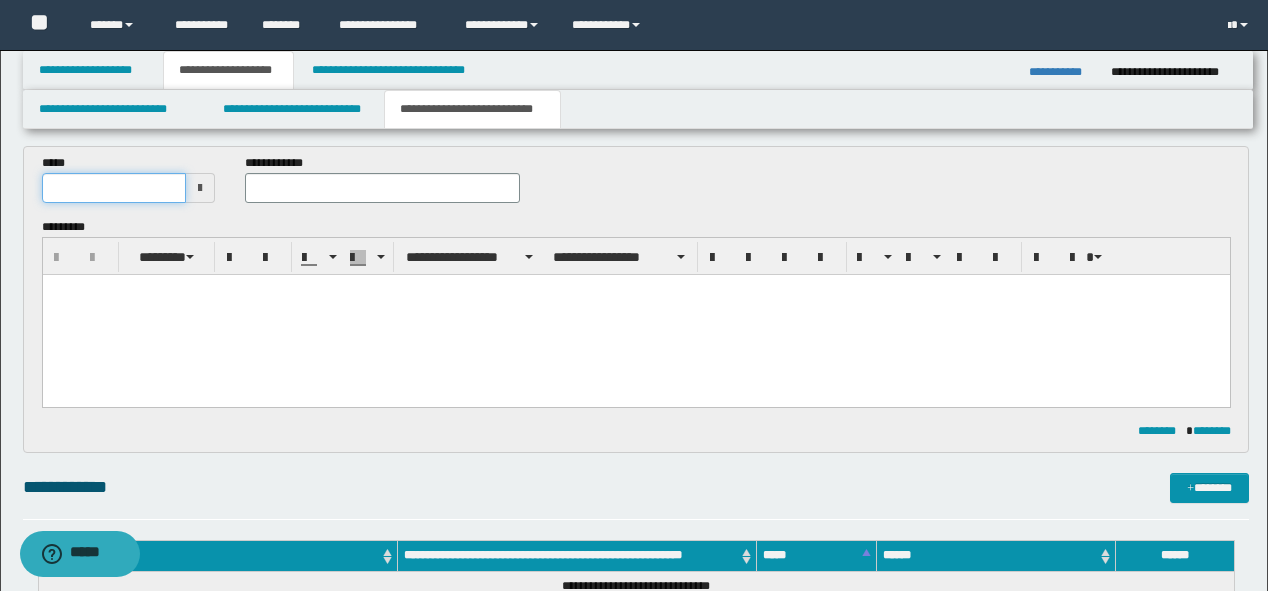 click at bounding box center (114, 188) 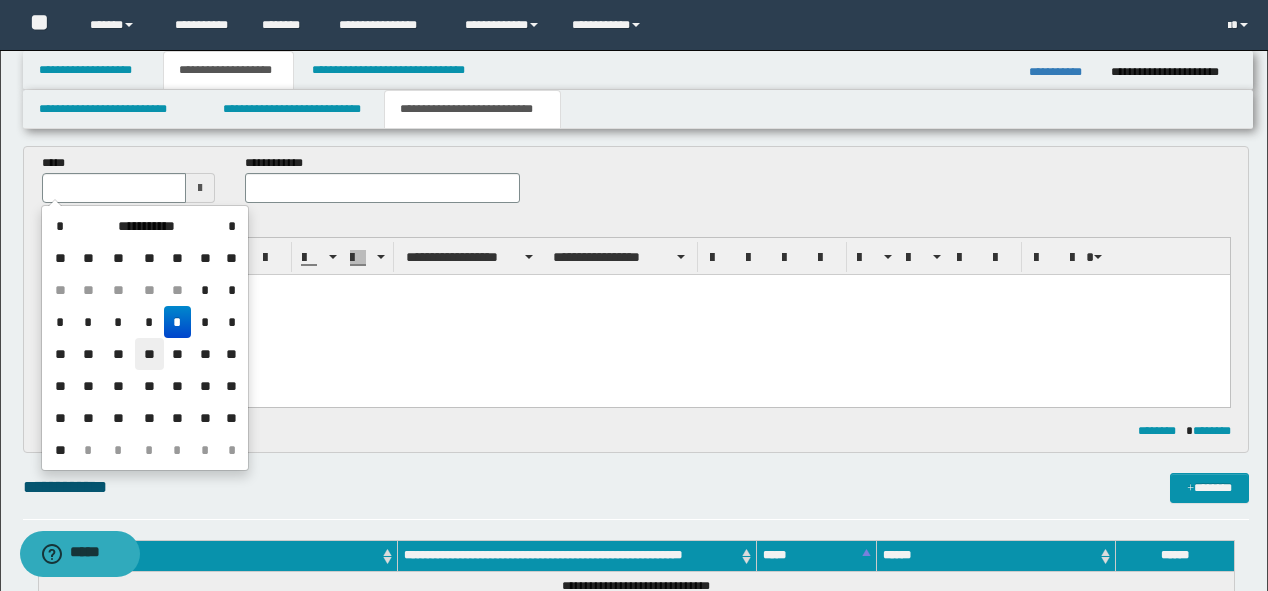 click on "**" at bounding box center (149, 354) 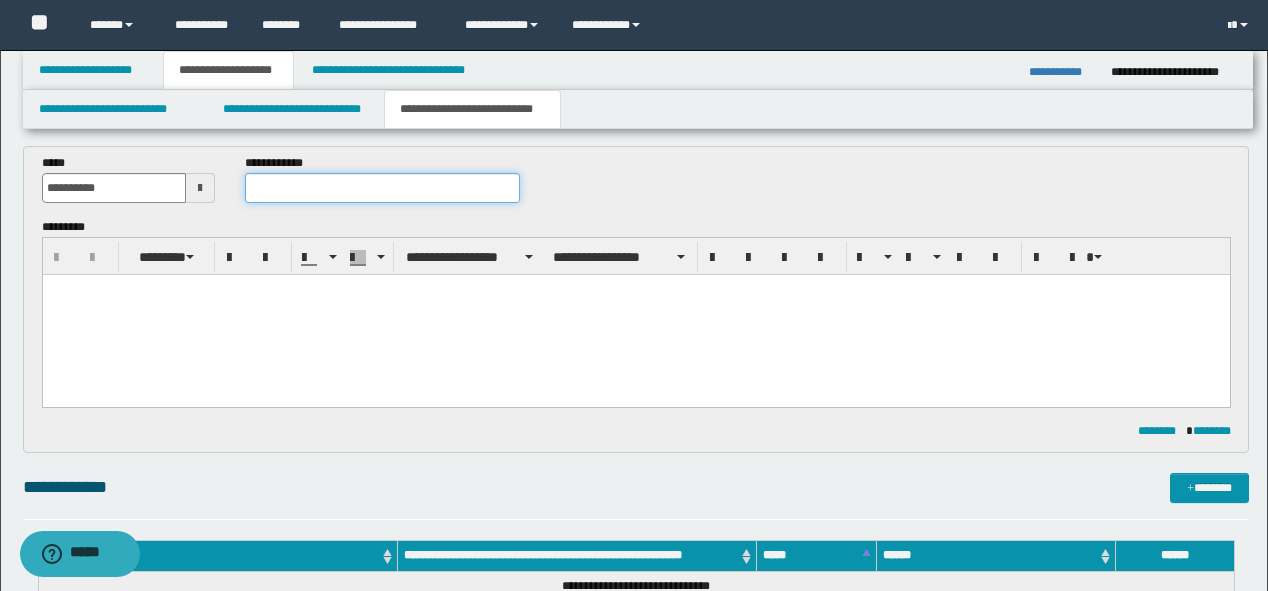 click at bounding box center (382, 188) 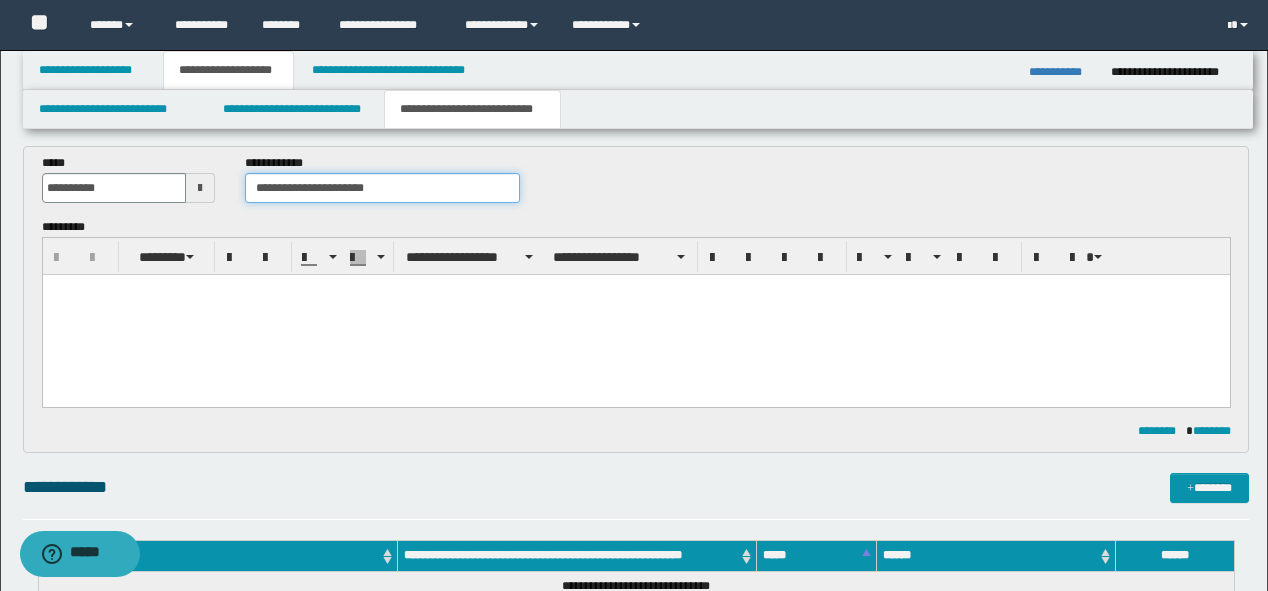 type on "**********" 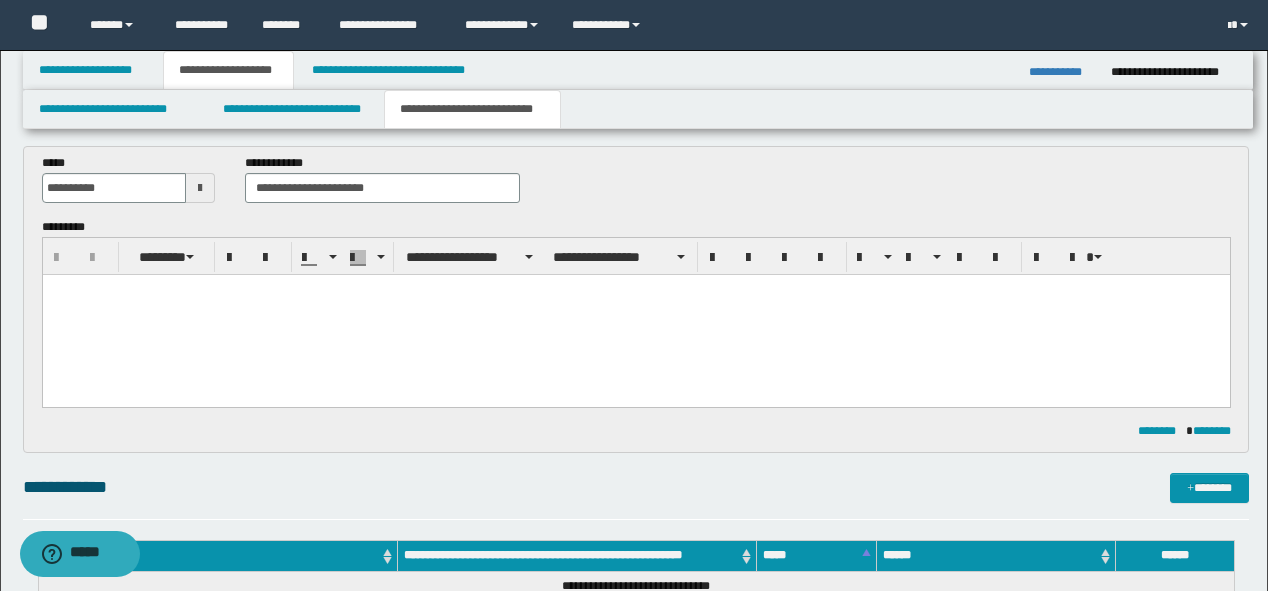 click at bounding box center [635, 314] 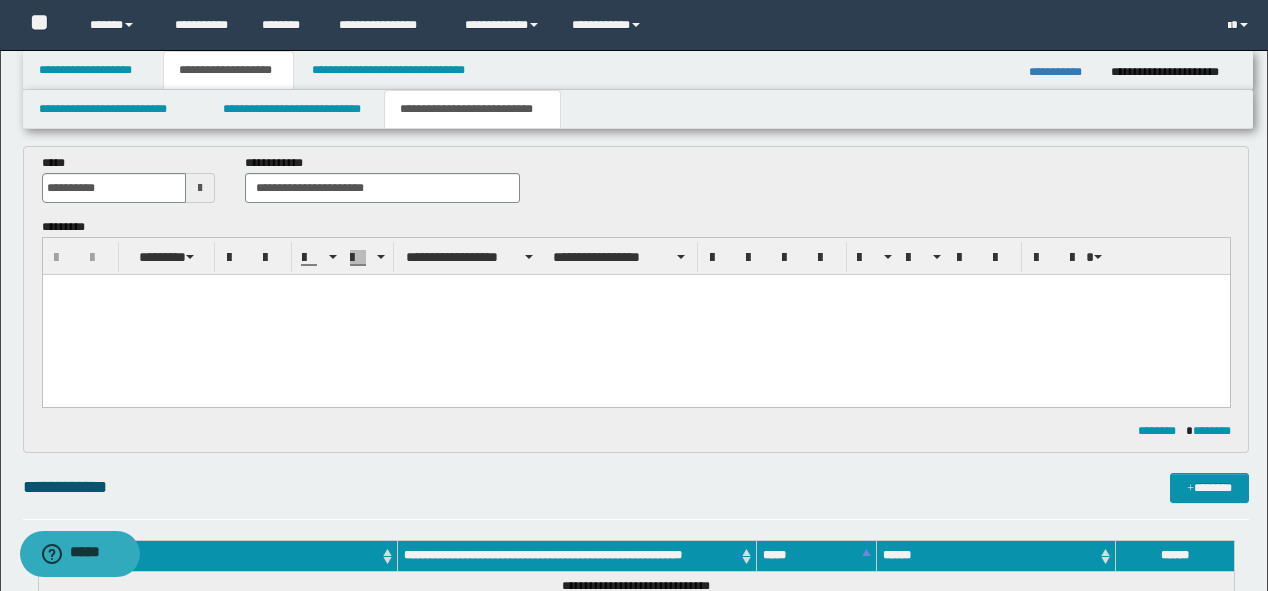 click at bounding box center [635, 314] 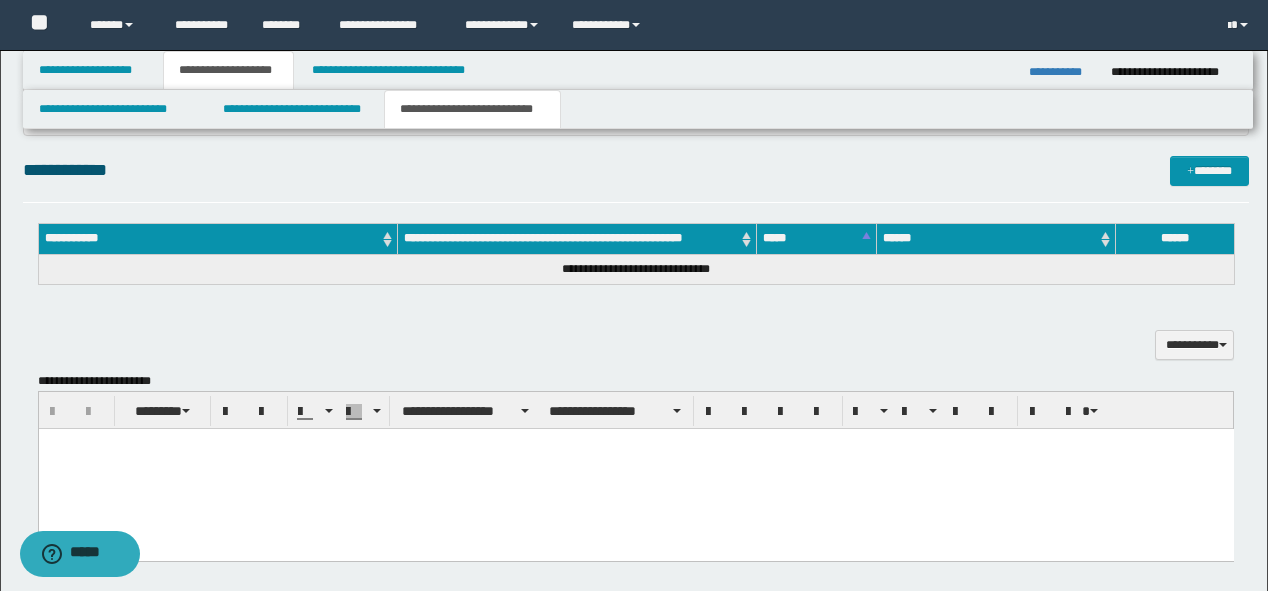 scroll, scrollTop: 400, scrollLeft: 0, axis: vertical 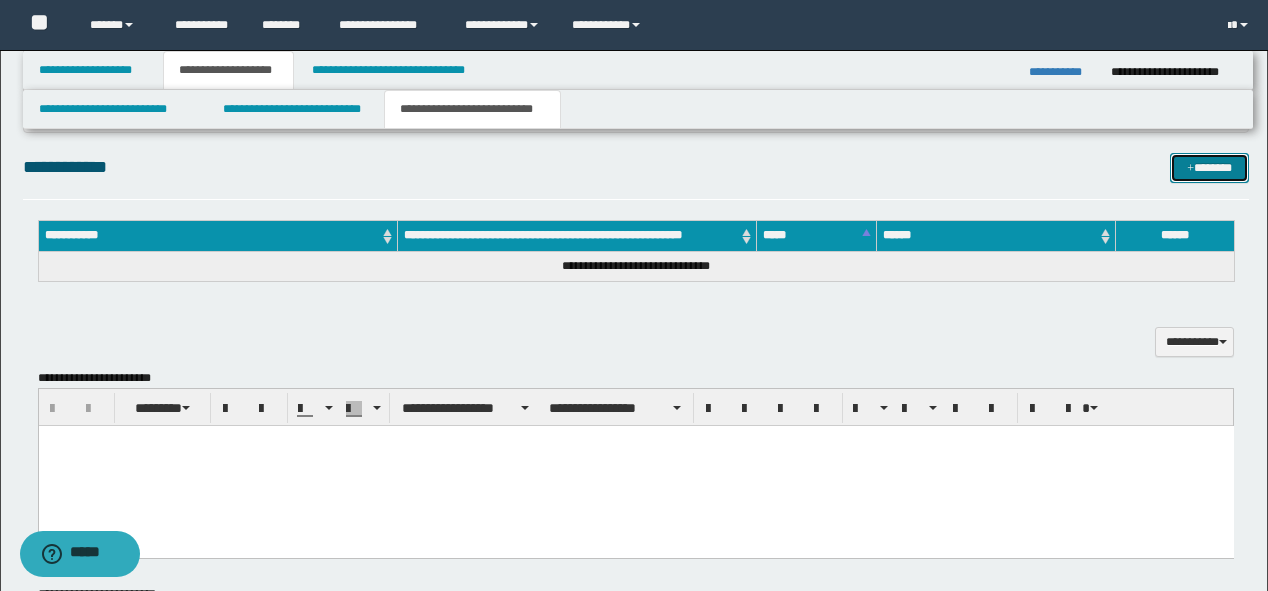click on "*******" at bounding box center [1209, 168] 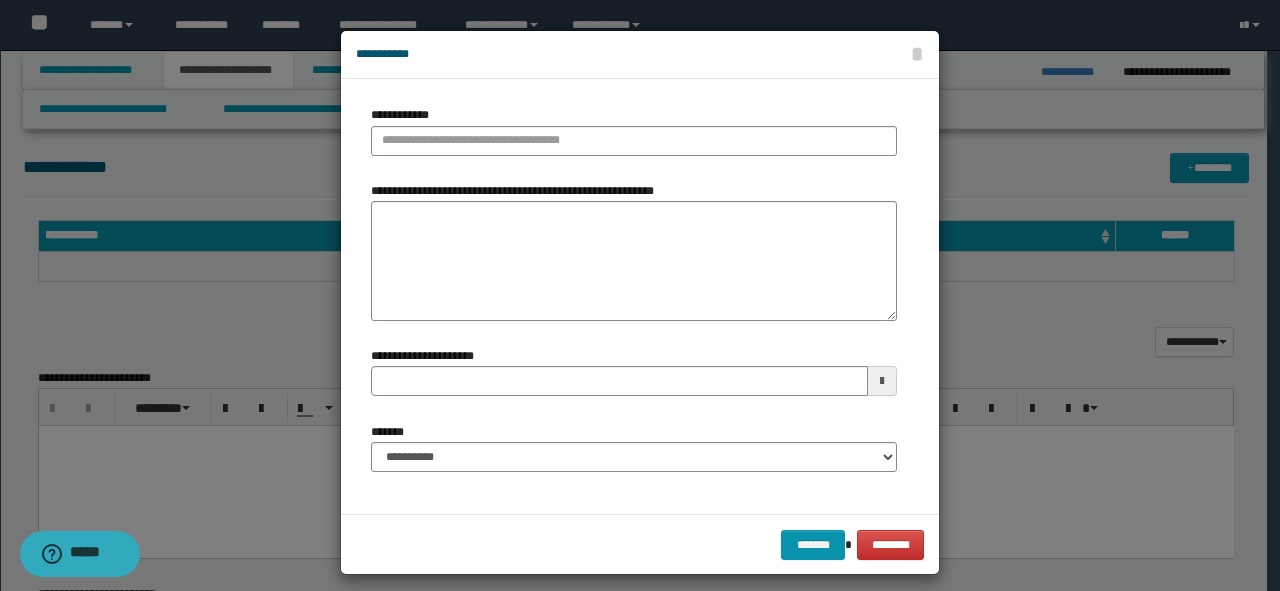 type 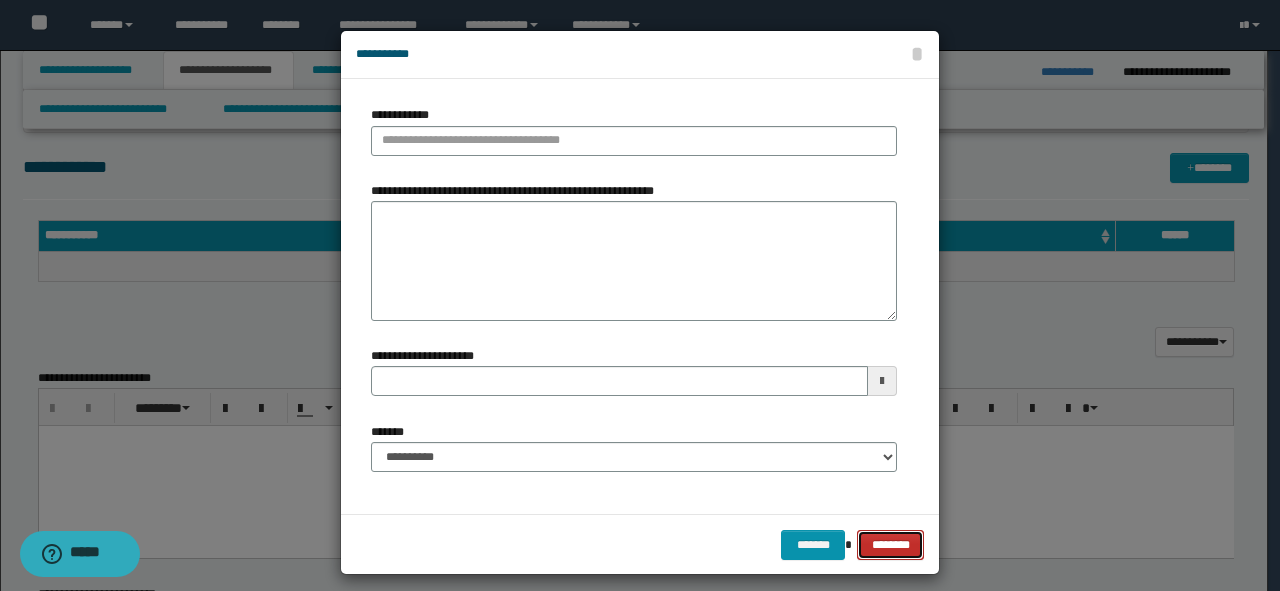 click on "********" at bounding box center (890, 545) 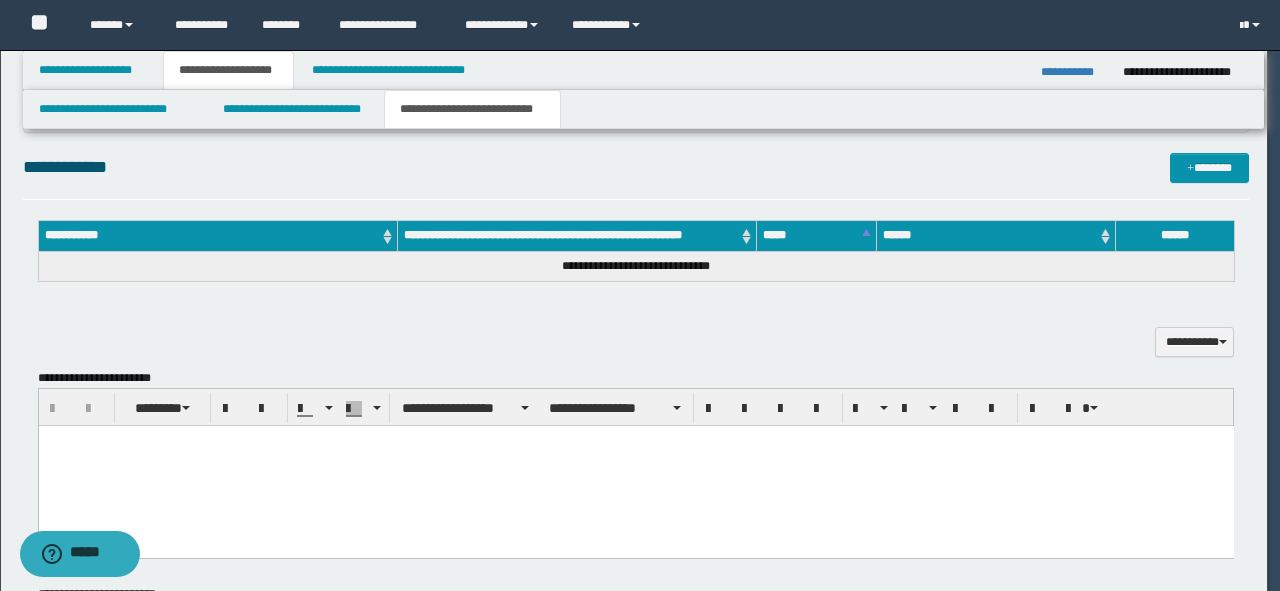 click at bounding box center [635, 465] 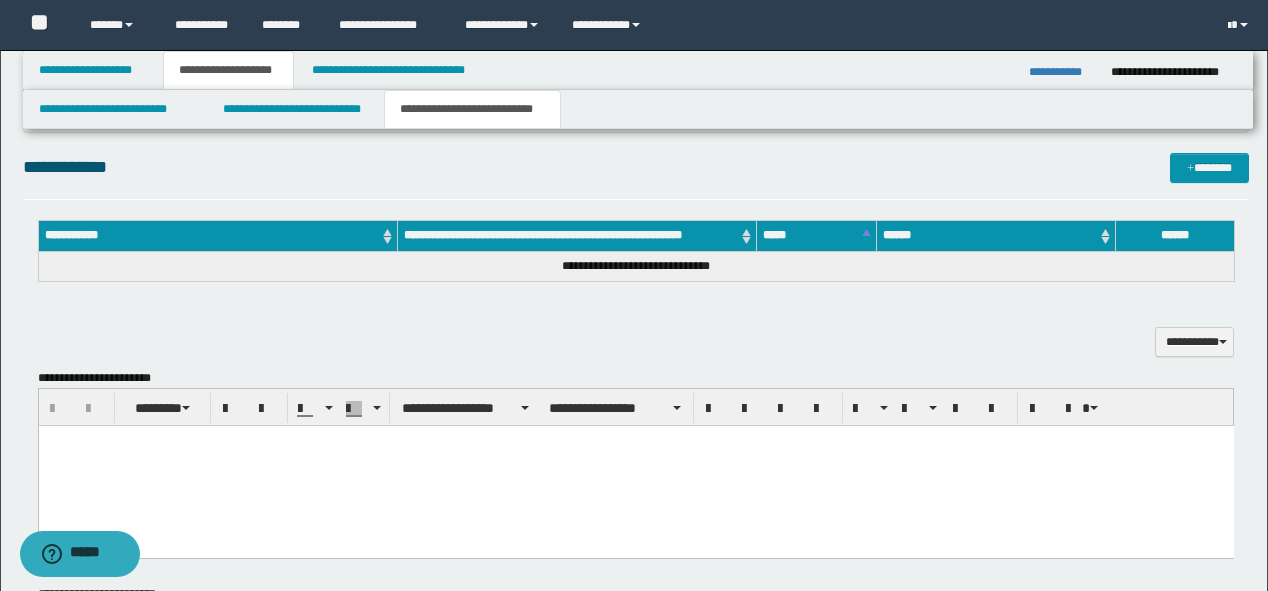 paste 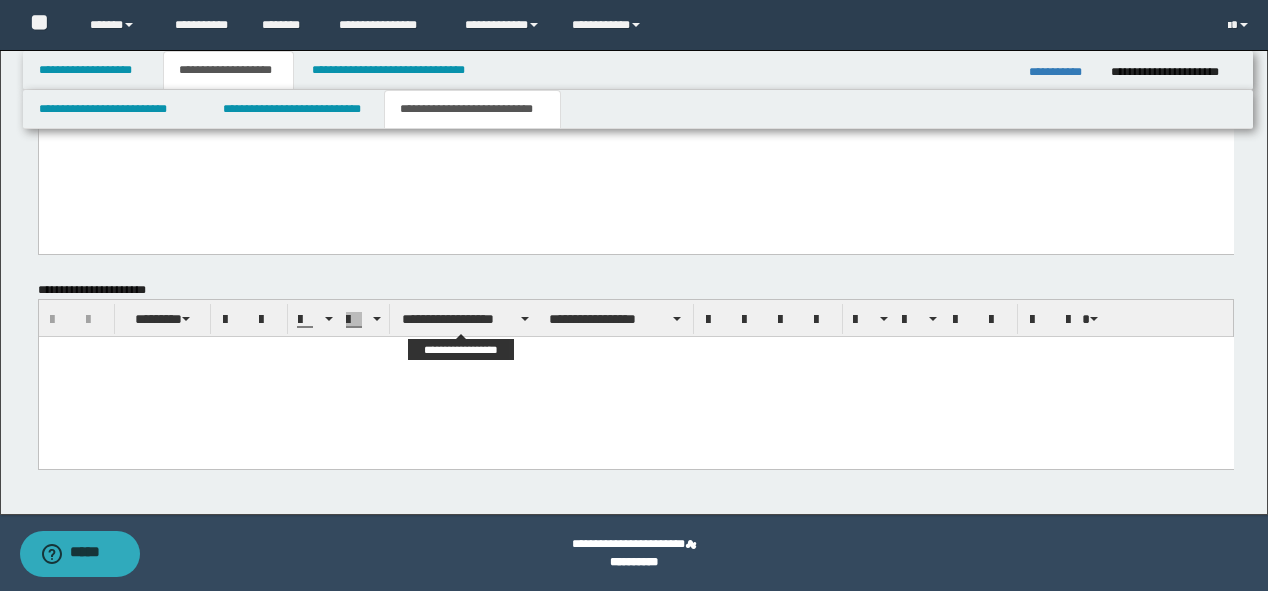 scroll, scrollTop: 984, scrollLeft: 0, axis: vertical 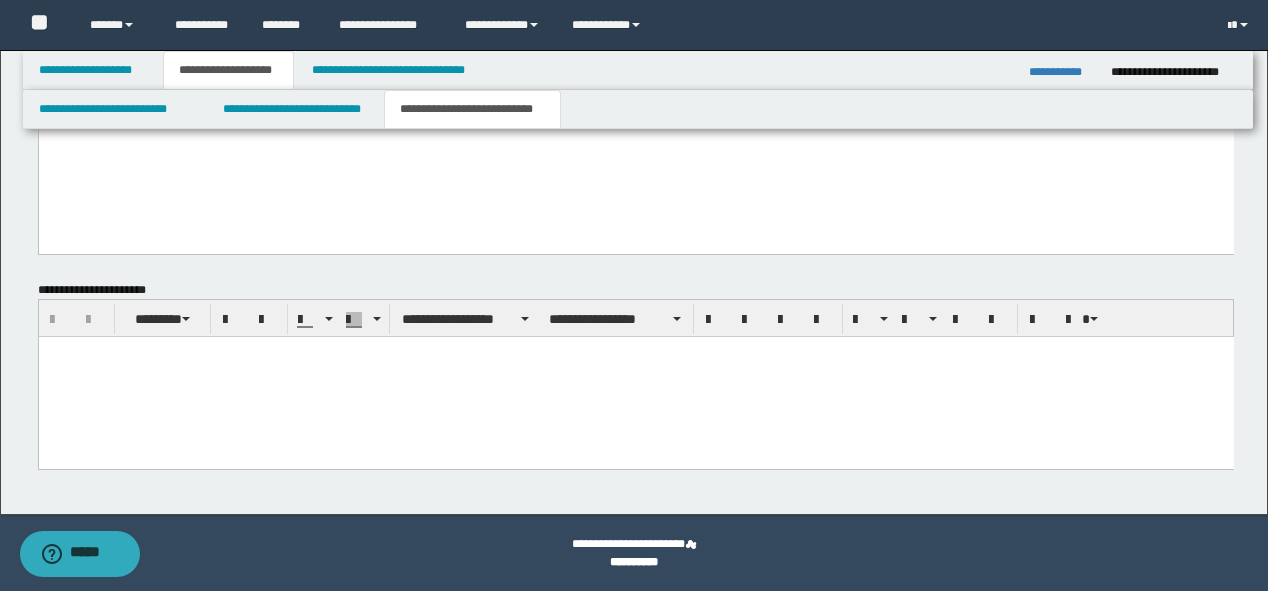 paste 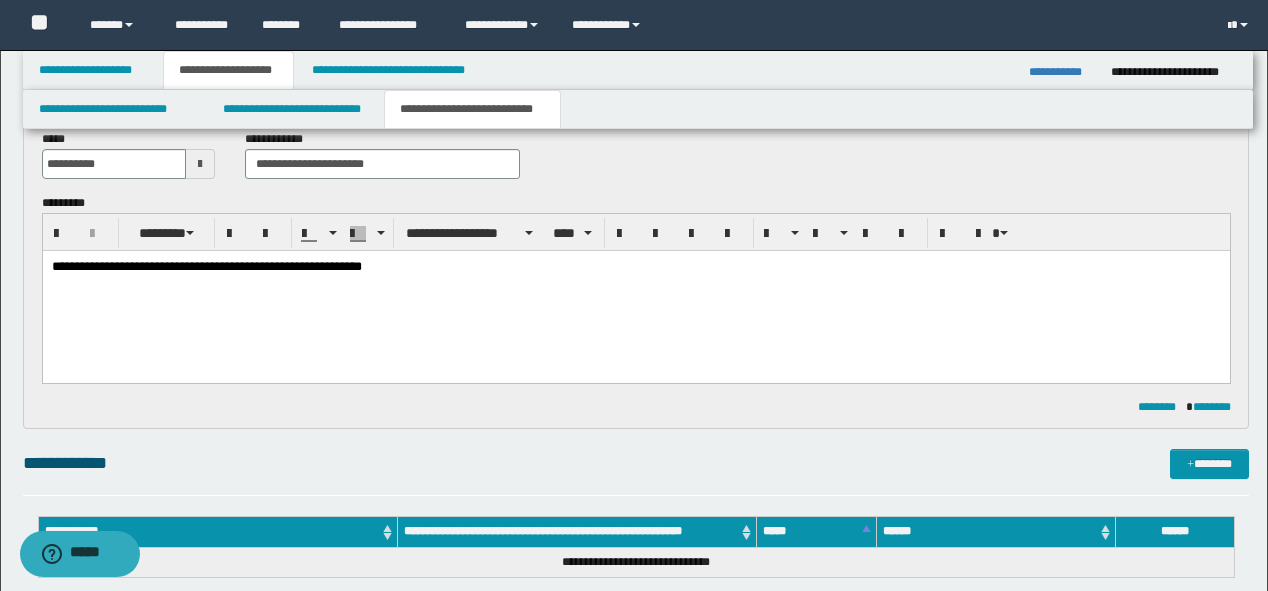 scroll, scrollTop: 1144, scrollLeft: 0, axis: vertical 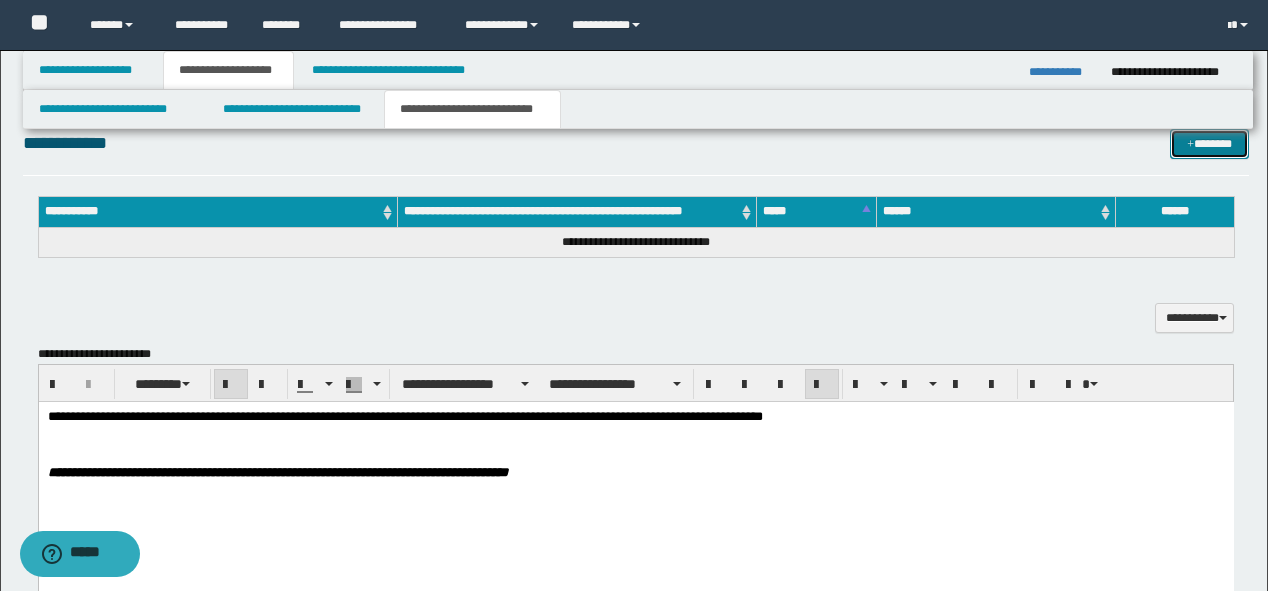 click on "*******" at bounding box center [1209, 144] 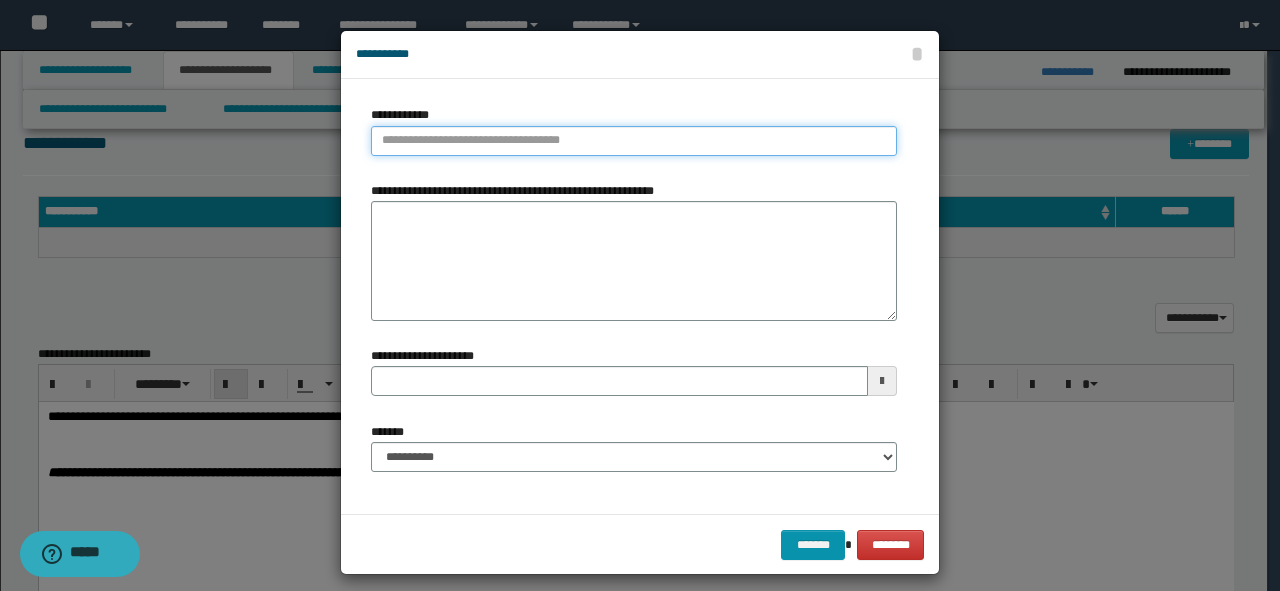 click on "**********" at bounding box center (634, 141) 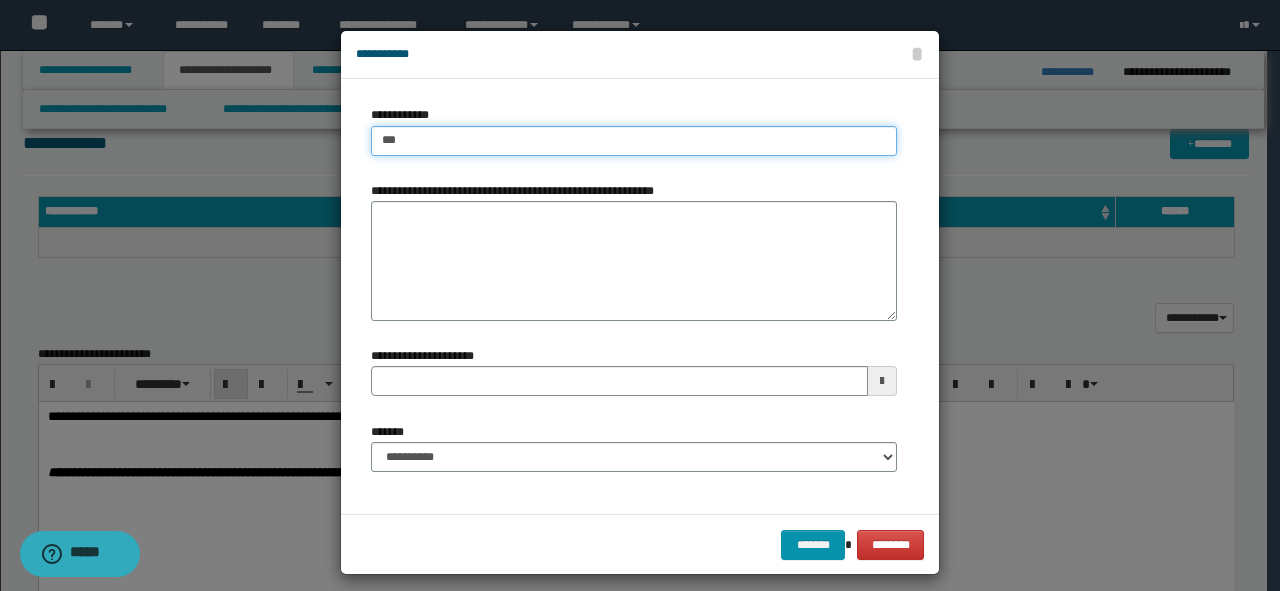 type on "****" 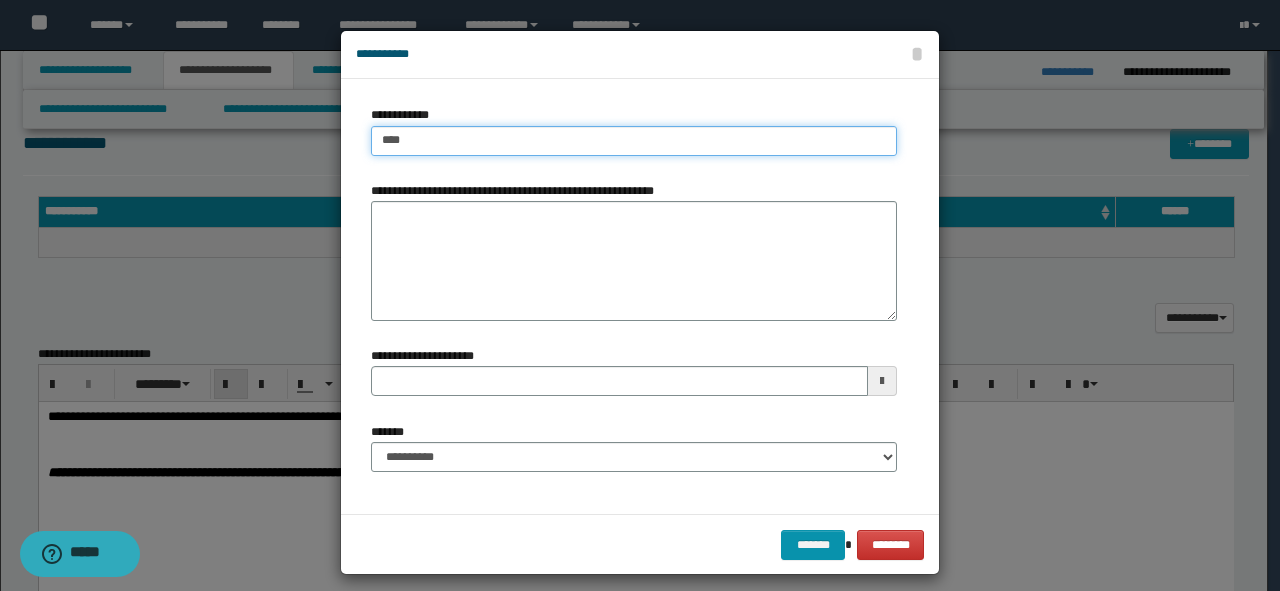 type on "****" 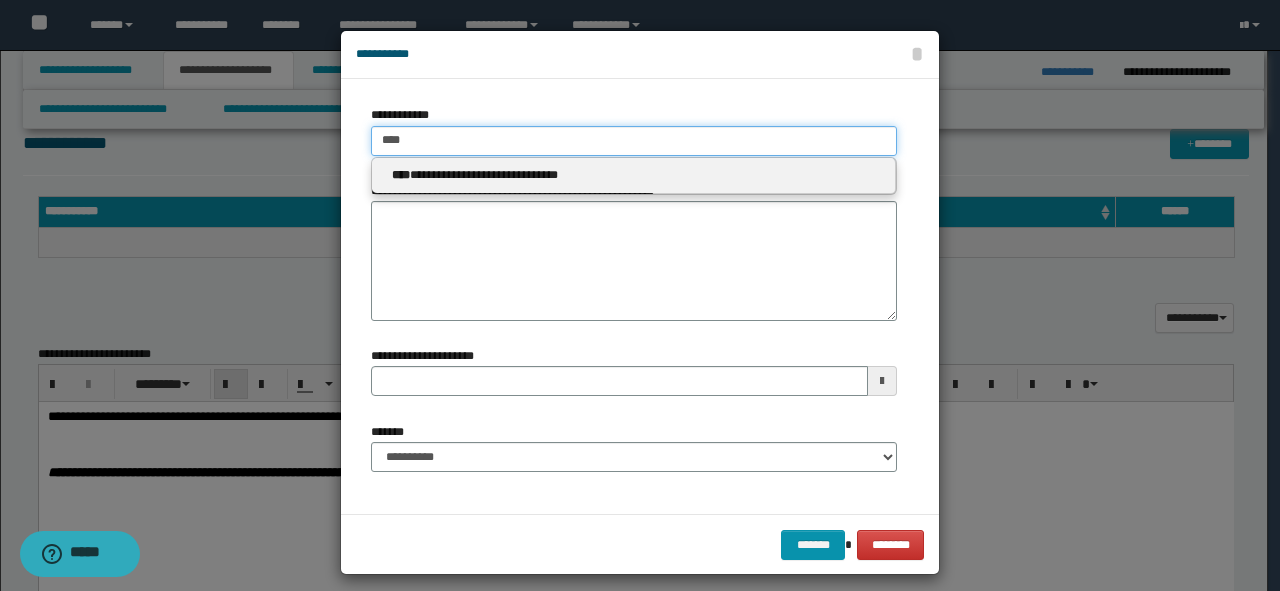 type on "****" 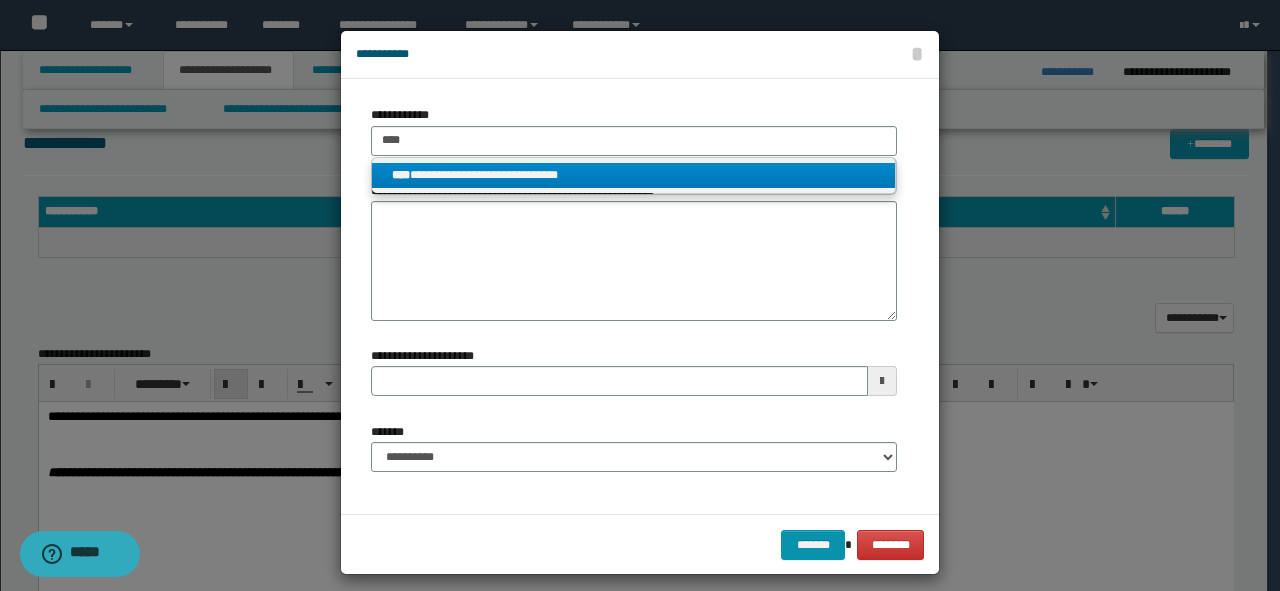 click on "**********" at bounding box center (634, 175) 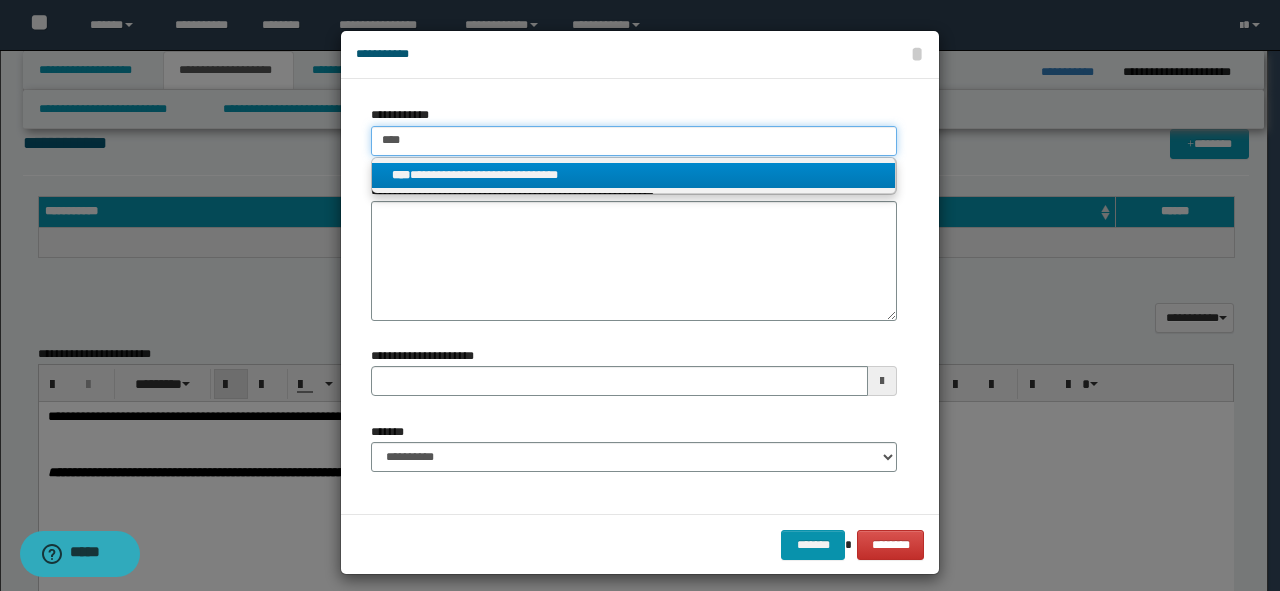 type 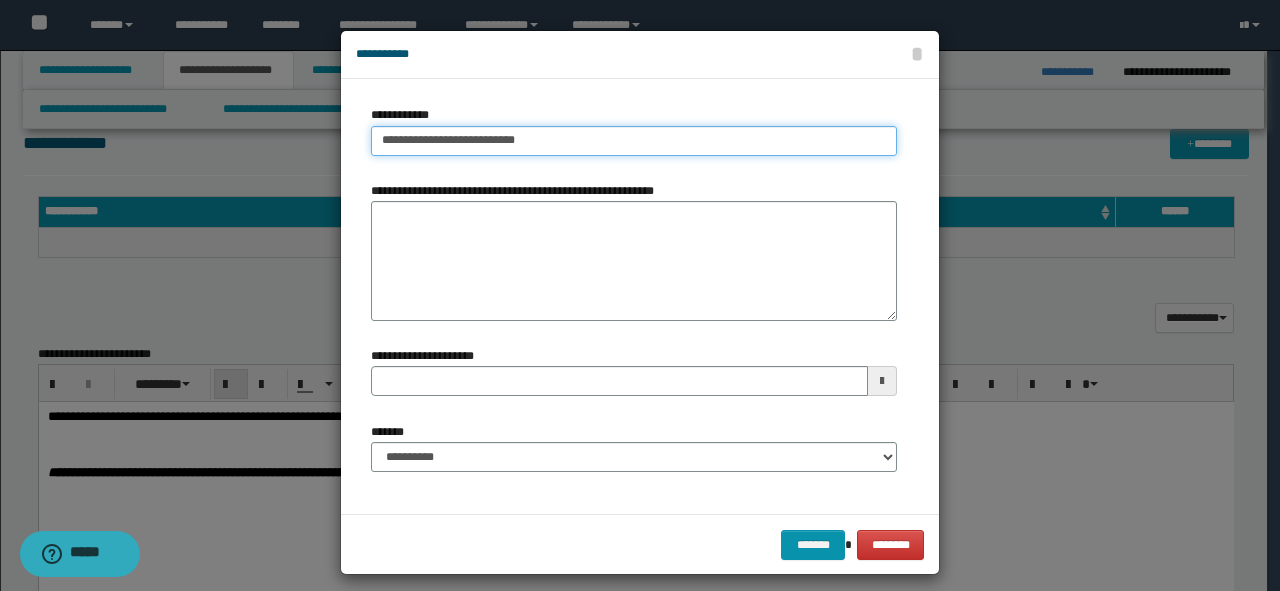 type 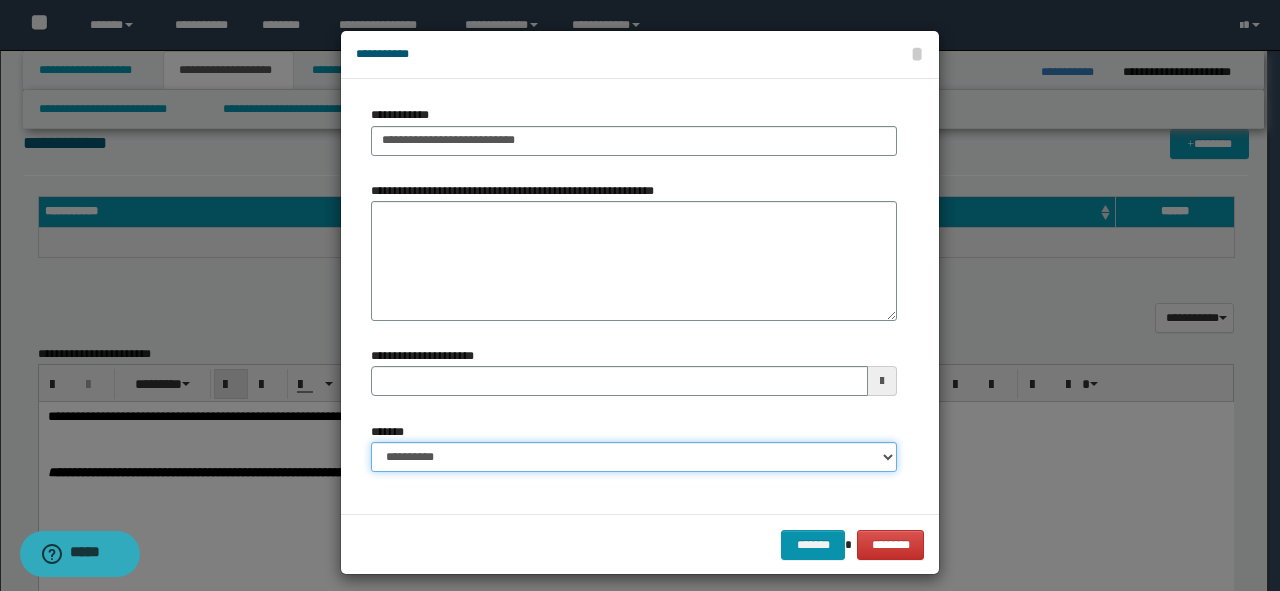 click on "**********" at bounding box center (634, 457) 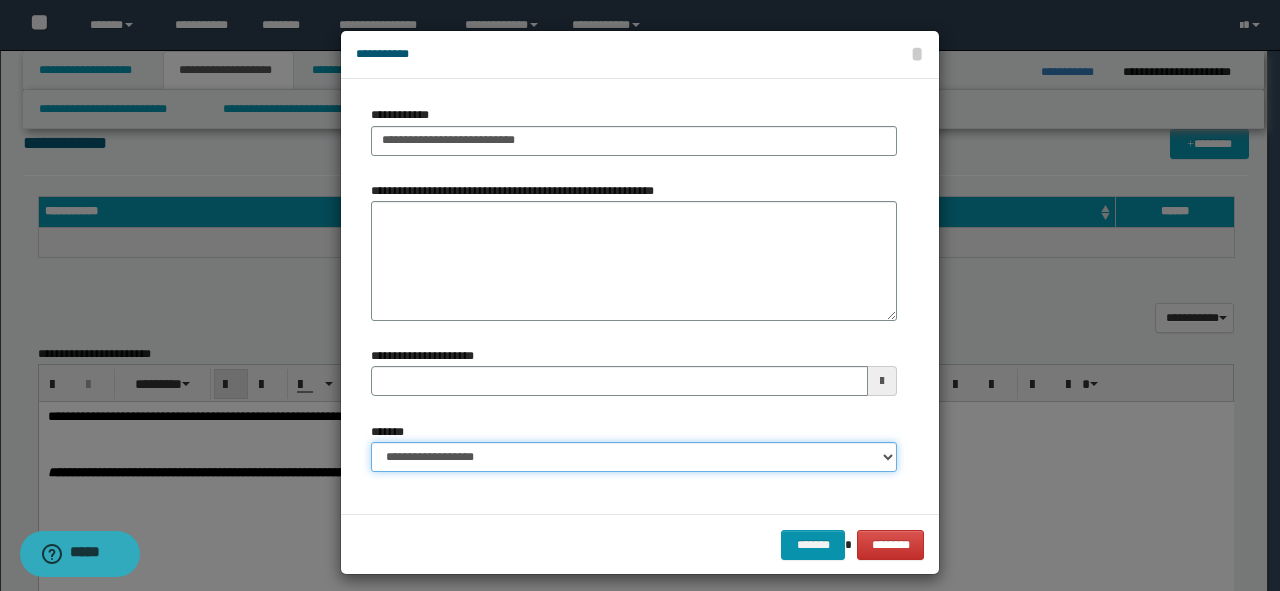 type 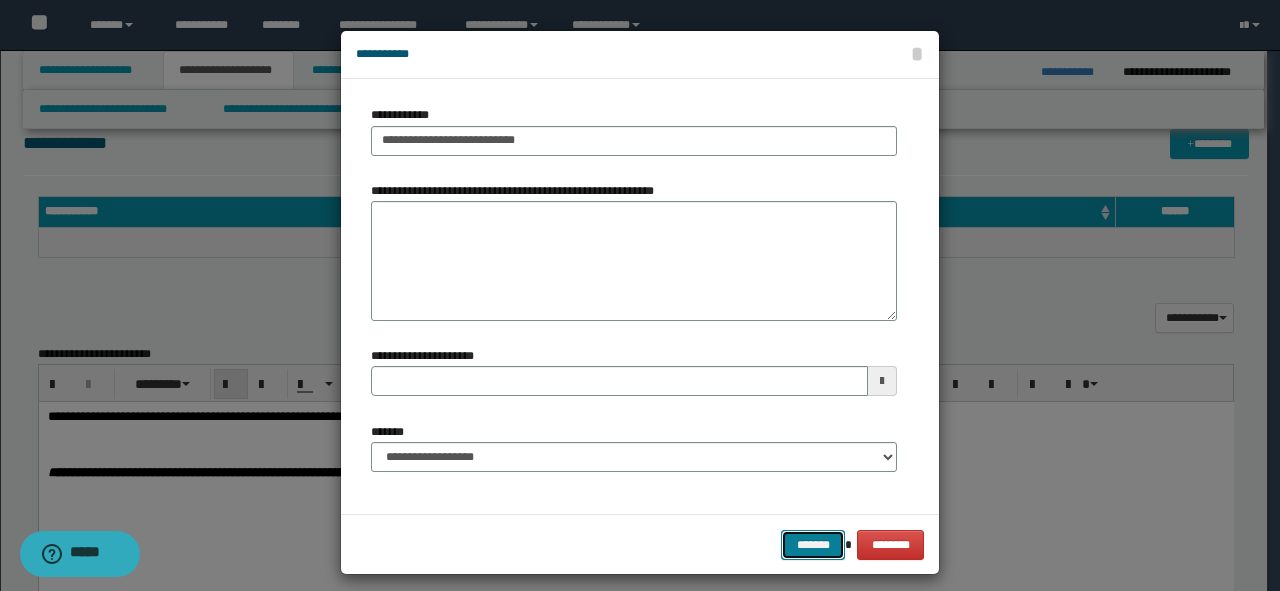 click on "*******" at bounding box center (813, 545) 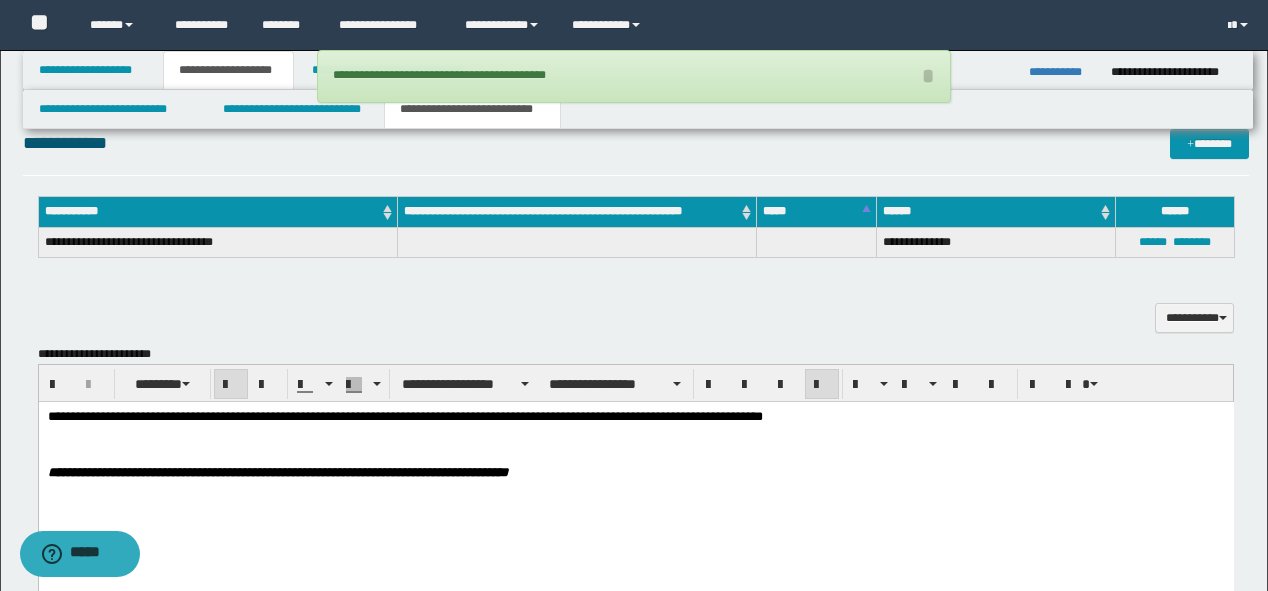 click on "**********" at bounding box center [636, 307] 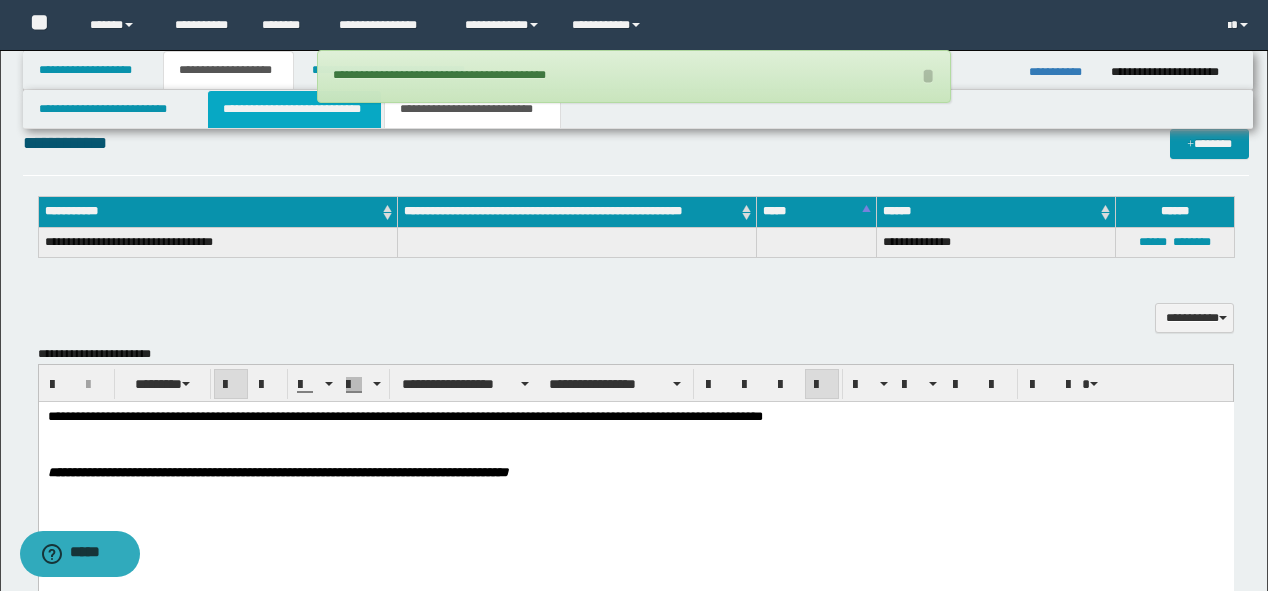 click on "**********" at bounding box center [294, 109] 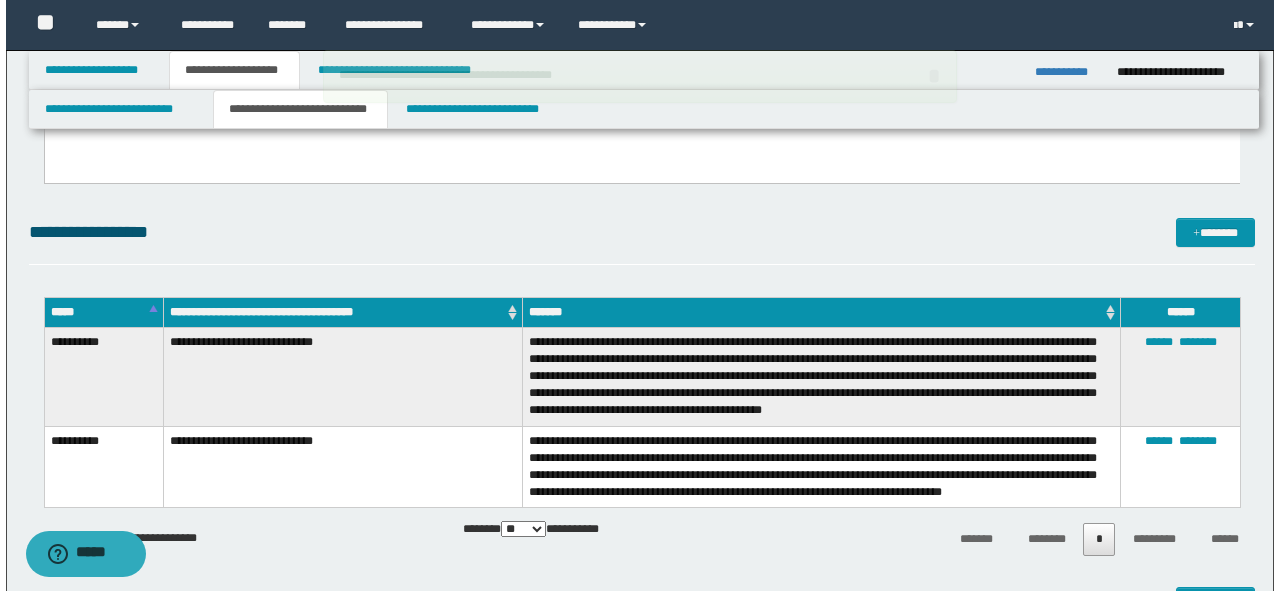scroll, scrollTop: 584, scrollLeft: 0, axis: vertical 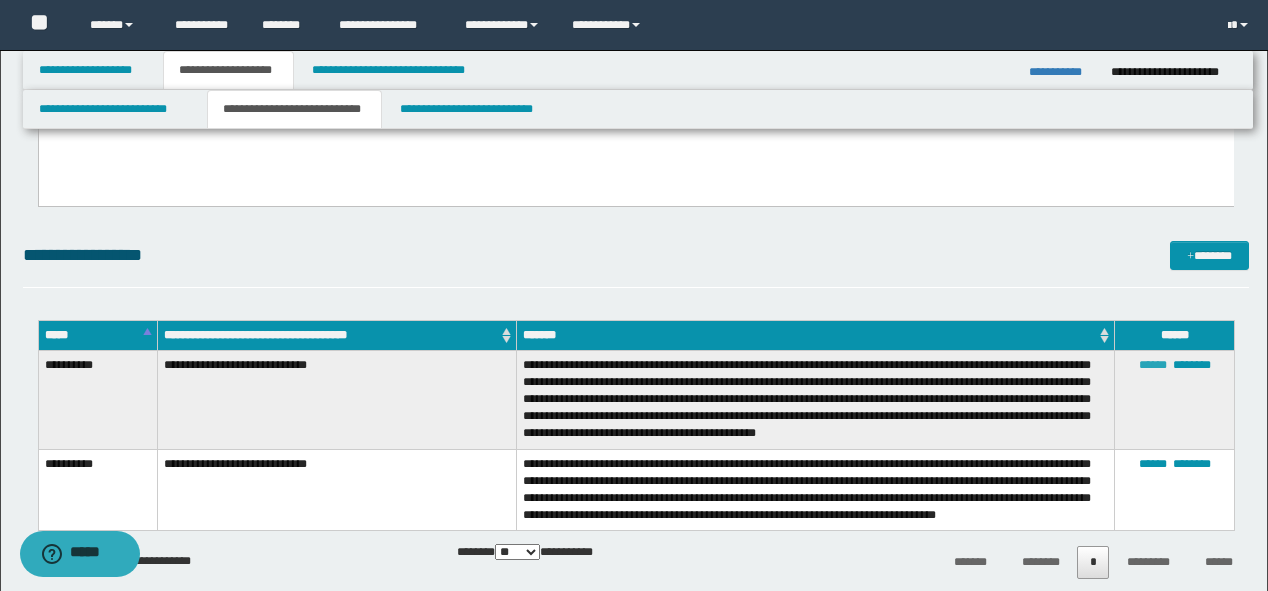 click on "******" at bounding box center (1153, 365) 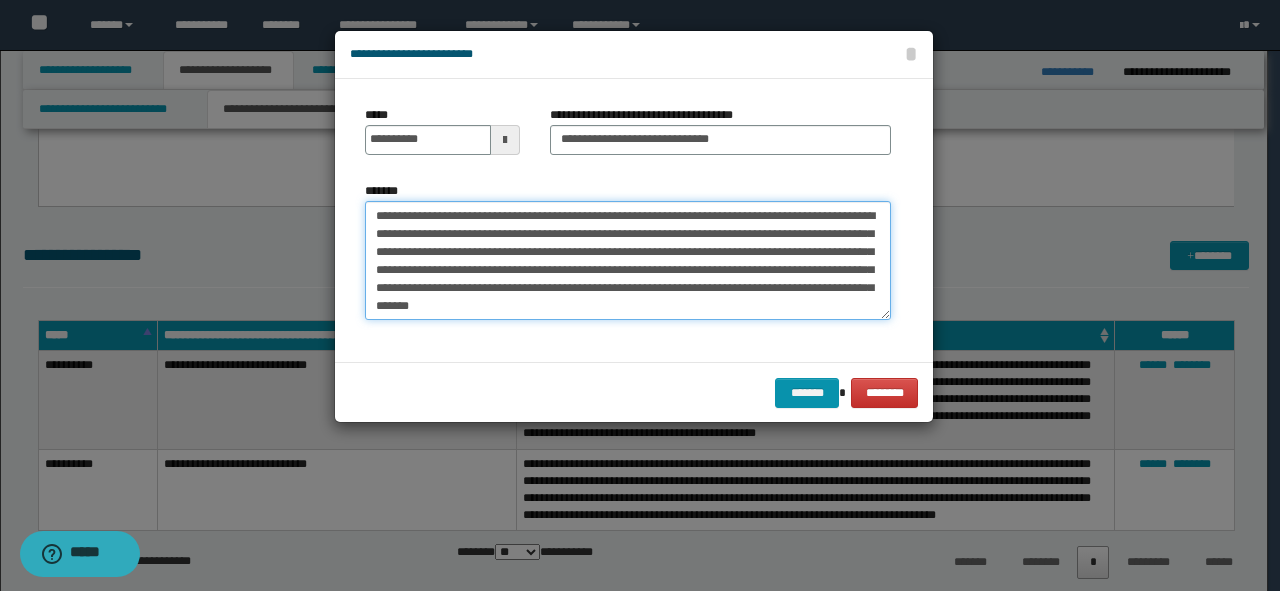 click on "**********" at bounding box center (628, 261) 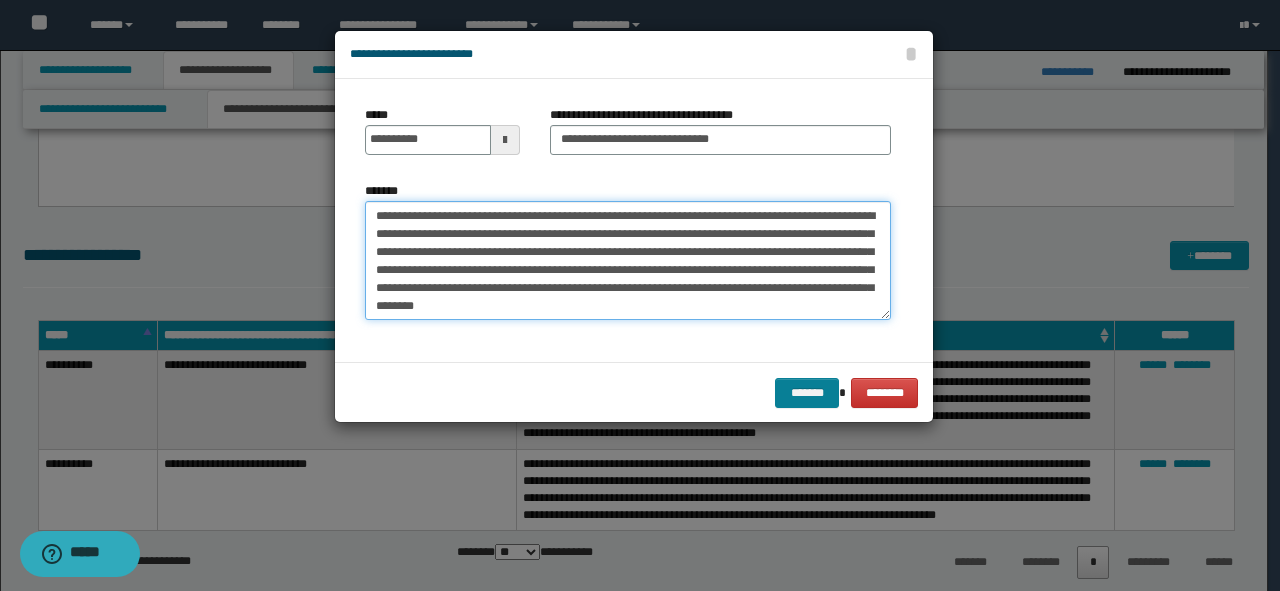 type on "**********" 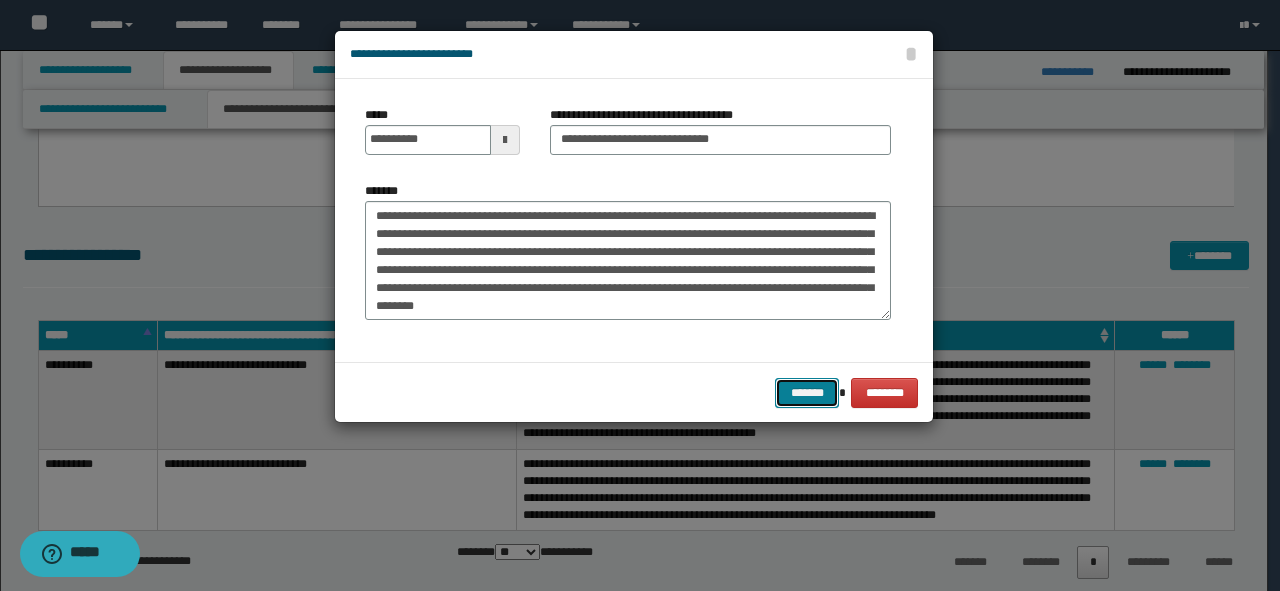 click on "*******" at bounding box center [807, 393] 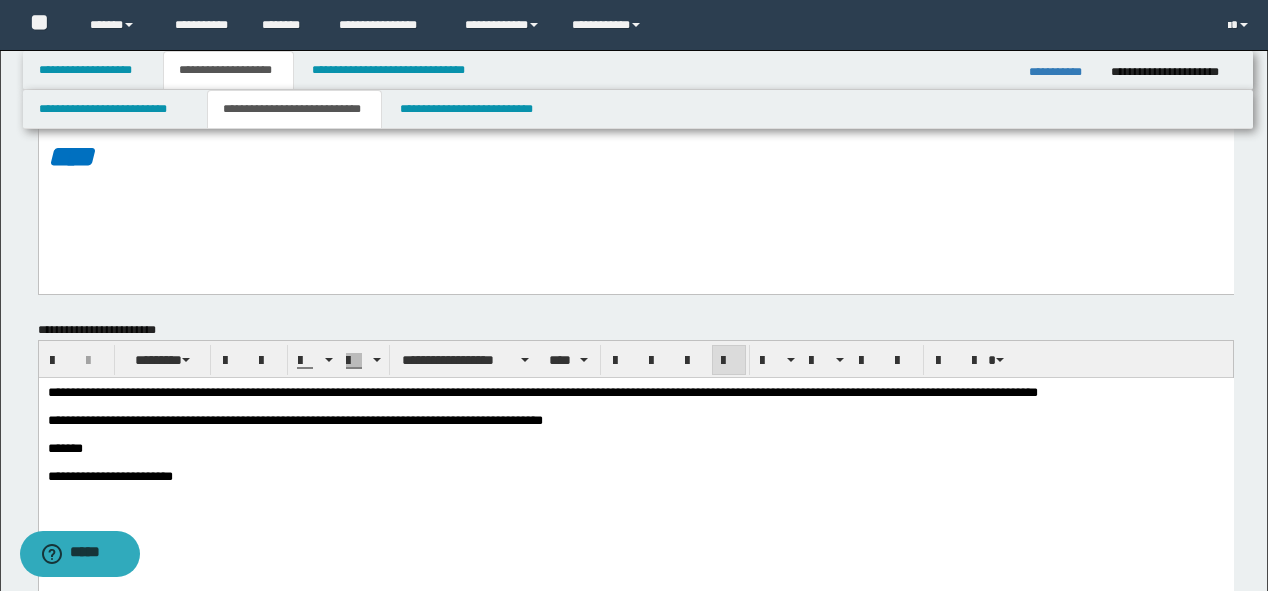 scroll, scrollTop: 160, scrollLeft: 0, axis: vertical 